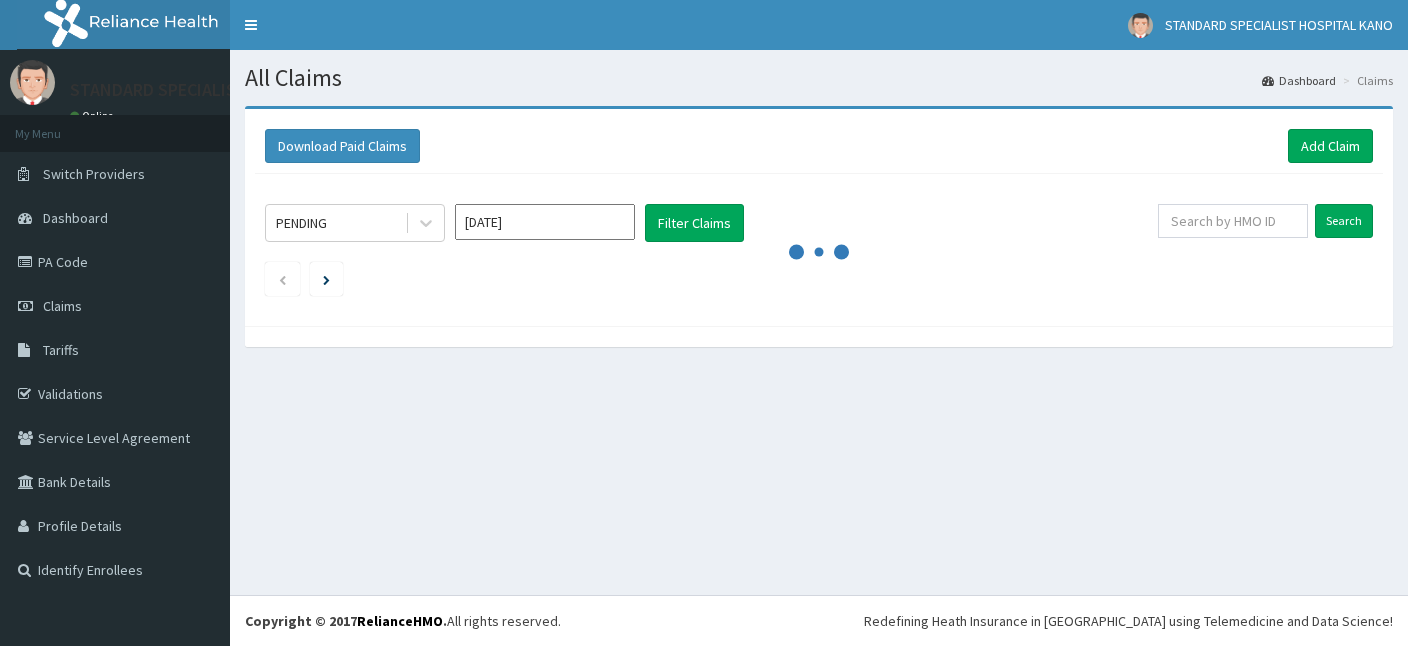 scroll, scrollTop: 0, scrollLeft: 0, axis: both 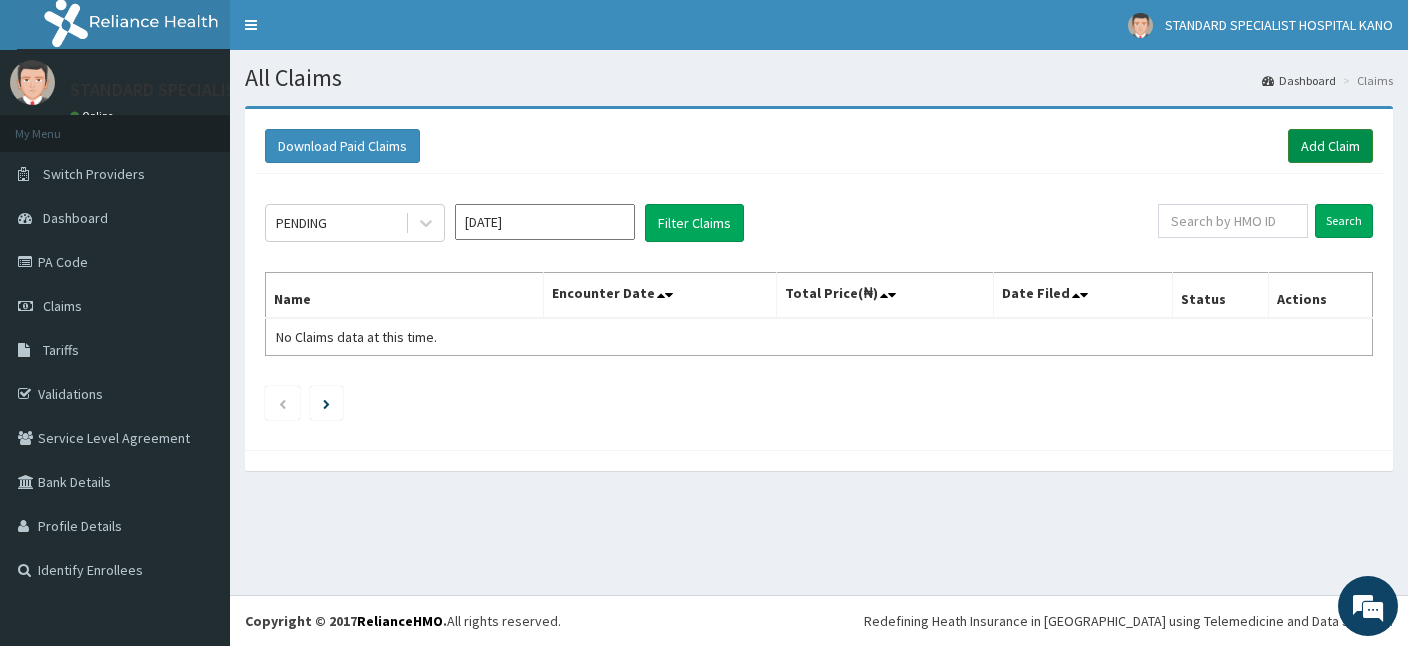 click on "Add Claim" at bounding box center [1330, 146] 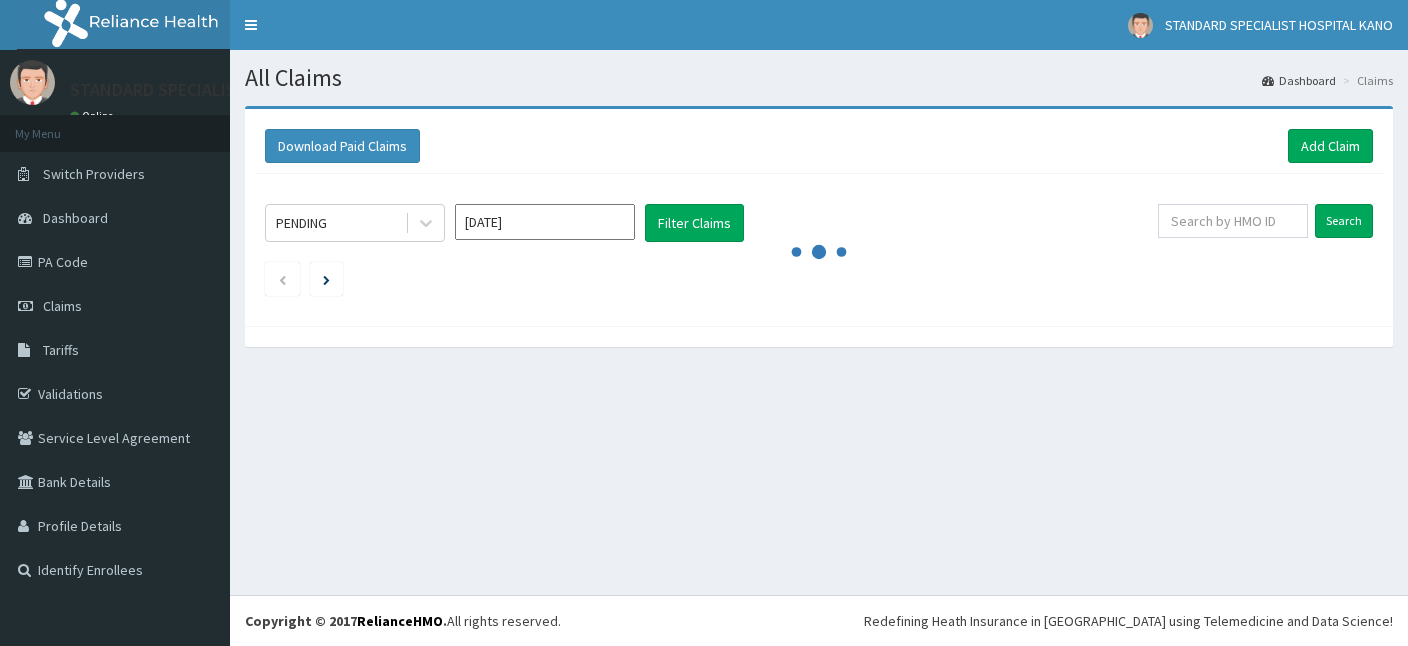 scroll, scrollTop: 0, scrollLeft: 0, axis: both 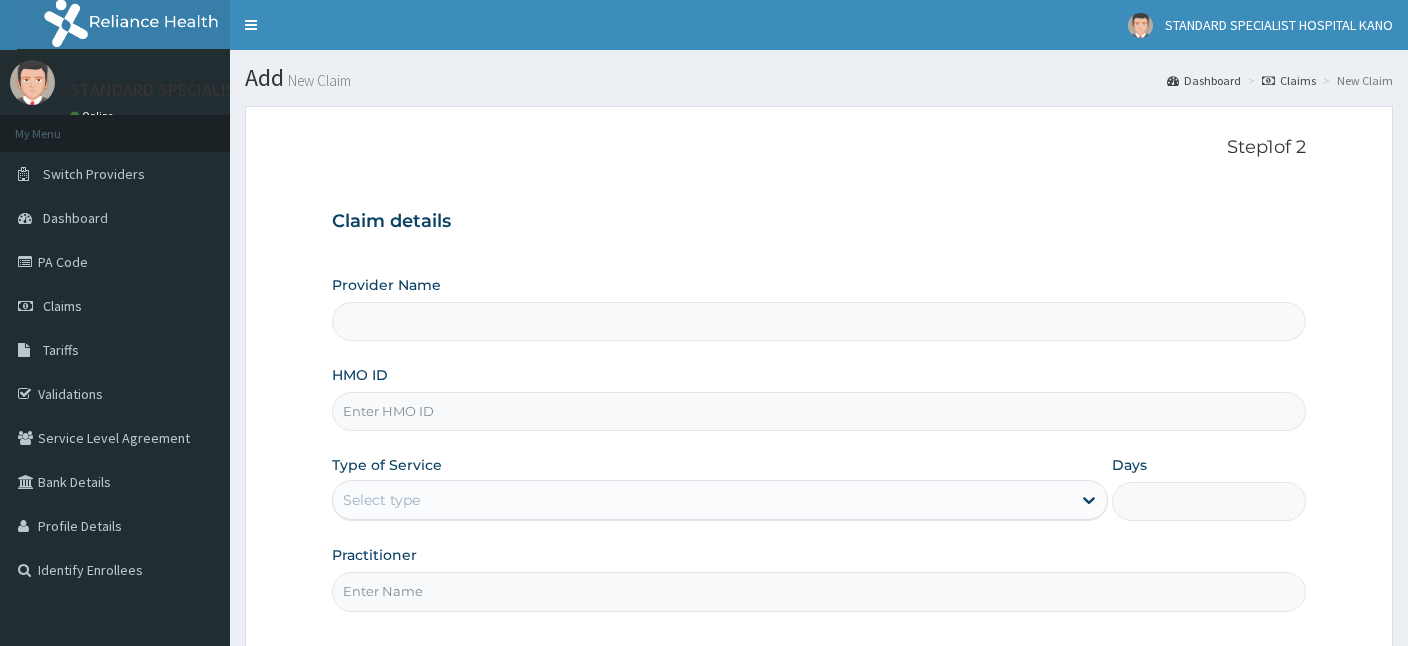 type on "STANDARD SPECIALIST HOSPITAL KANO" 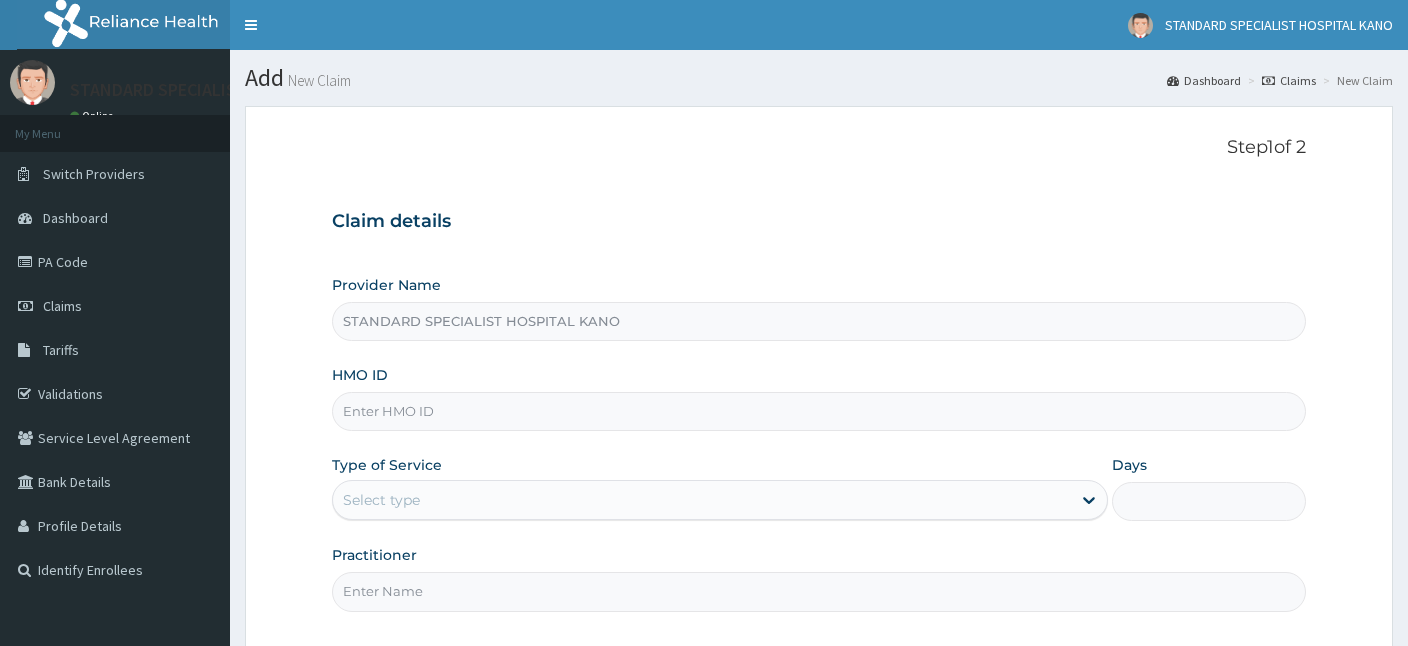 click on "HMO ID" at bounding box center [819, 411] 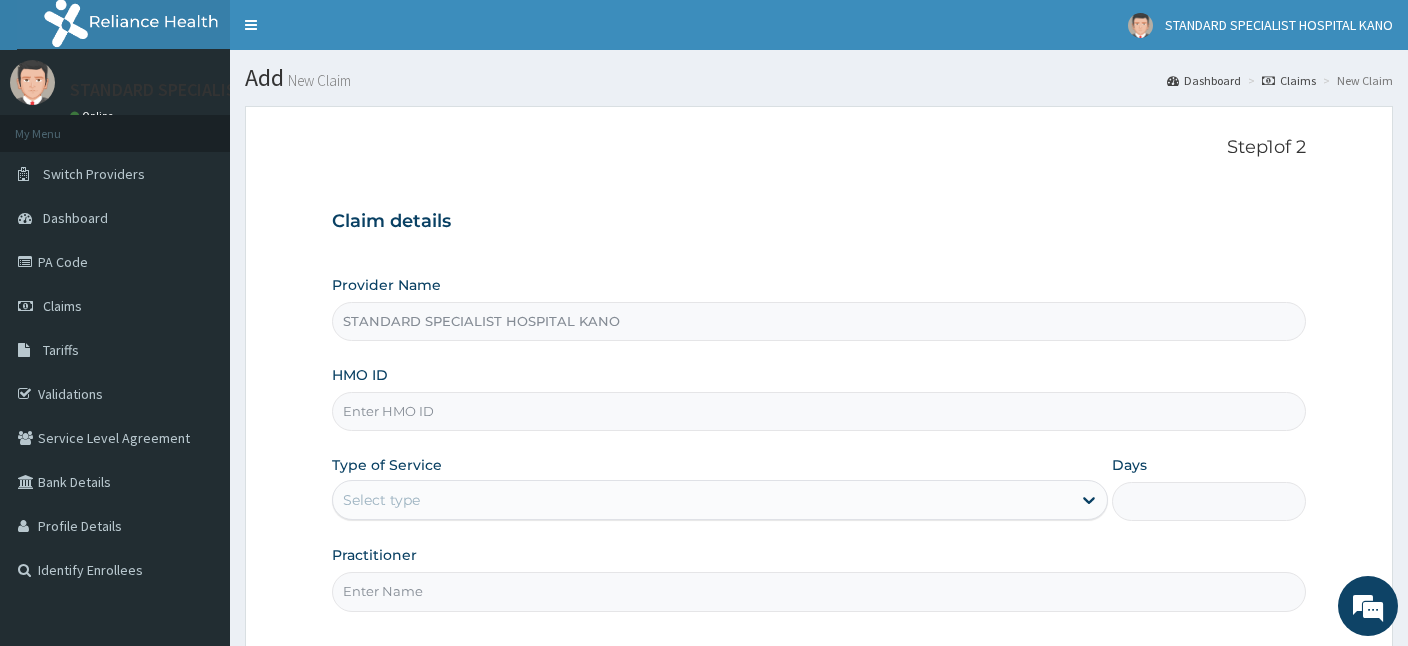 paste on "NBL/10420/A" 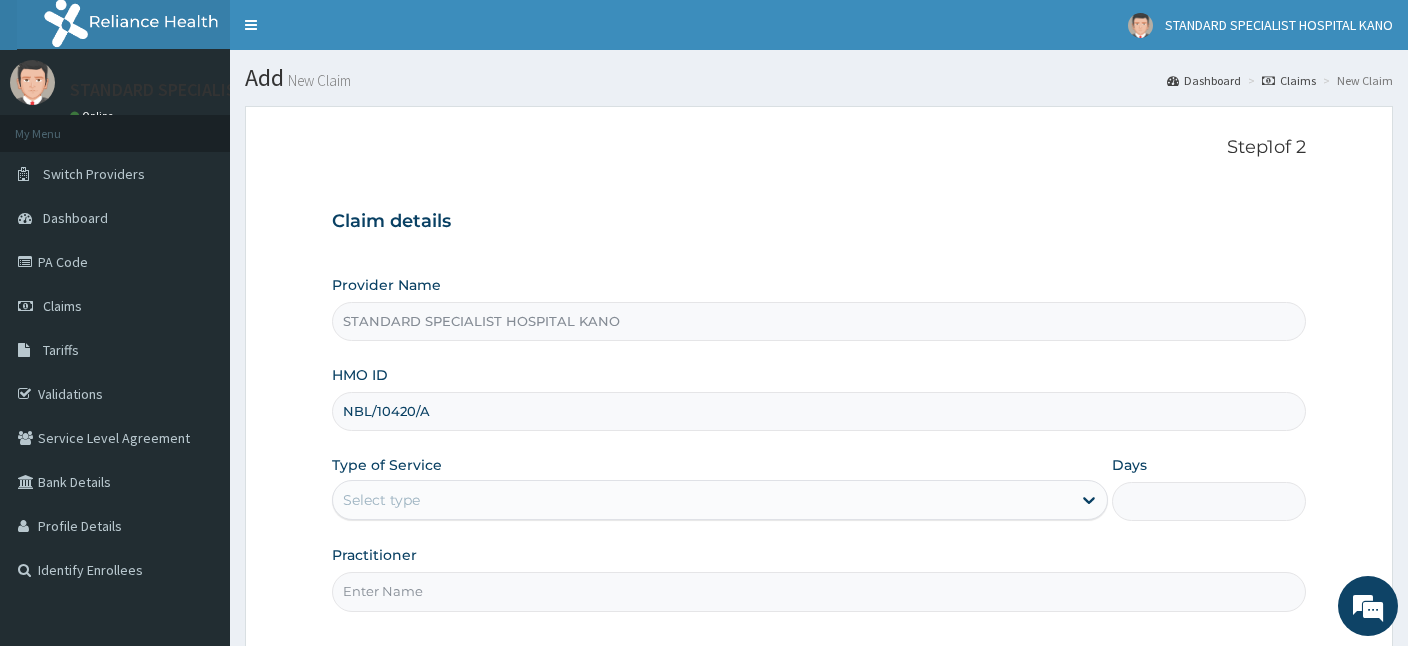 type on "NBL/10420/A" 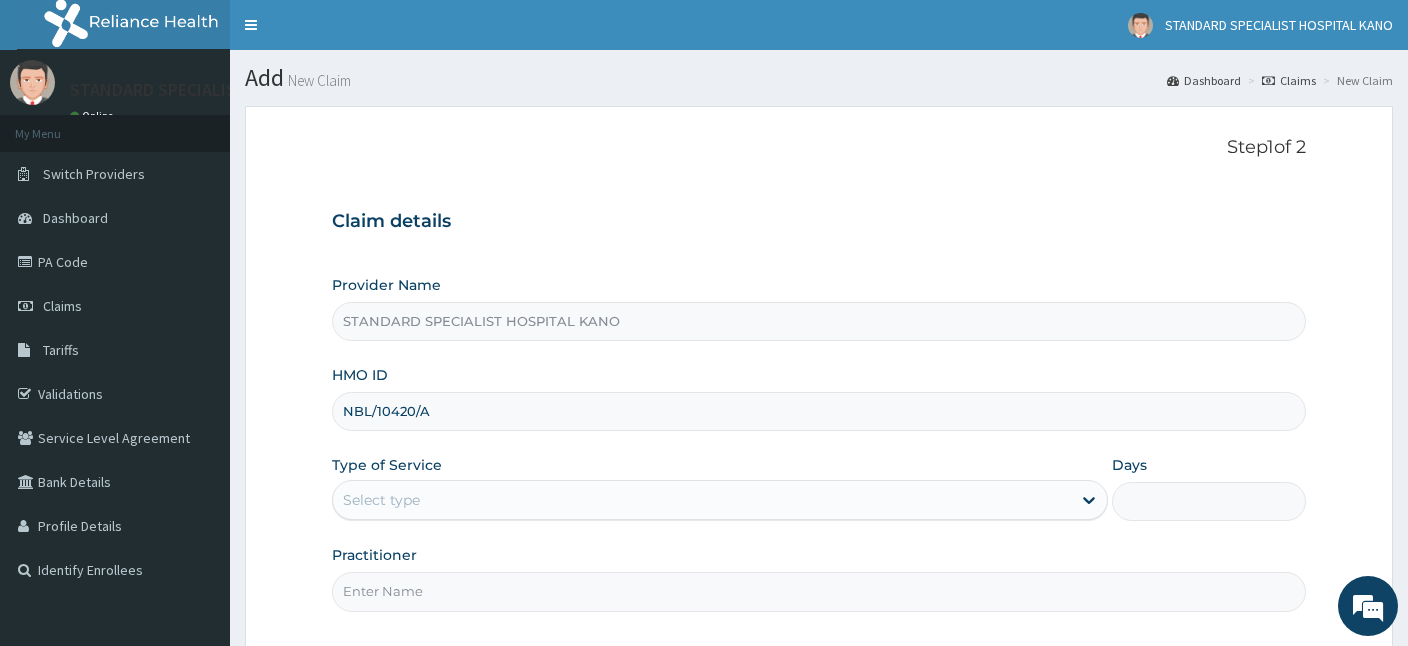 click on "Select type" at bounding box center [702, 500] 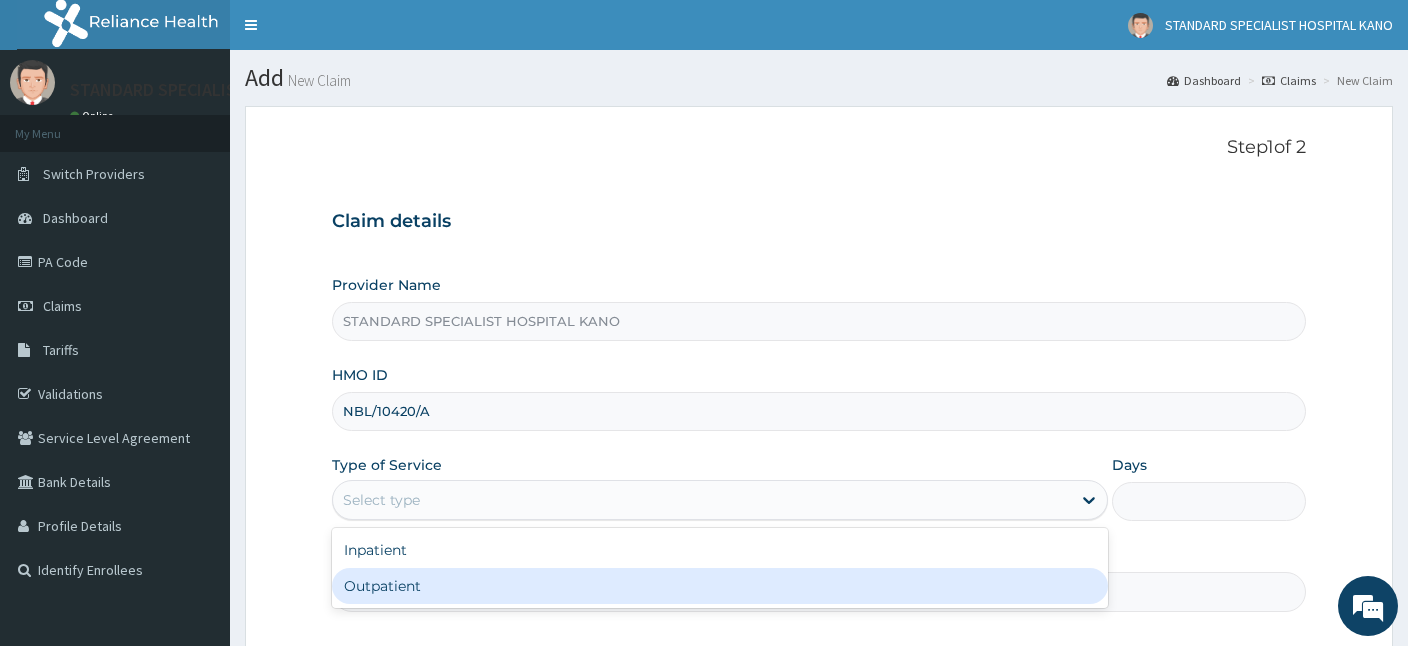 scroll, scrollTop: 0, scrollLeft: 0, axis: both 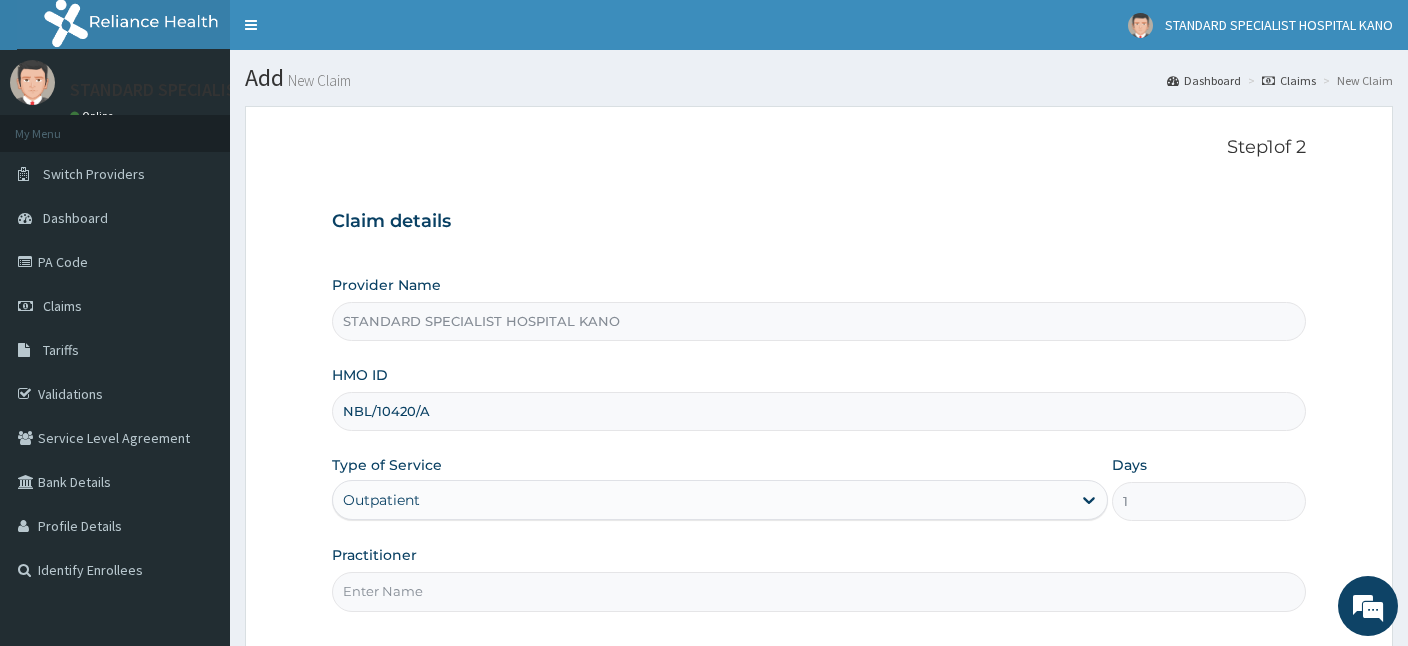 click on "Practitioner" at bounding box center (819, 591) 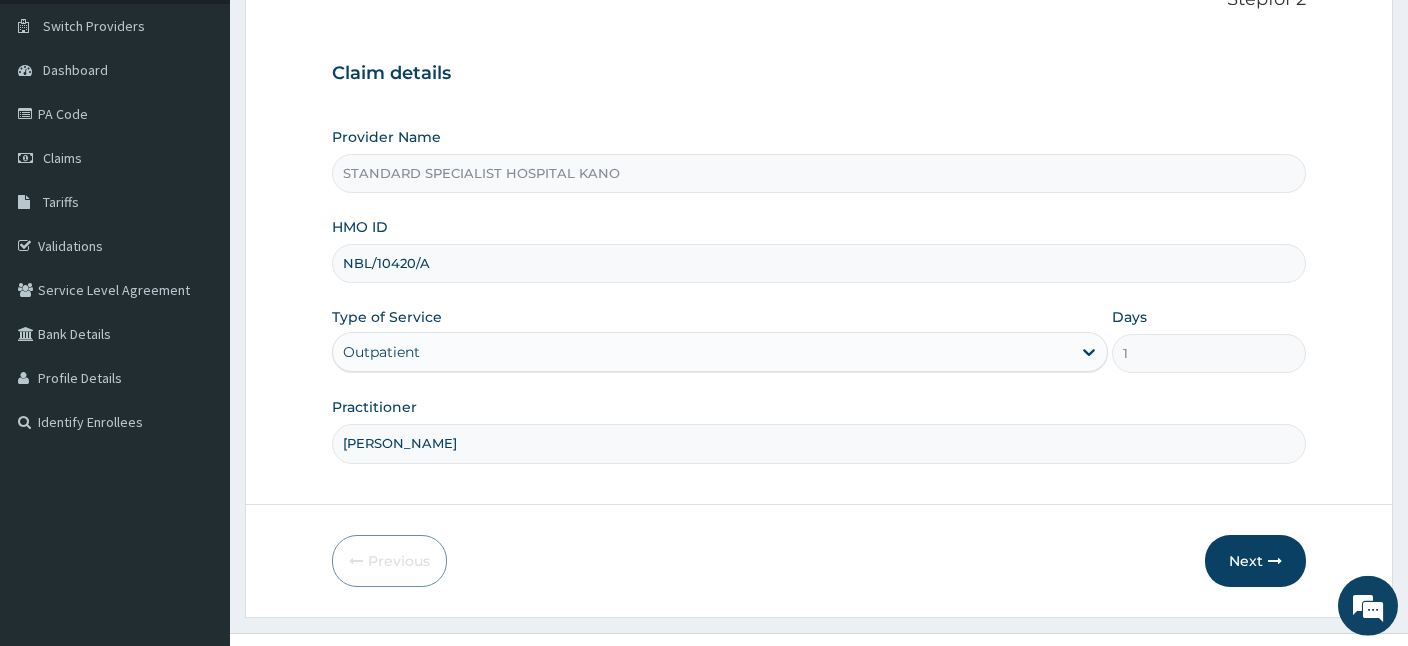 scroll, scrollTop: 184, scrollLeft: 0, axis: vertical 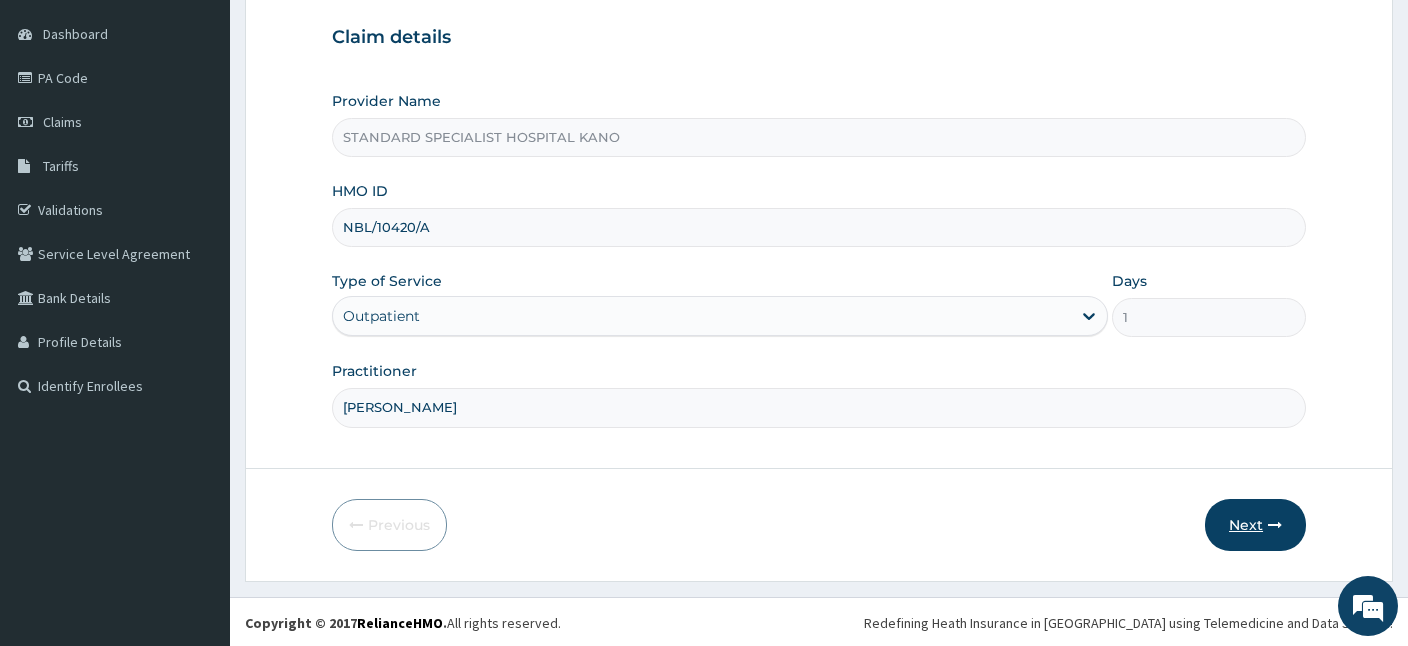 type on "Dr. Ezeh" 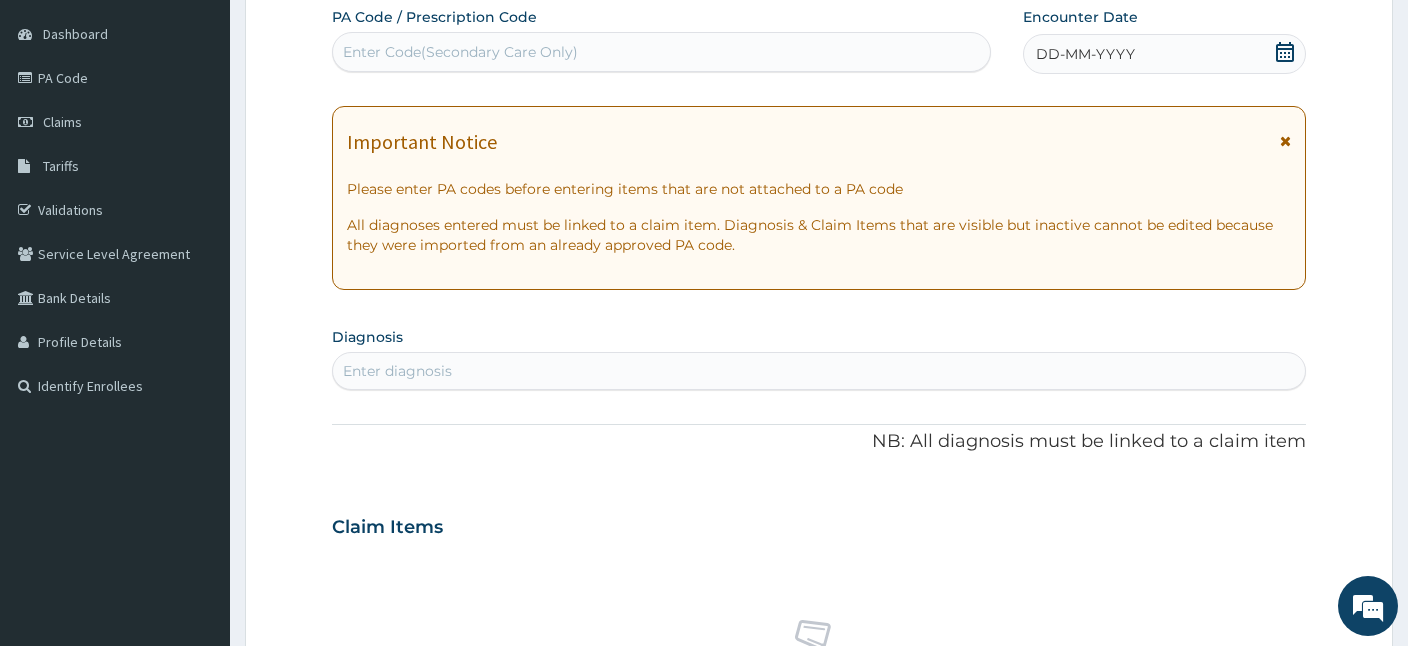 click on "Enter Code(Secondary Care Only)" at bounding box center (460, 52) 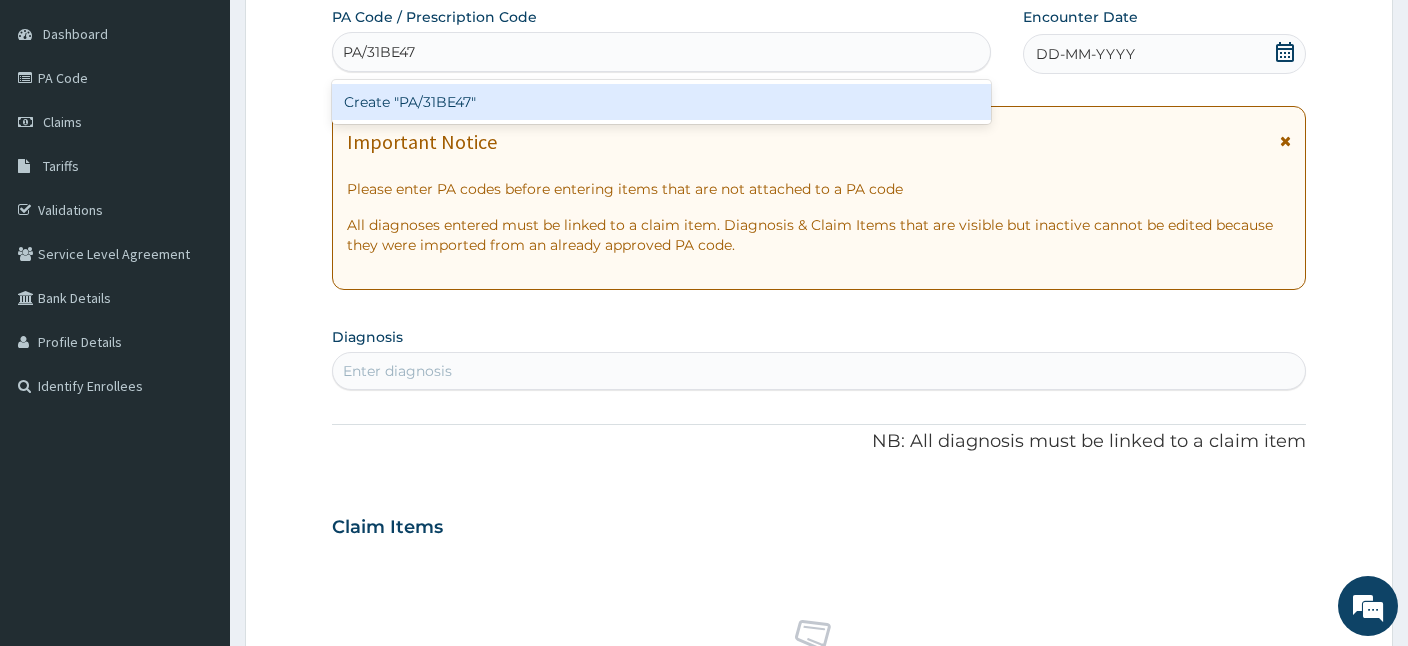 click on "Create "PA/31BE47"" at bounding box center [661, 102] 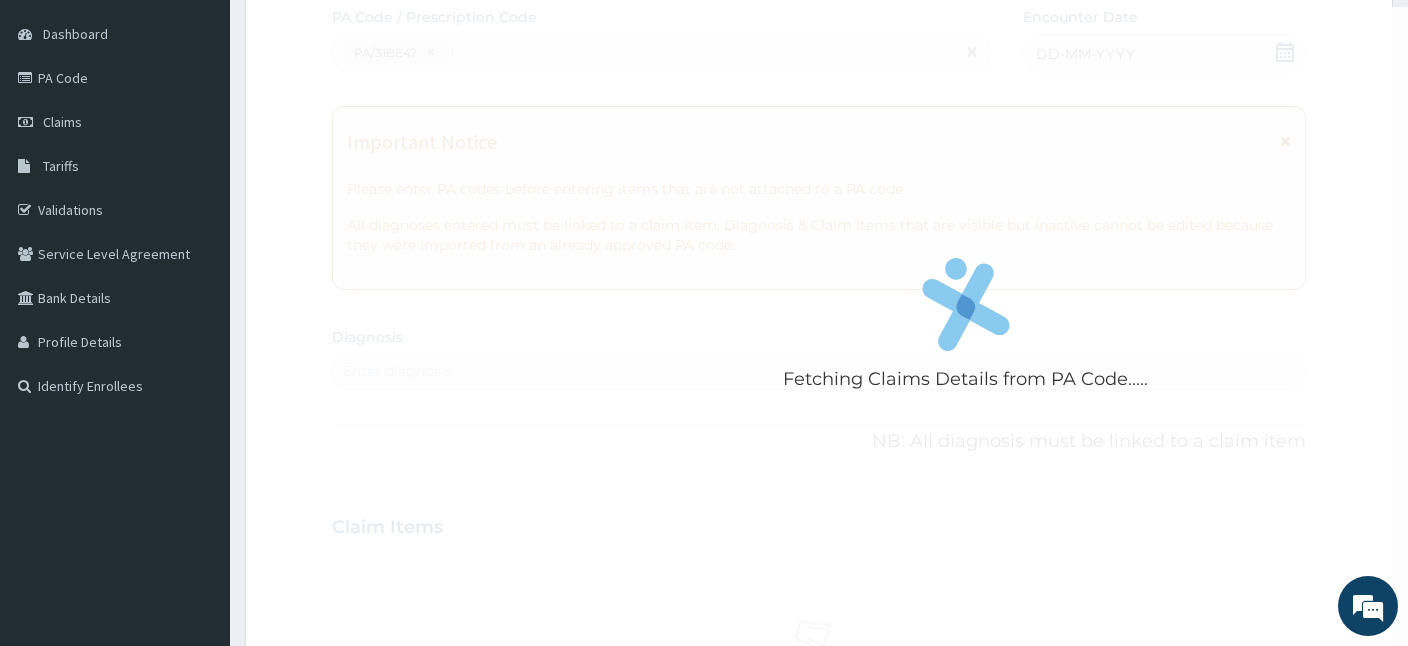 type 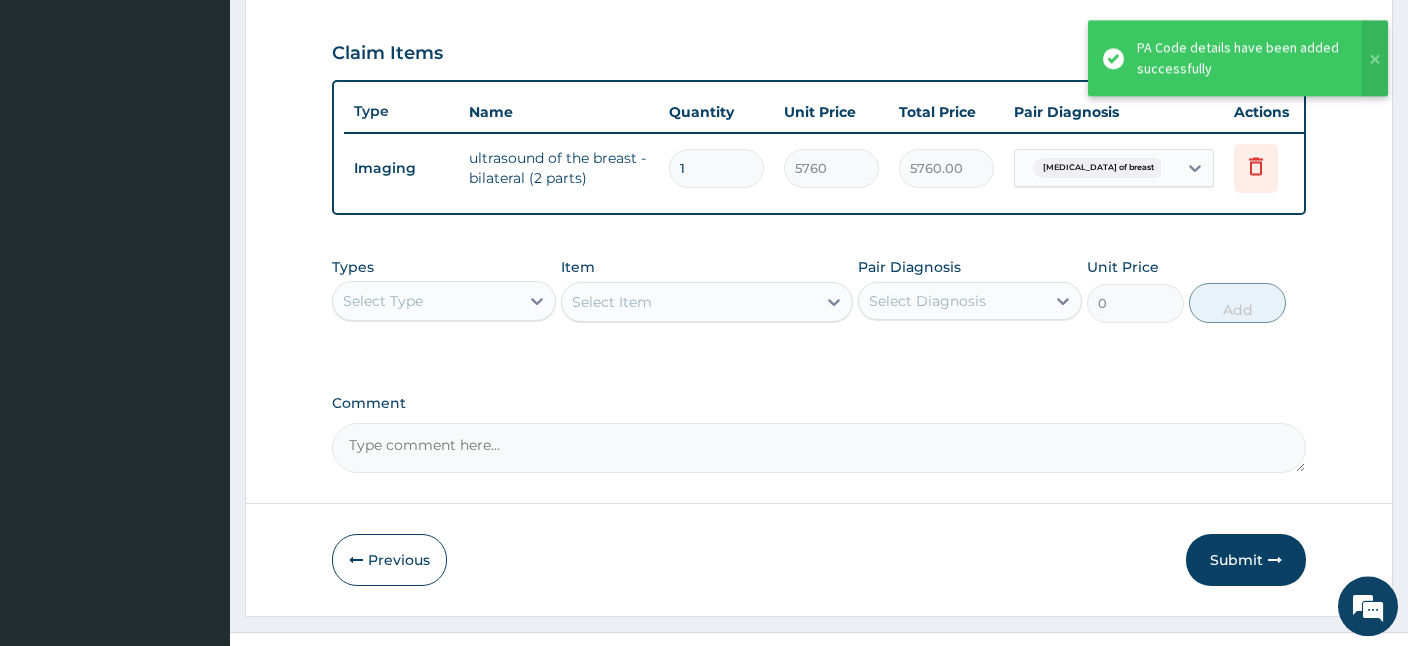 scroll, scrollTop: 697, scrollLeft: 0, axis: vertical 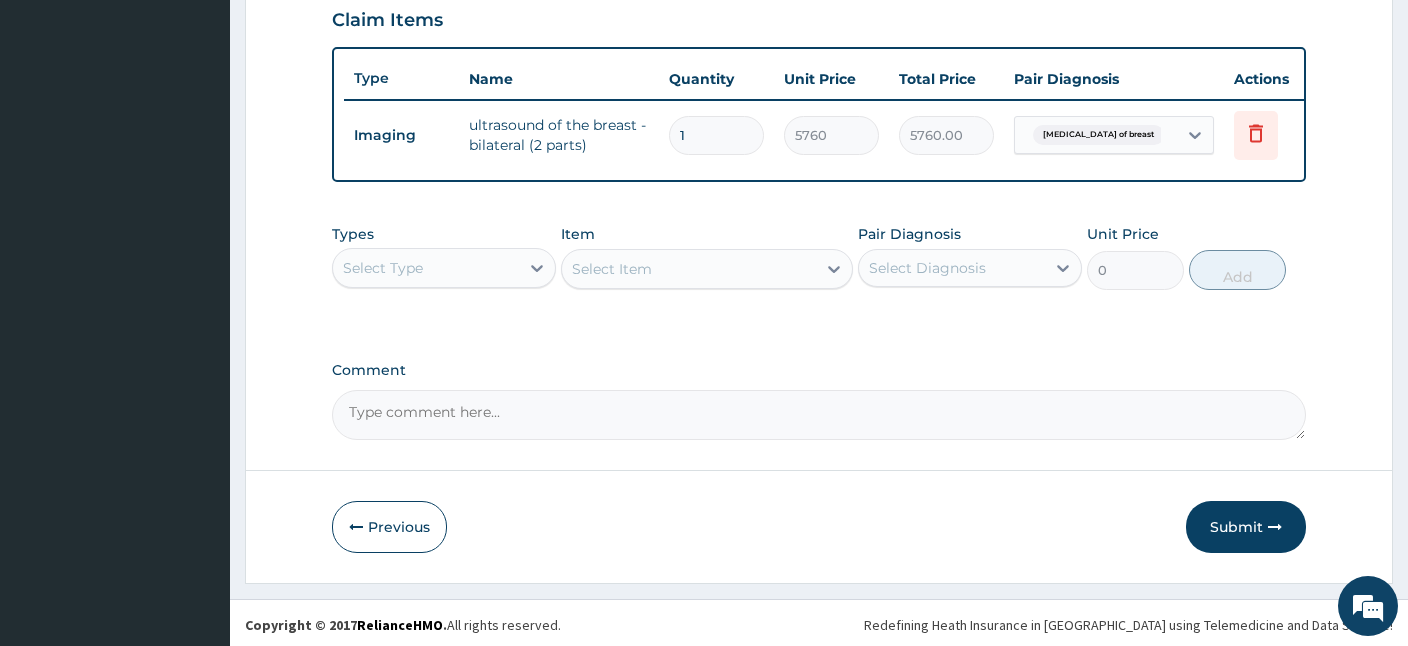 type 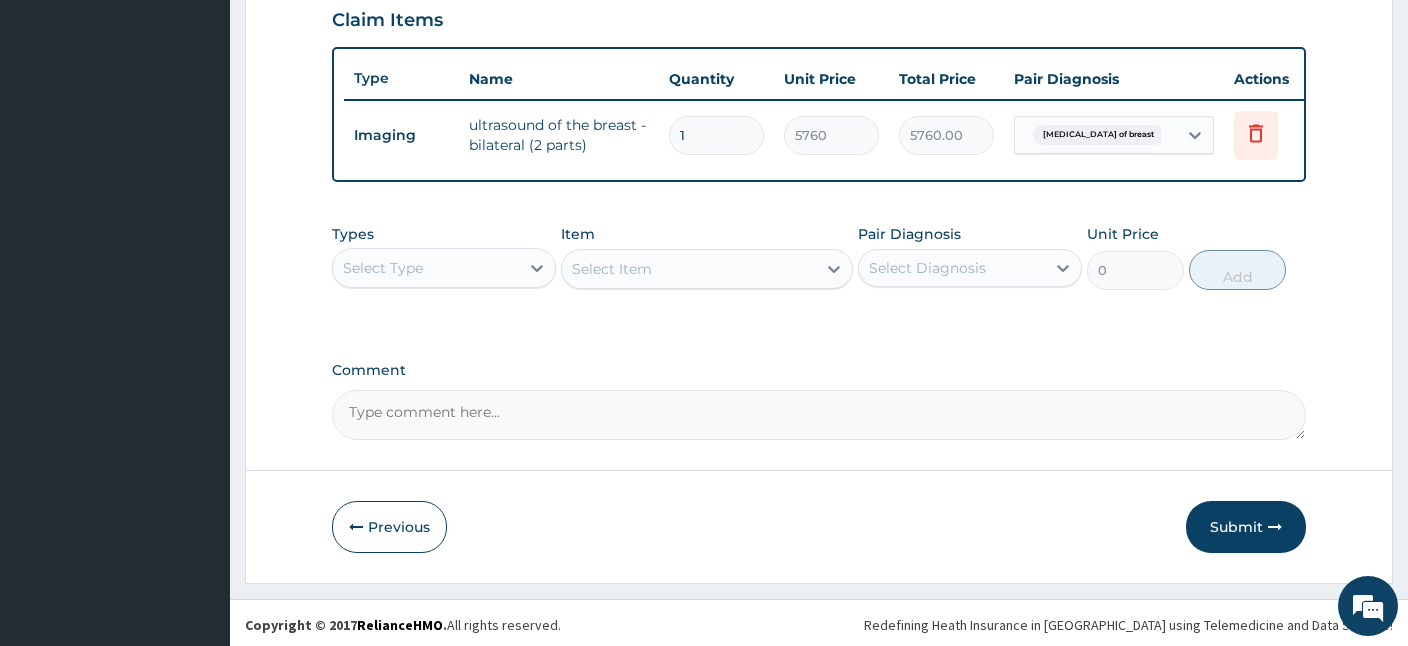 type on "0.00" 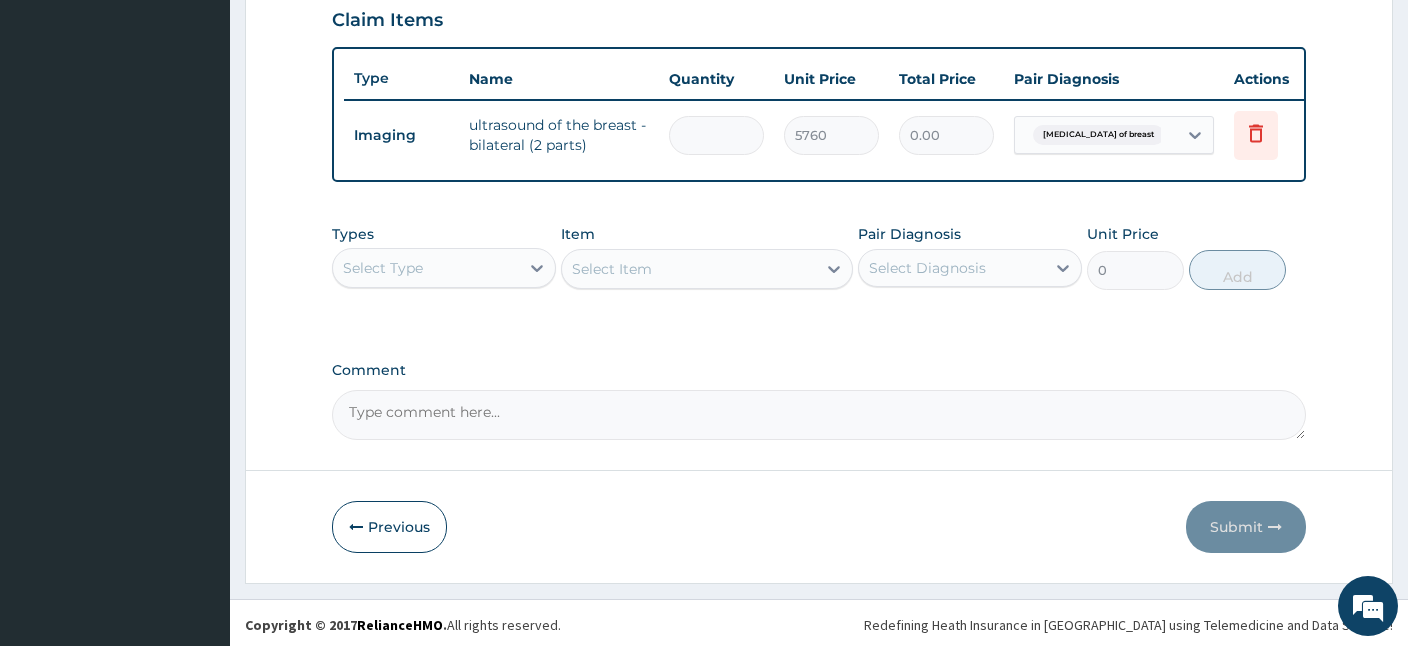 type on "2" 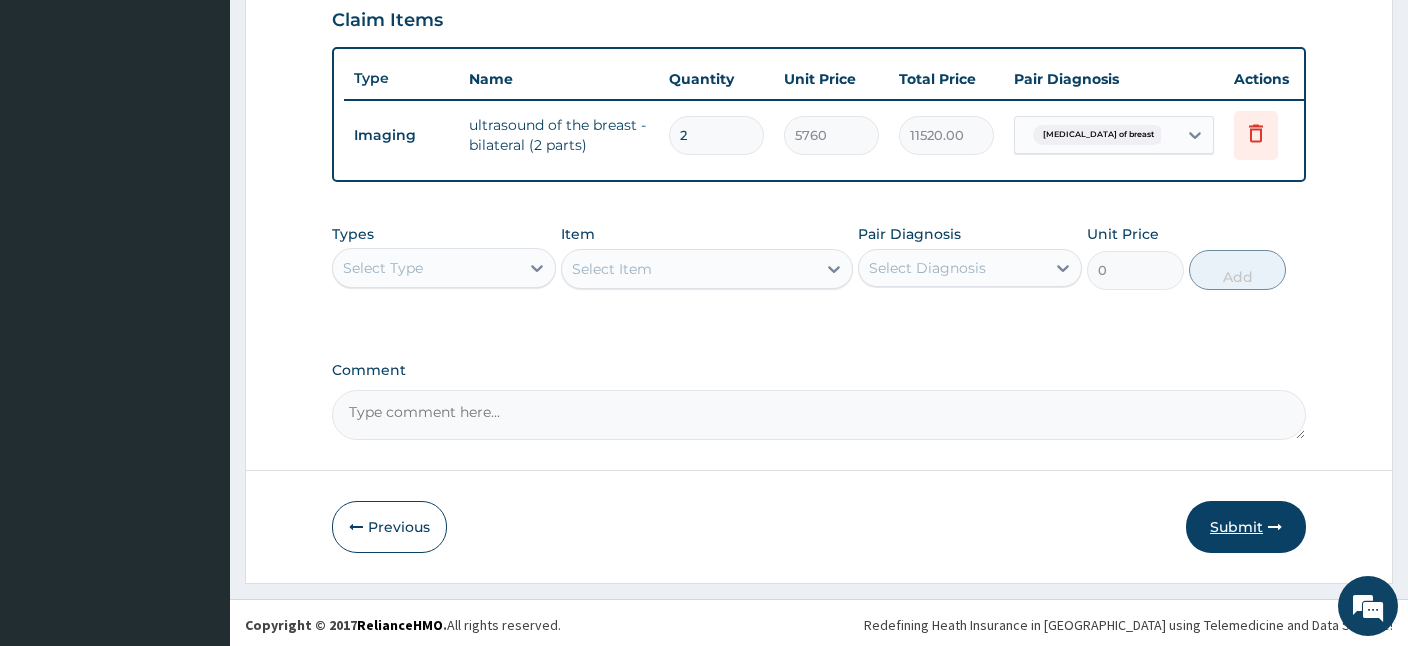 type on "2" 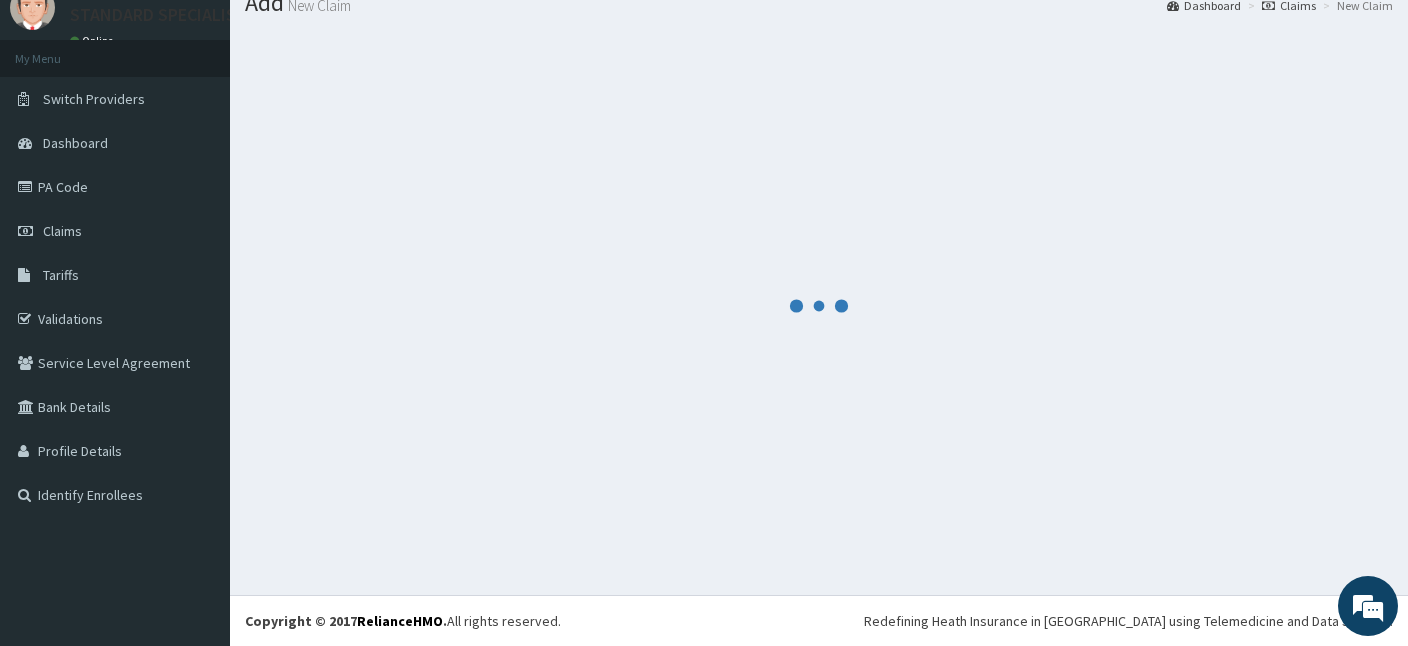 scroll, scrollTop: 75, scrollLeft: 0, axis: vertical 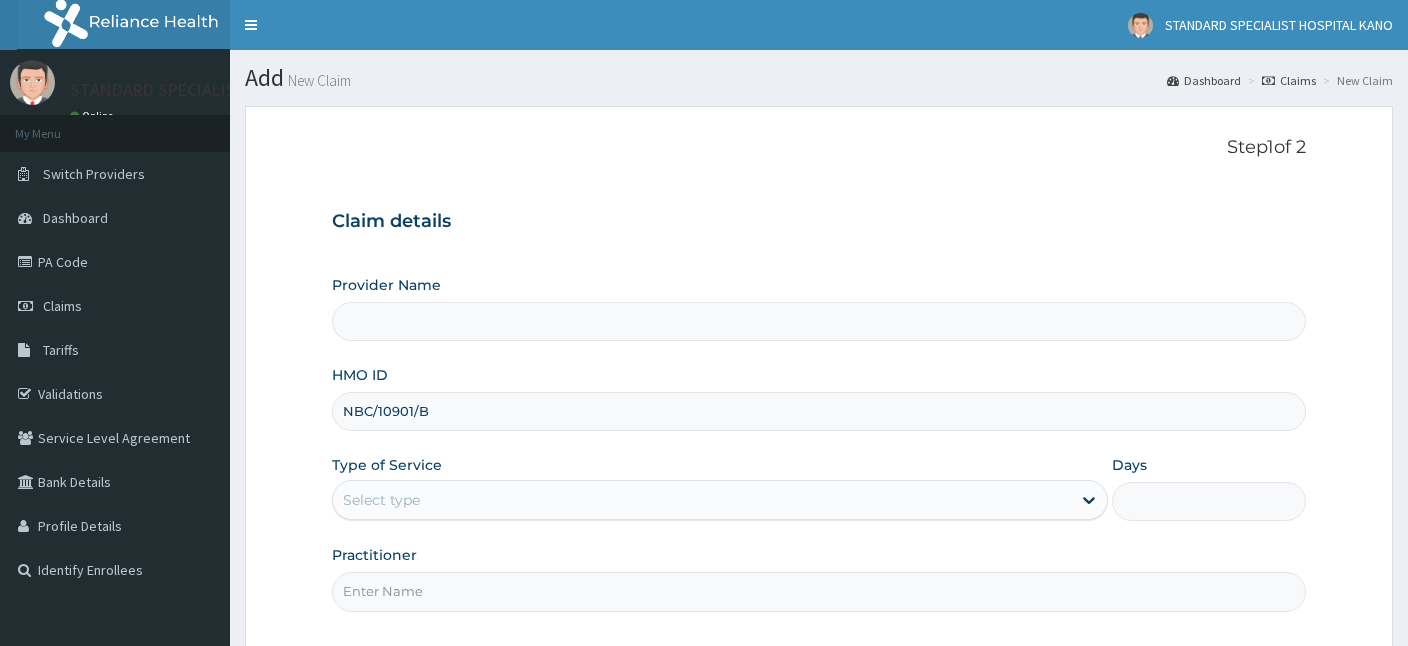 type on "NBC/10901/B" 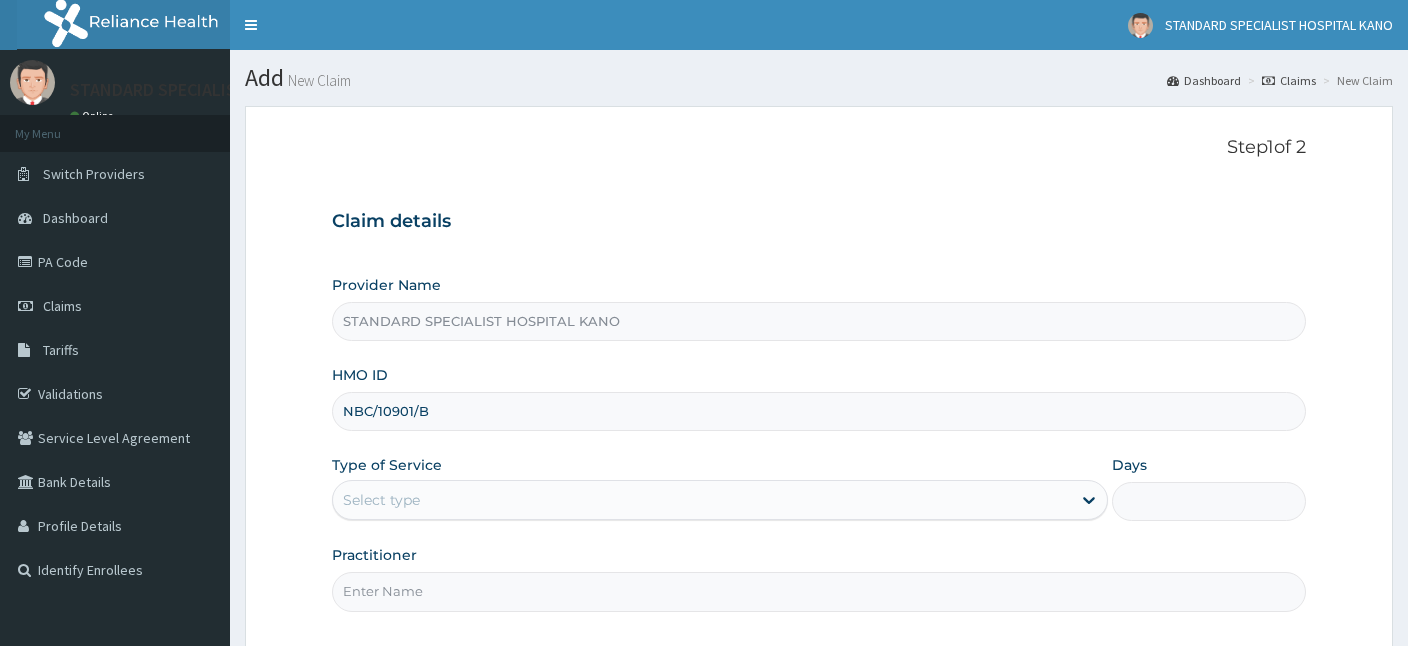 type on "STANDARD SPECIALIST HOSPITAL KANO" 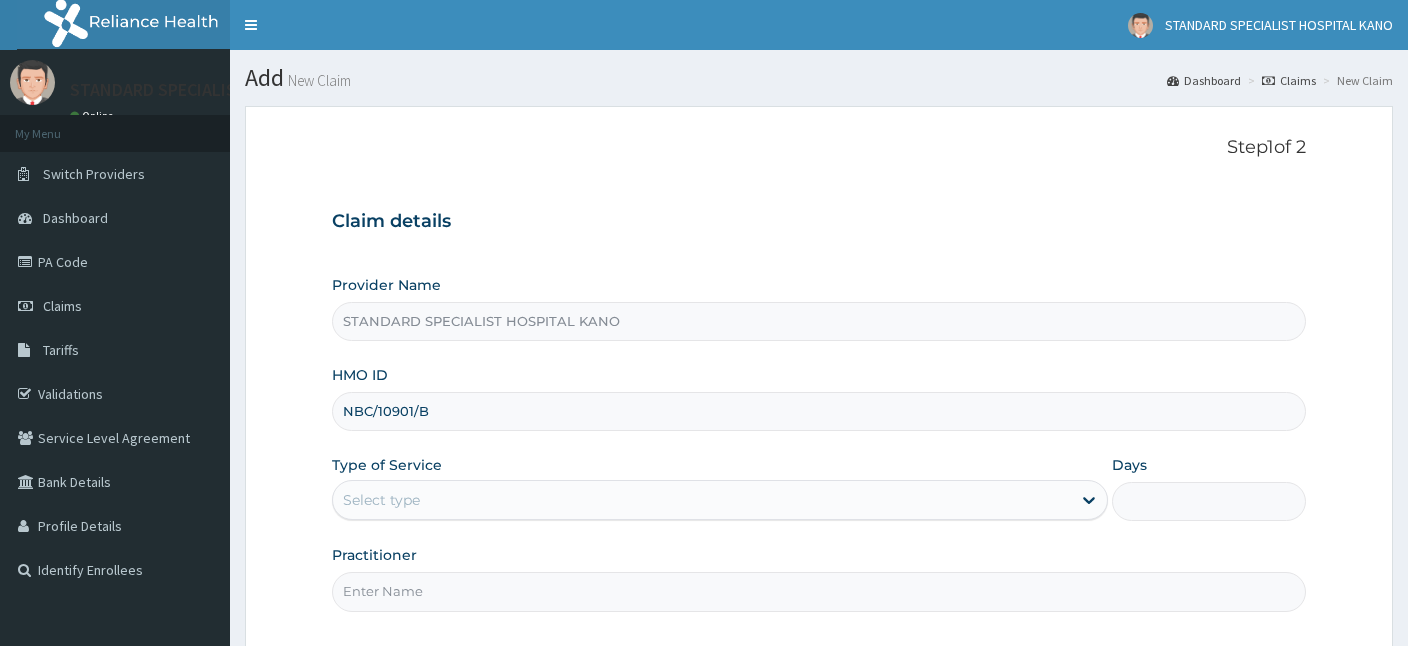 click on "Select type" at bounding box center (702, 500) 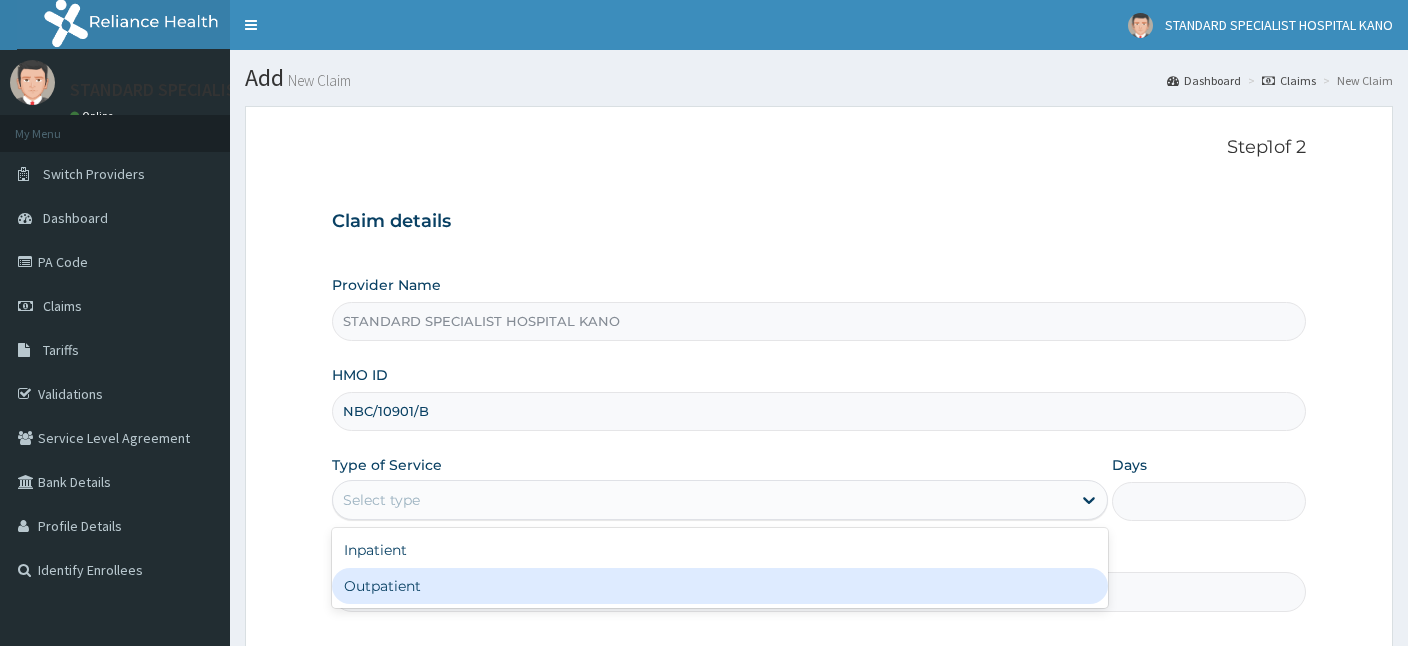 drag, startPoint x: 502, startPoint y: 571, endPoint x: 502, endPoint y: 582, distance: 11 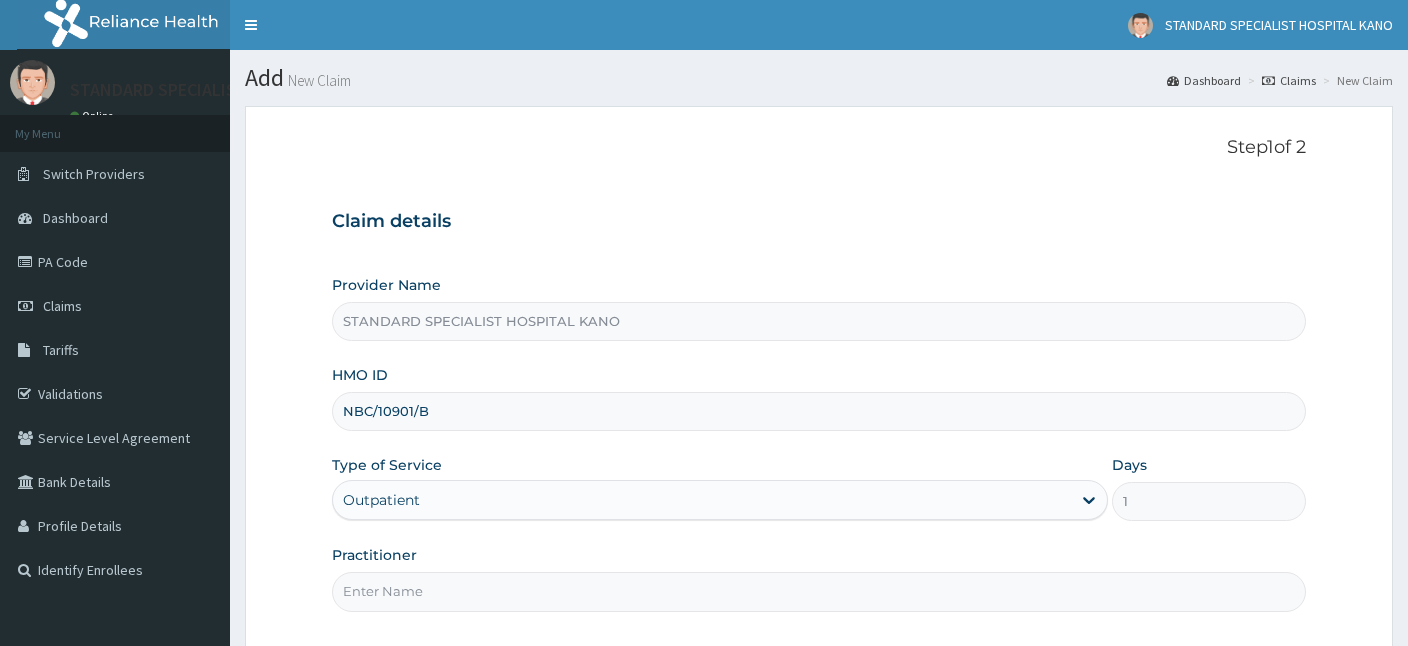 click on "Practitioner" at bounding box center (819, 591) 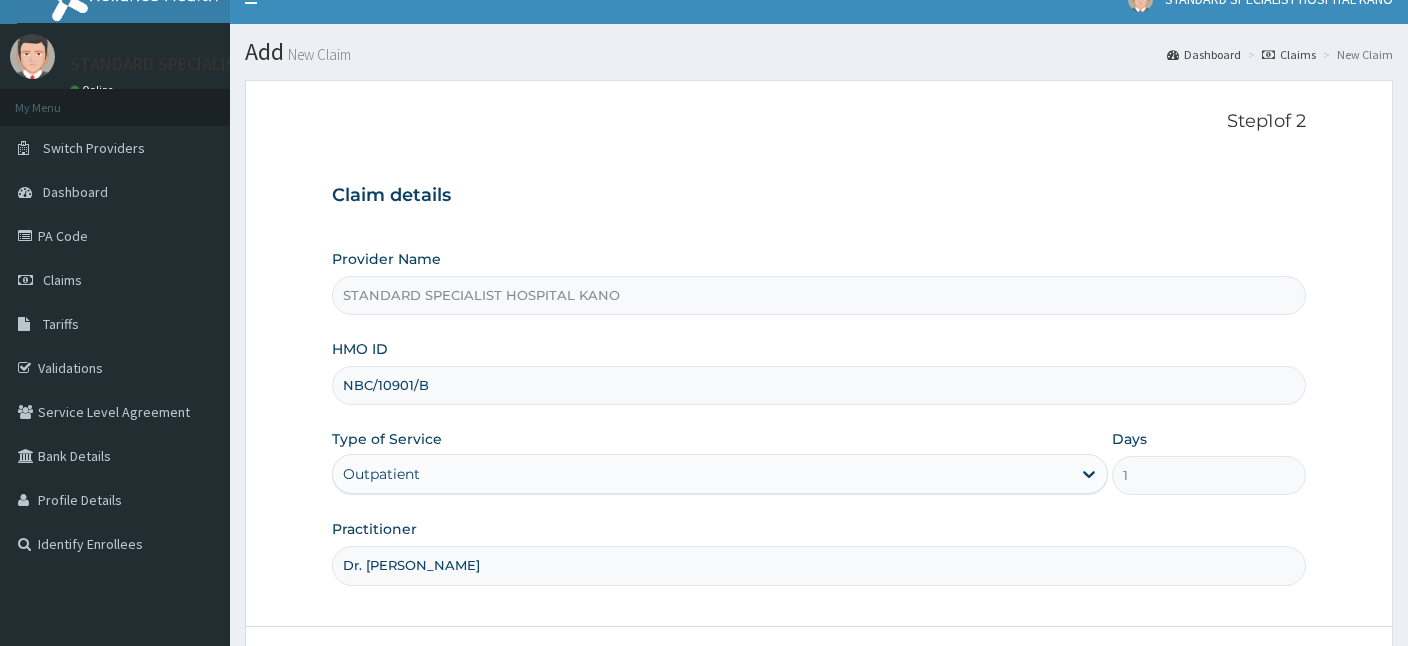 scroll, scrollTop: 184, scrollLeft: 0, axis: vertical 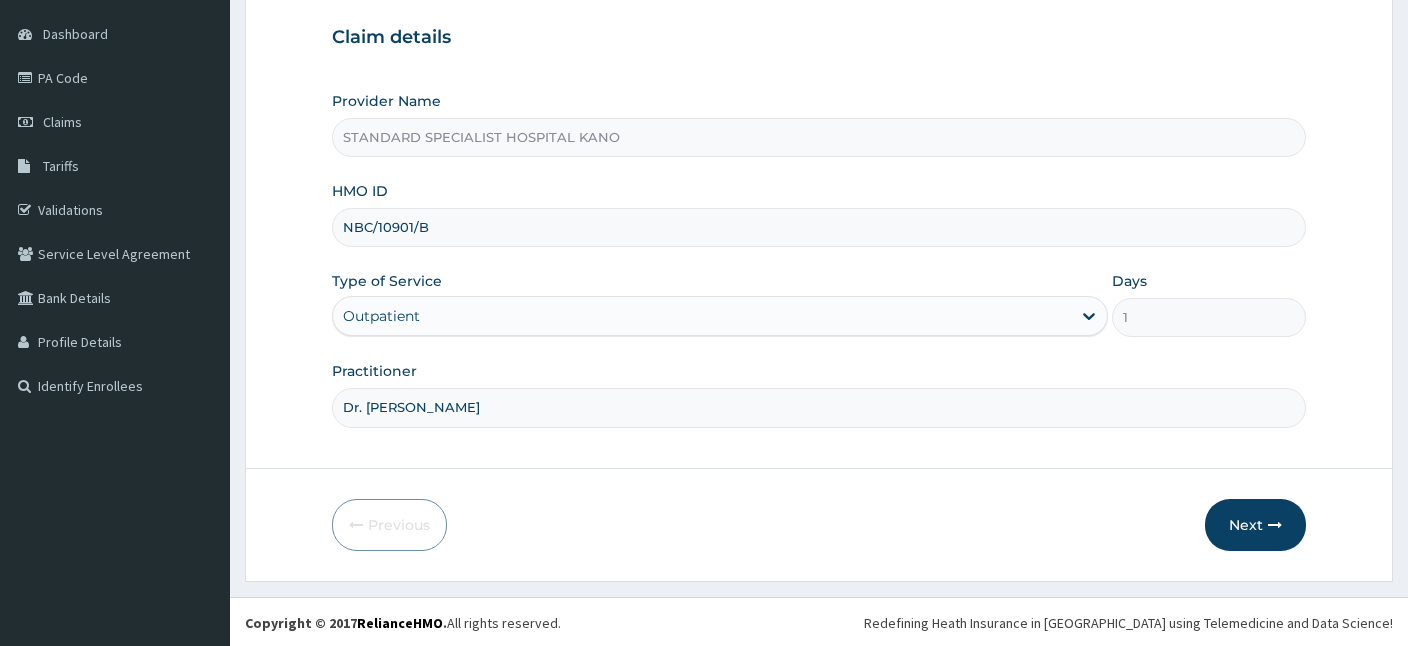 type on "Dr. Hamisu Abdullahi" 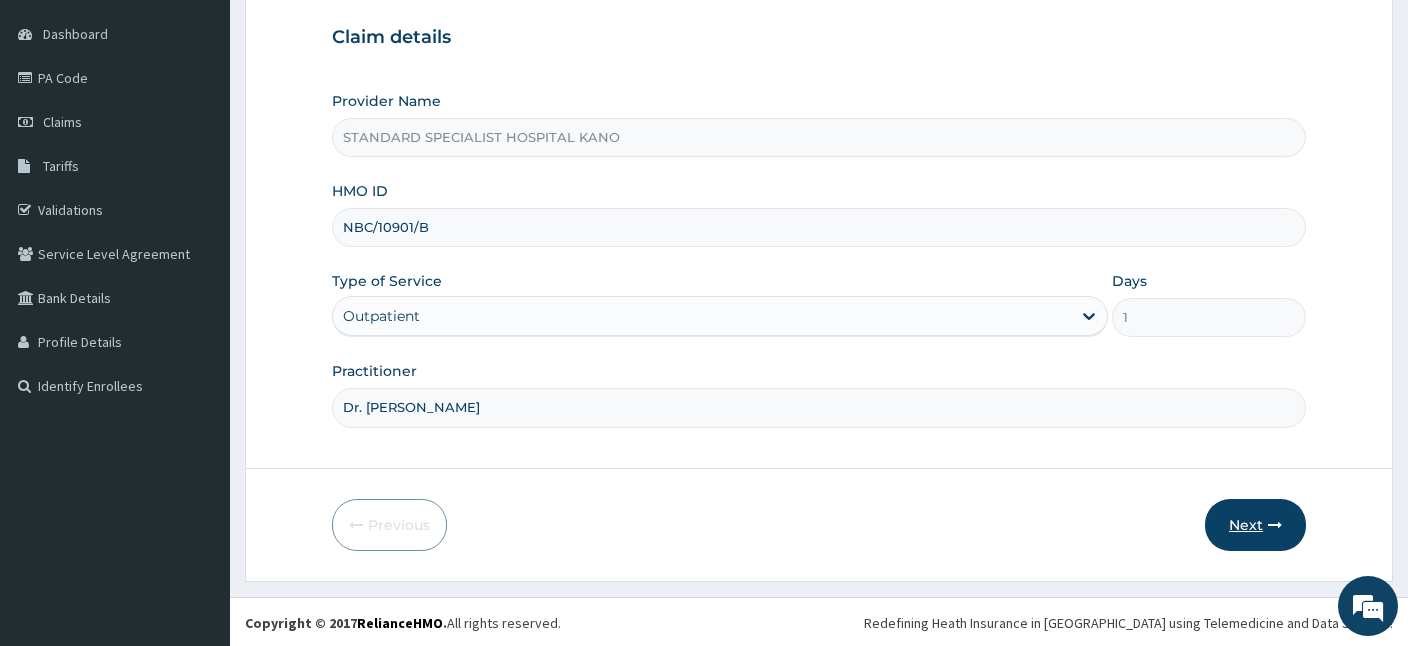 click on "Next" at bounding box center [1255, 525] 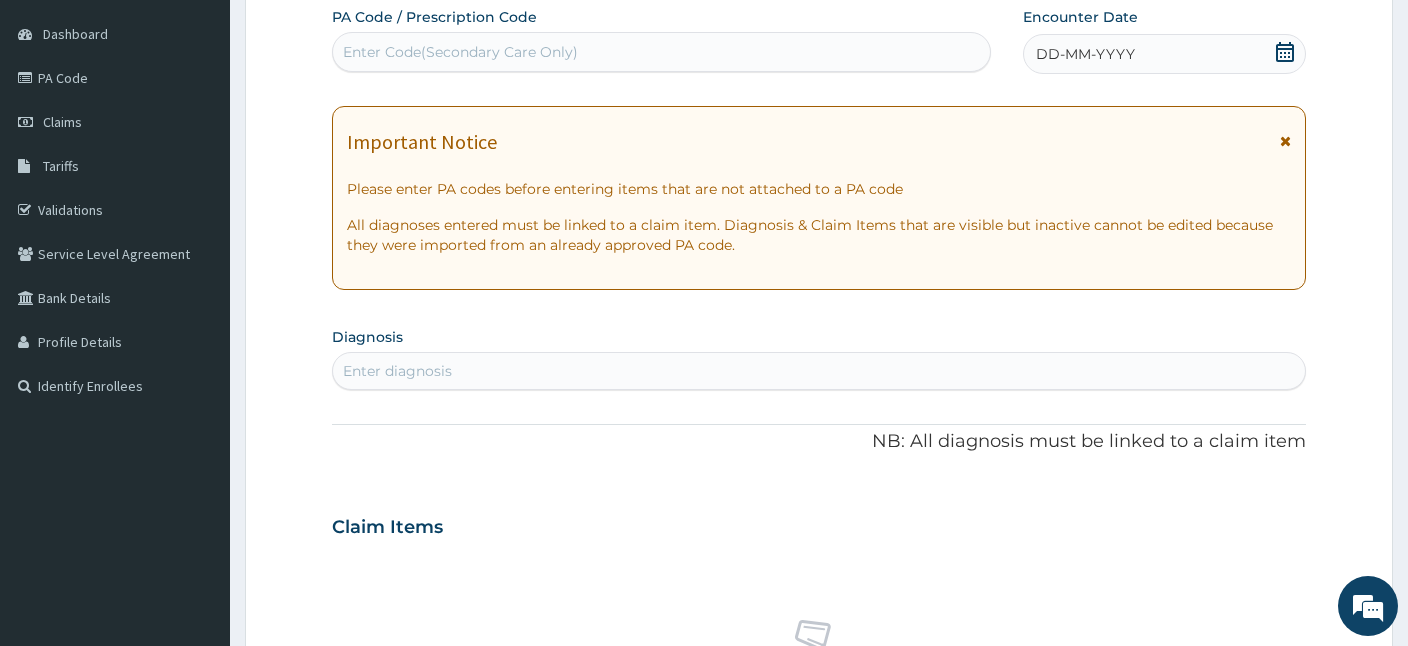 click on "Enter Code(Secondary Care Only)" at bounding box center (460, 52) 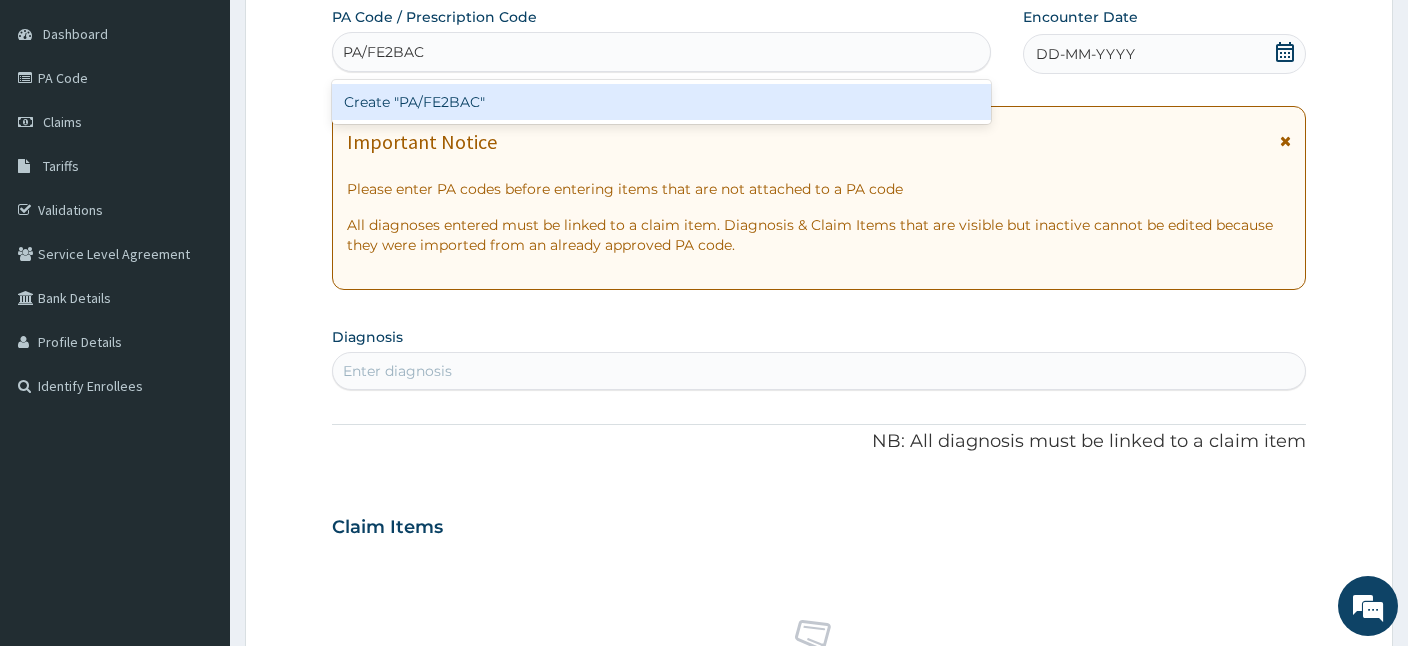 click on "Create "PA/FE2BAC"" at bounding box center (661, 102) 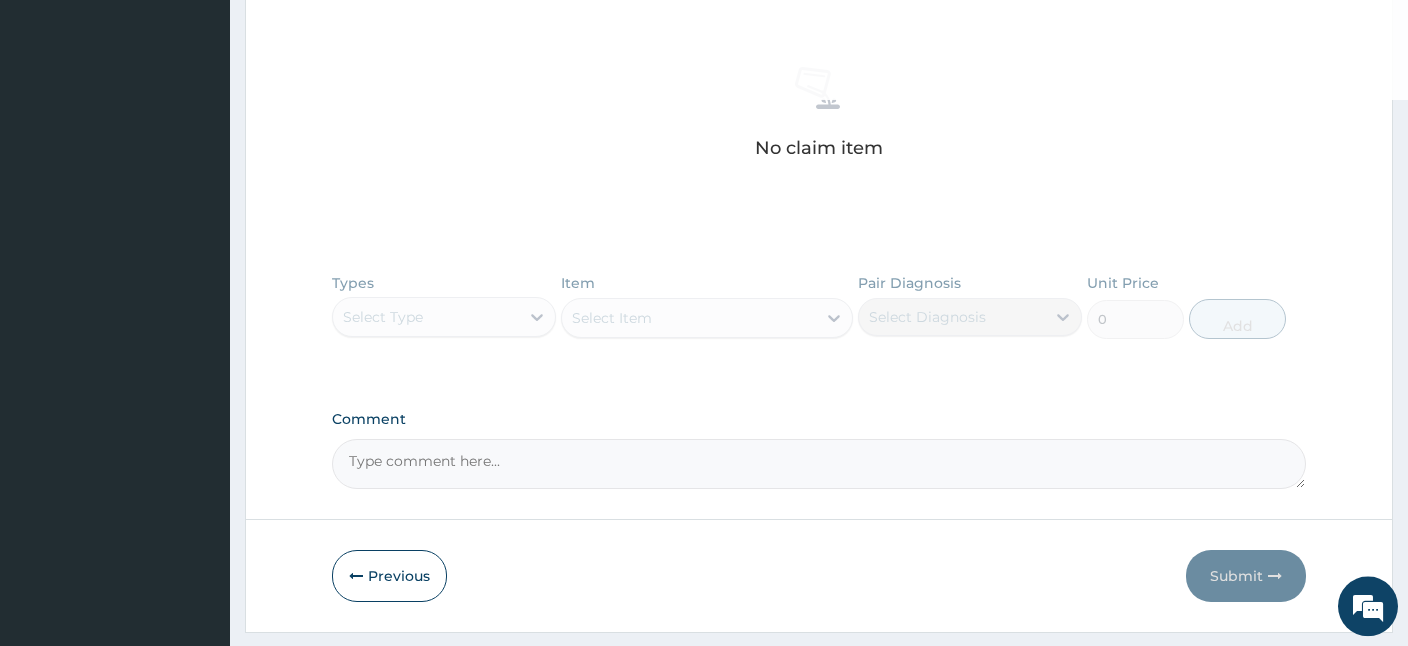 scroll, scrollTop: 788, scrollLeft: 0, axis: vertical 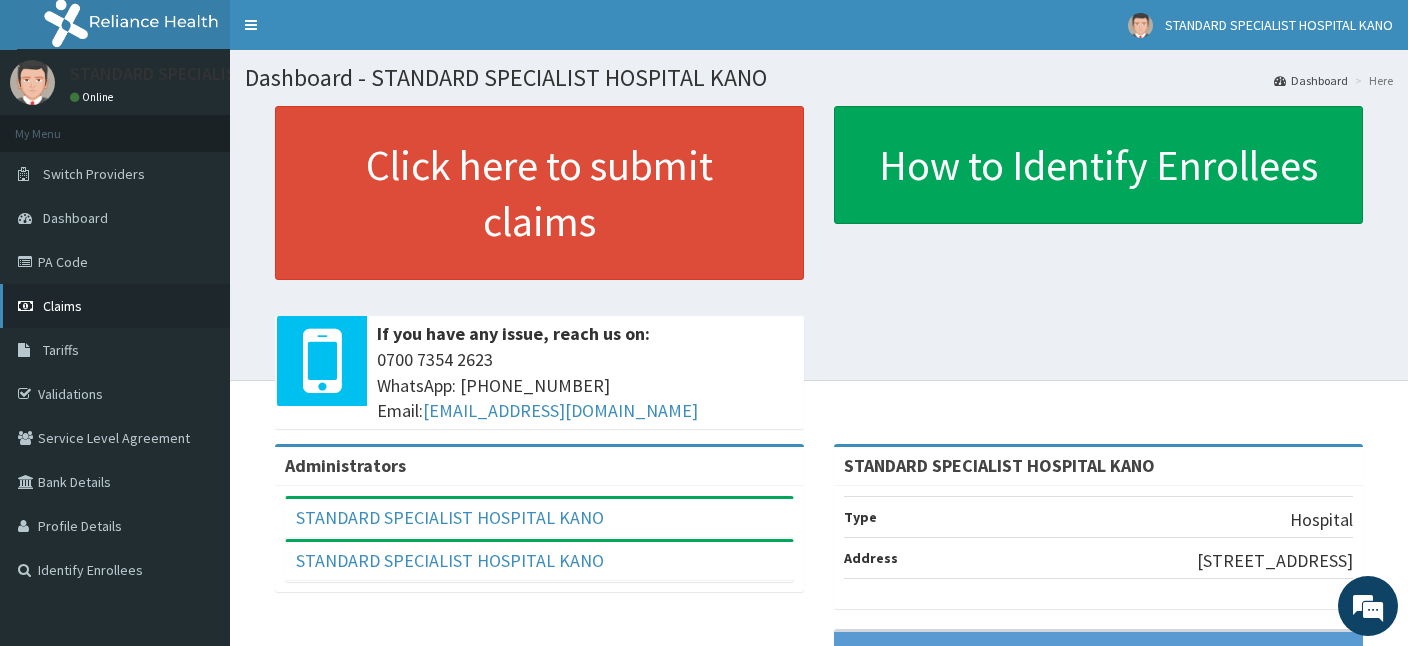 click on "Claims" at bounding box center [62, 306] 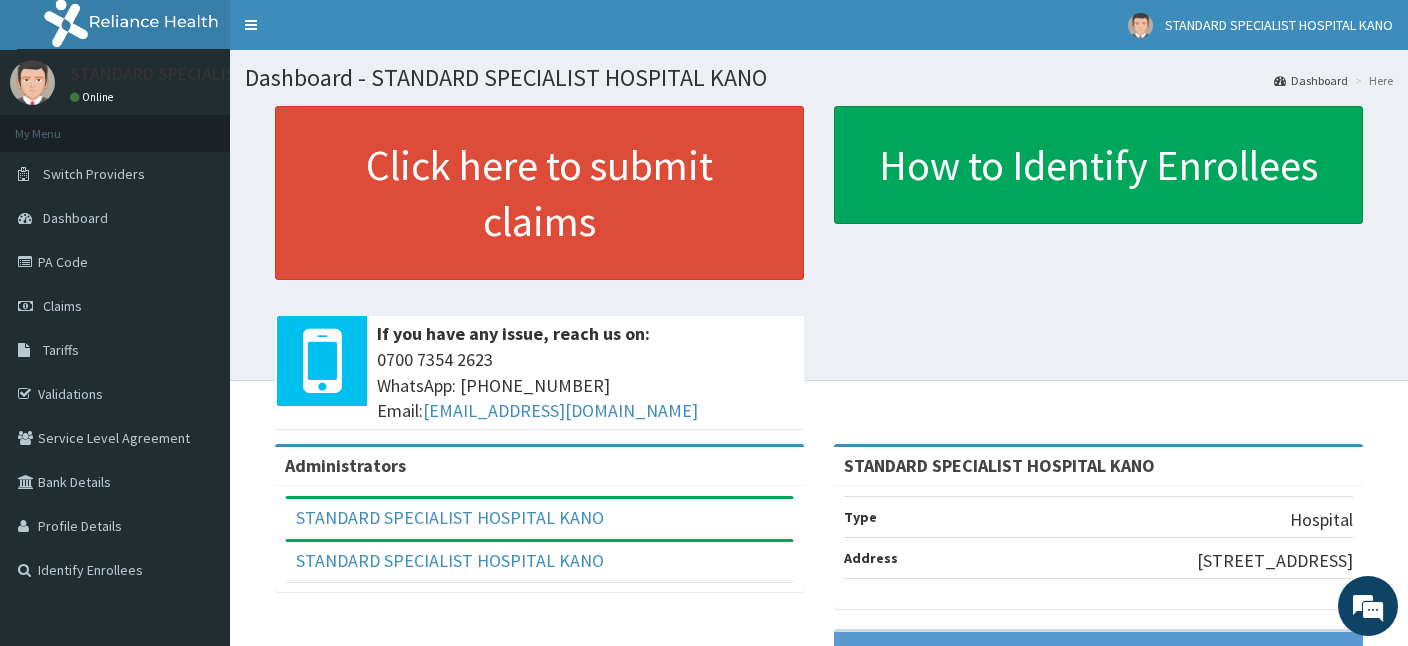 scroll, scrollTop: 0, scrollLeft: 0, axis: both 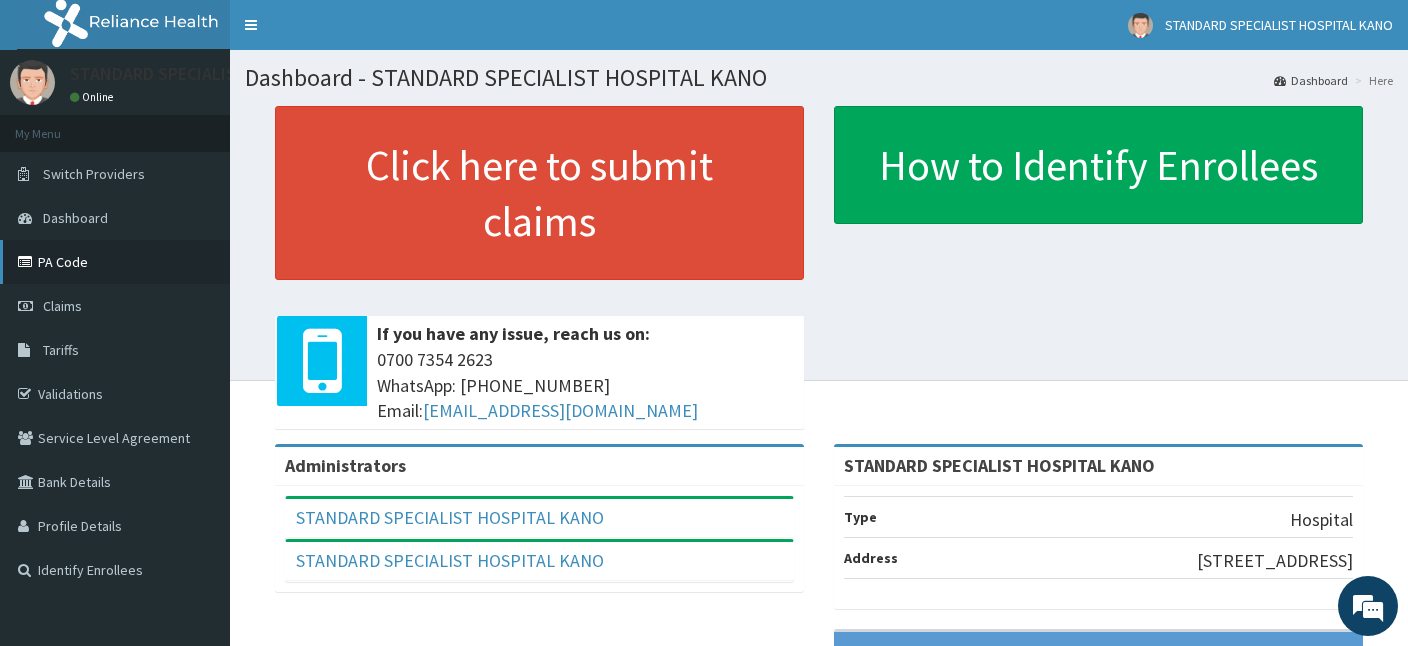 click on "PA Code" at bounding box center [115, 262] 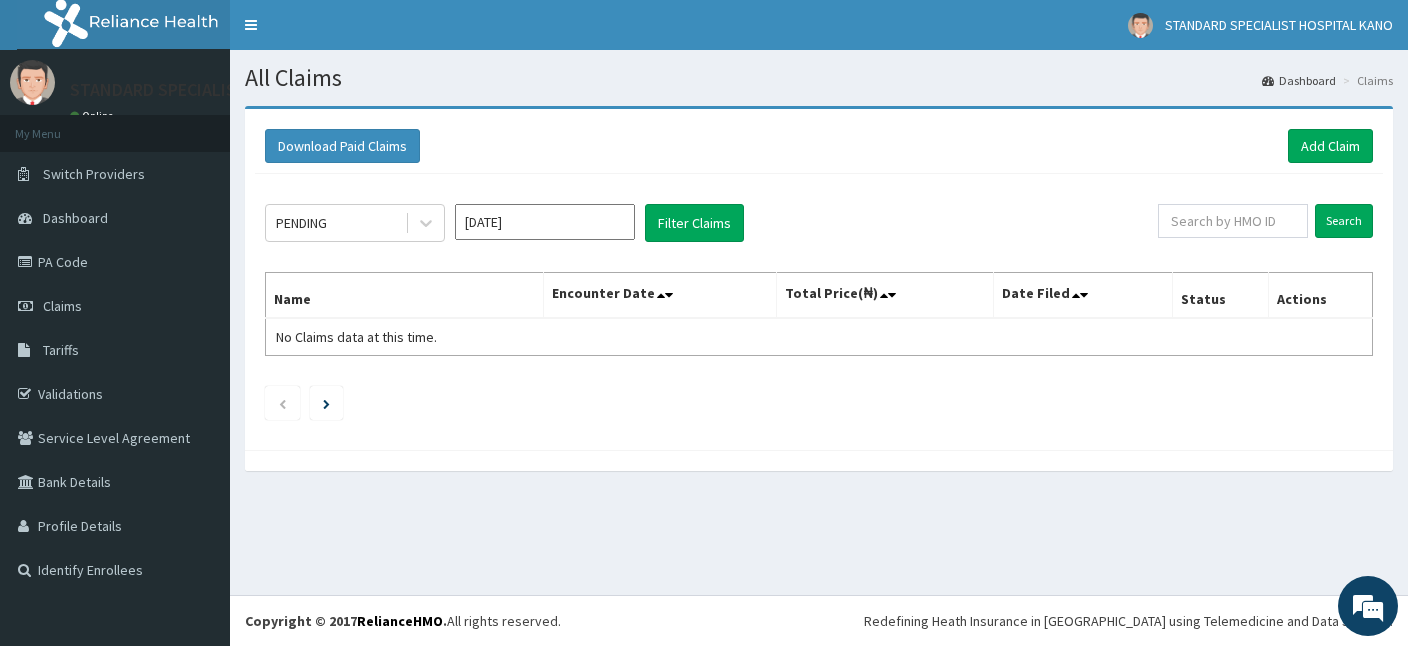 scroll, scrollTop: 0, scrollLeft: 0, axis: both 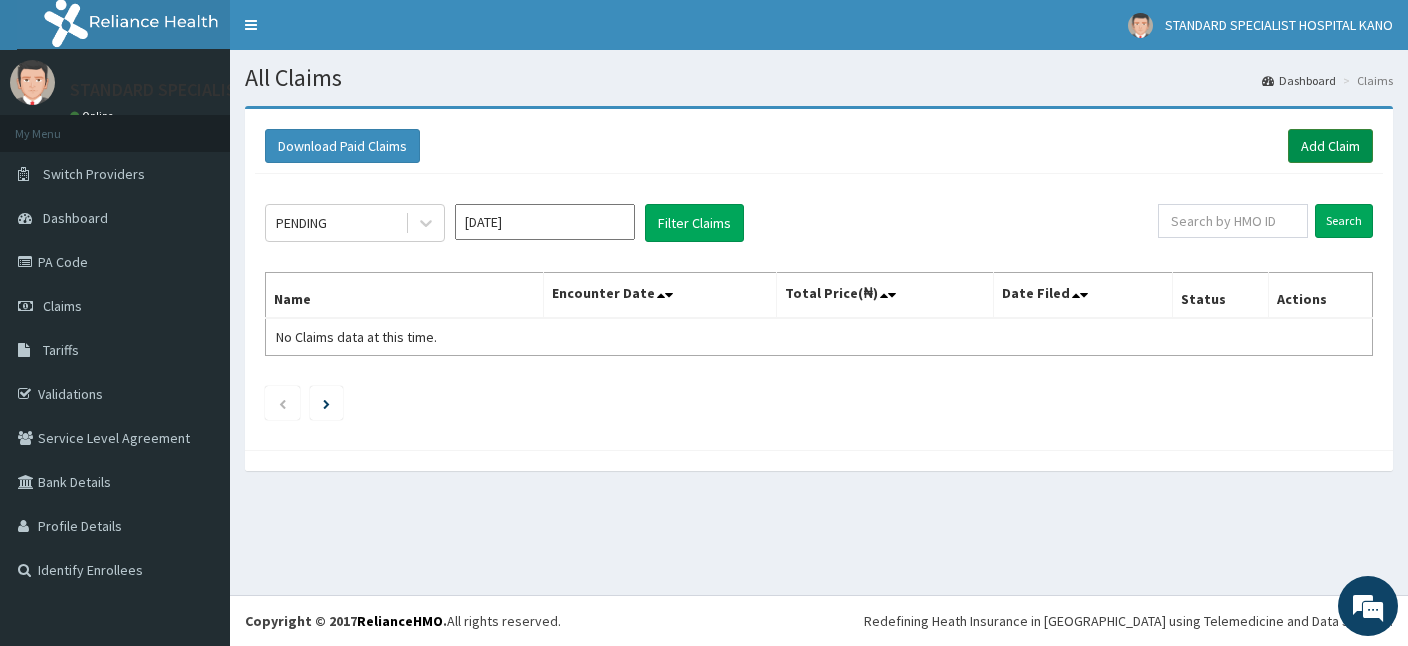 click on "Add Claim" at bounding box center (1330, 146) 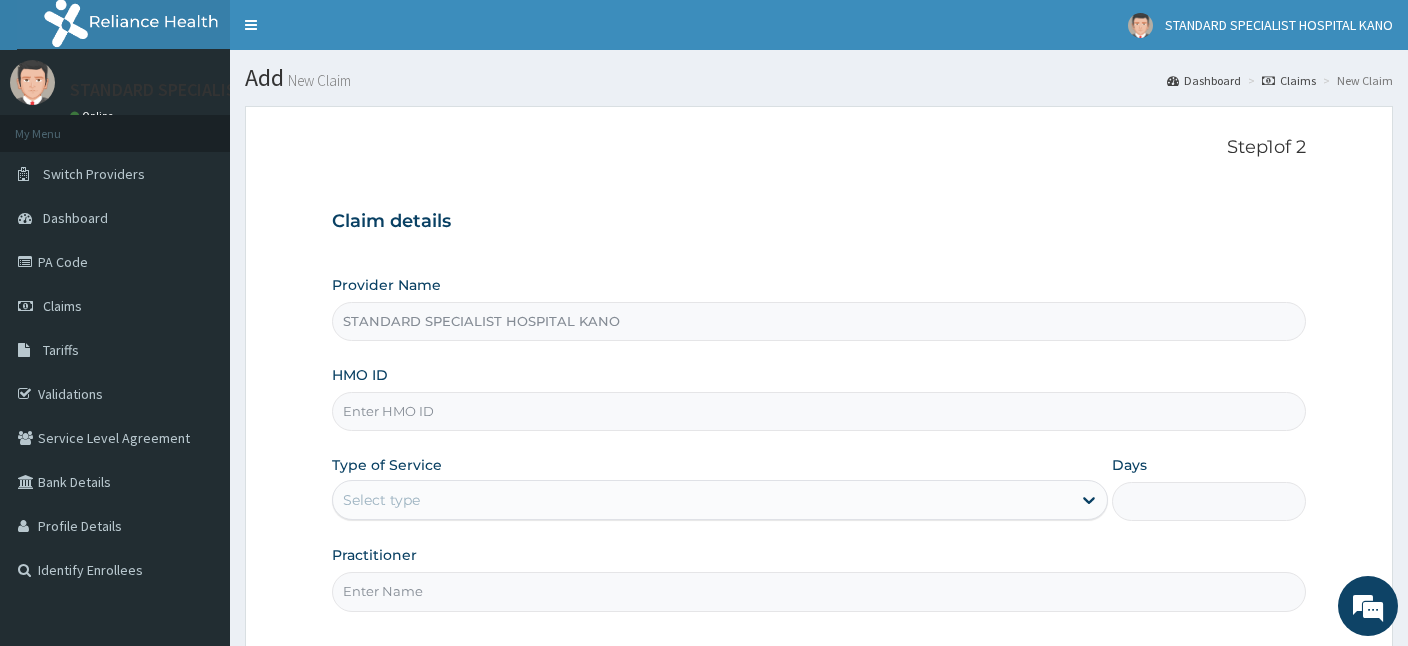 scroll, scrollTop: 0, scrollLeft: 0, axis: both 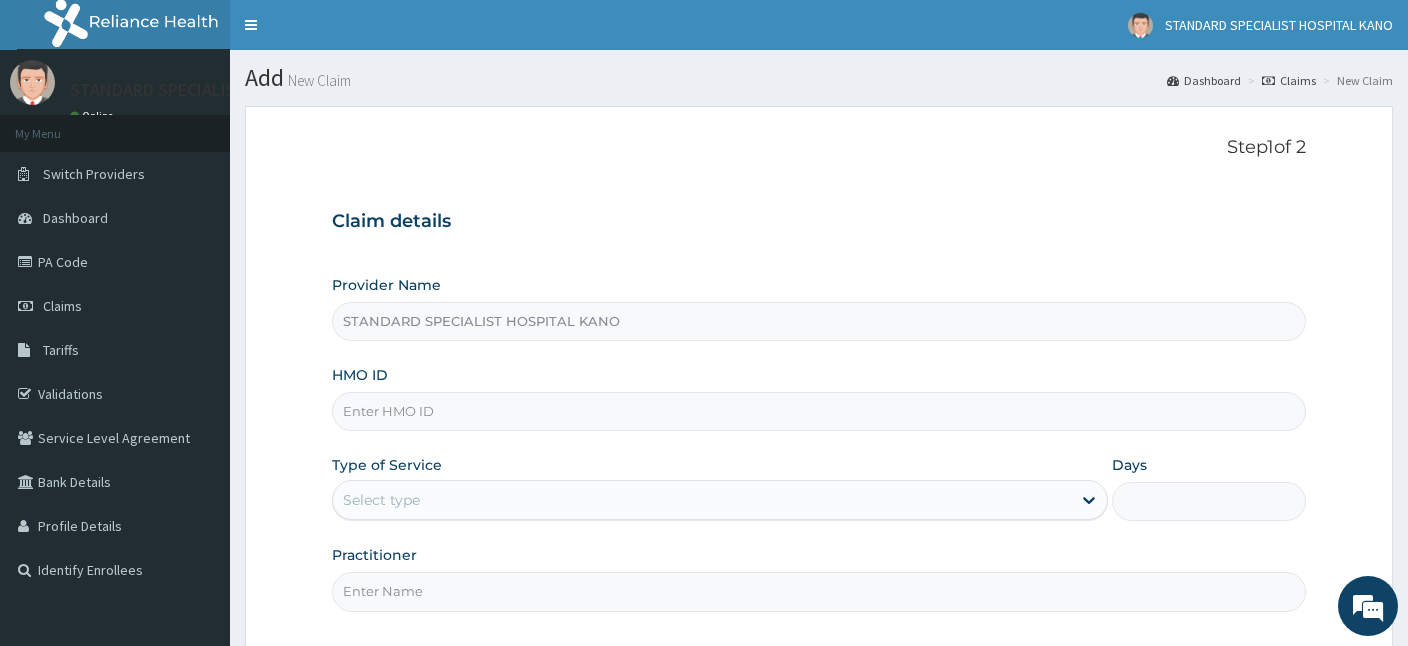 click on "HMO ID" at bounding box center [819, 411] 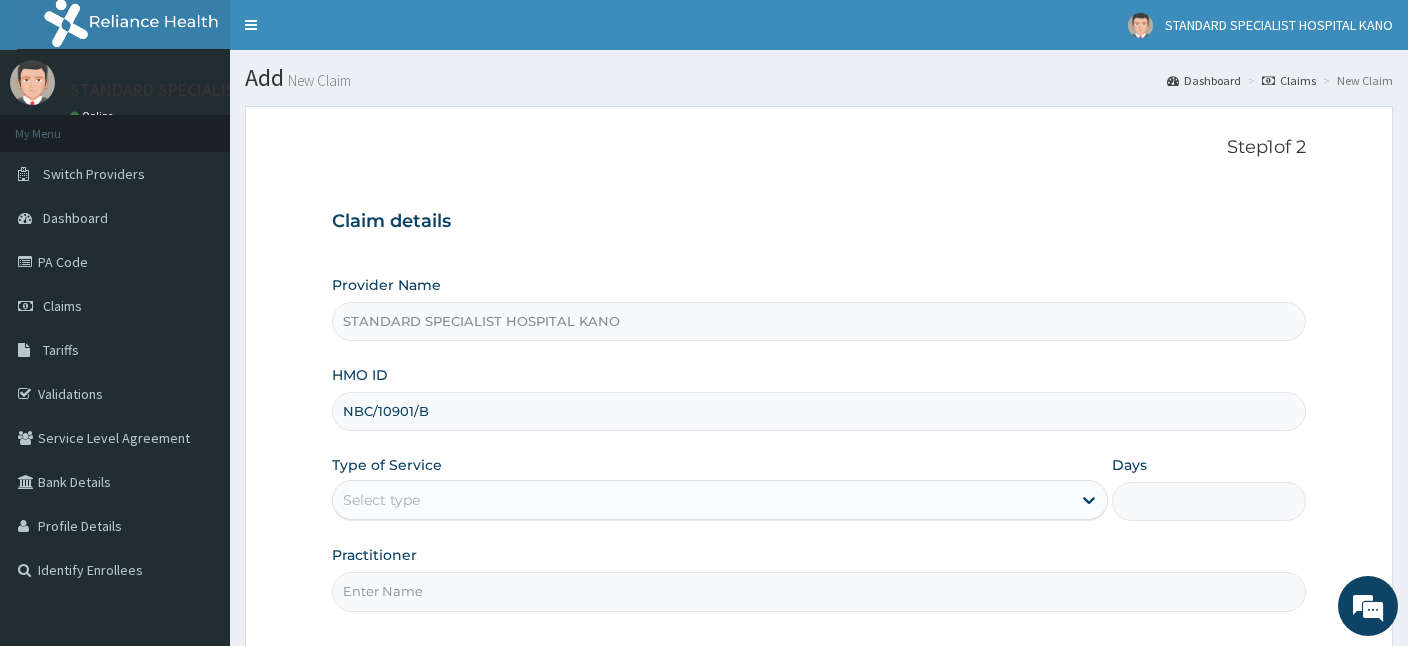 type on "NBC/10901/B" 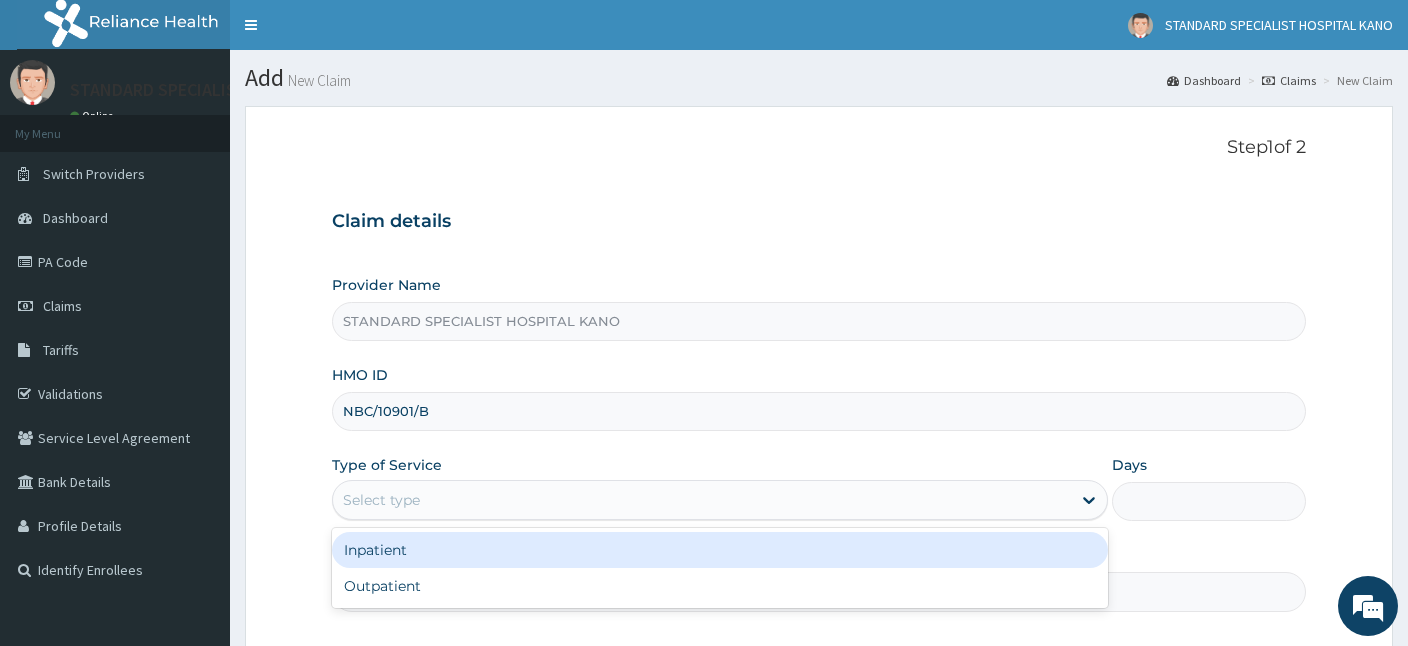 click on "Select type" at bounding box center [702, 500] 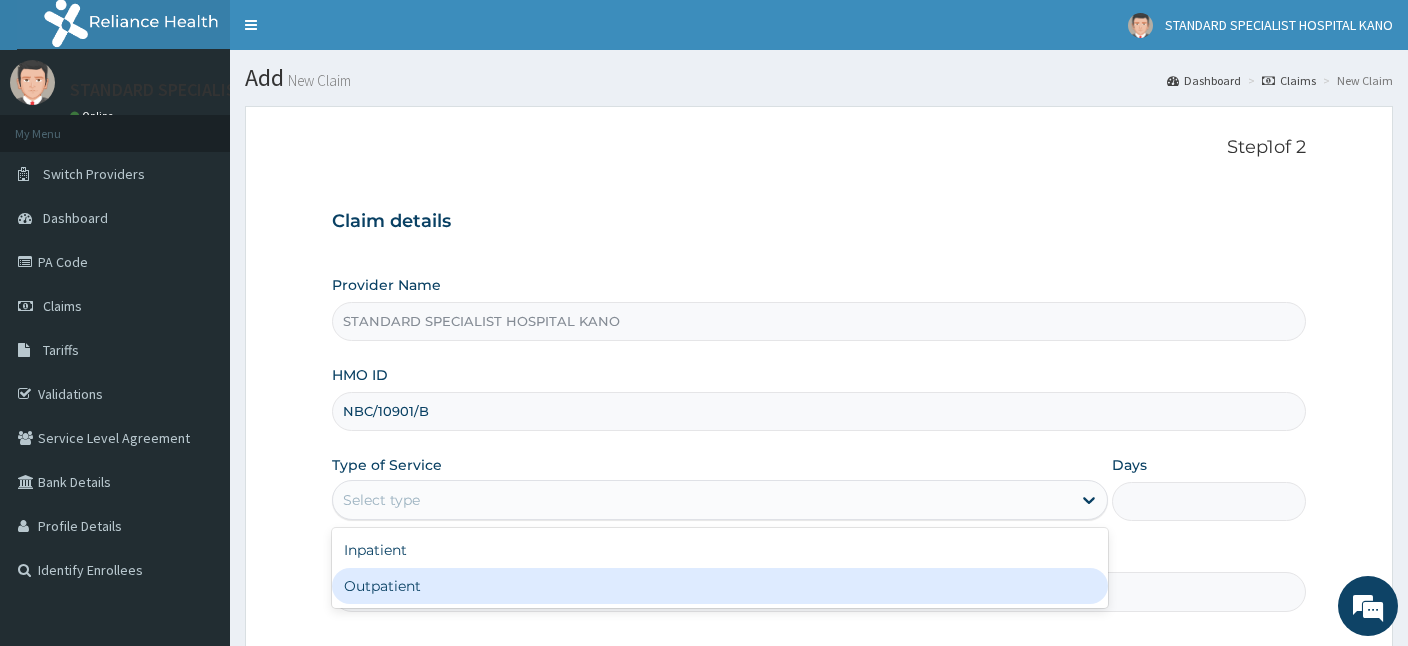 click on "Outpatient" at bounding box center (720, 586) 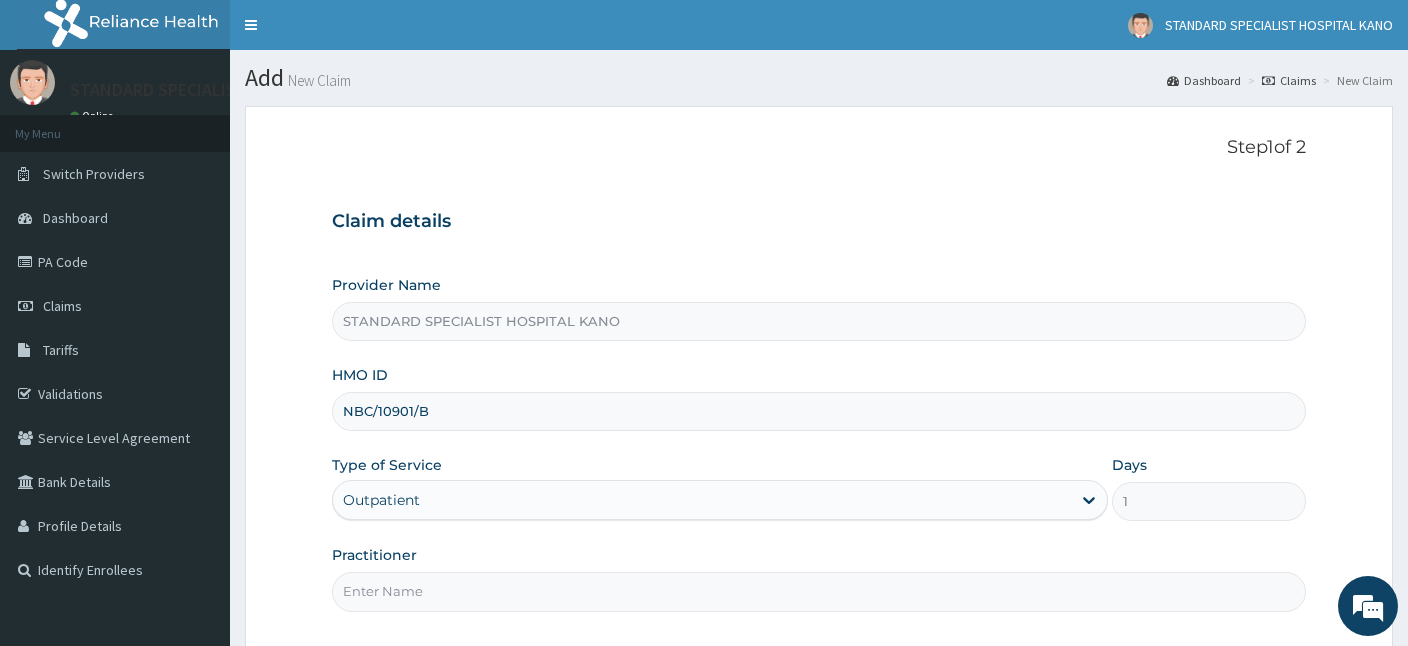 click on "Practitioner" at bounding box center (819, 591) 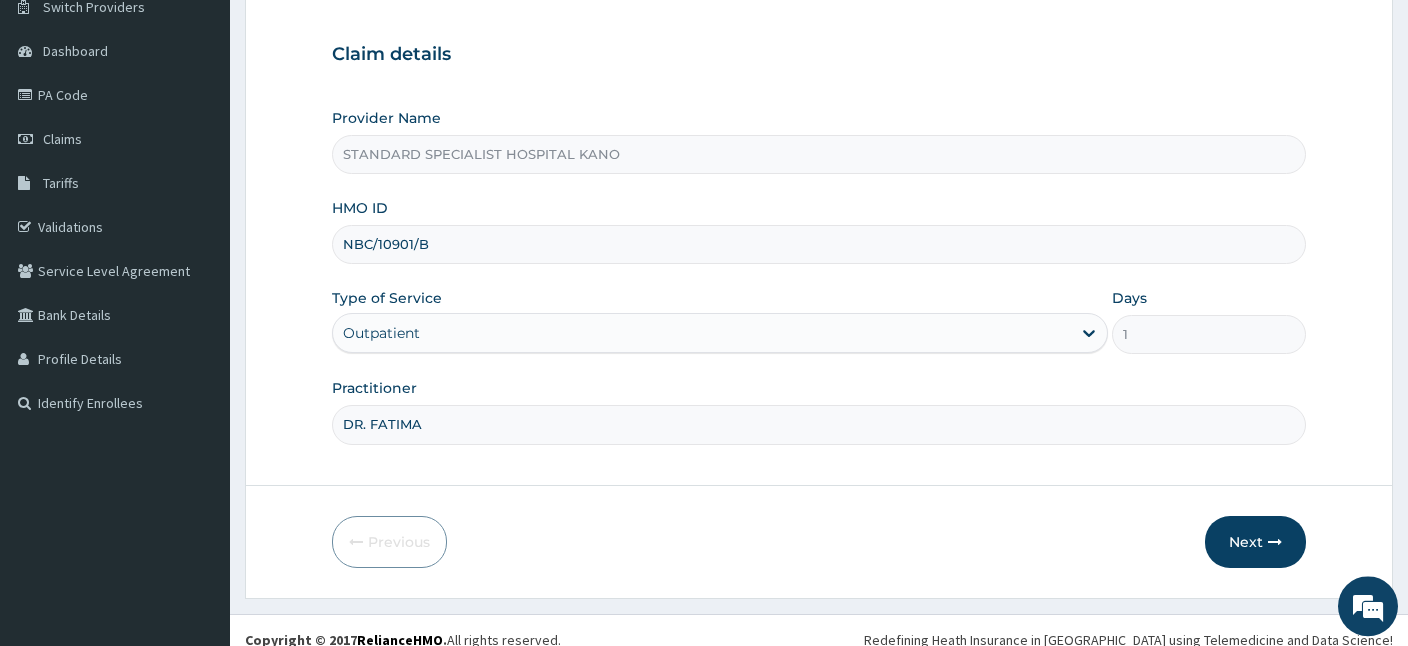scroll, scrollTop: 184, scrollLeft: 0, axis: vertical 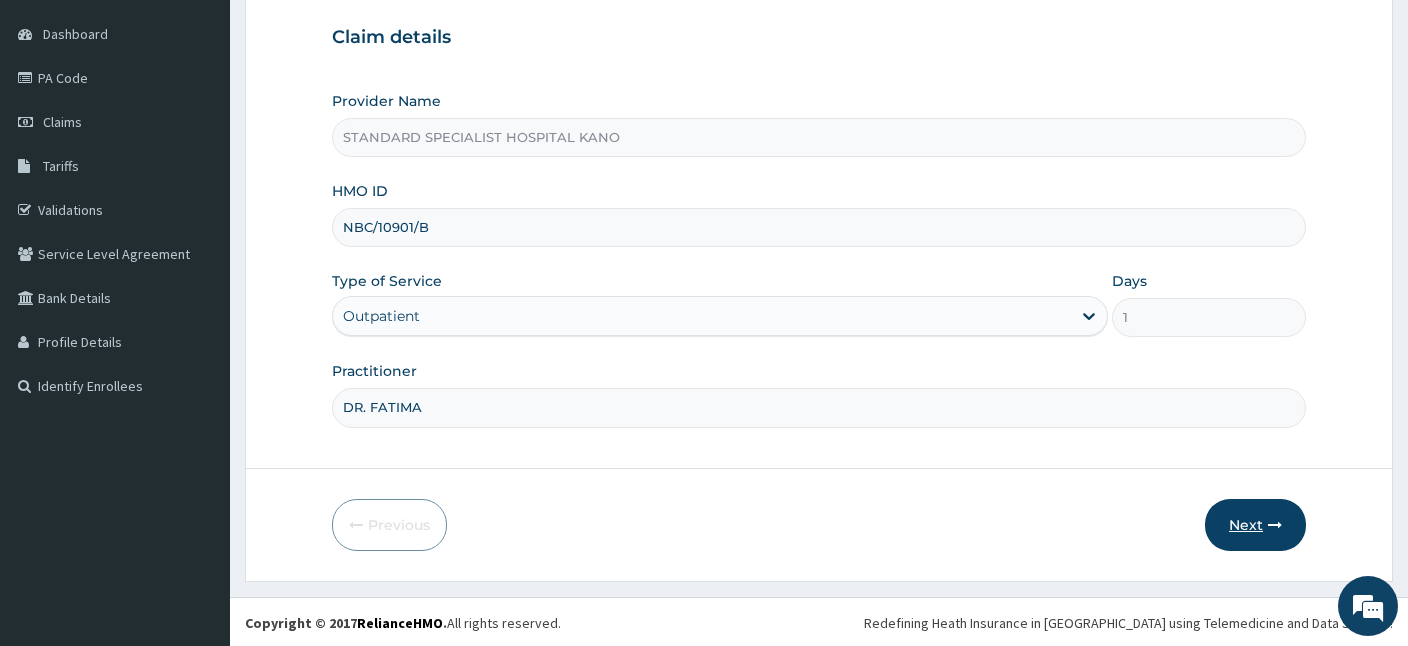 type on "DR. FATIMA" 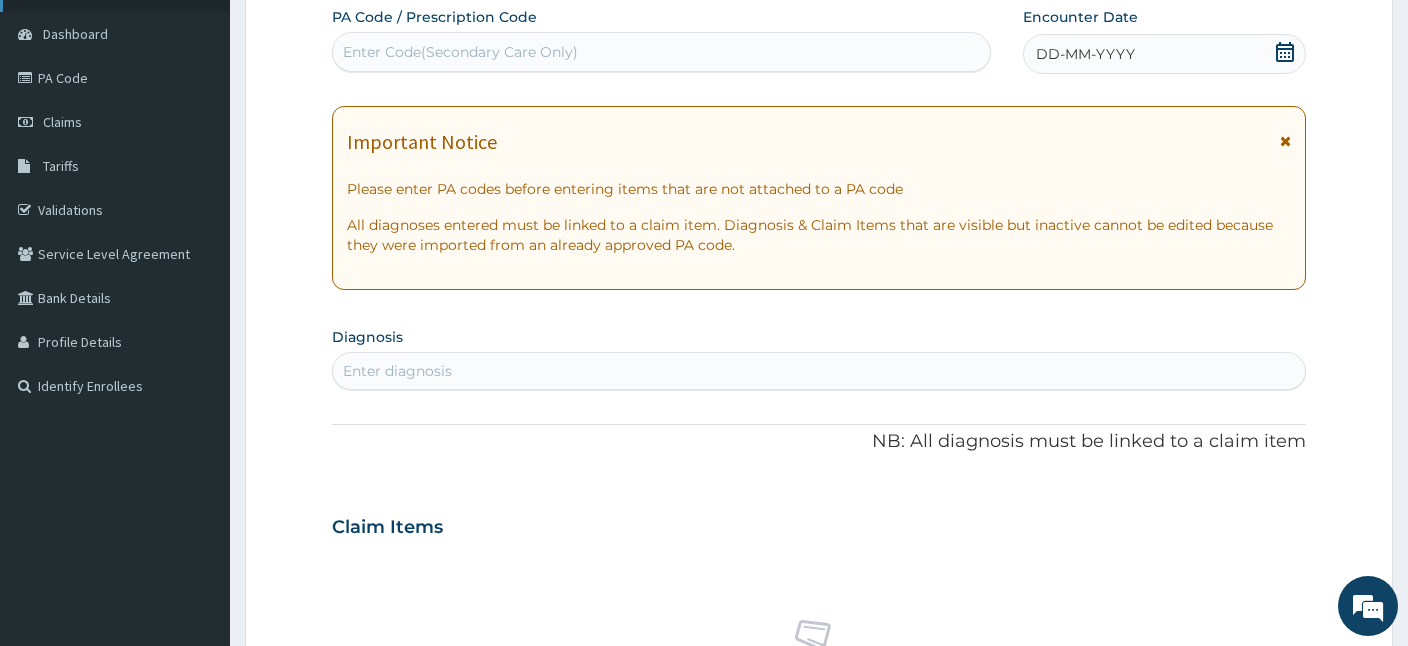 scroll, scrollTop: 0, scrollLeft: 0, axis: both 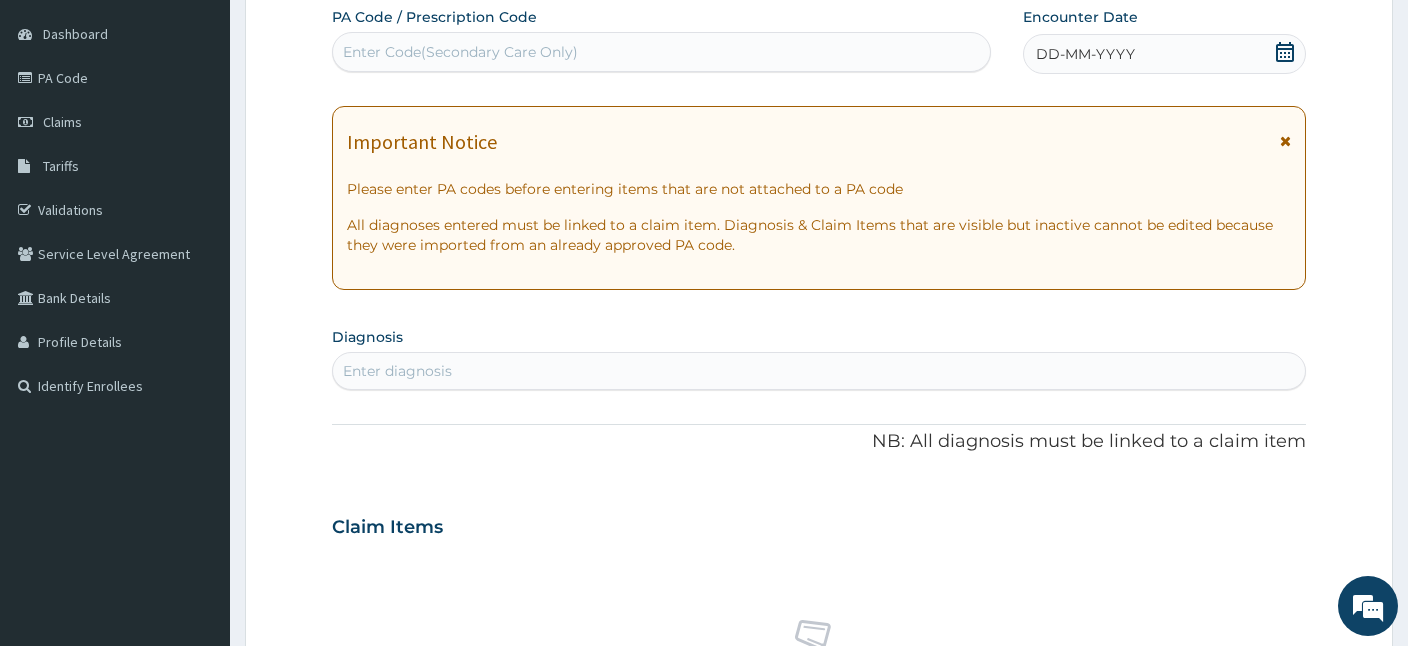 click on "Enter Code(Secondary Care Only)" at bounding box center [460, 52] 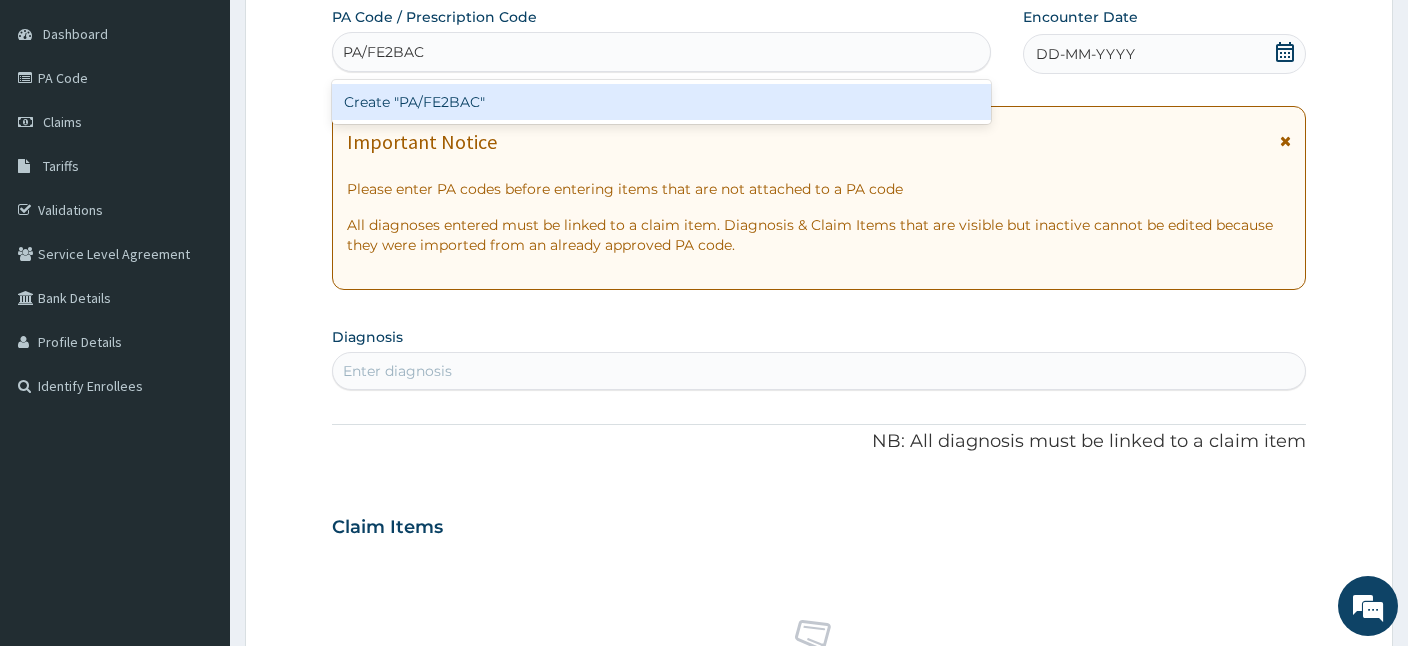 type on "PA/FE2BAC" 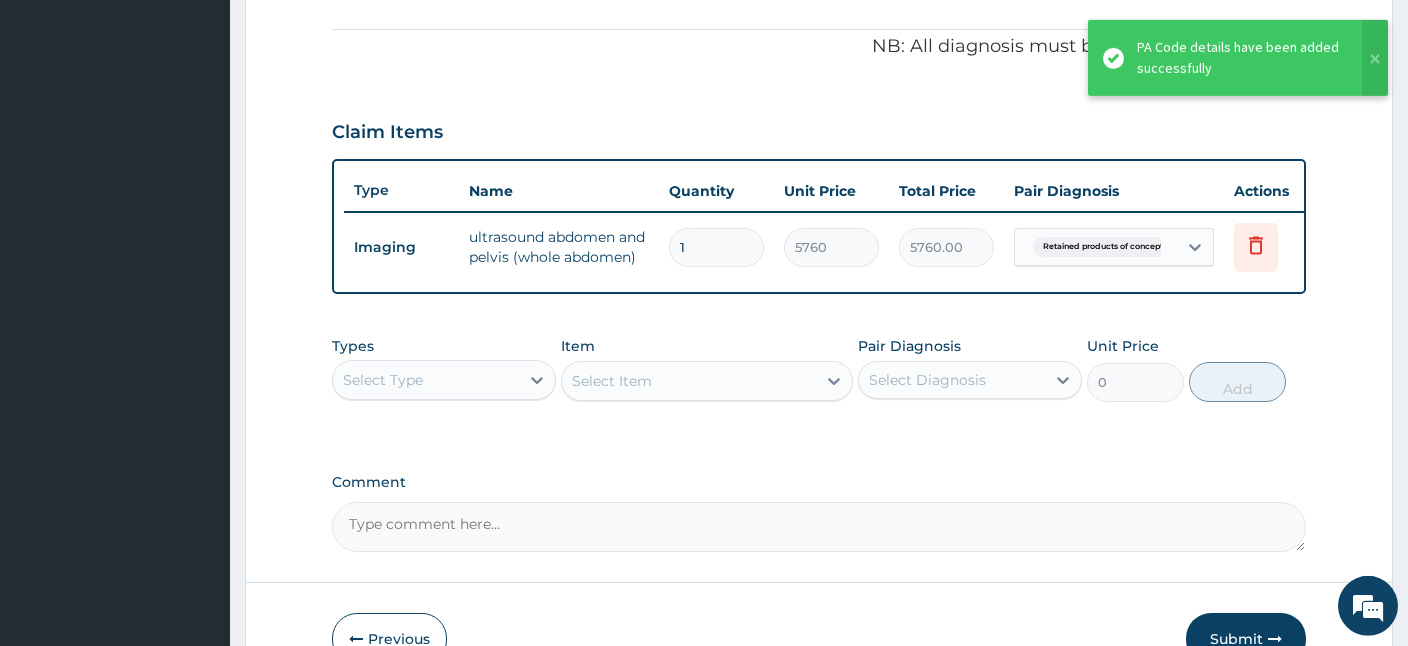 scroll, scrollTop: 607, scrollLeft: 0, axis: vertical 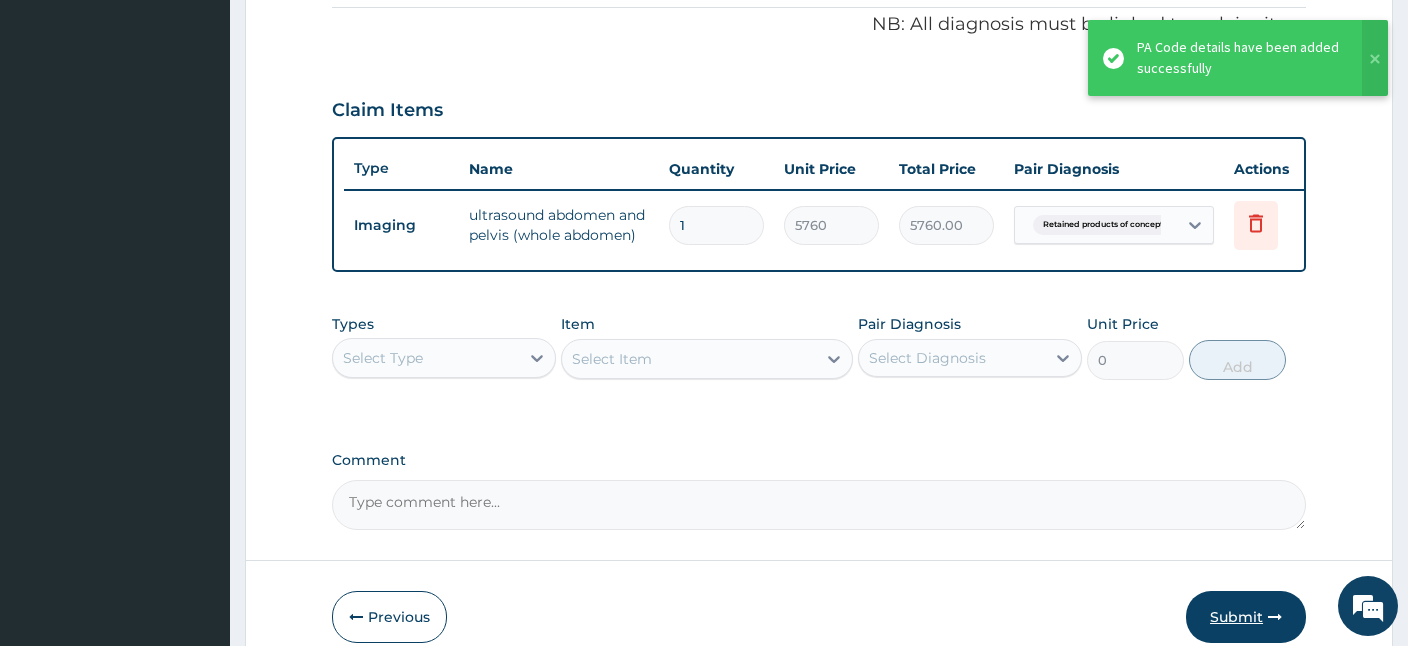 click at bounding box center (1275, 617) 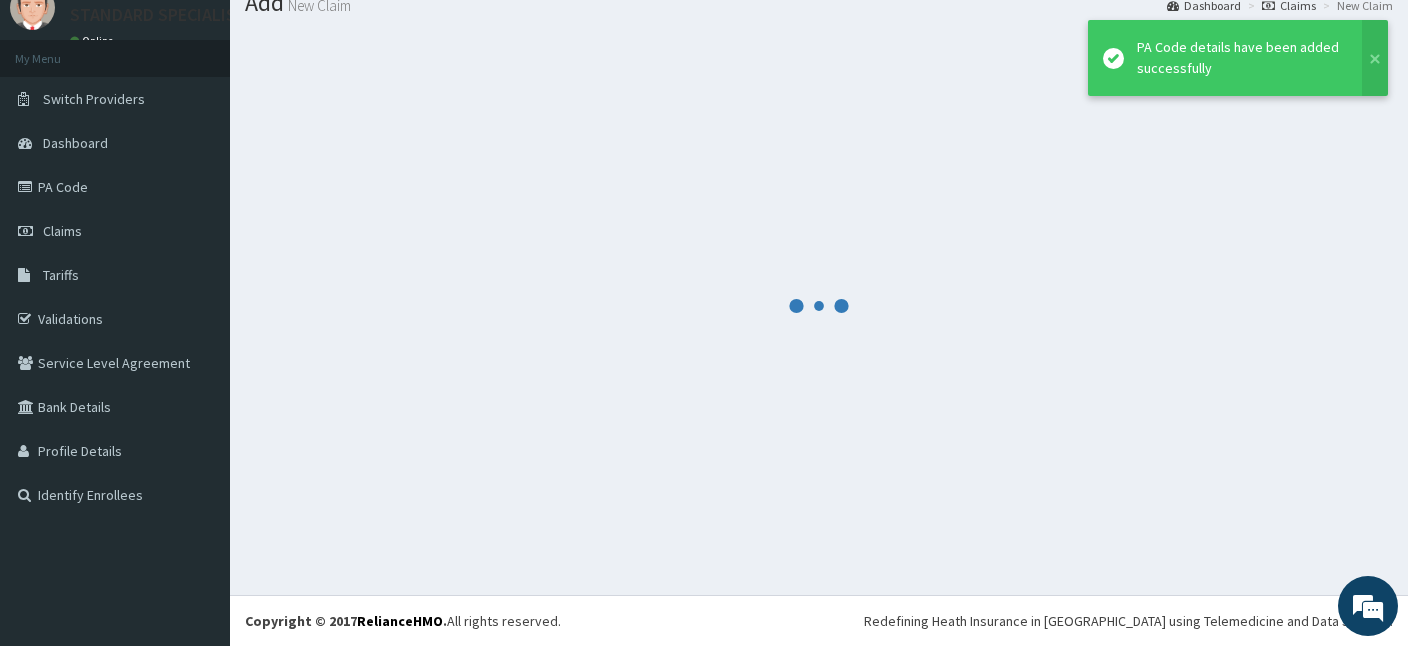 scroll, scrollTop: 75, scrollLeft: 0, axis: vertical 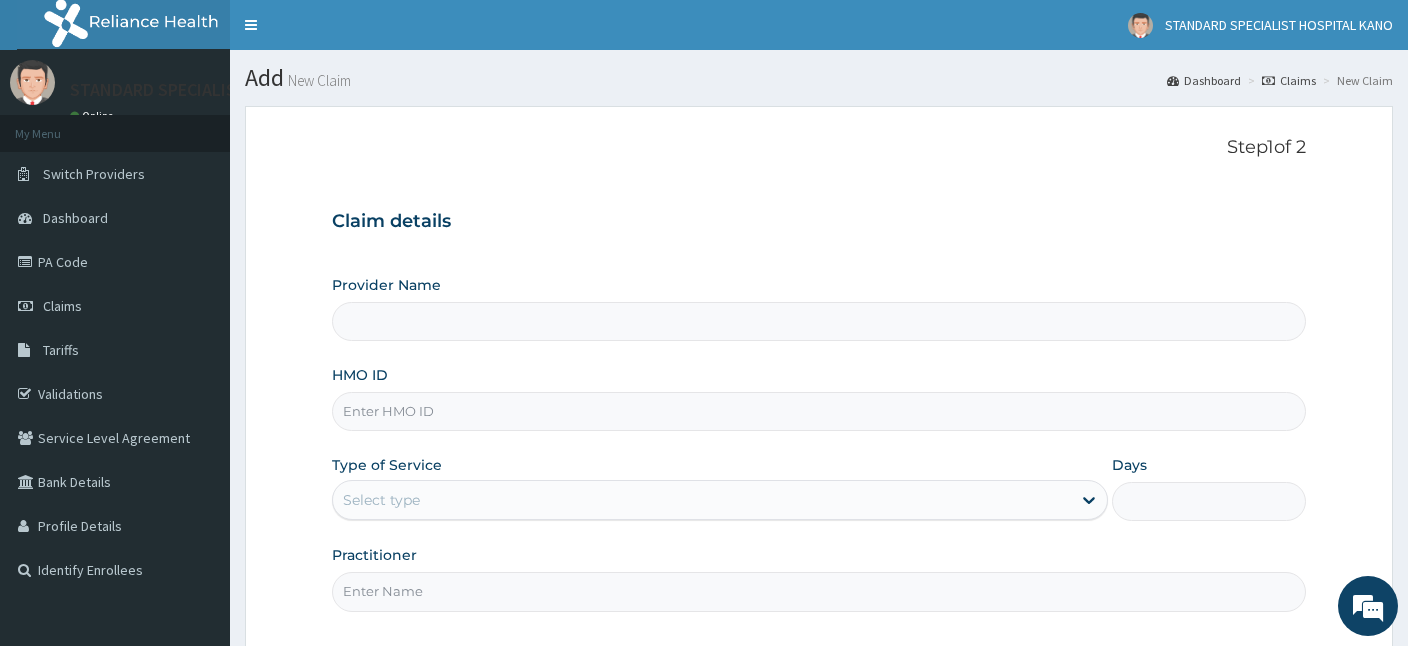 type on "DIK/10010/C" 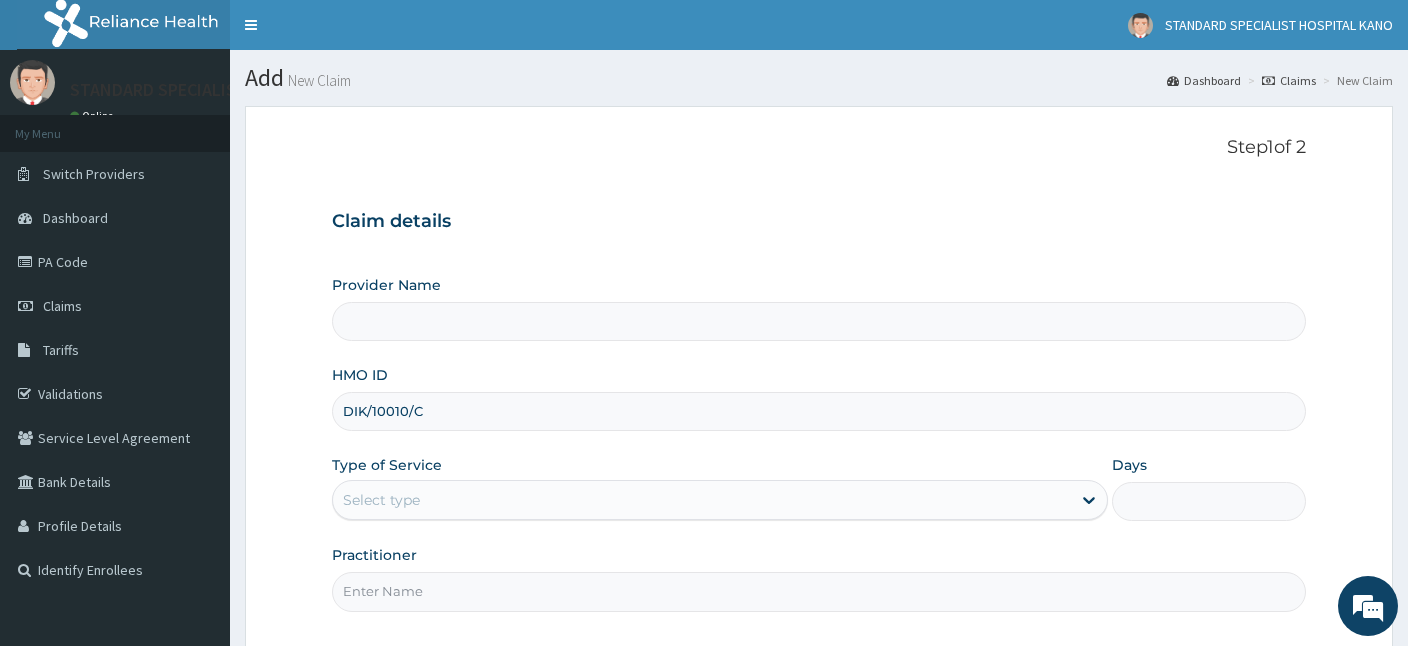 type on "STANDARD SPECIALIST HOSPITAL KANO" 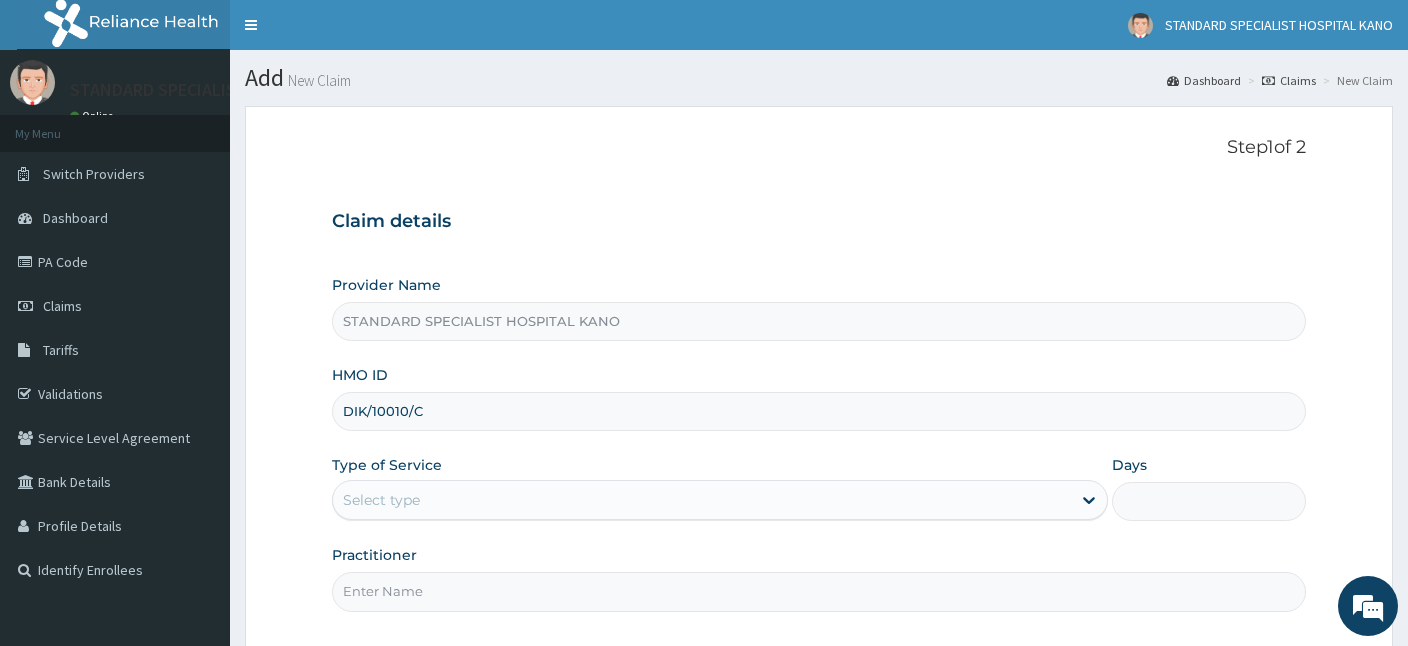 type on "DIK/10010/C" 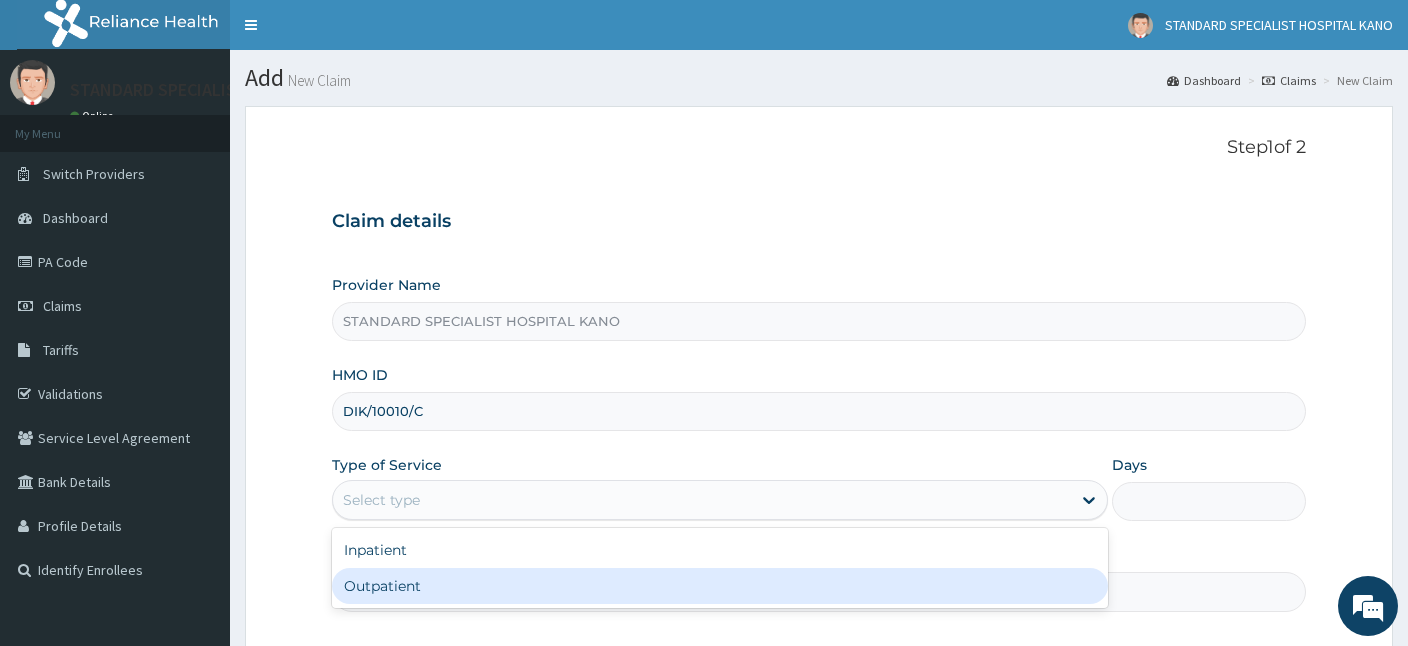 click on "Outpatient" at bounding box center (720, 586) 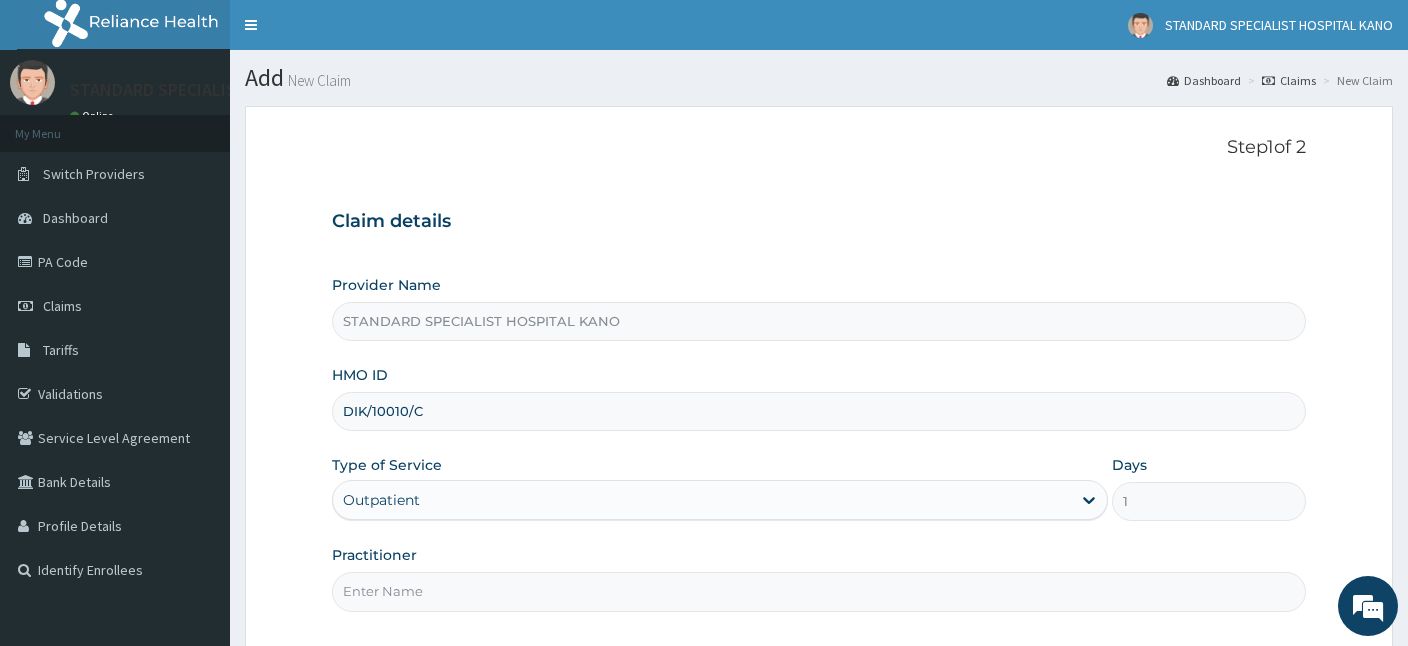 click on "Practitioner" at bounding box center [819, 591] 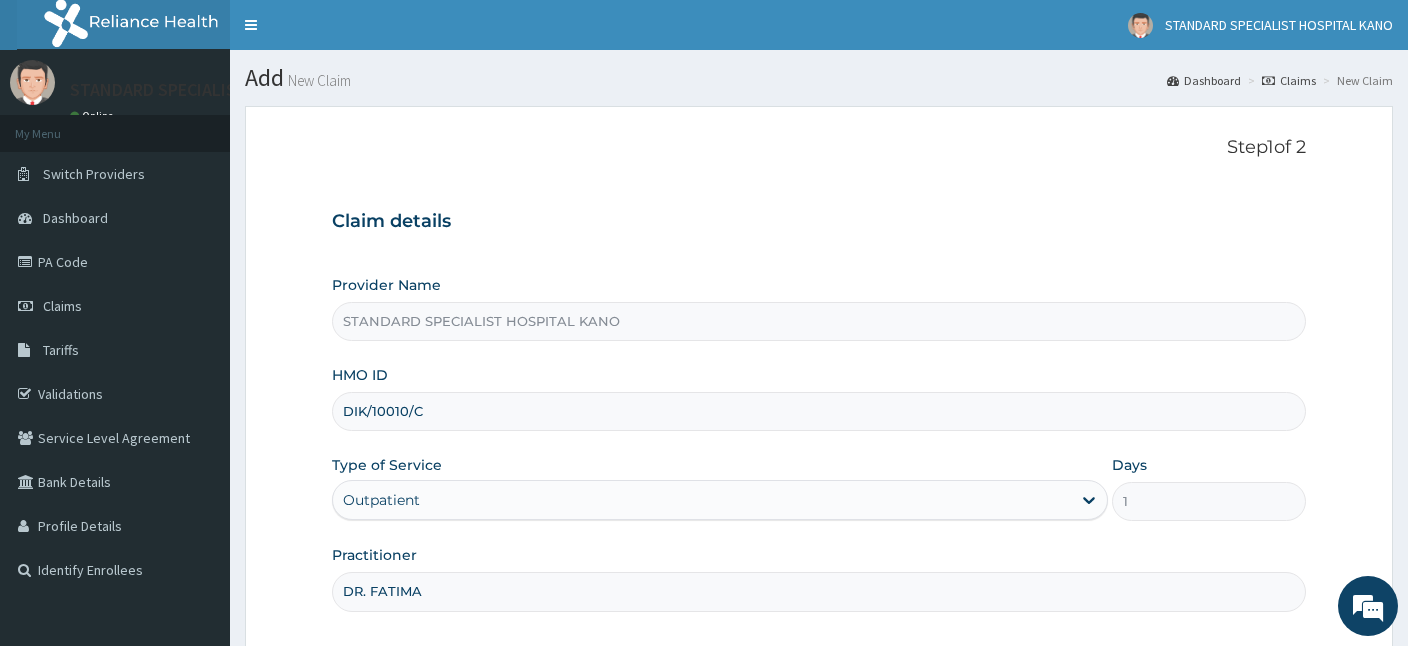 type on "DR. FATIMA" 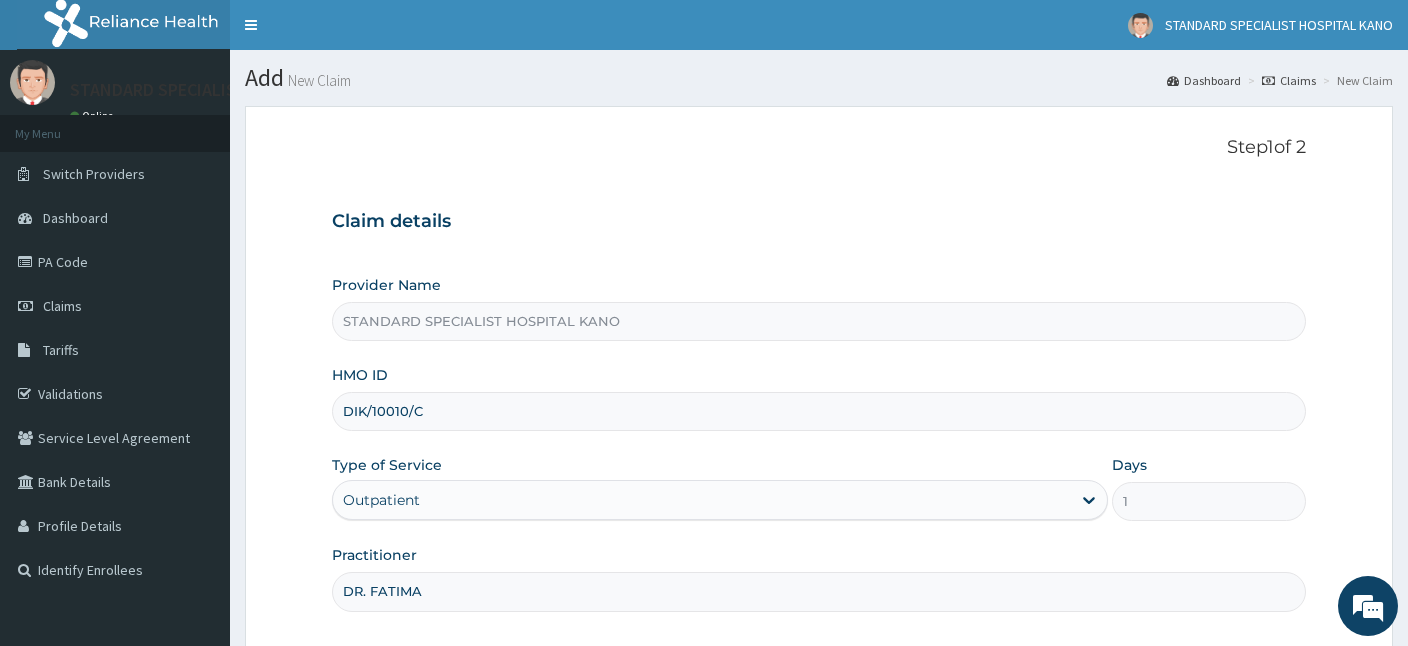 scroll, scrollTop: 184, scrollLeft: 0, axis: vertical 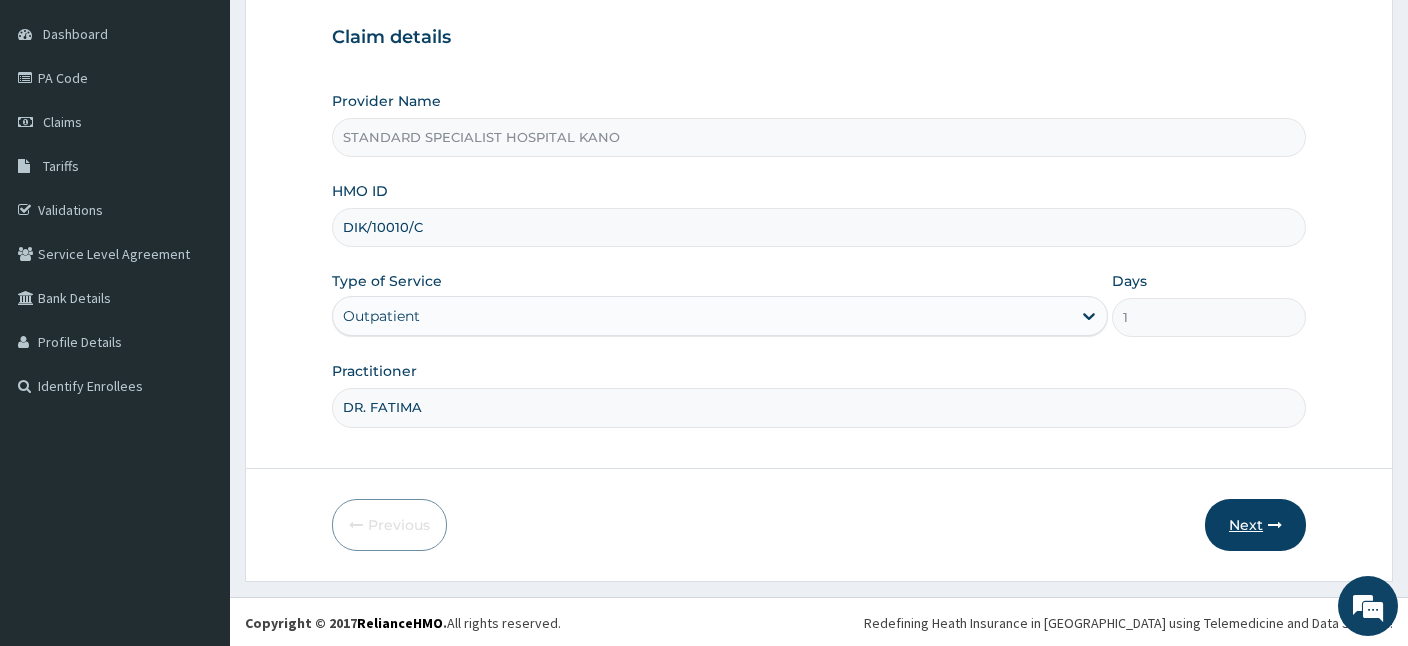click on "Next" at bounding box center [1255, 525] 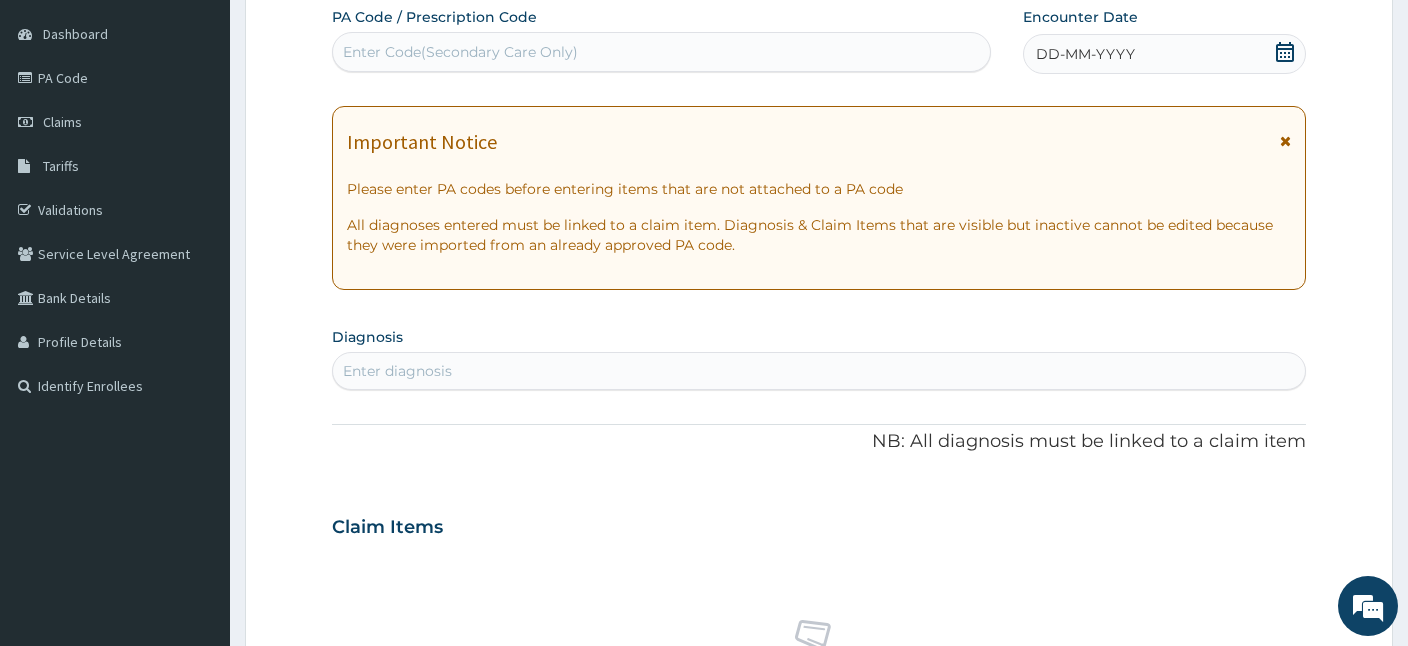 click on "Enter Code(Secondary Care Only)" at bounding box center [460, 52] 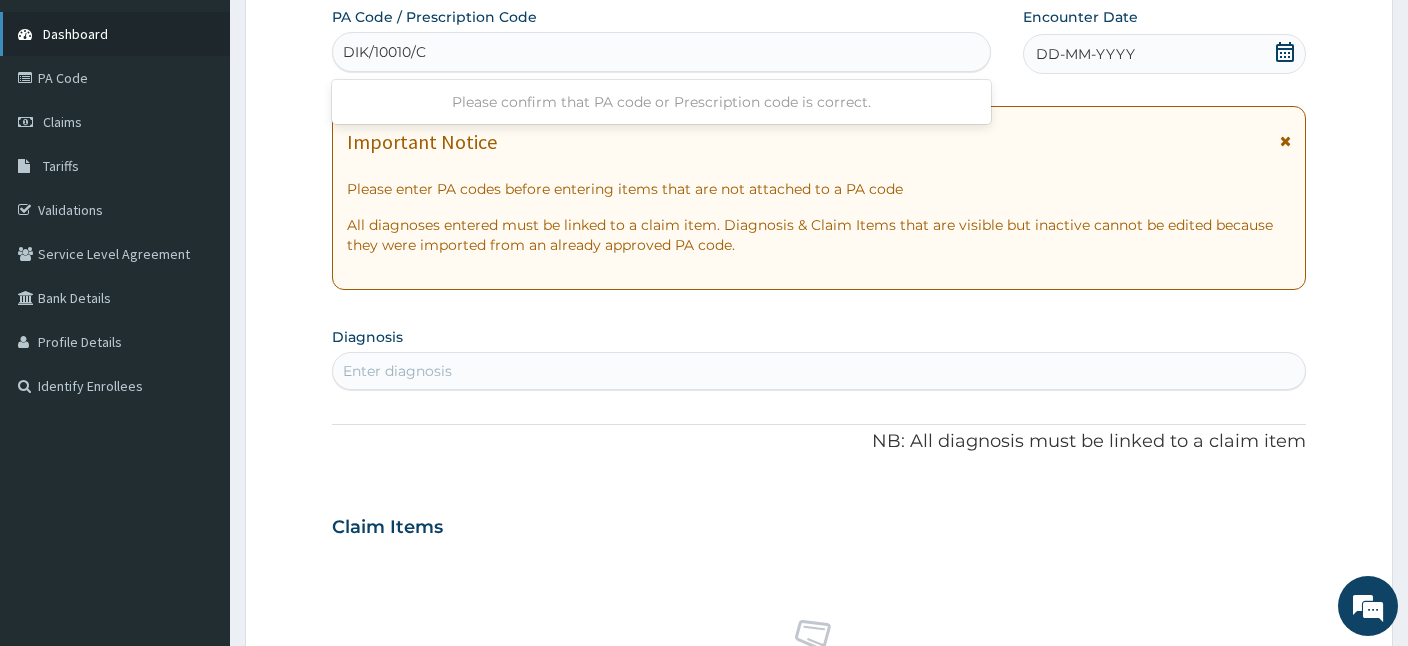 type on "DIK/10010/C" 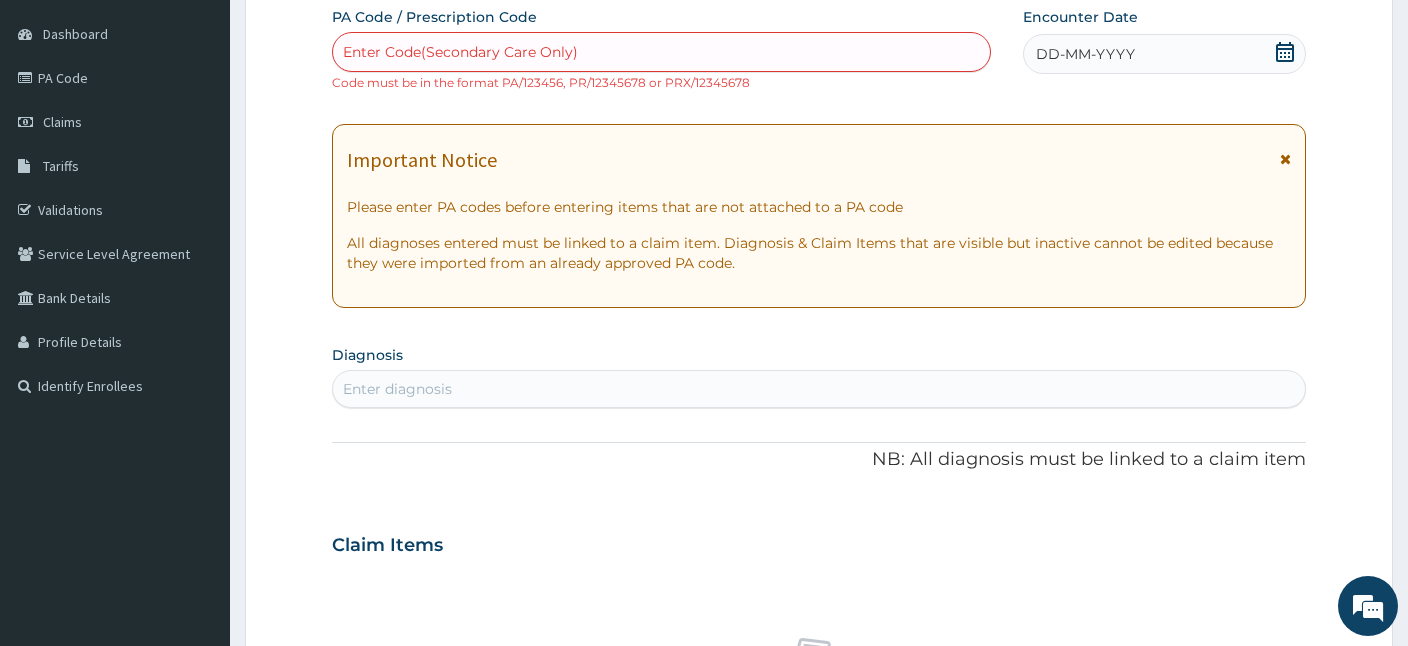 click on "Enter Code(Secondary Care Only)" at bounding box center [460, 52] 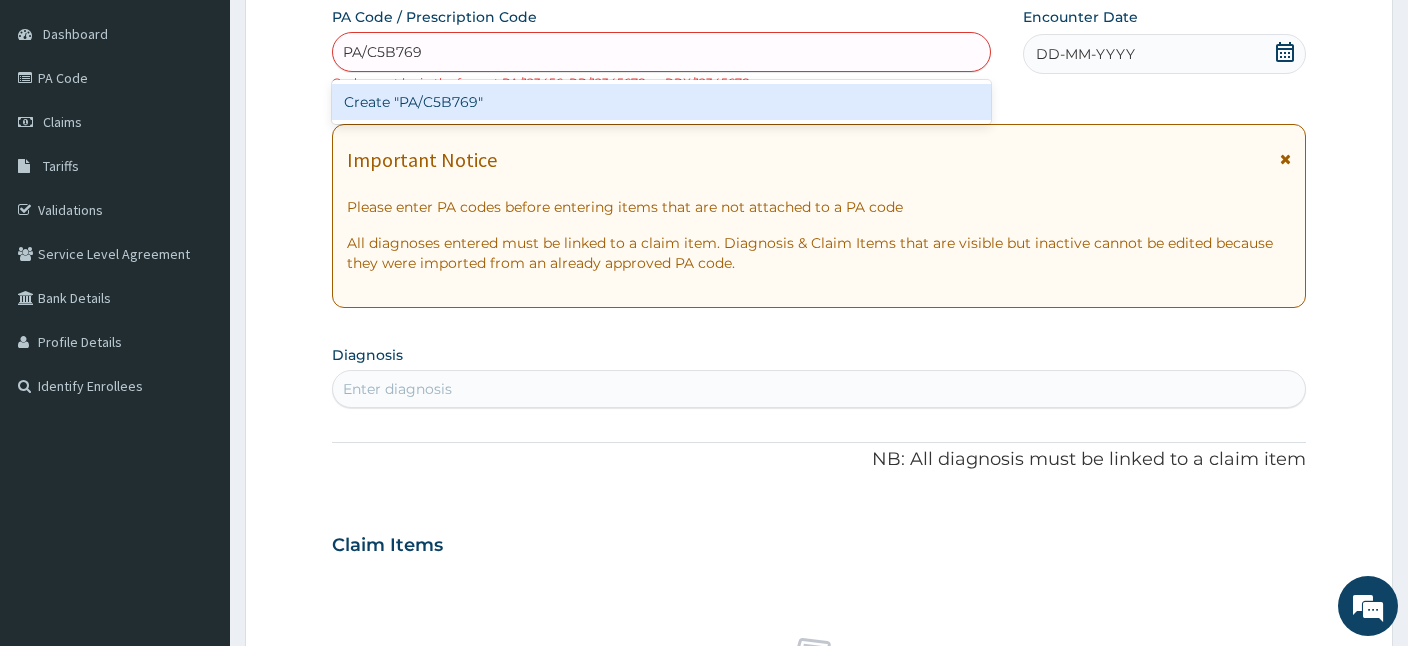 click on "Create "PA/C5B769"" at bounding box center [661, 102] 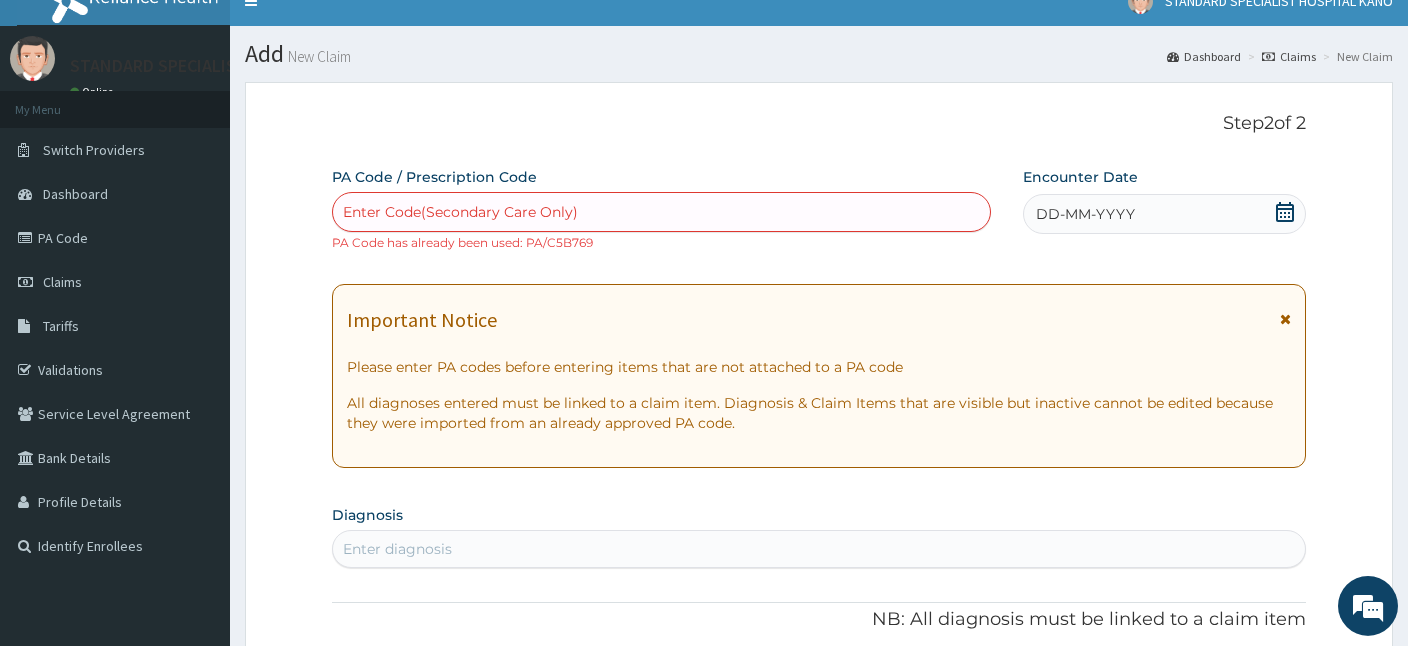 scroll, scrollTop: 0, scrollLeft: 0, axis: both 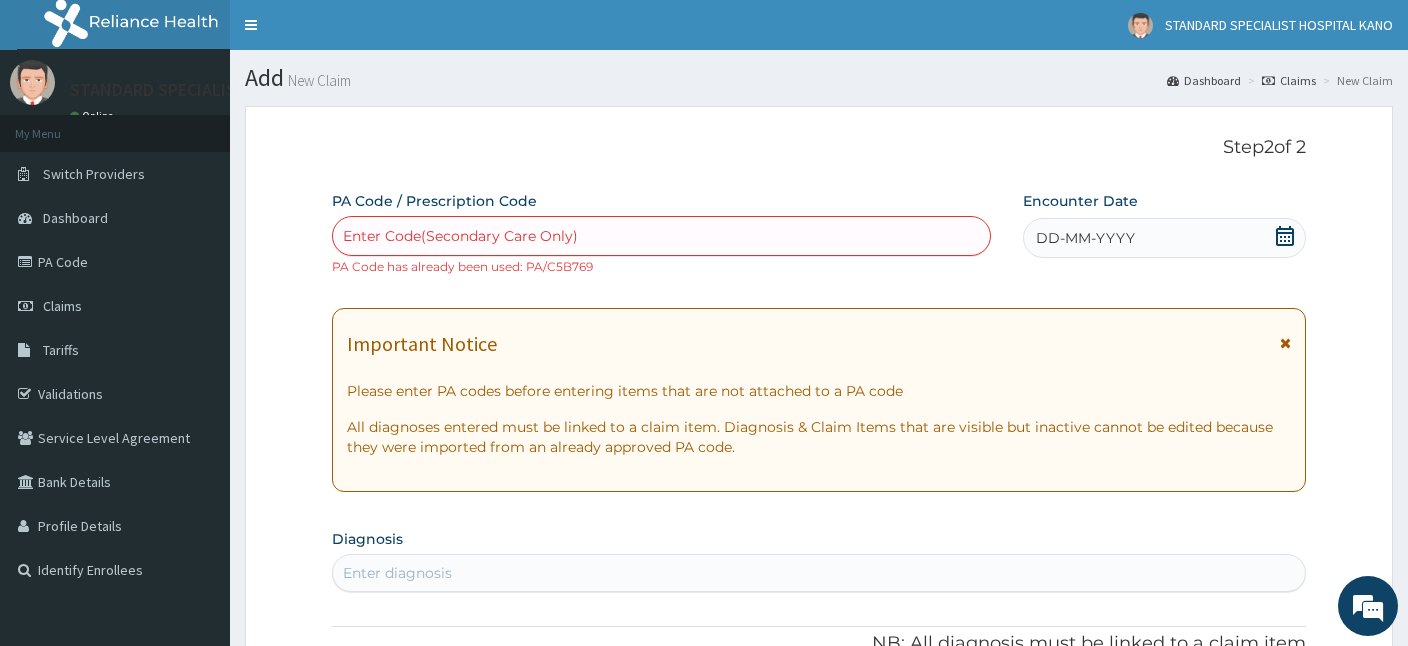 click on "Claims" at bounding box center (1289, 80) 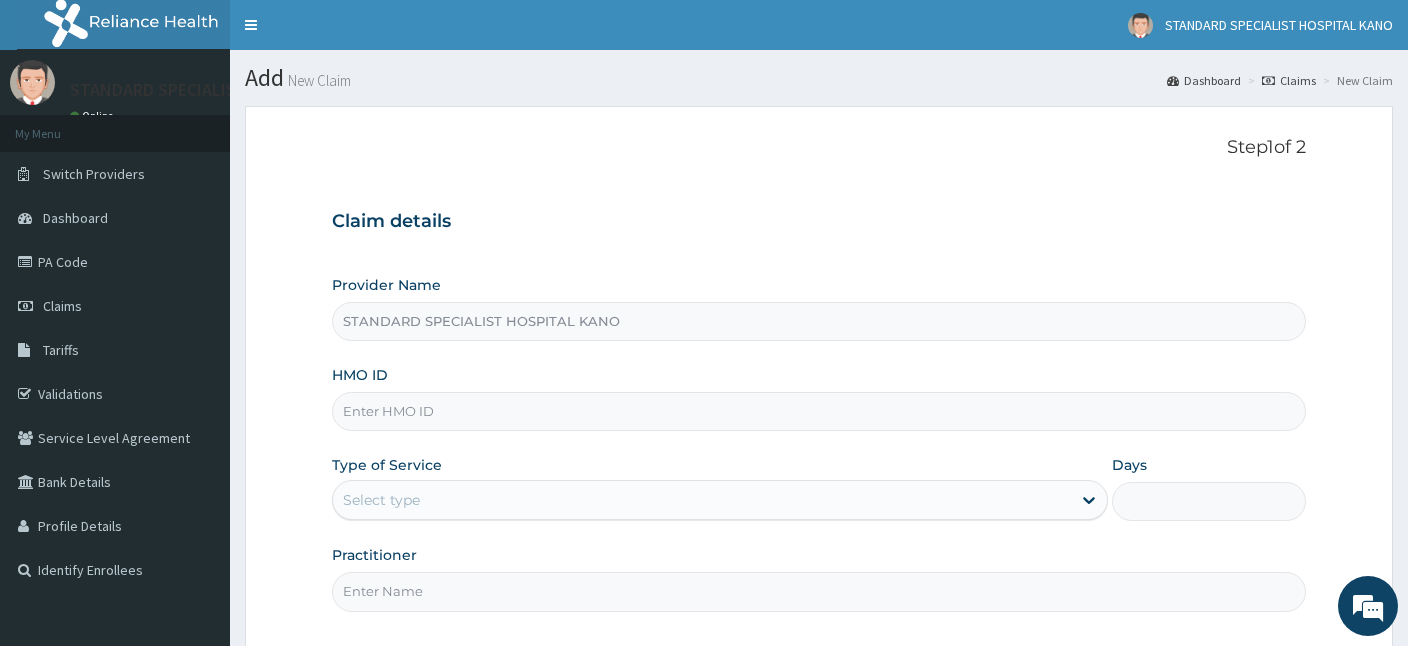 scroll, scrollTop: 0, scrollLeft: 0, axis: both 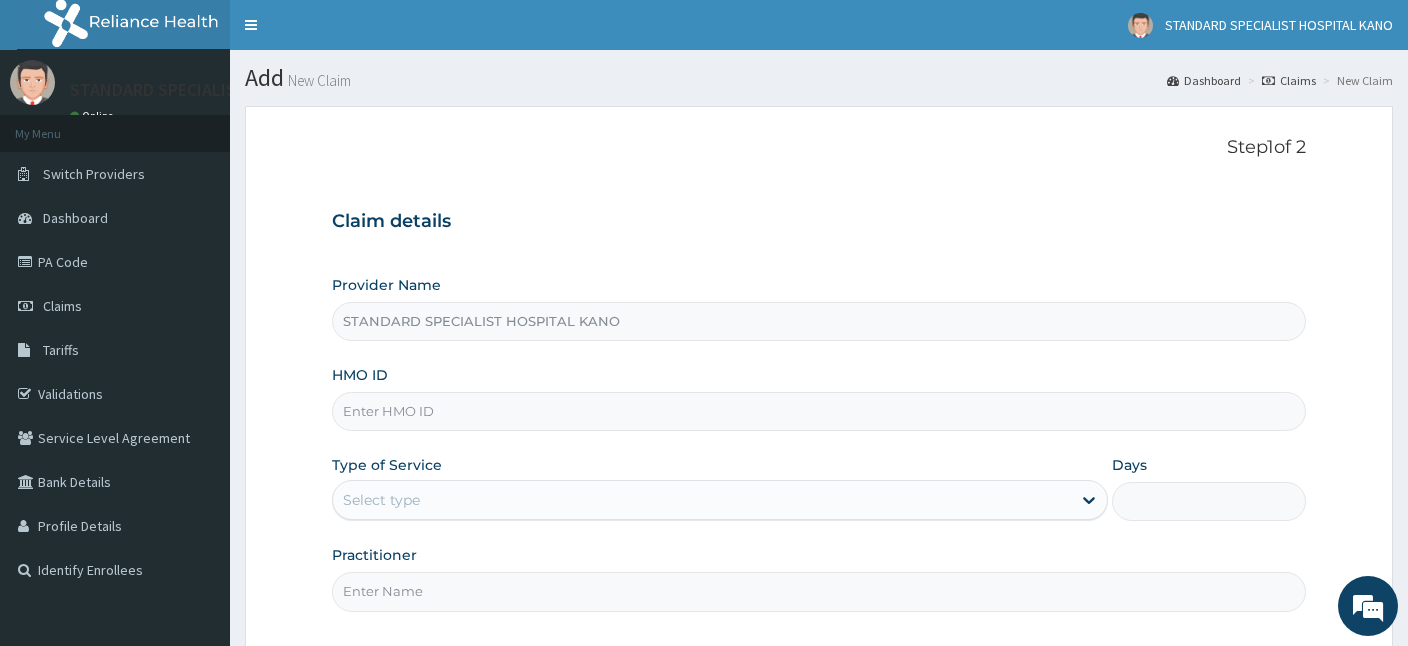 click on "HMO ID" at bounding box center [819, 411] 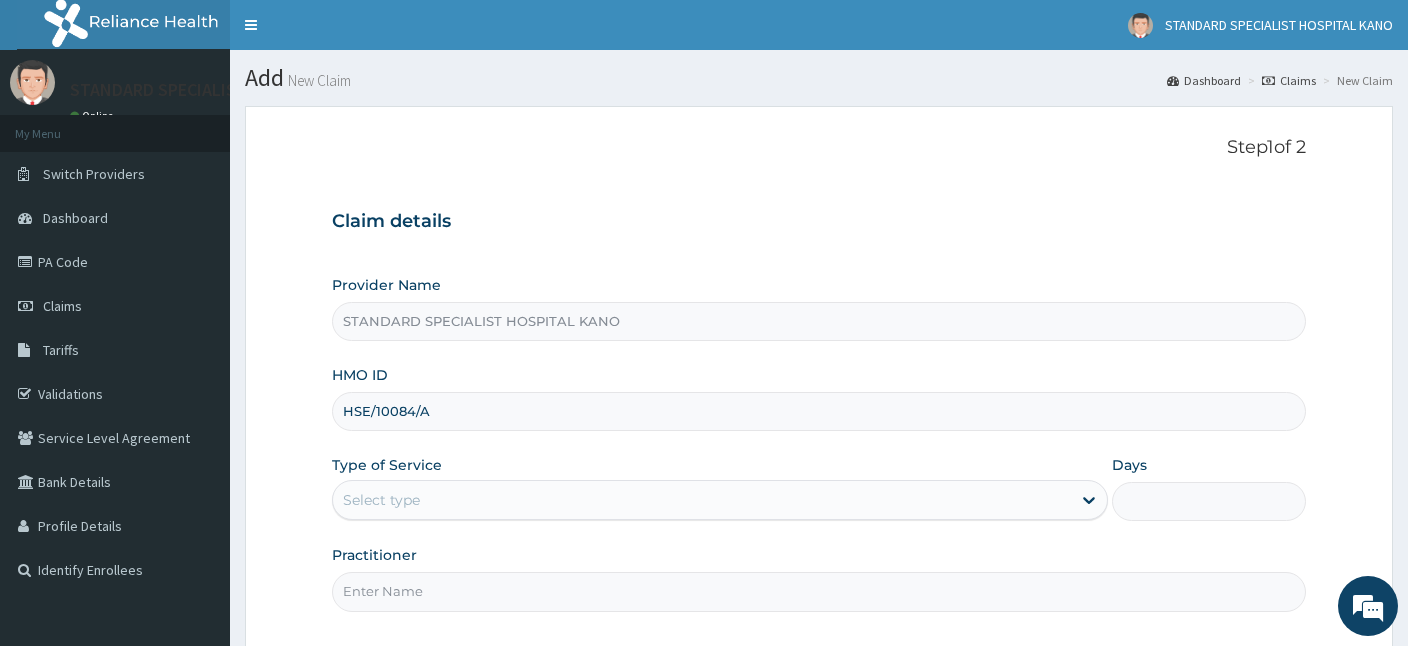 type on "HSE/10084/A" 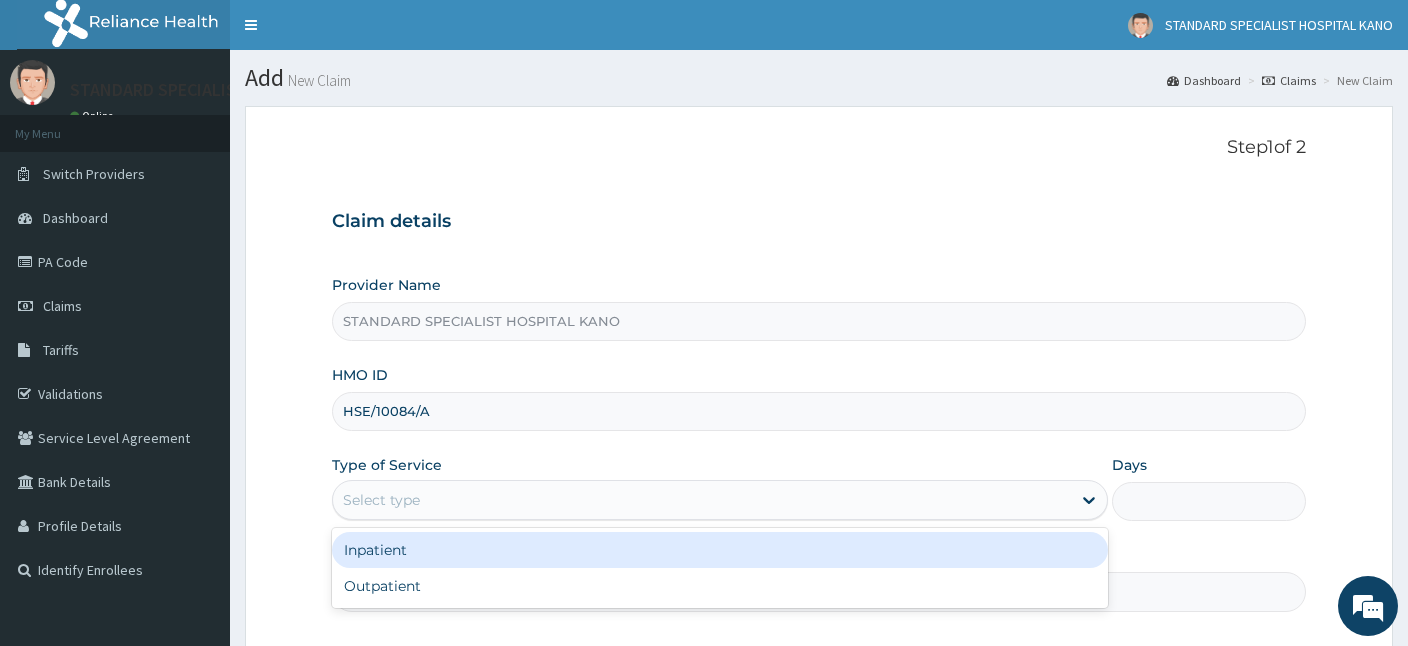 click on "Select type" at bounding box center (381, 500) 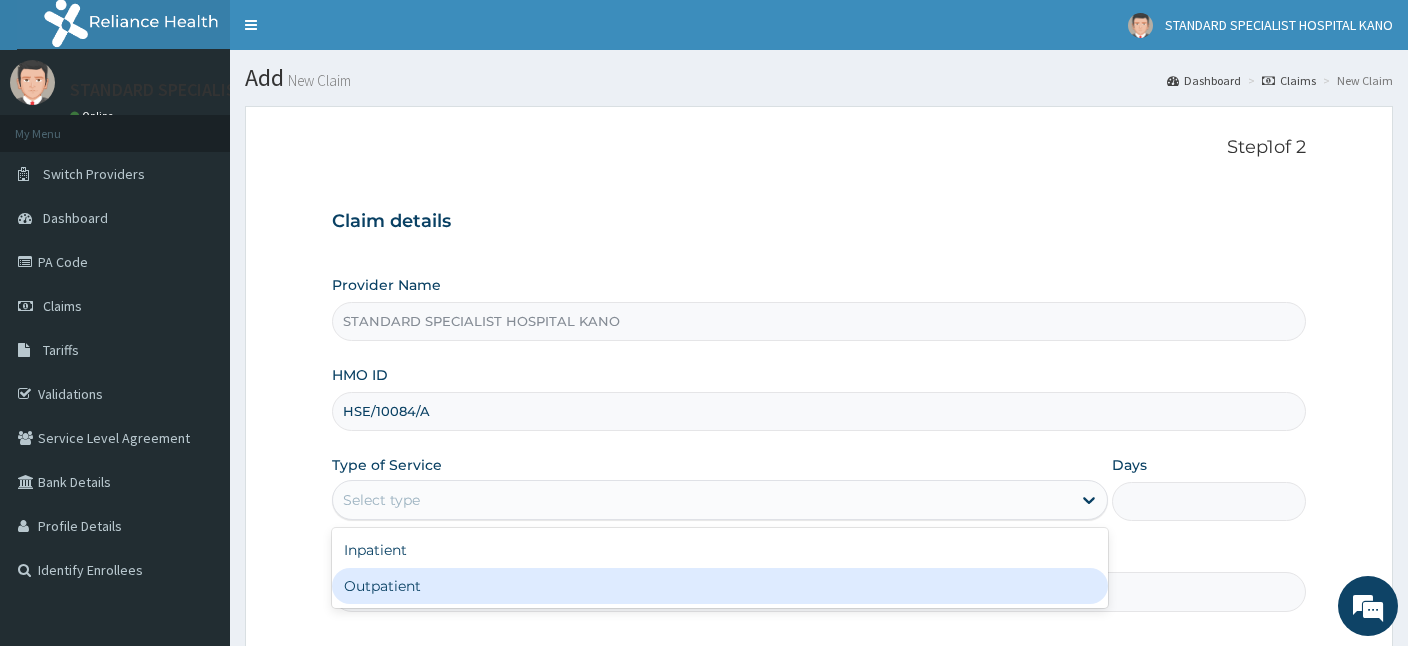click on "Outpatient" at bounding box center (720, 586) 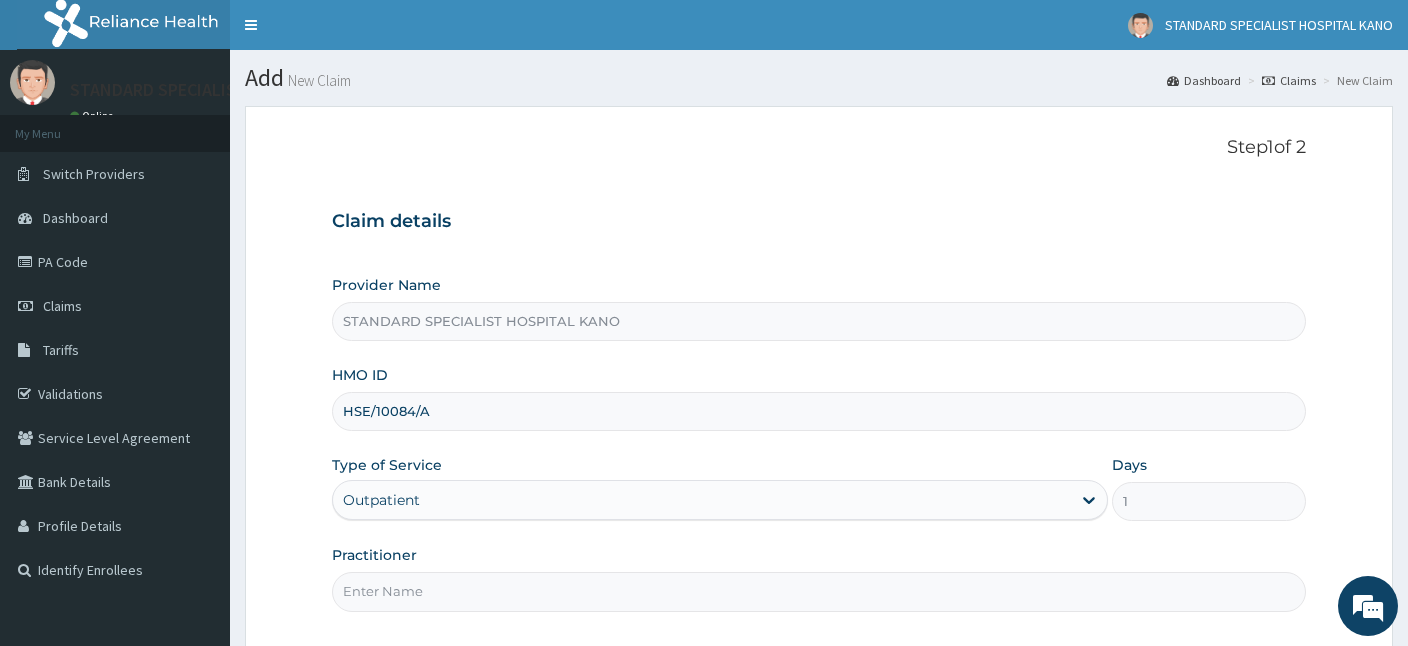 click on "Practitioner" at bounding box center [819, 591] 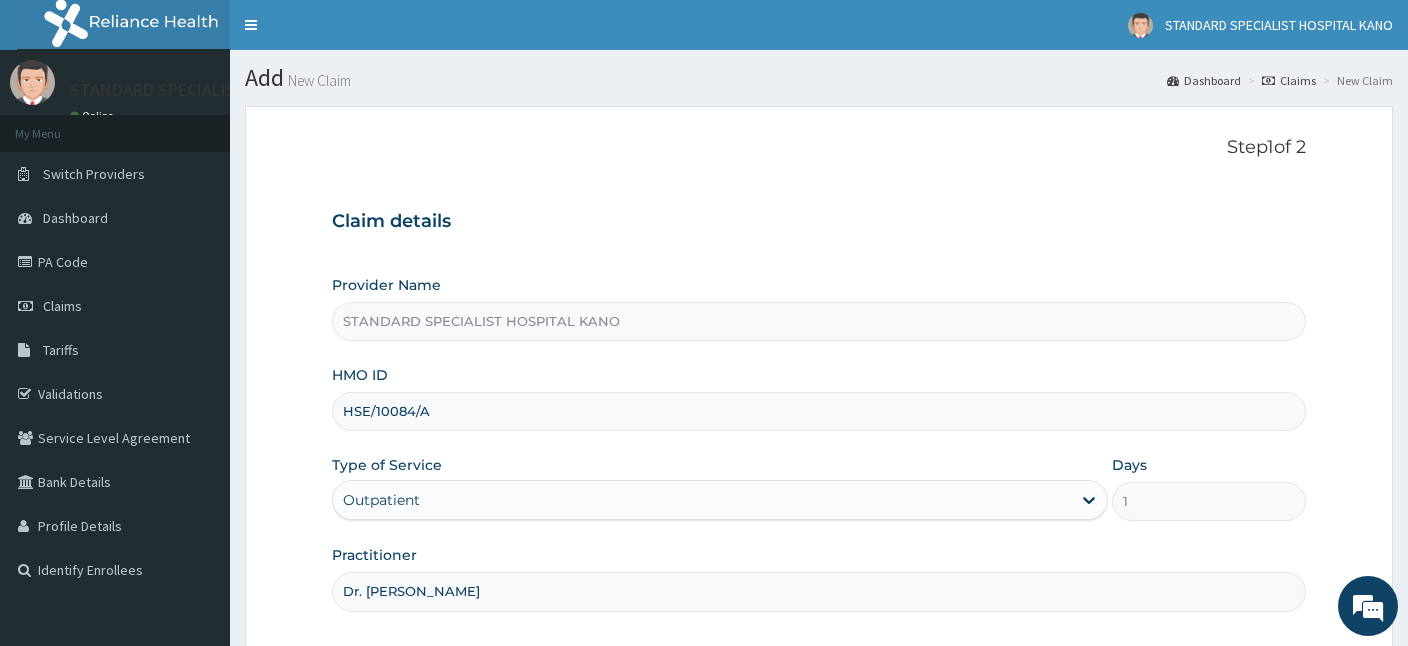 scroll, scrollTop: 0, scrollLeft: 0, axis: both 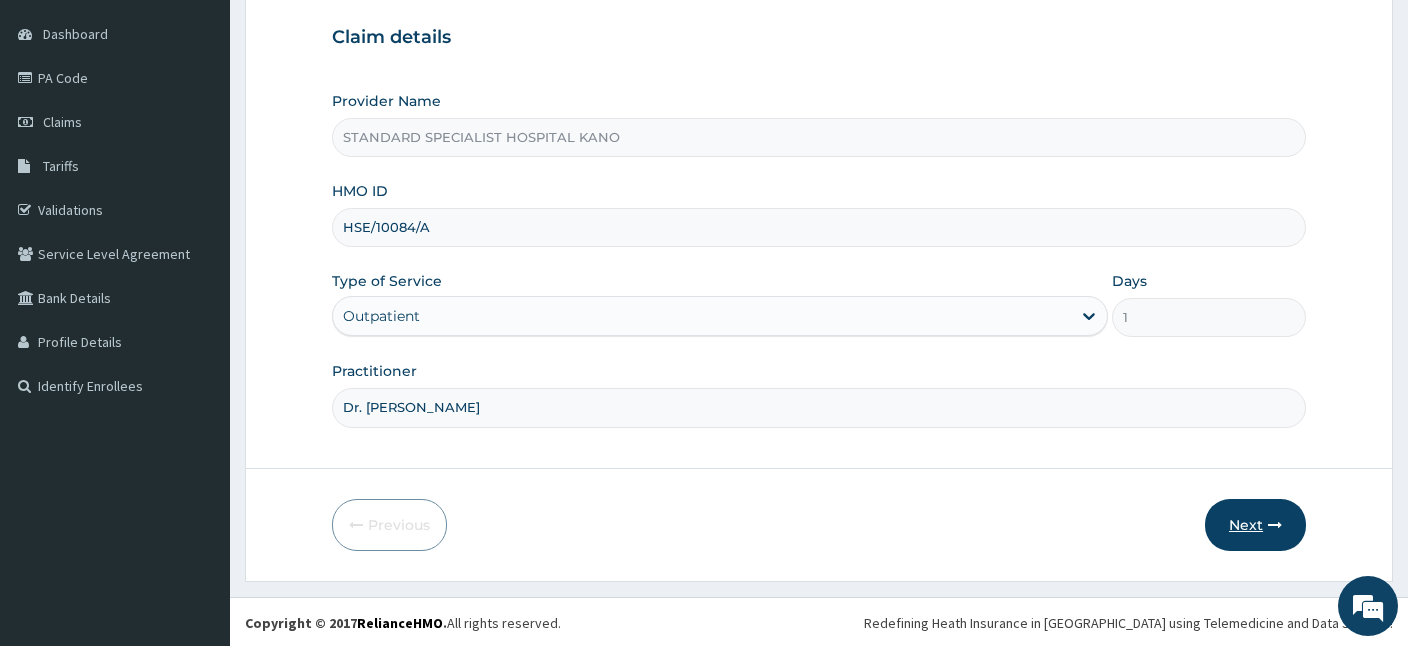 click on "Next" at bounding box center [1255, 525] 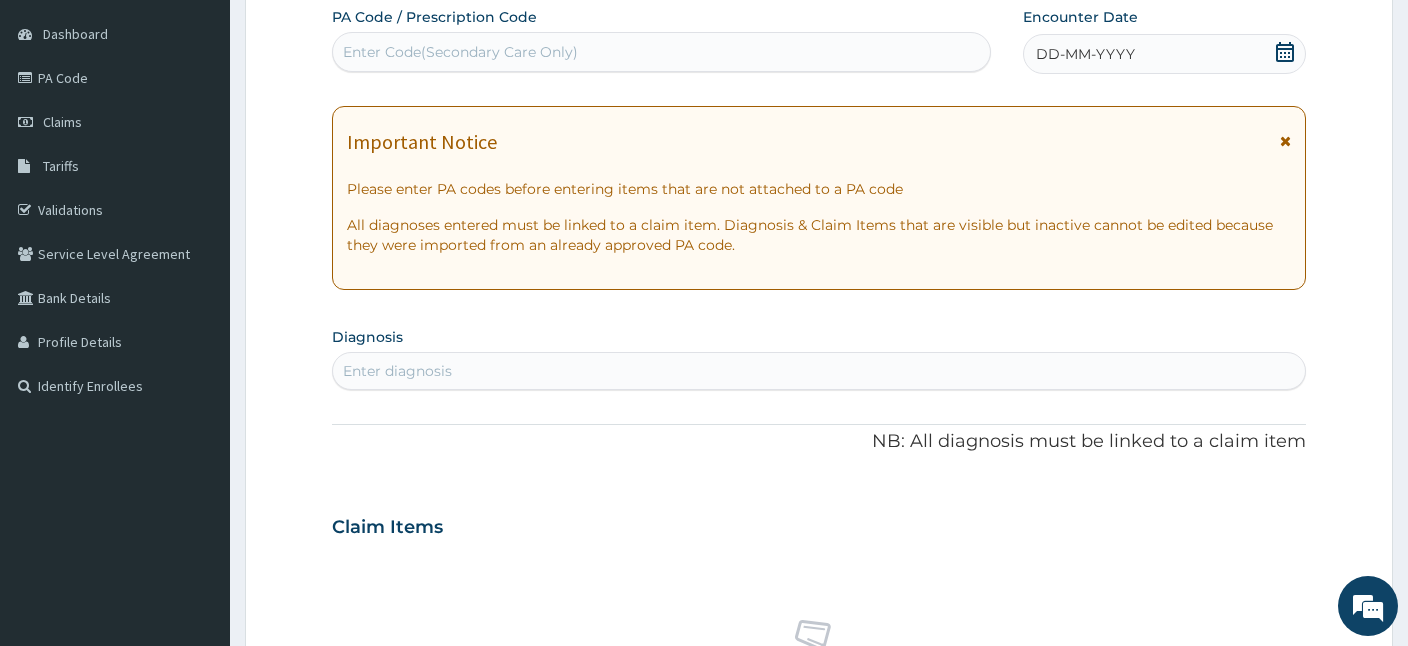 click on "Enter Code(Secondary Care Only)" at bounding box center [460, 52] 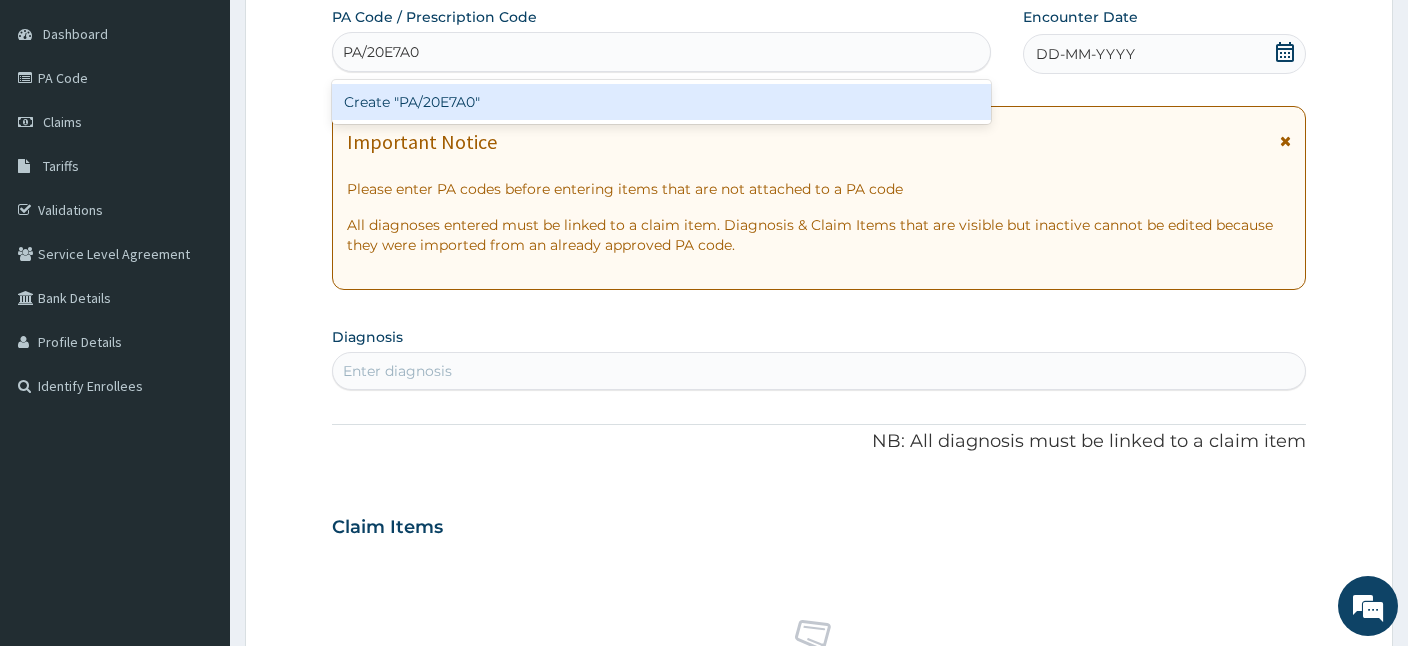 click on "Create "PA/20E7A0"" at bounding box center (661, 102) 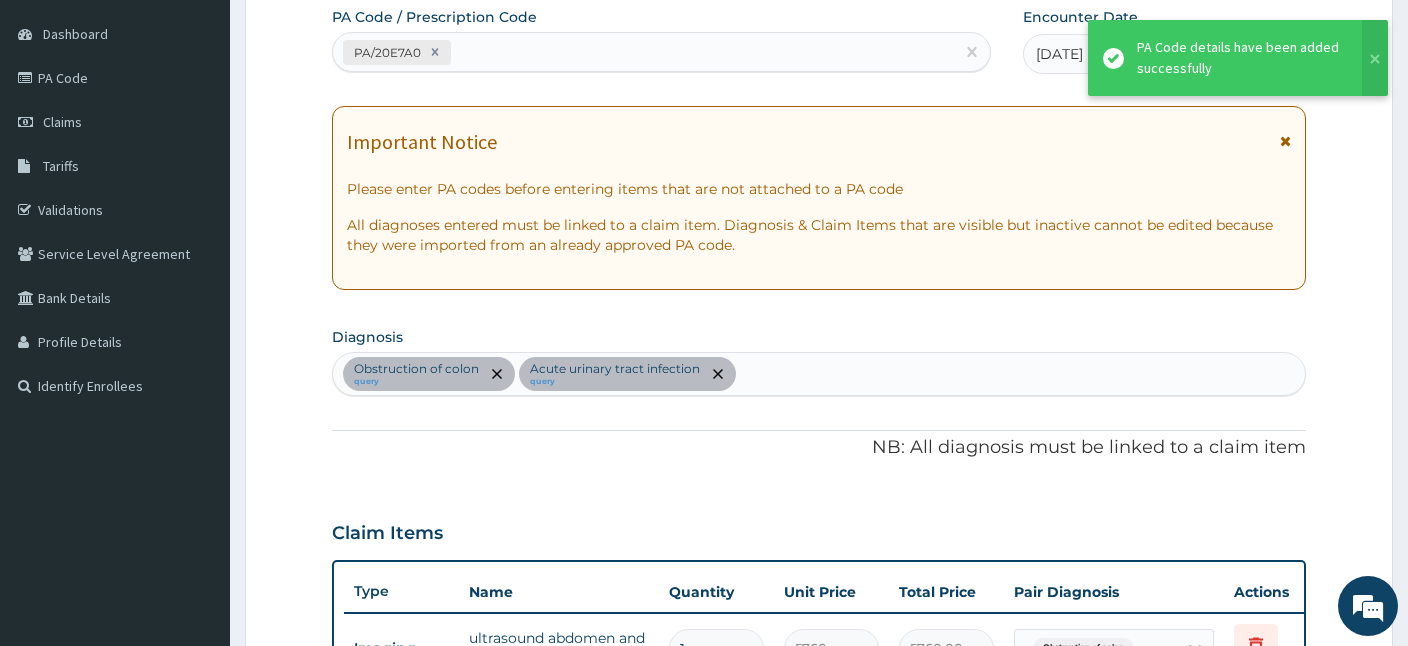 scroll, scrollTop: 645, scrollLeft: 0, axis: vertical 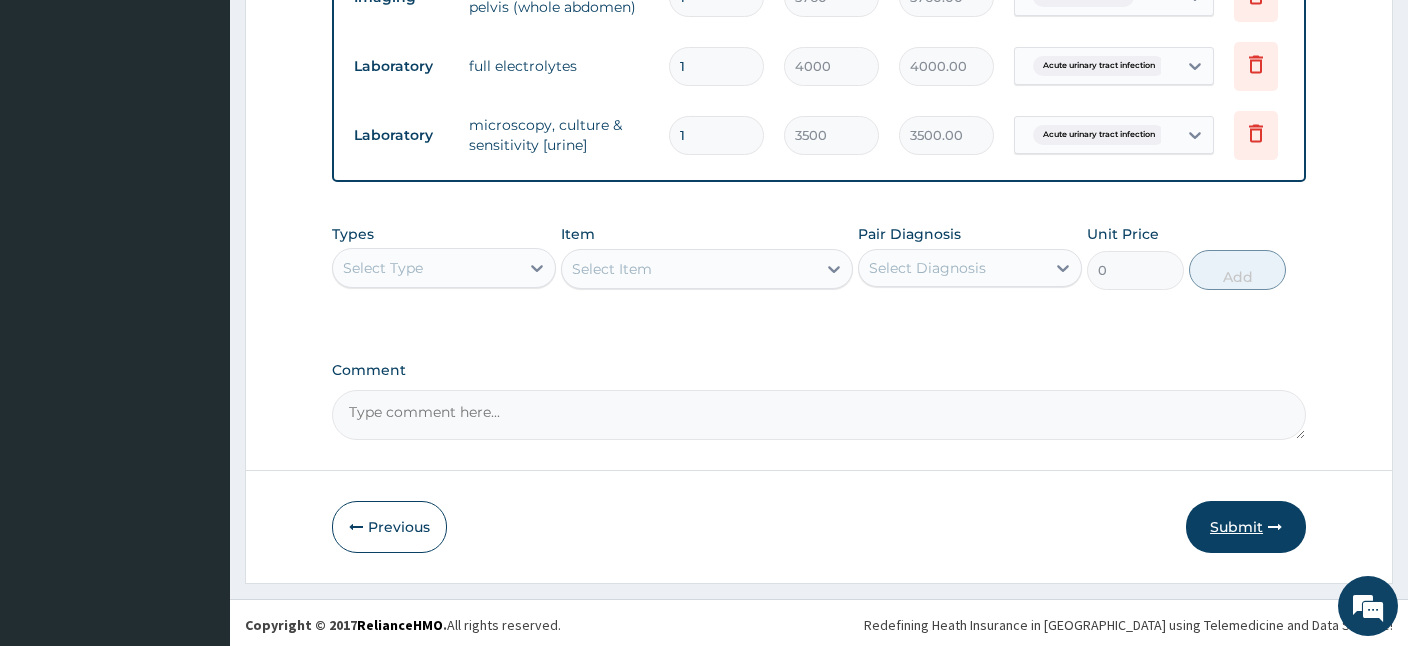 click on "Submit" at bounding box center (1246, 527) 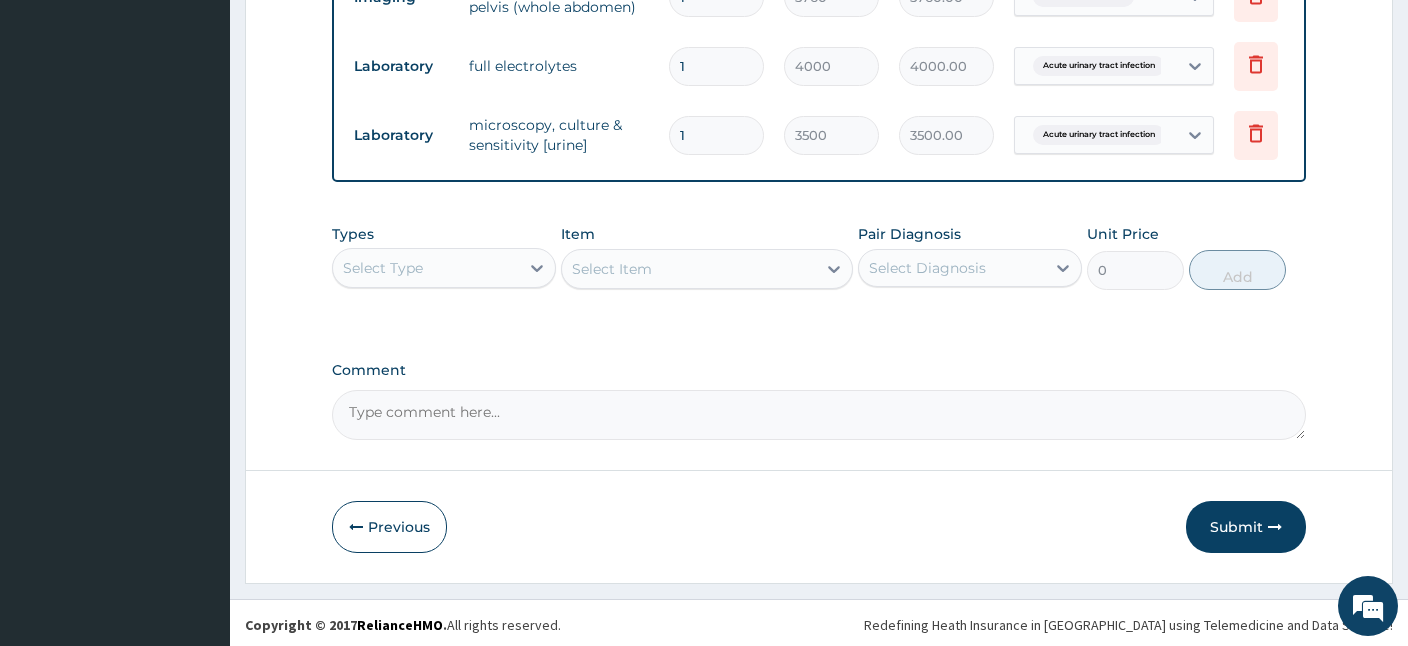 scroll, scrollTop: 75, scrollLeft: 0, axis: vertical 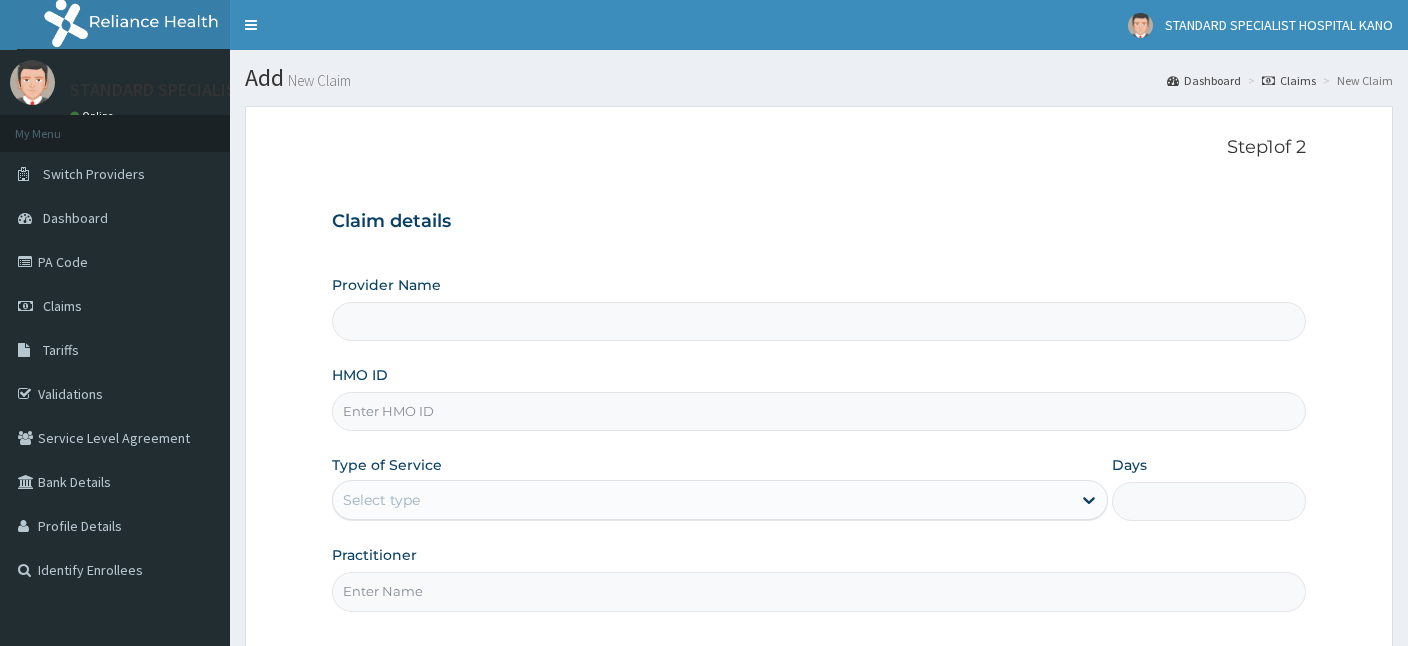 paste on "AIP/10536/A" 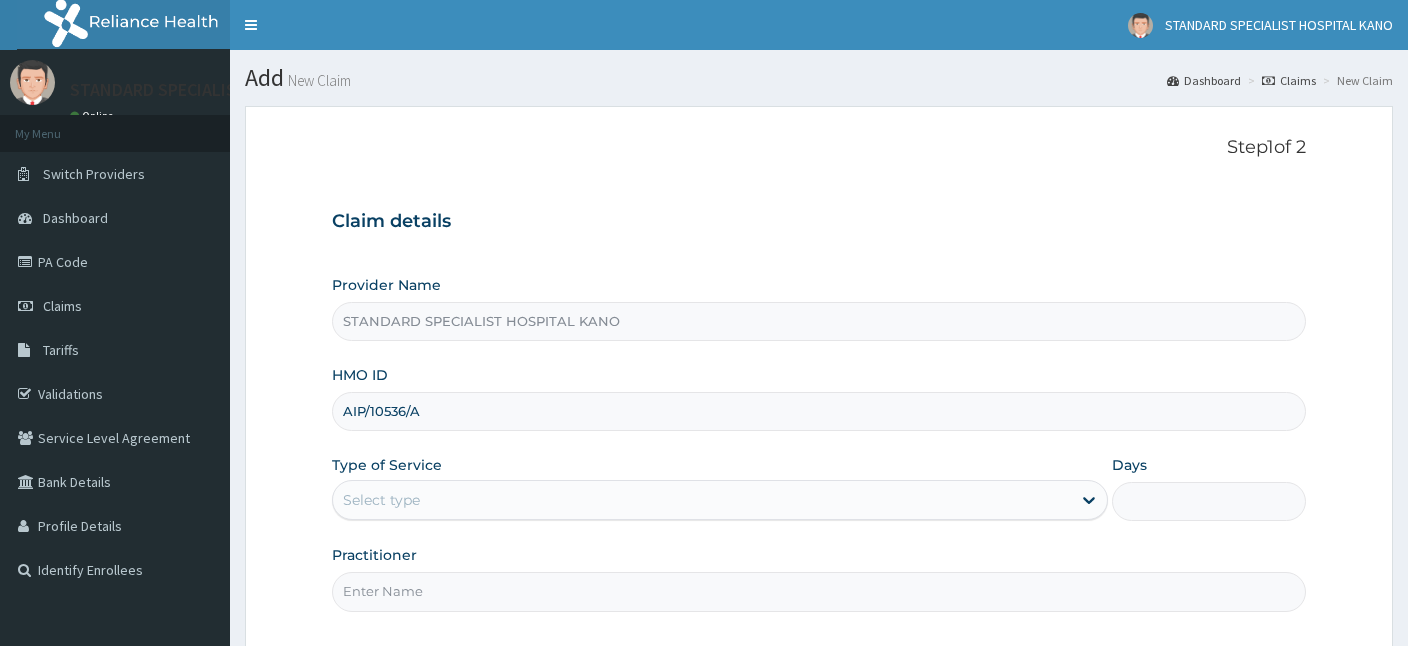 type on "STANDARD SPECIALIST HOSPITAL KANO" 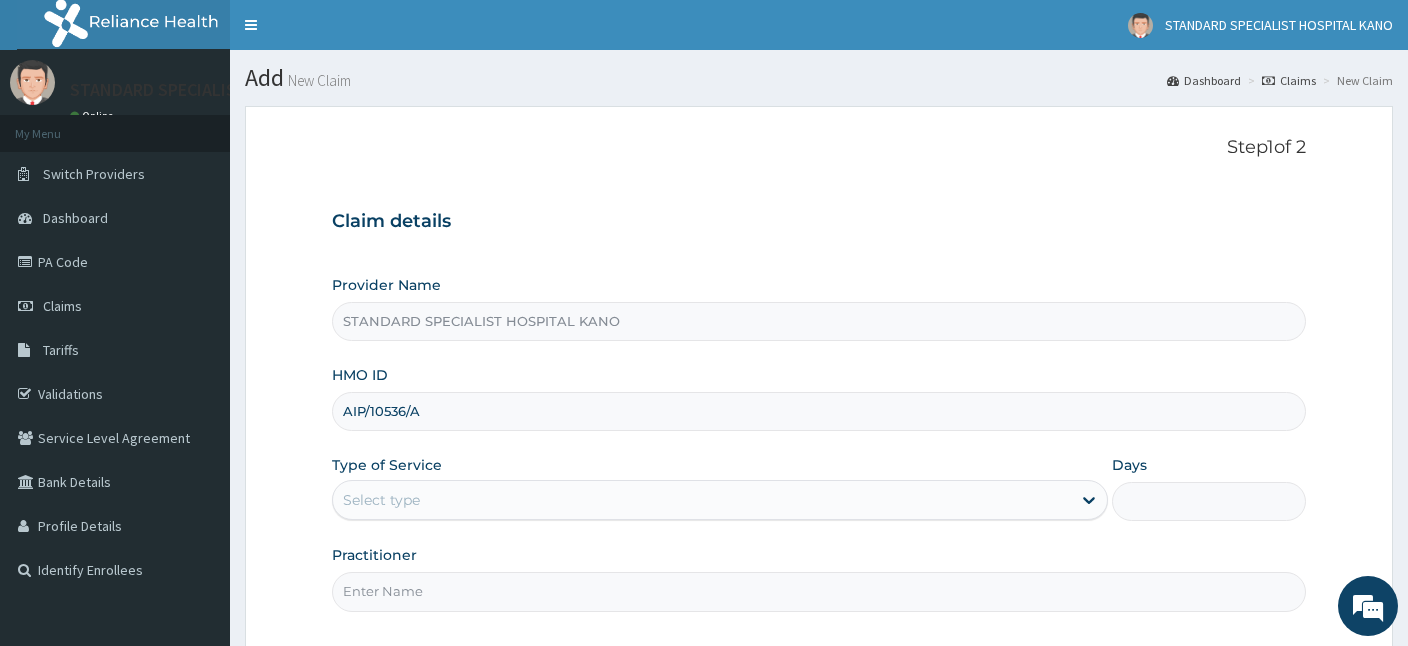 type on "AIP/10536/A" 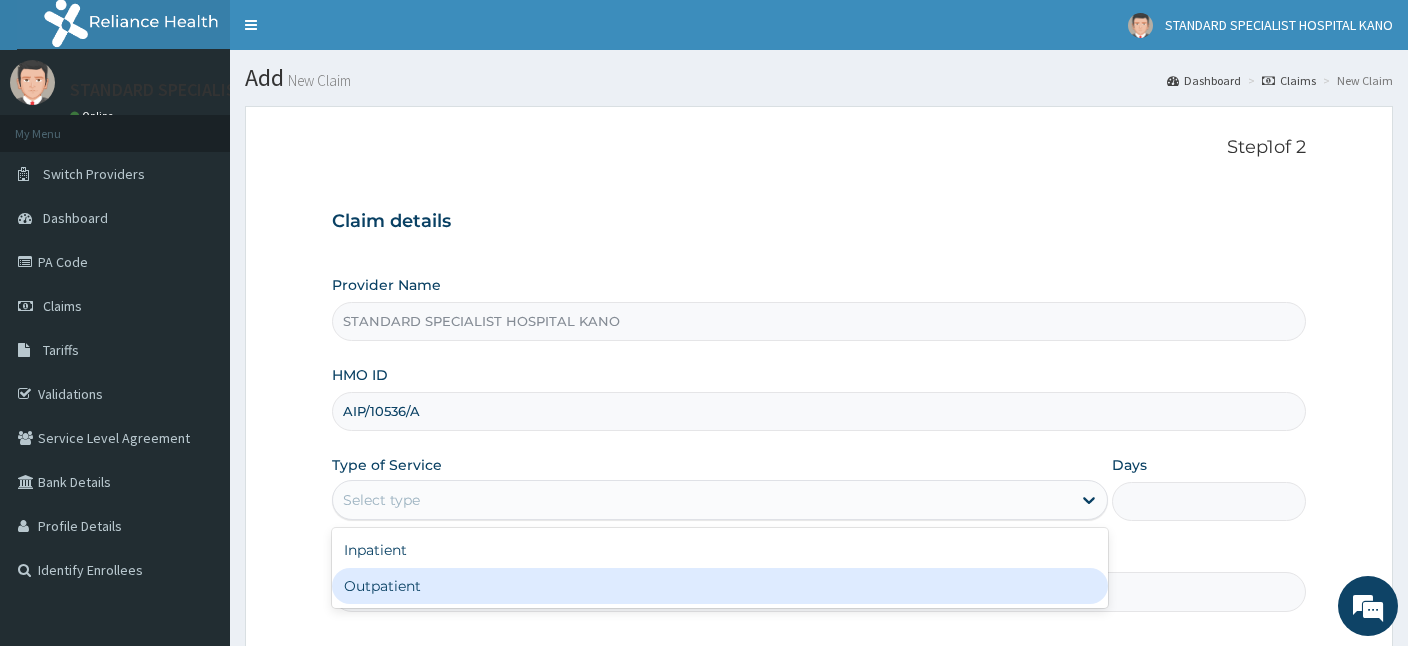 click on "Outpatient" at bounding box center [720, 586] 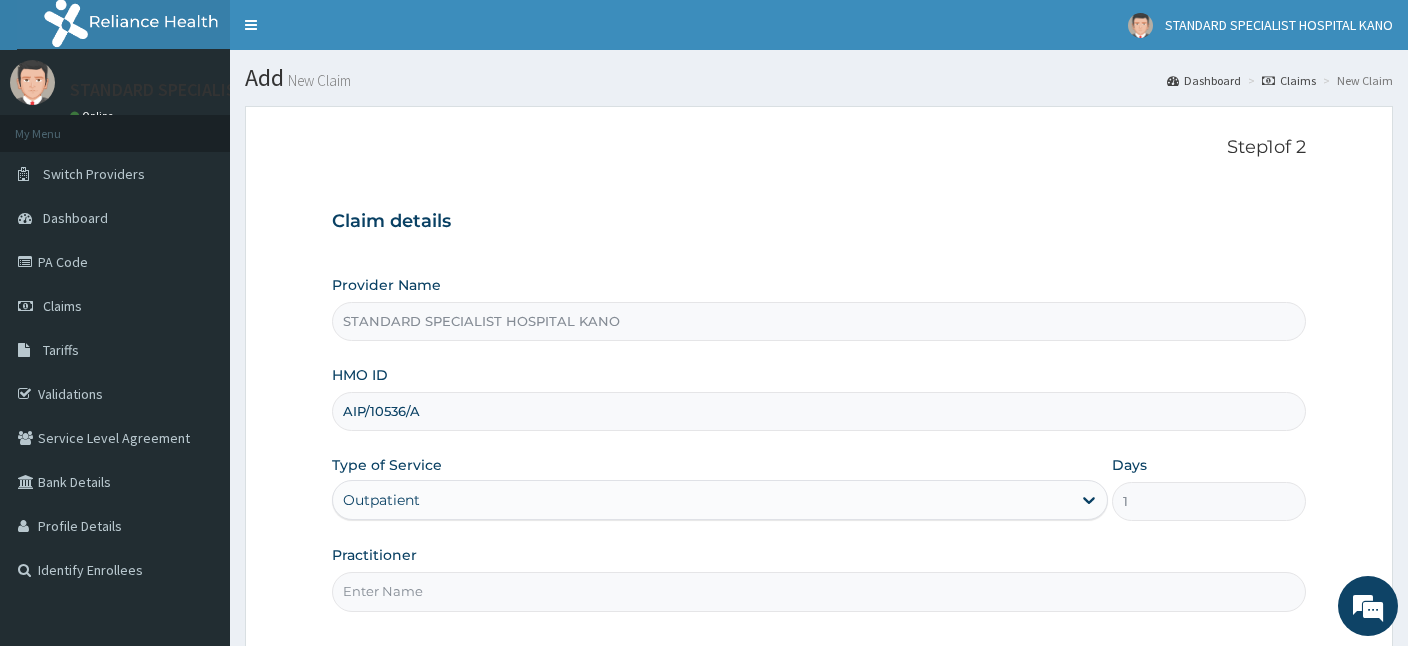 click on "Practitioner" at bounding box center (819, 591) 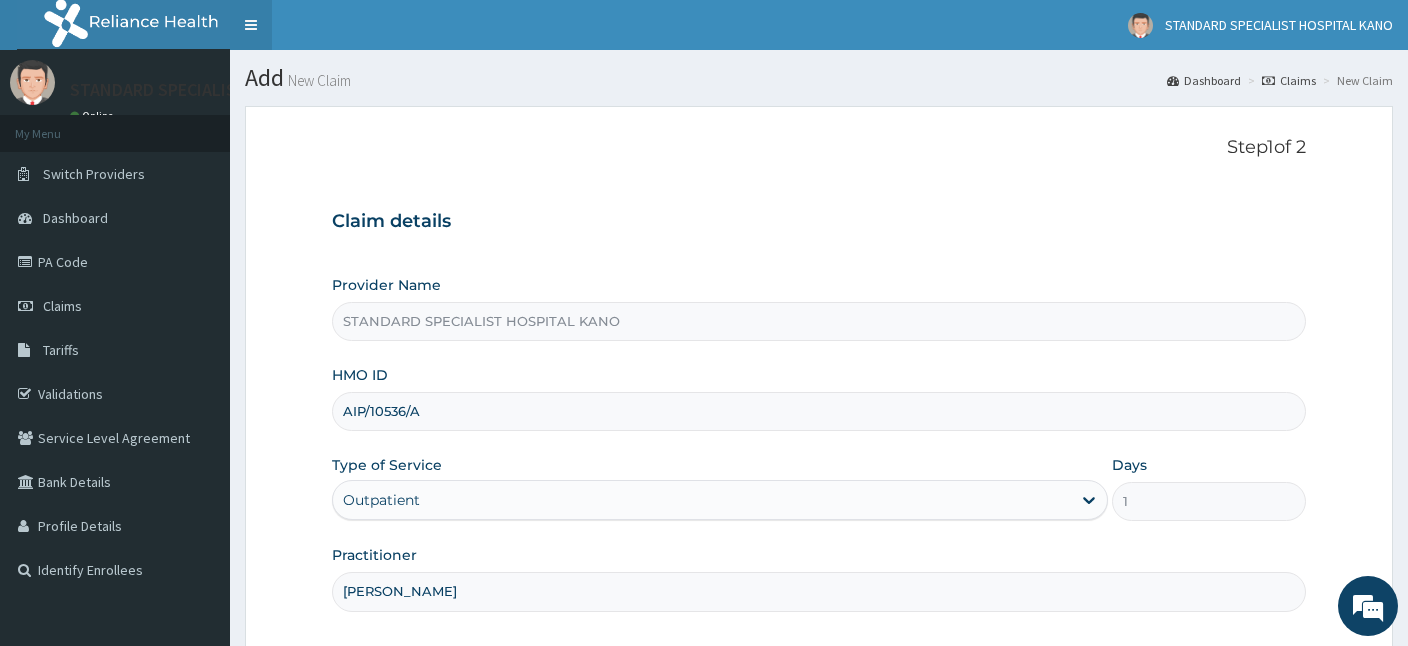 type on "[PERSON_NAME]" 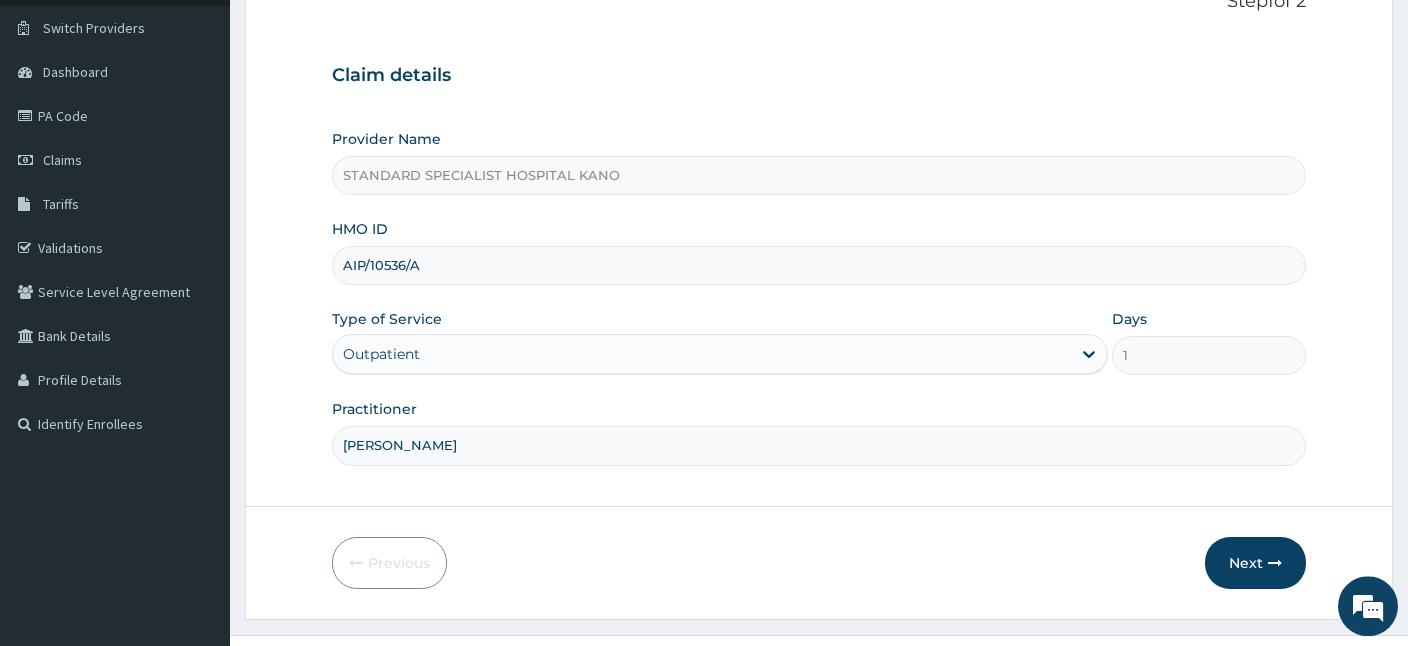 scroll, scrollTop: 184, scrollLeft: 0, axis: vertical 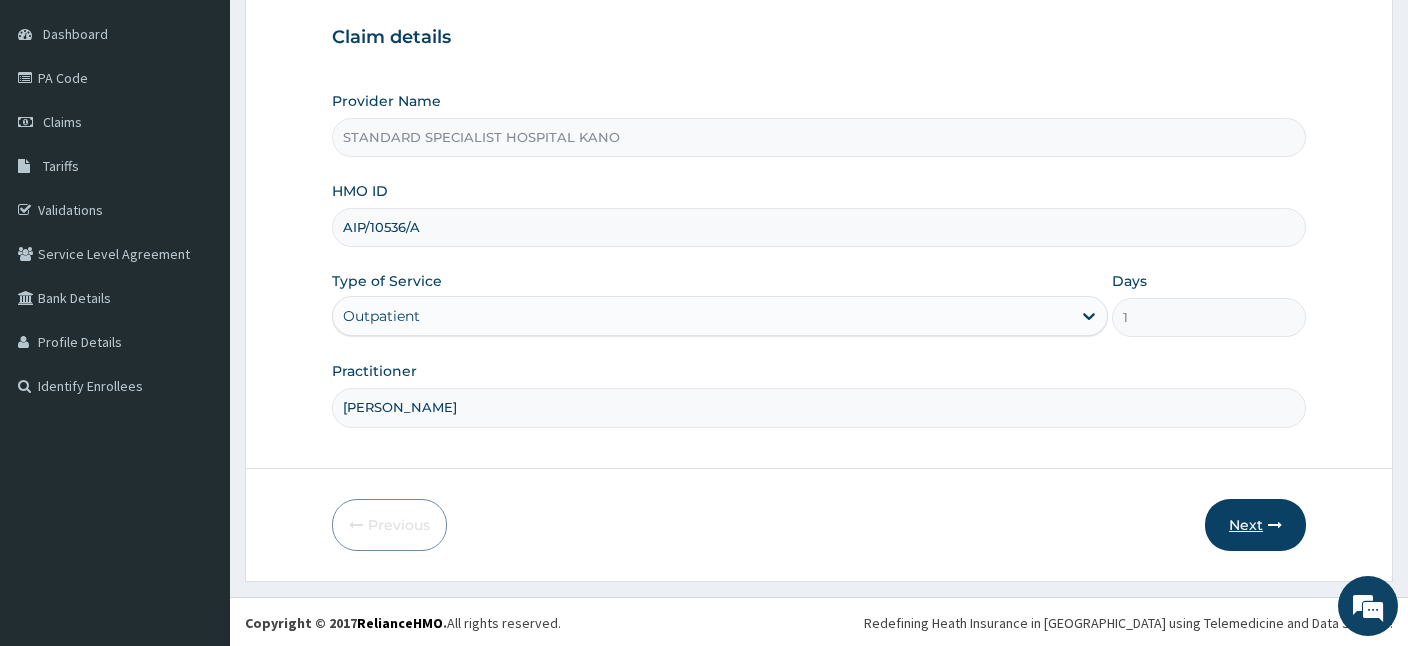 click on "Next" at bounding box center [1255, 525] 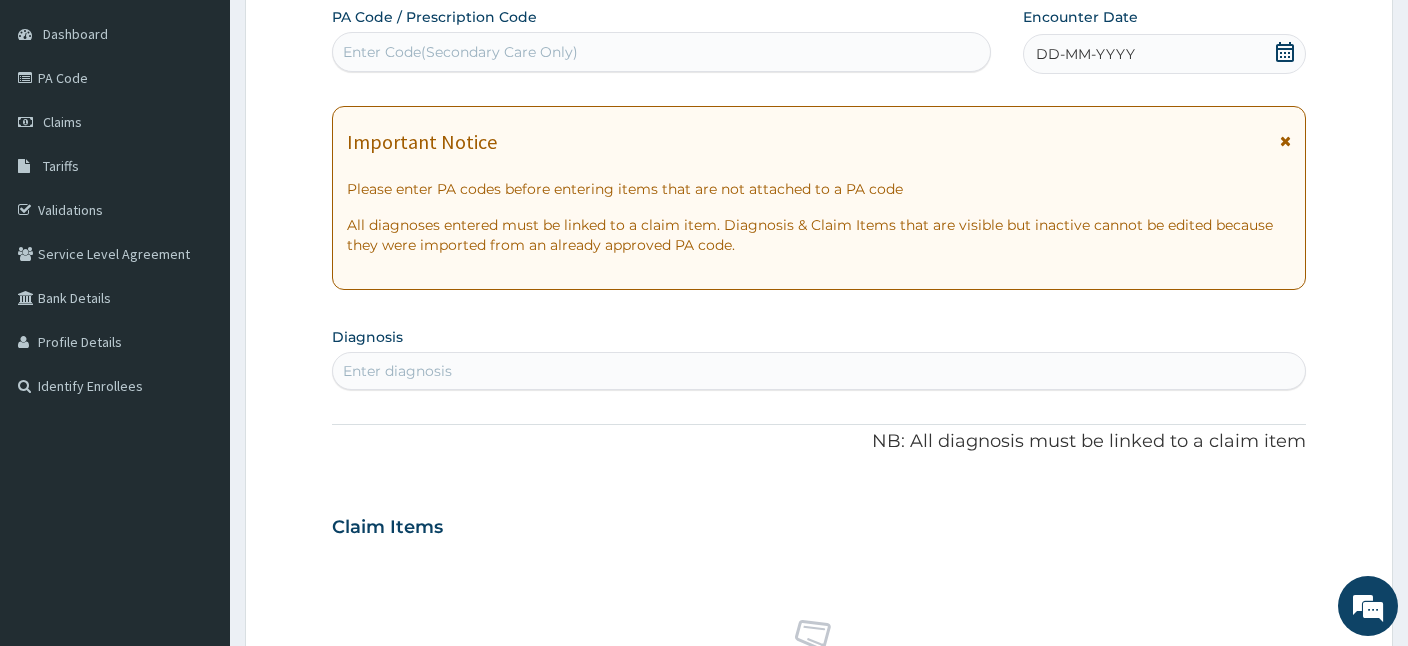click on "Enter Code(Secondary Care Only)" at bounding box center (460, 52) 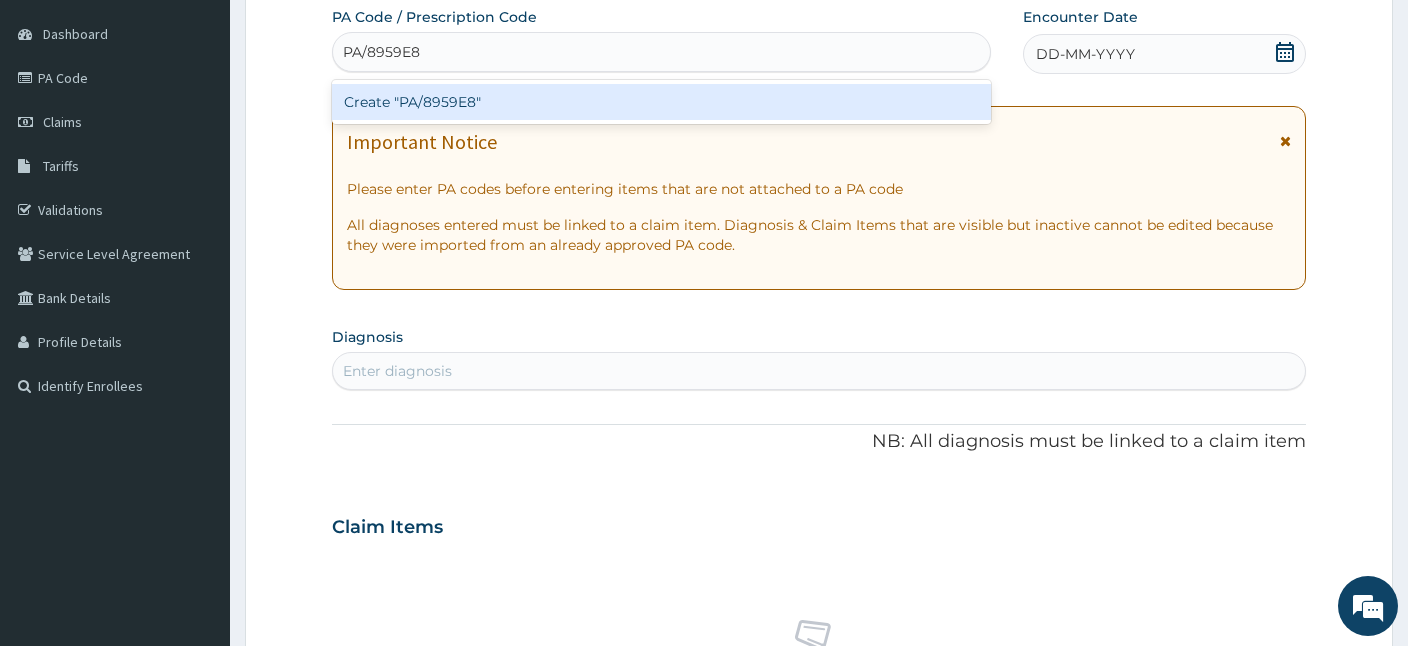 click on "Create "PA/8959E8"" at bounding box center (661, 102) 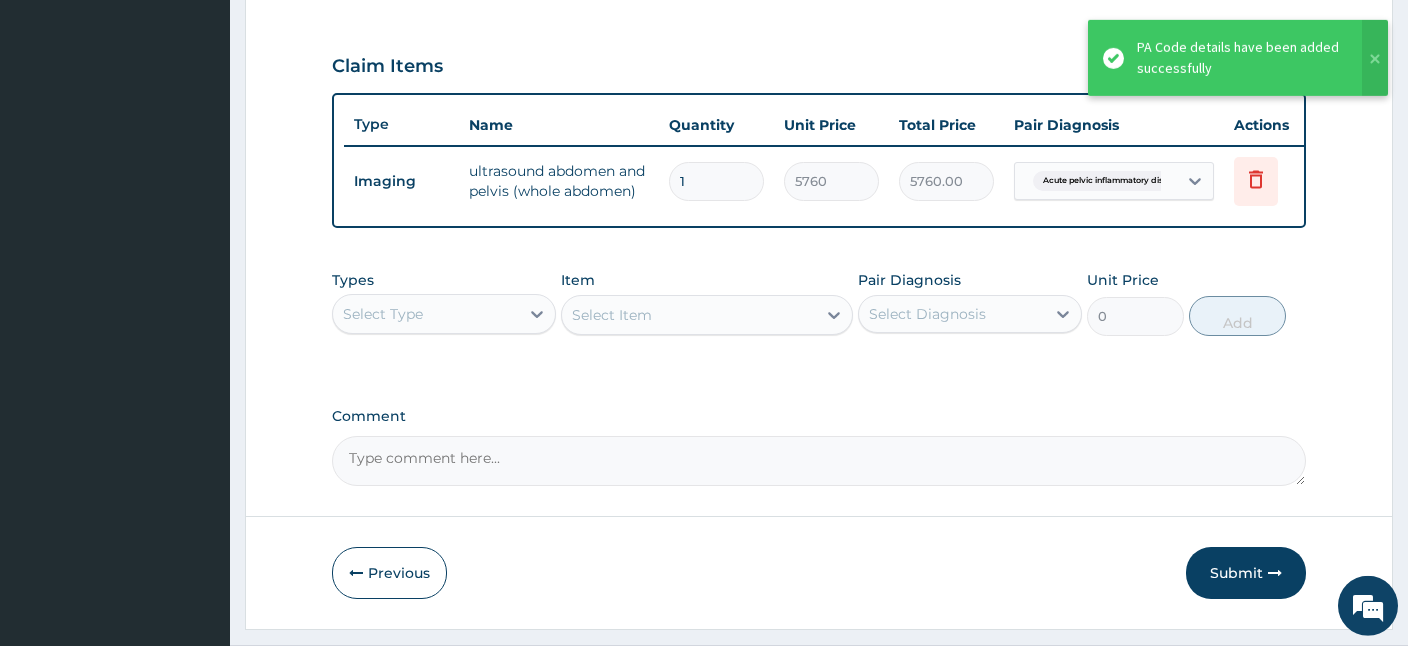 scroll, scrollTop: 697, scrollLeft: 0, axis: vertical 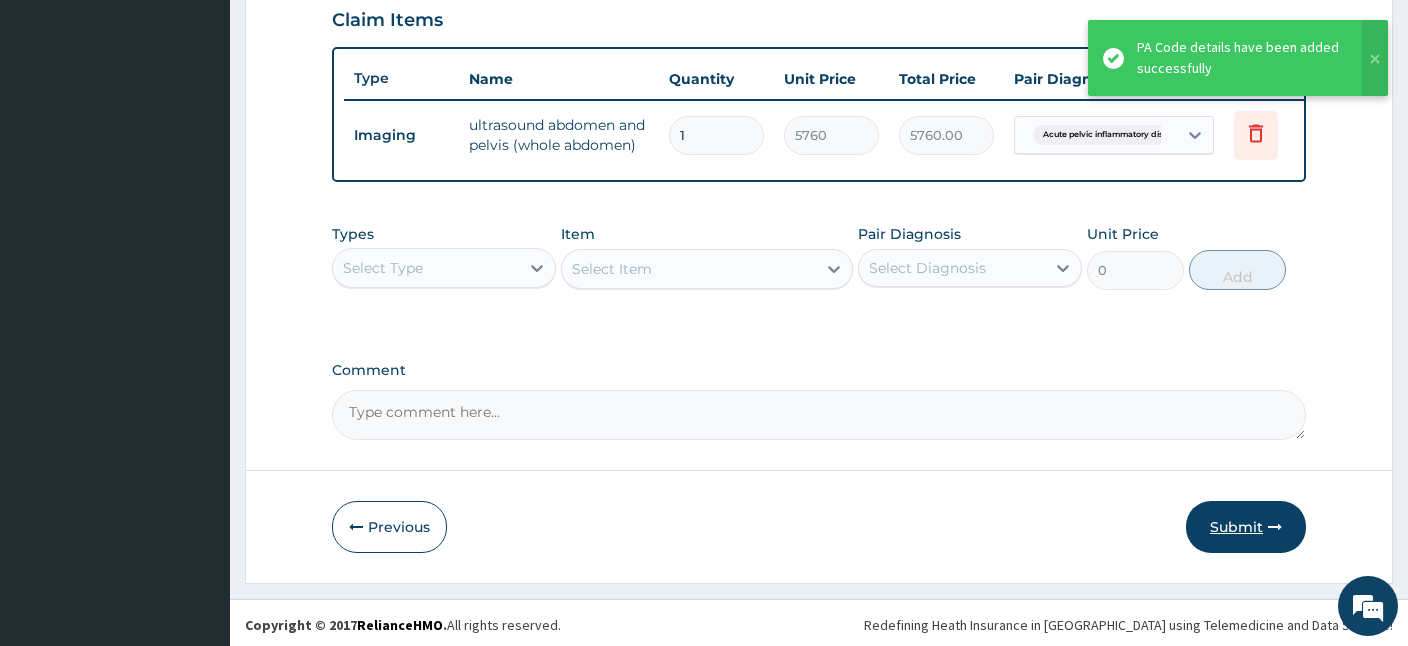 click on "Submit" at bounding box center (1246, 527) 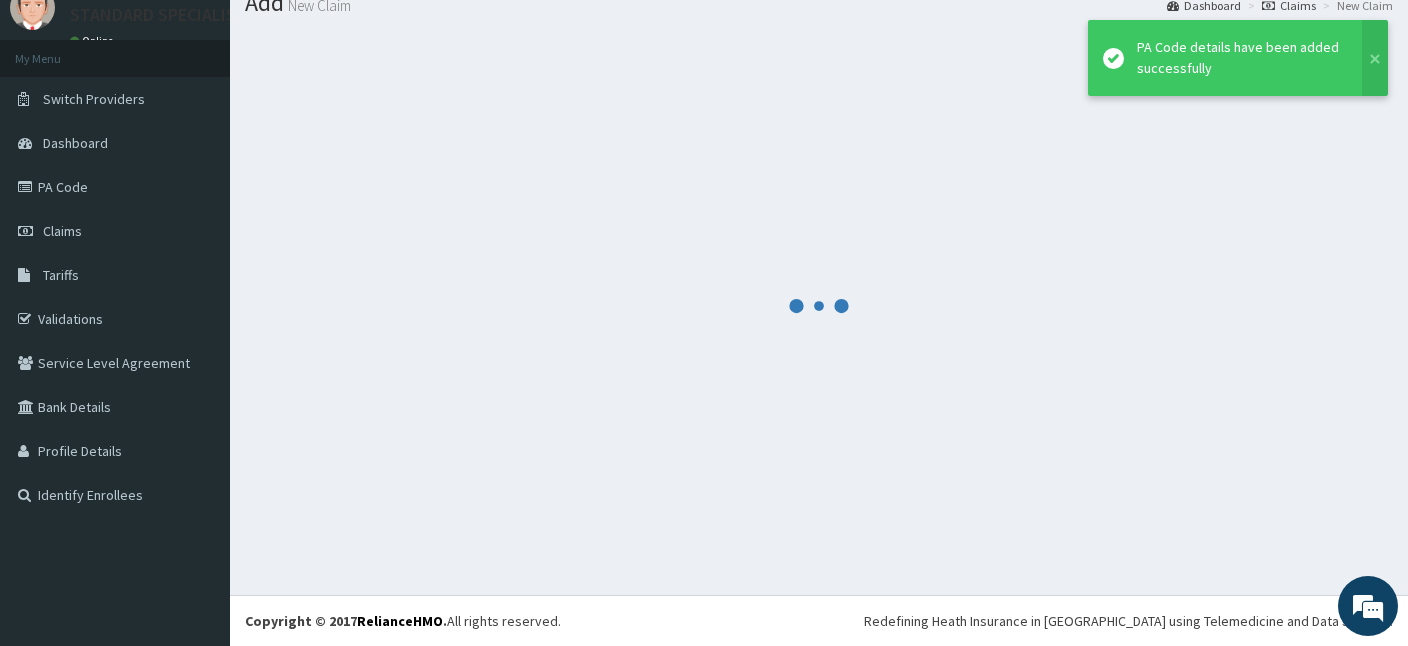 scroll, scrollTop: 75, scrollLeft: 0, axis: vertical 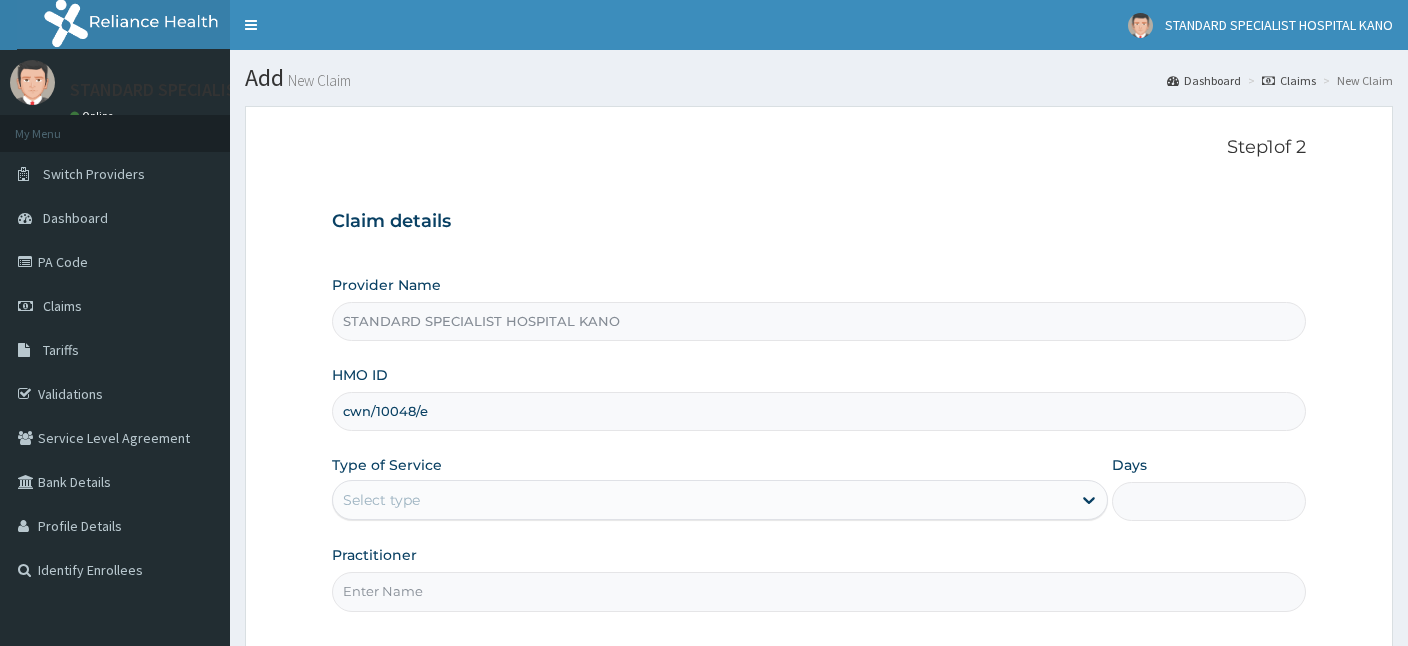 type on "cwn/10048/e" 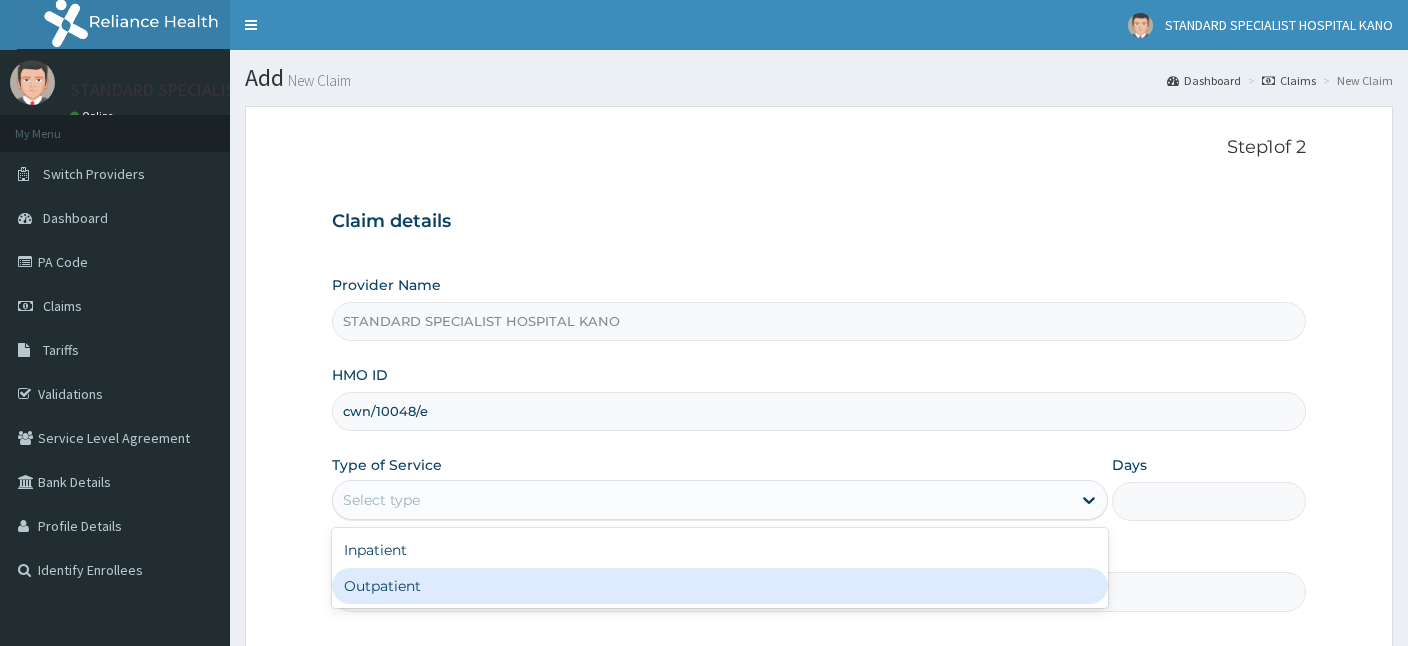 click on "Outpatient" at bounding box center (720, 586) 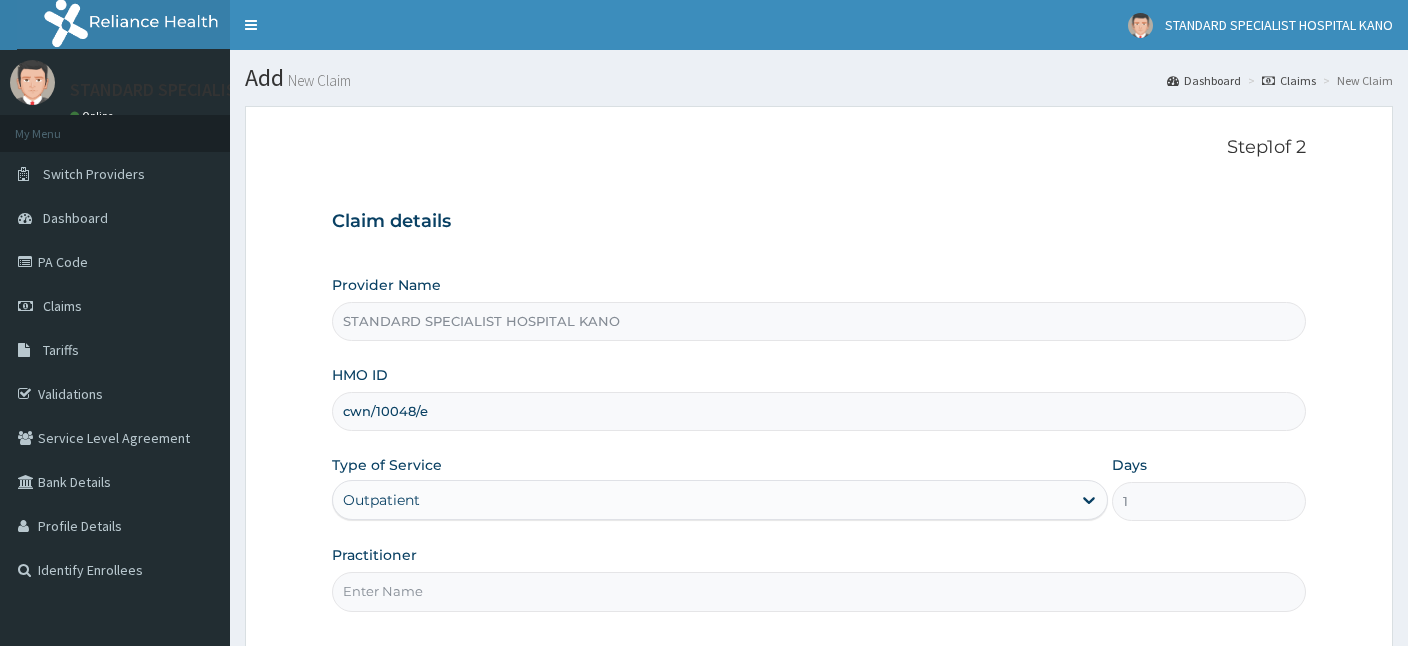 click on "Practitioner" at bounding box center (819, 591) 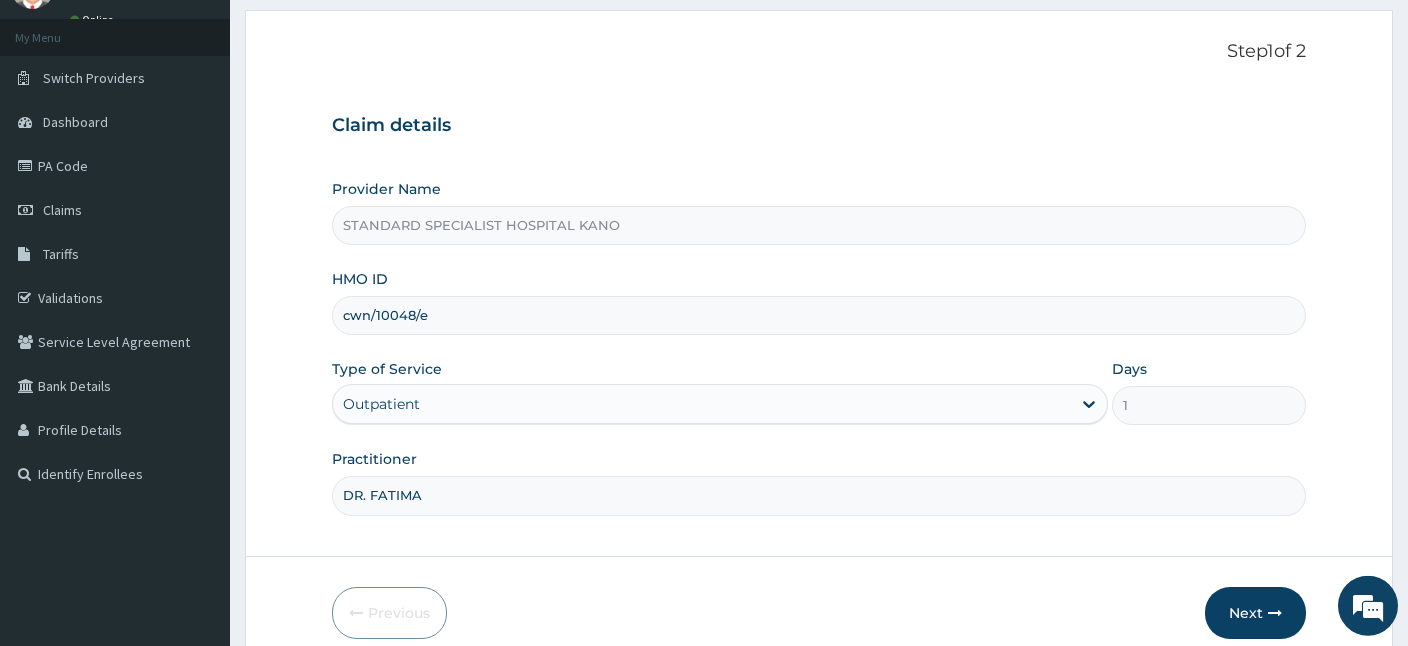 scroll, scrollTop: 184, scrollLeft: 0, axis: vertical 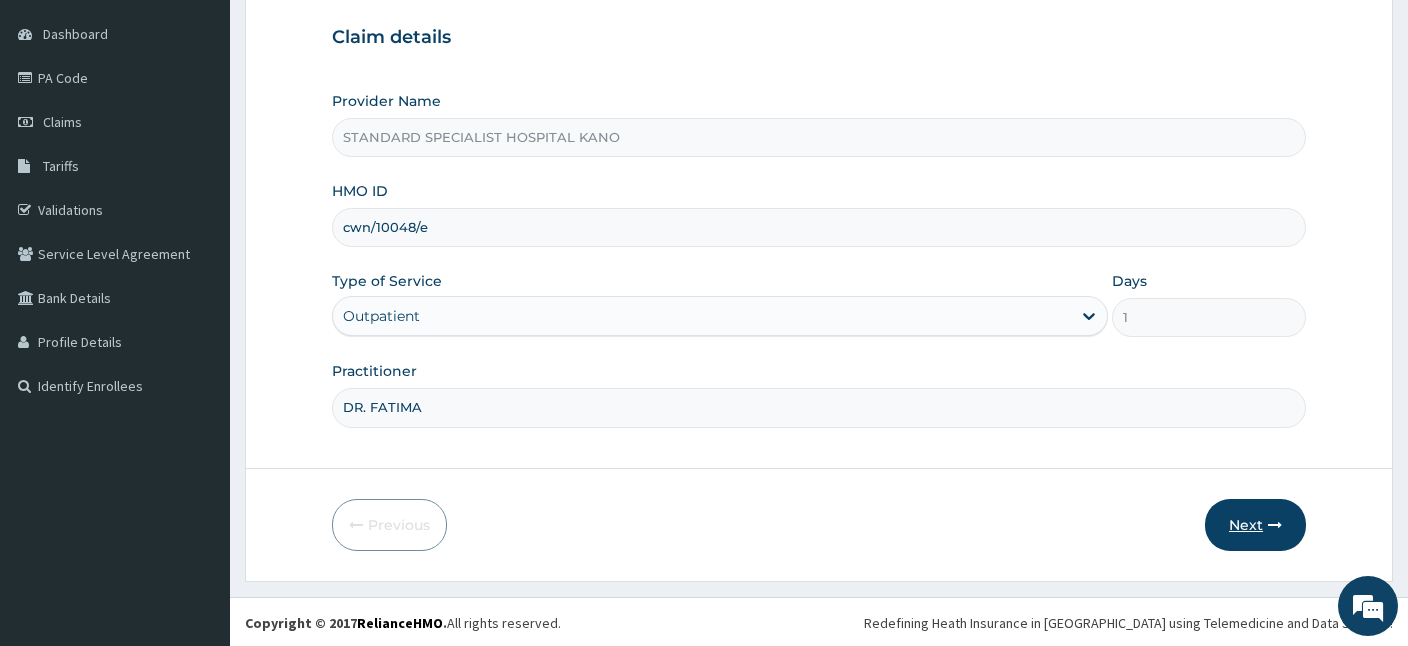 type on "DR. FATIMA" 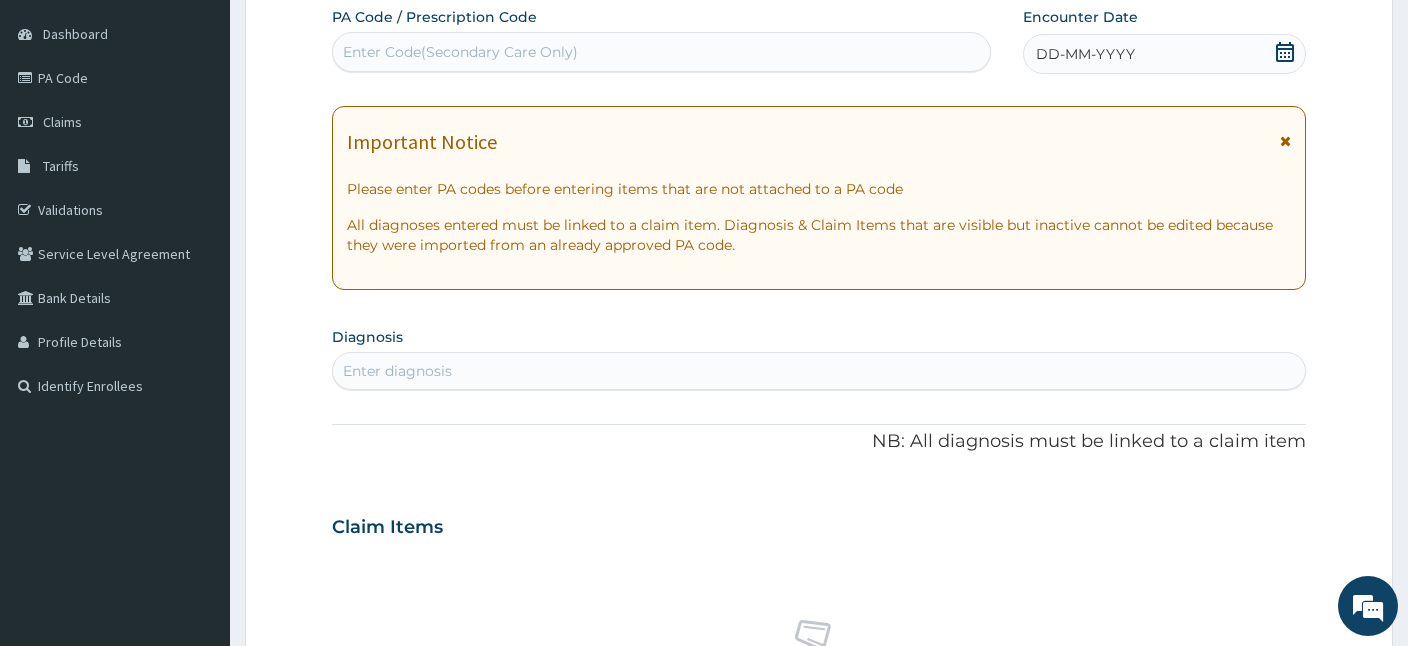 click on "Enter Code(Secondary Care Only)" at bounding box center [460, 52] 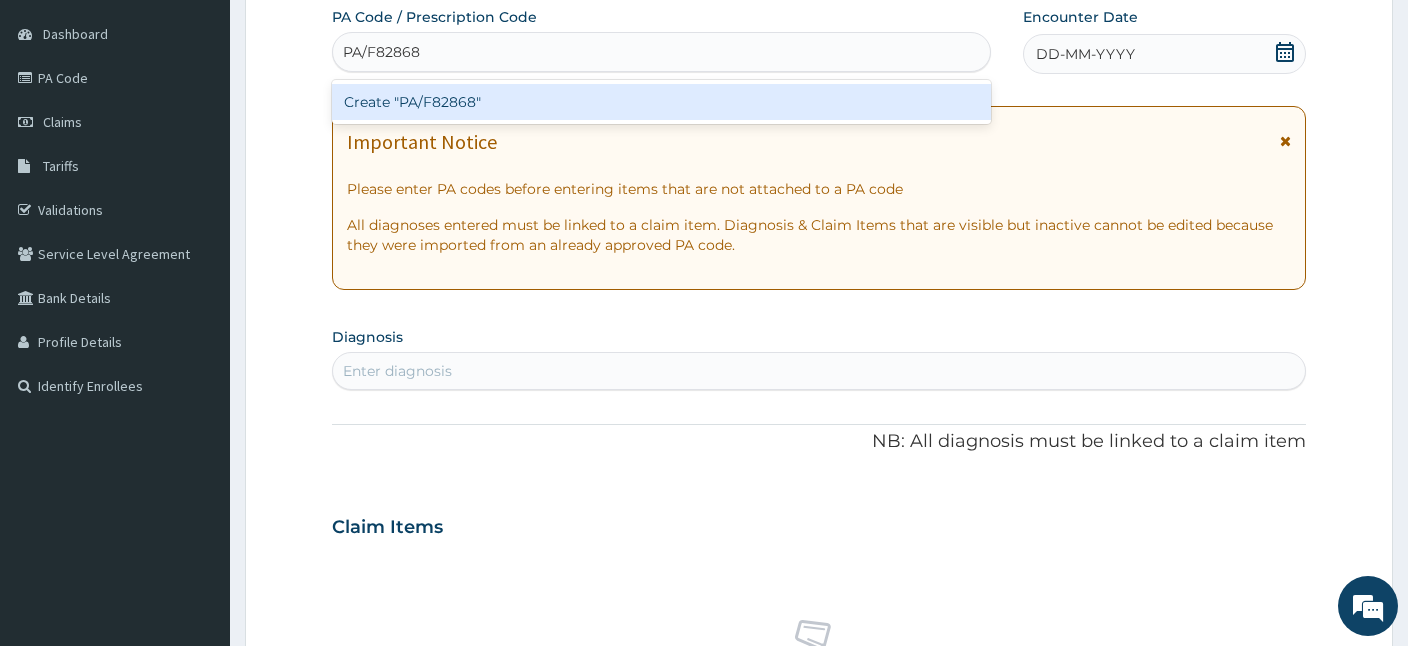 click on "Create "PA/F82868"" at bounding box center [661, 102] 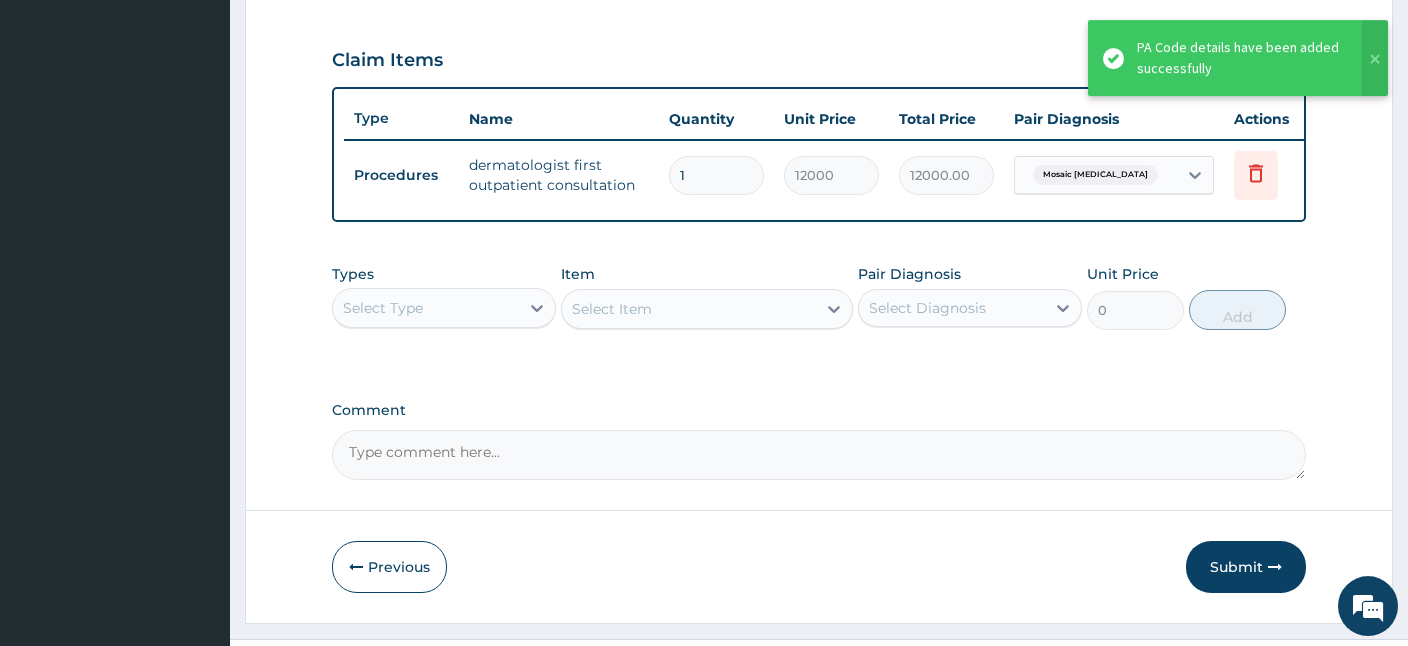 scroll, scrollTop: 697, scrollLeft: 0, axis: vertical 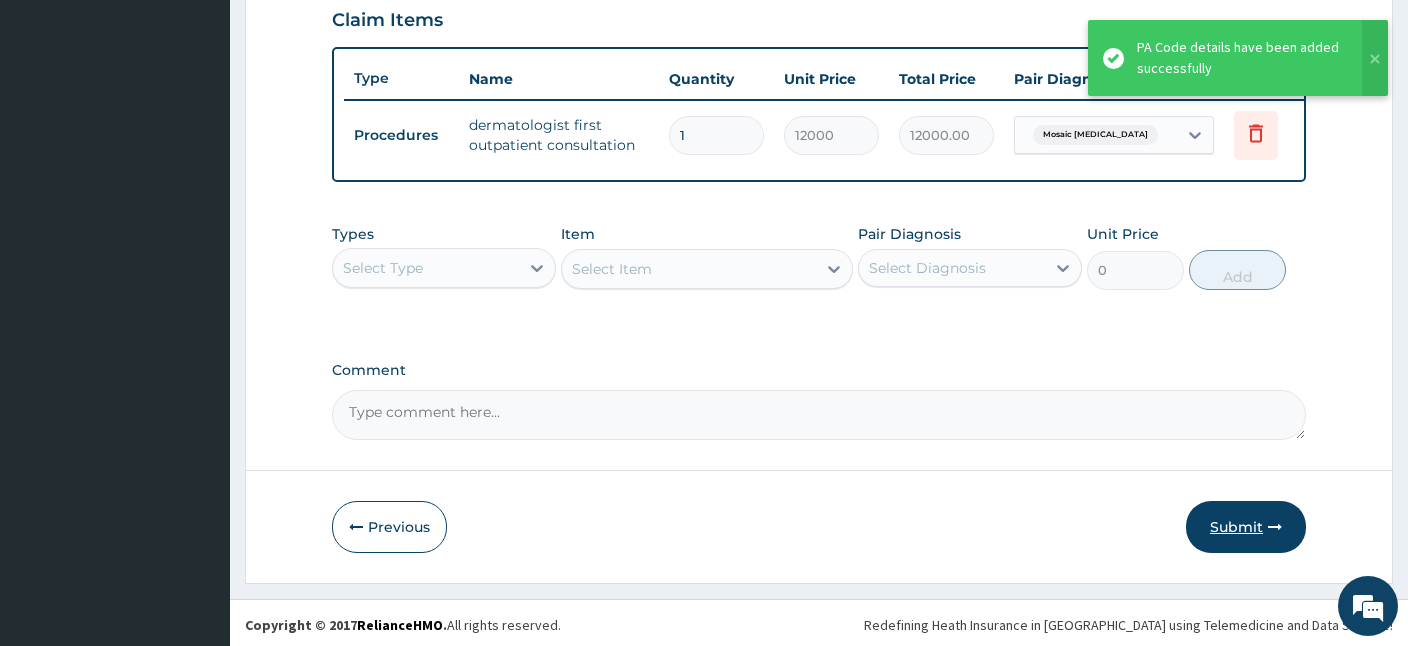 click on "Submit" at bounding box center [1246, 527] 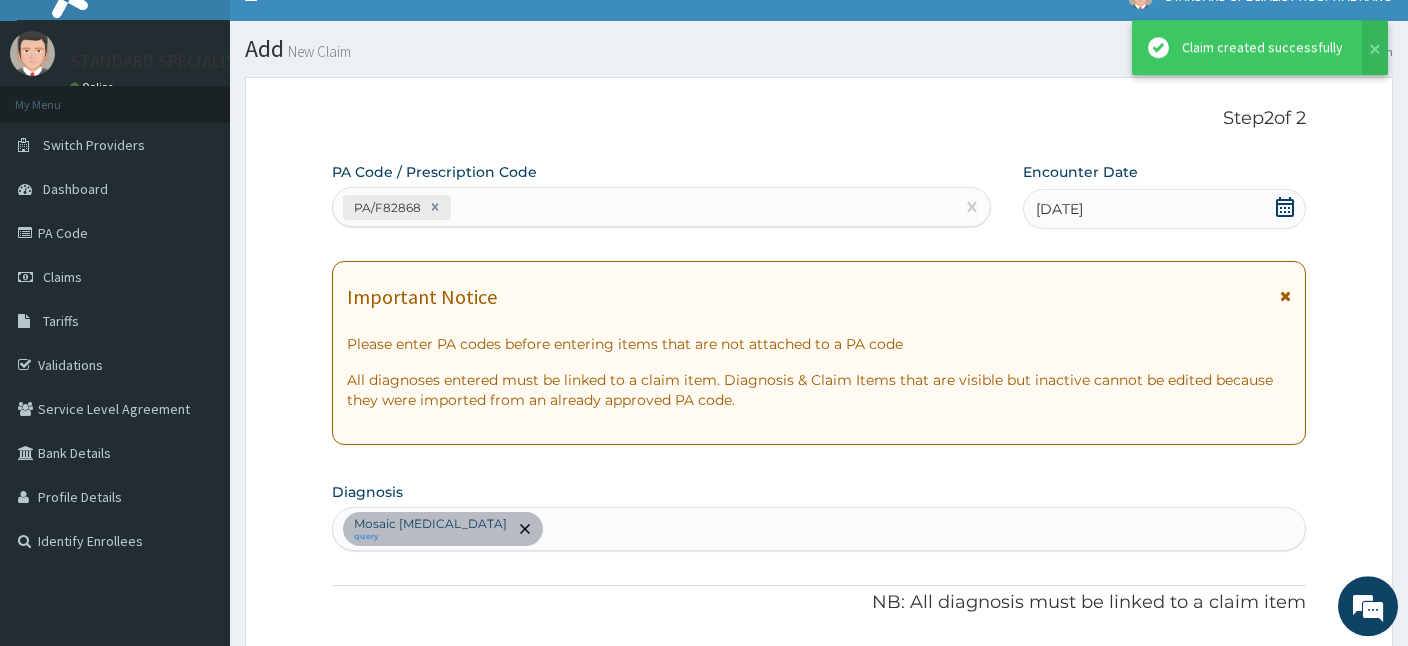 scroll, scrollTop: 0, scrollLeft: 0, axis: both 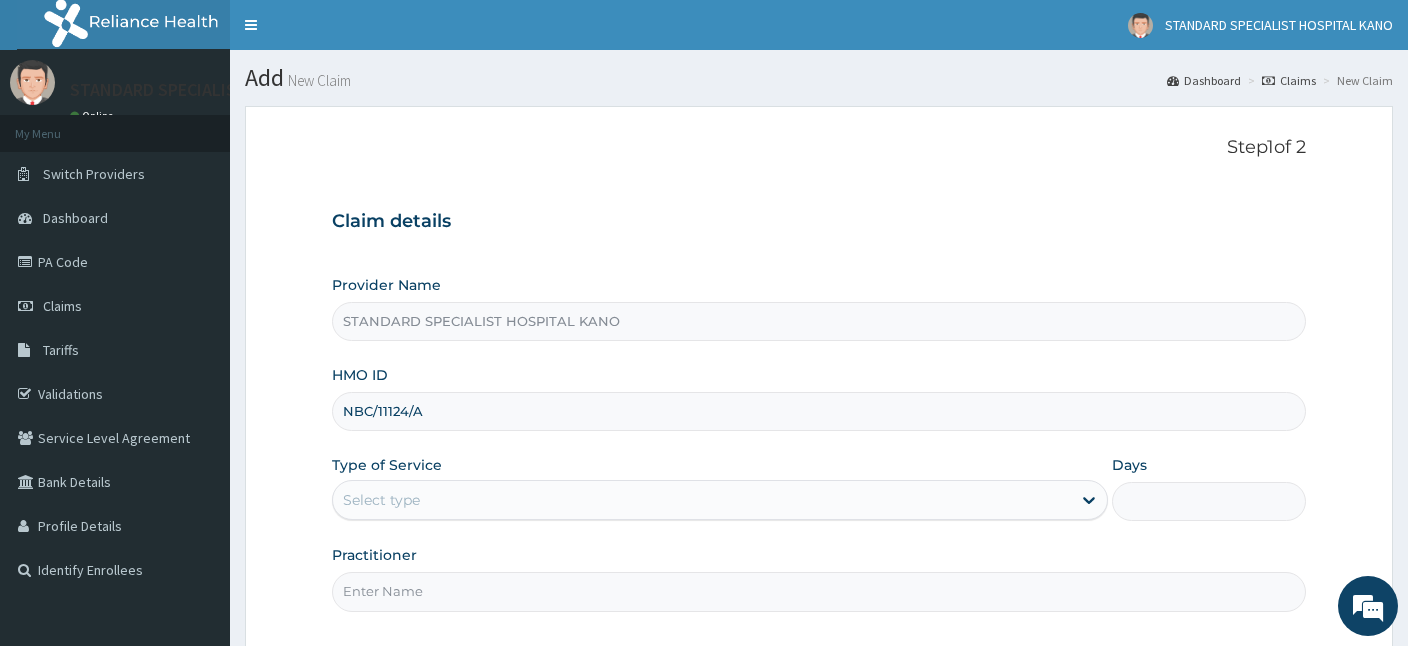 click on "NBC/11124/A" at bounding box center [819, 411] 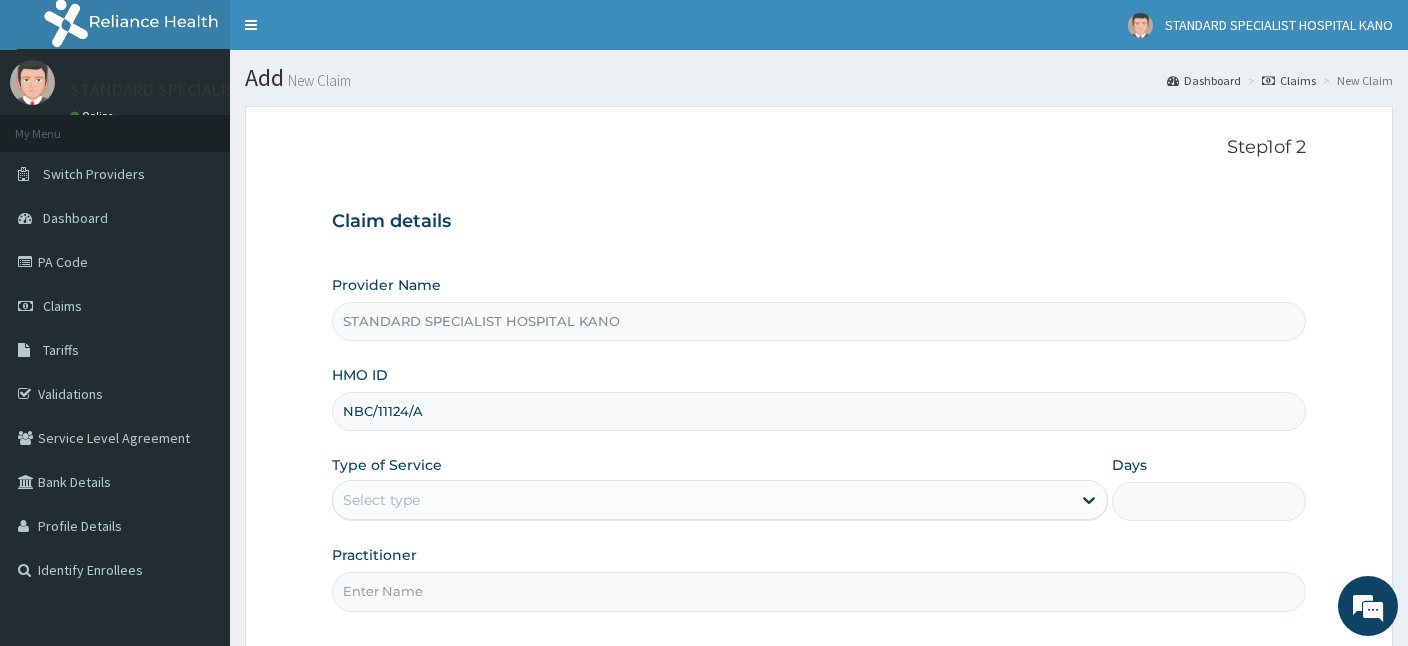 type on "NBC/11124/A" 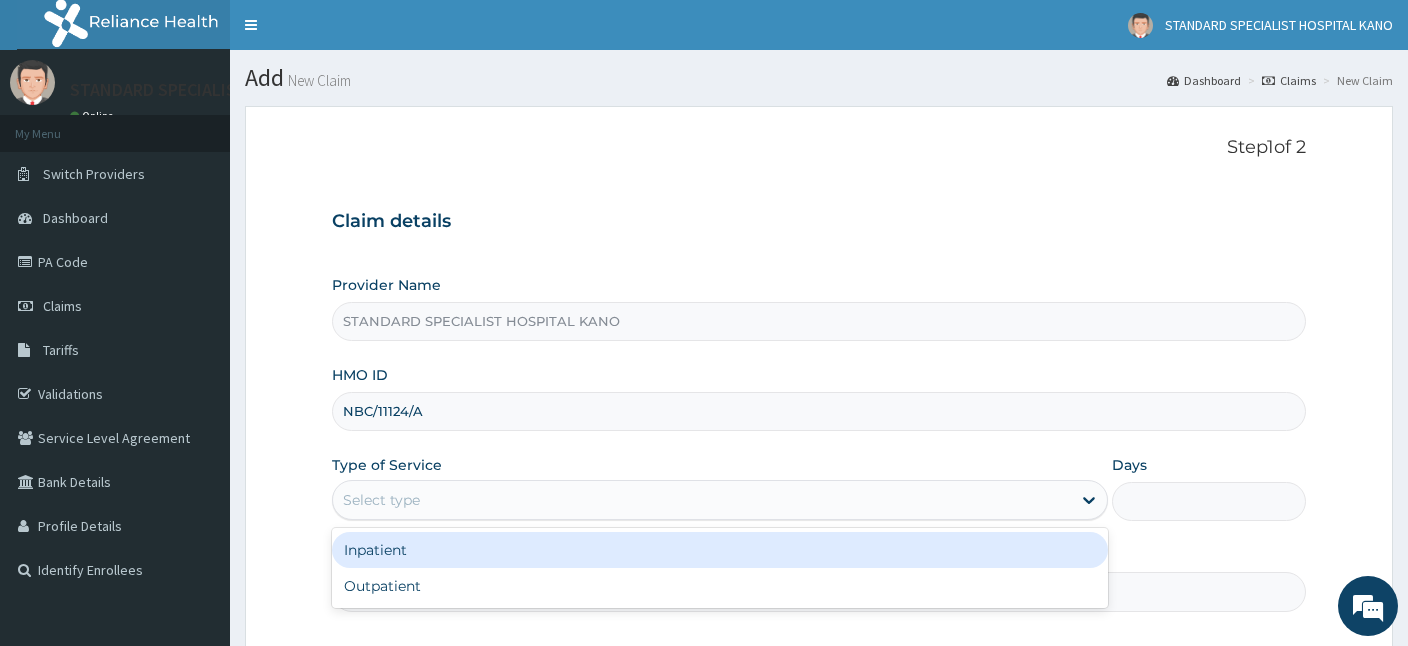 drag, startPoint x: 369, startPoint y: 501, endPoint x: 372, endPoint y: 513, distance: 12.369317 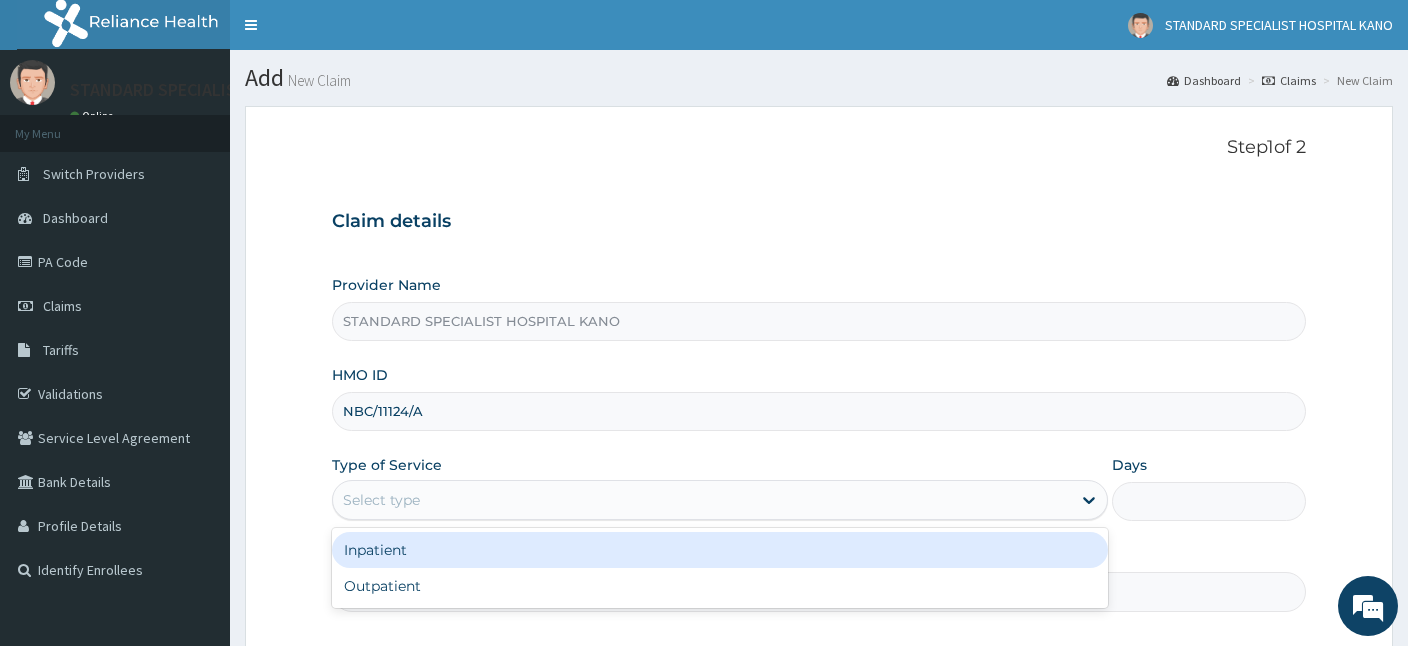 click on "Select type" at bounding box center [381, 500] 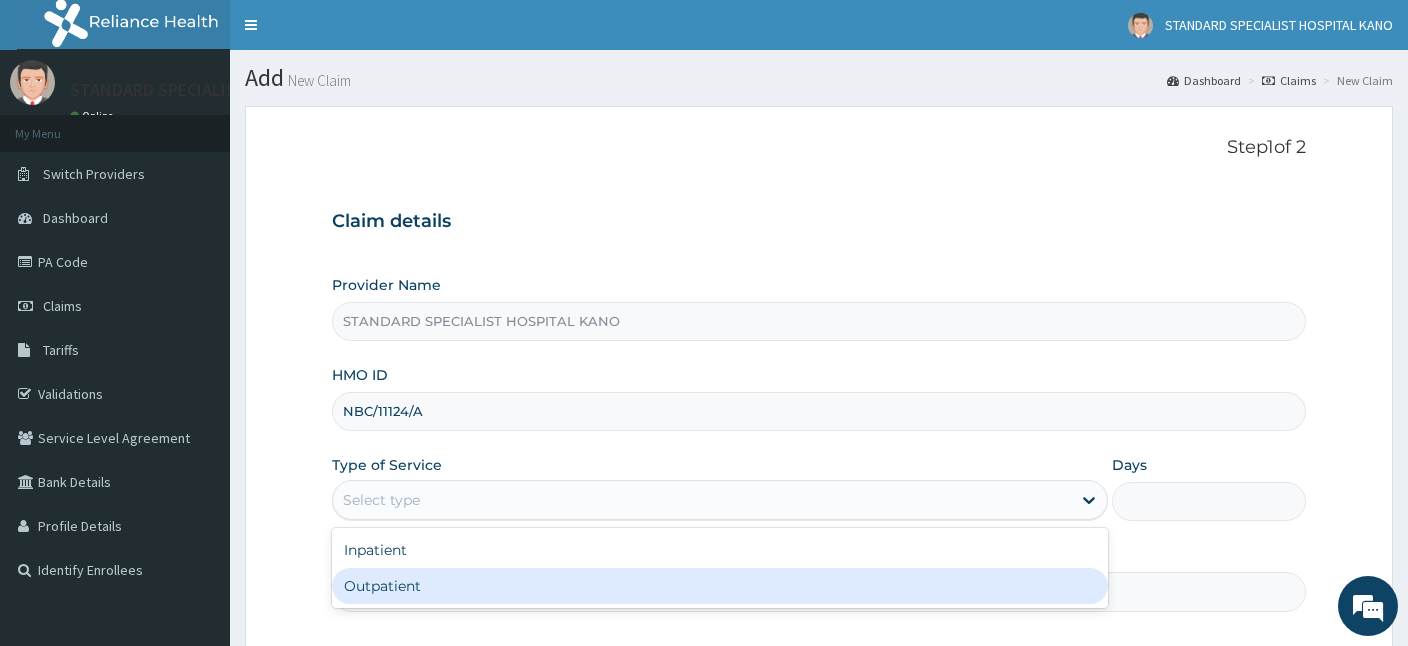click on "Outpatient" at bounding box center (720, 586) 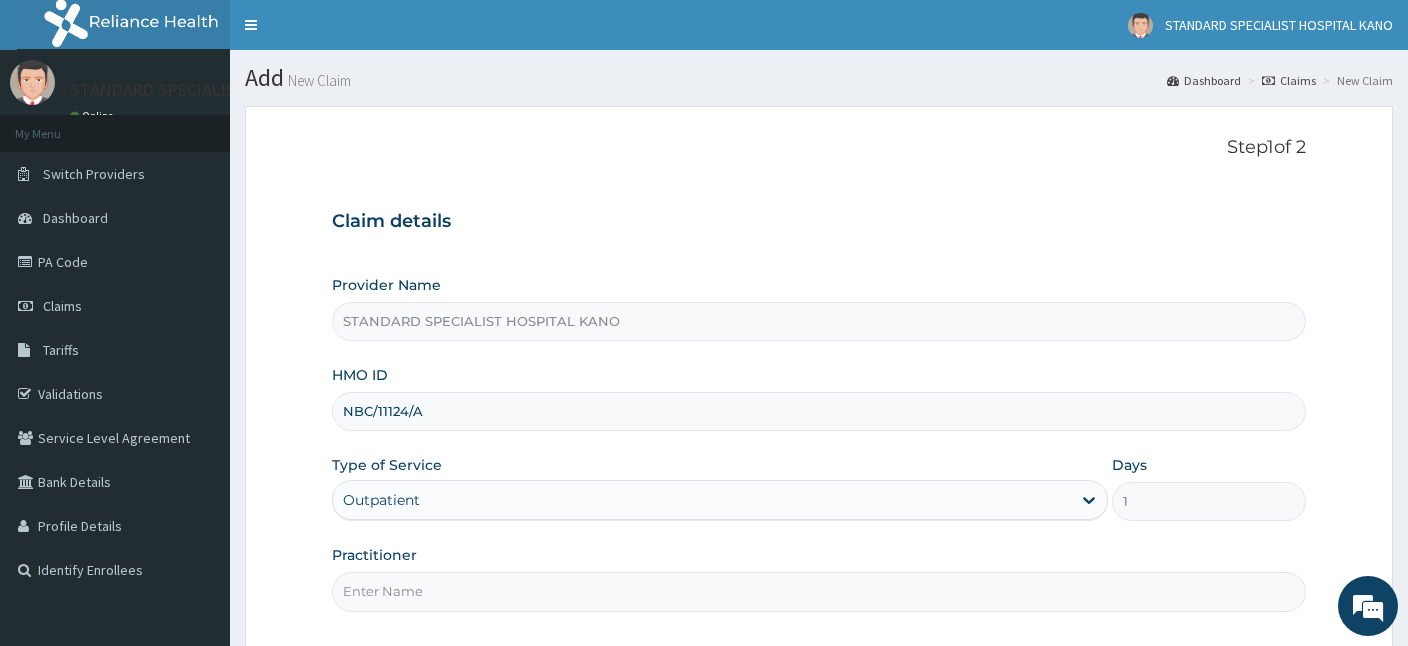 click on "Practitioner" at bounding box center [819, 591] 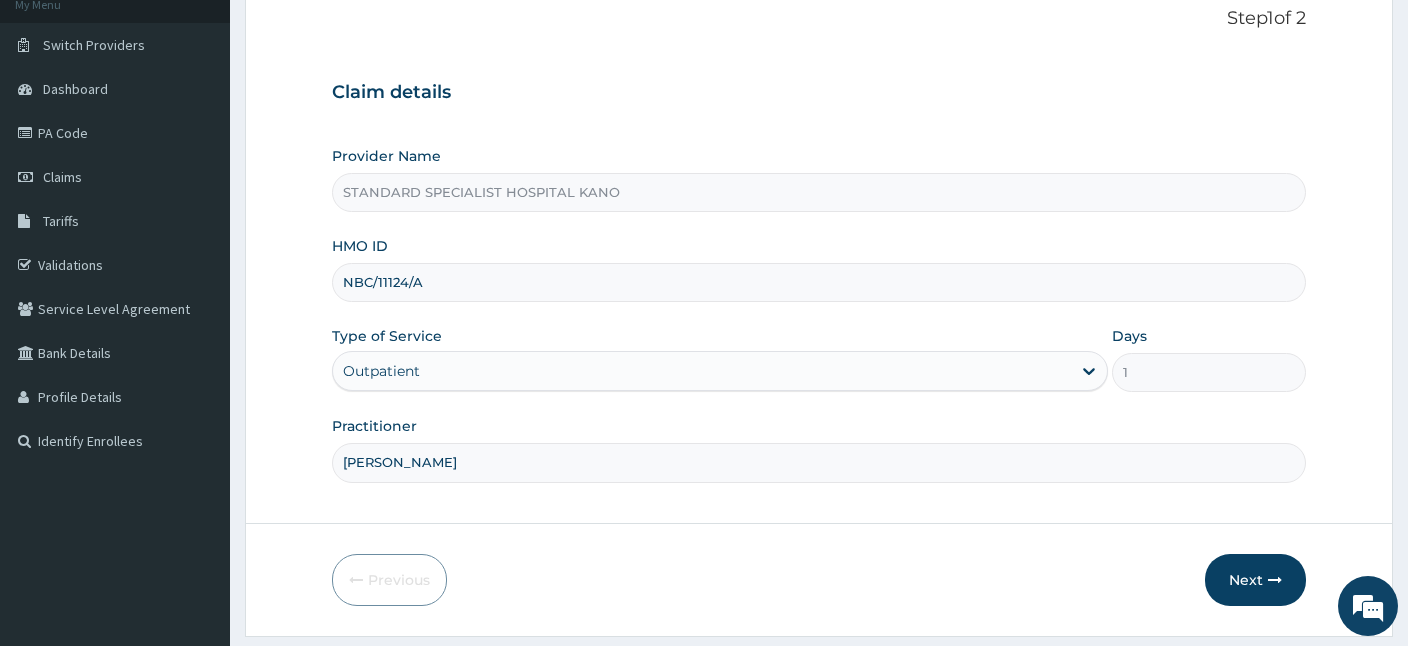 scroll, scrollTop: 184, scrollLeft: 0, axis: vertical 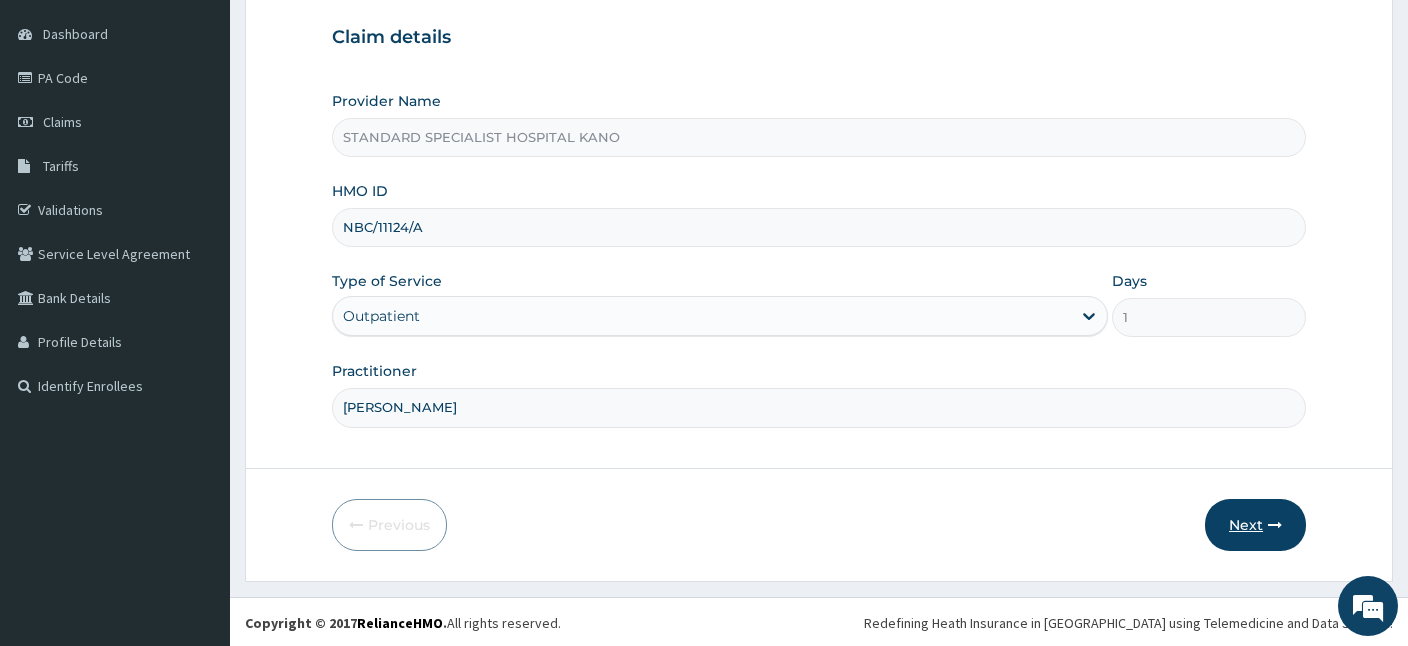 type on "DR OBAJE" 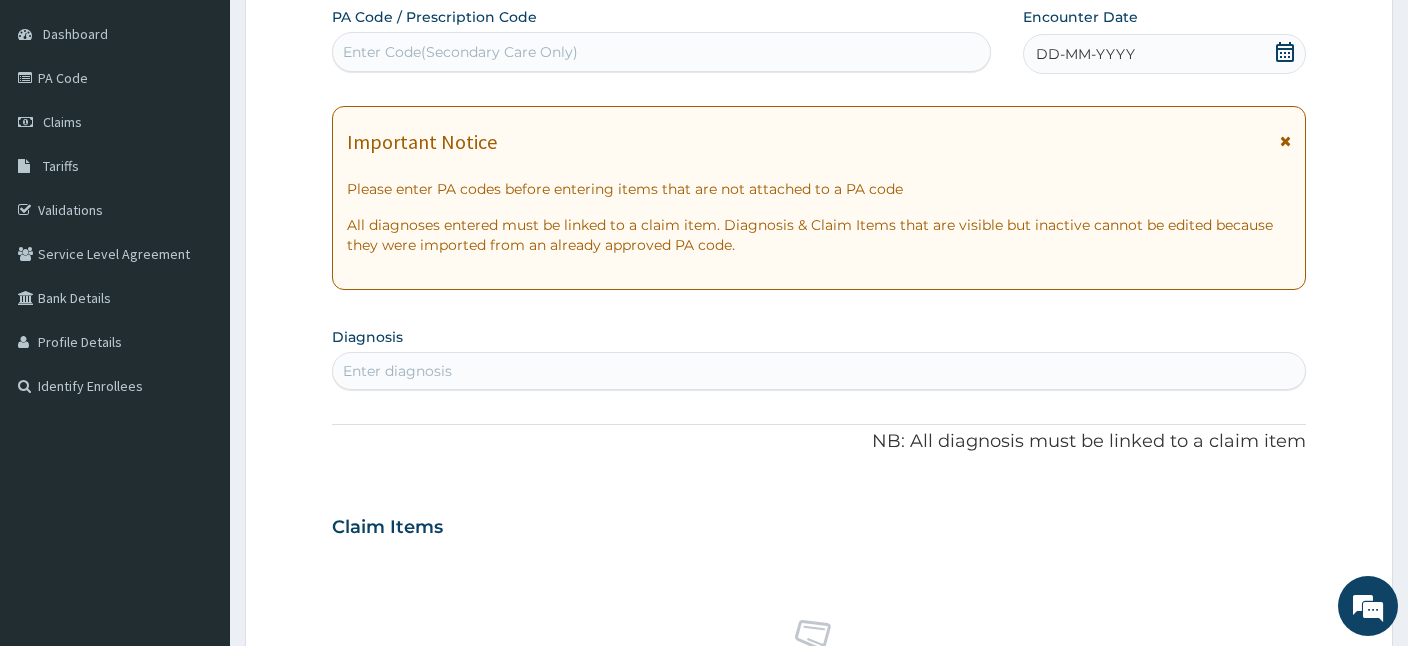 click on "Enter Code(Secondary Care Only)" at bounding box center (661, 52) 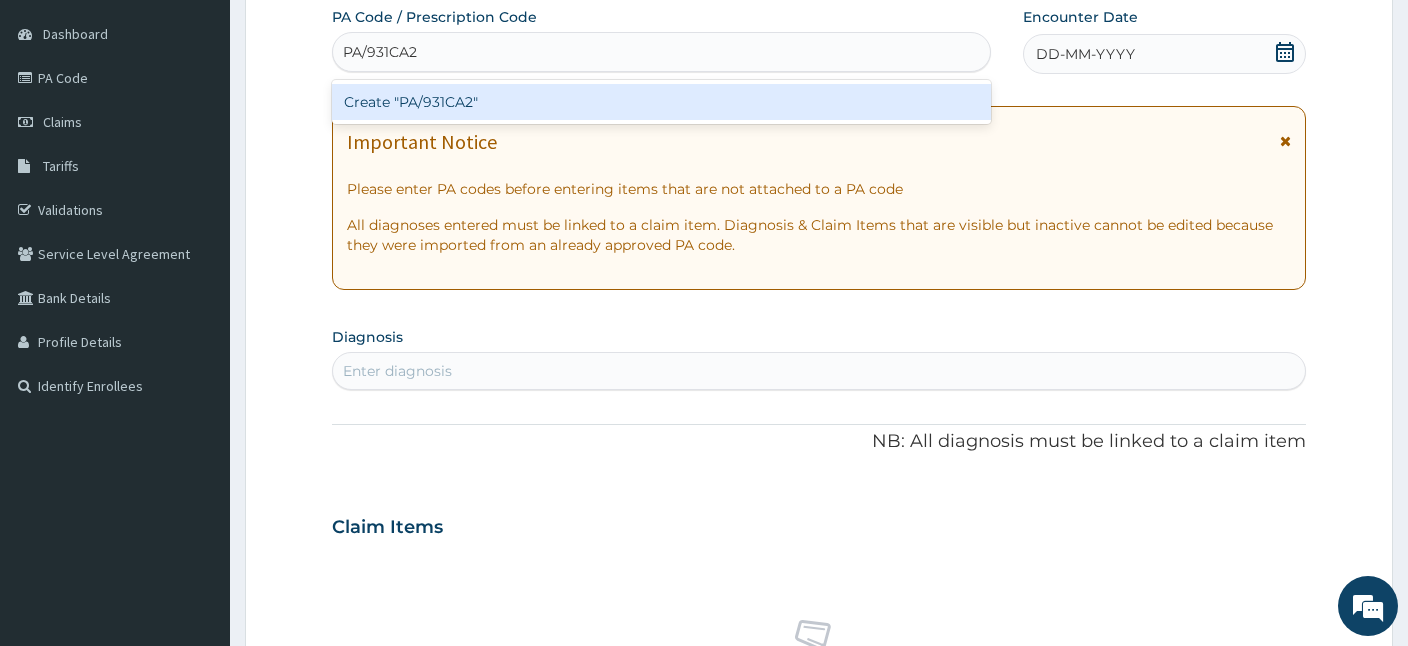type on "PA/931CA2" 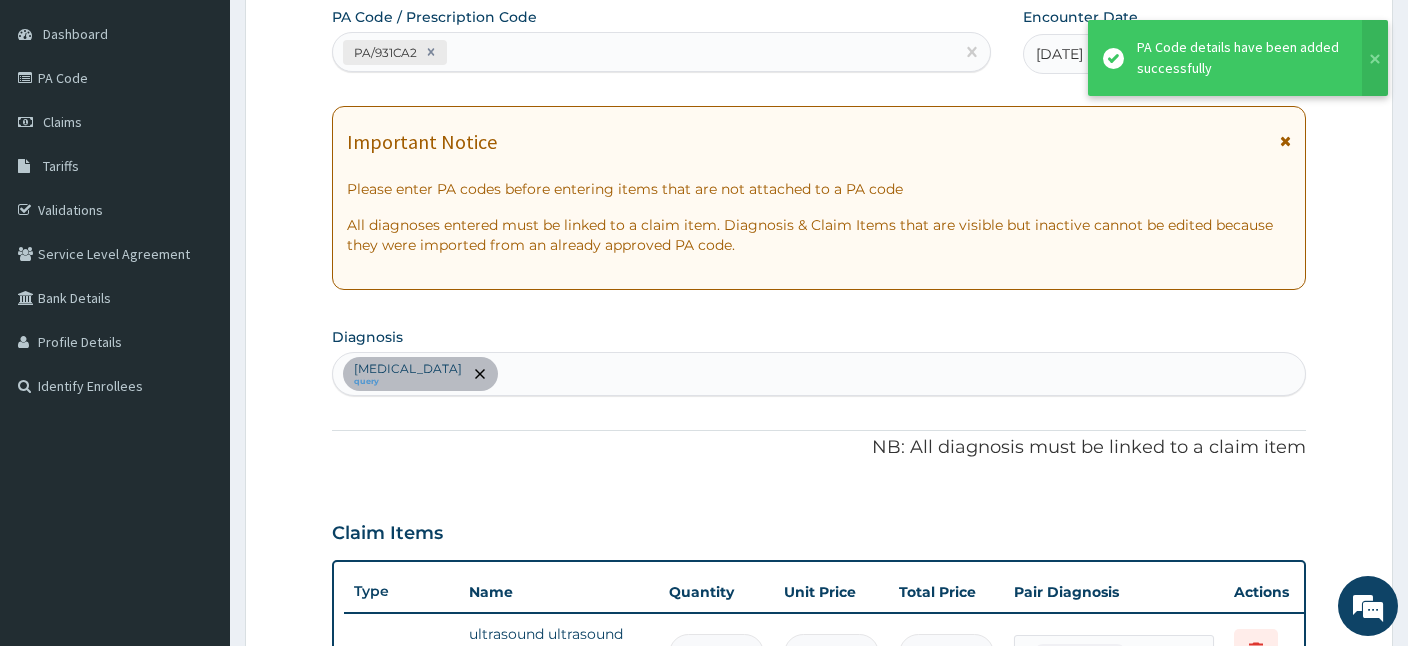 scroll, scrollTop: 512, scrollLeft: 0, axis: vertical 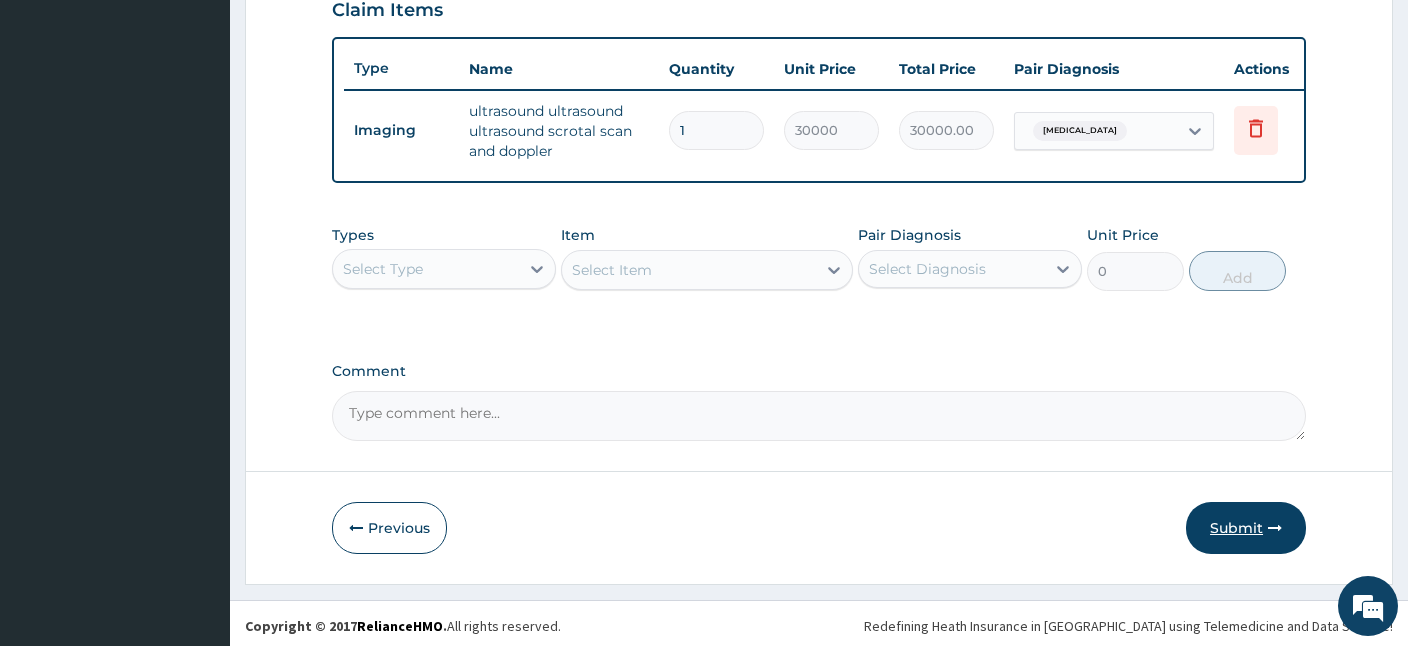 click on "Submit" at bounding box center (1246, 528) 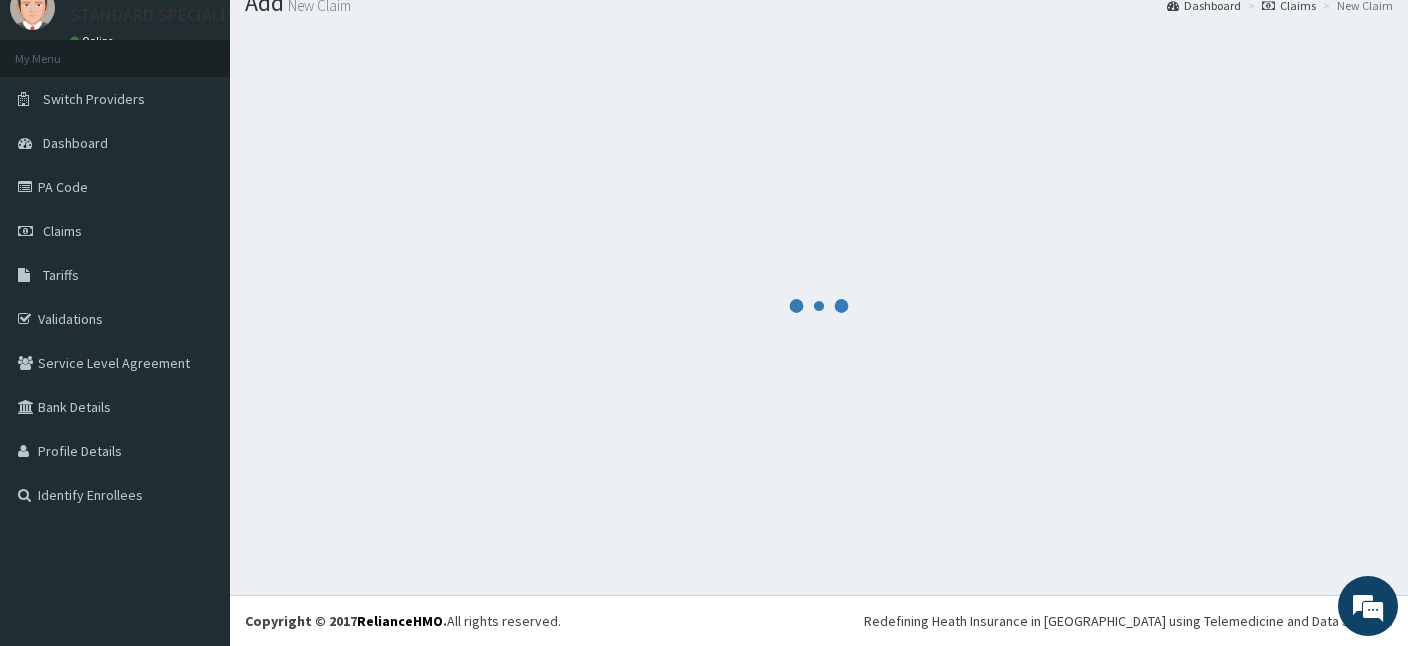 scroll, scrollTop: 75, scrollLeft: 0, axis: vertical 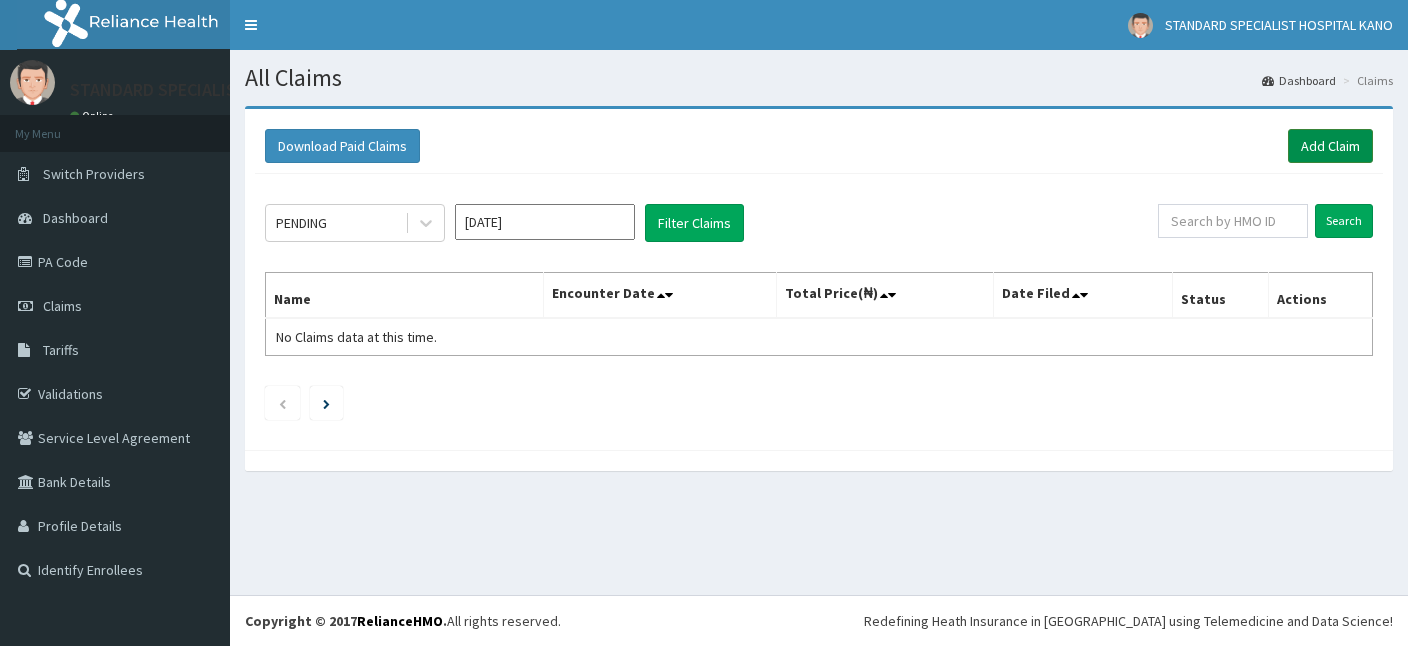click on "Add Claim" at bounding box center [1330, 146] 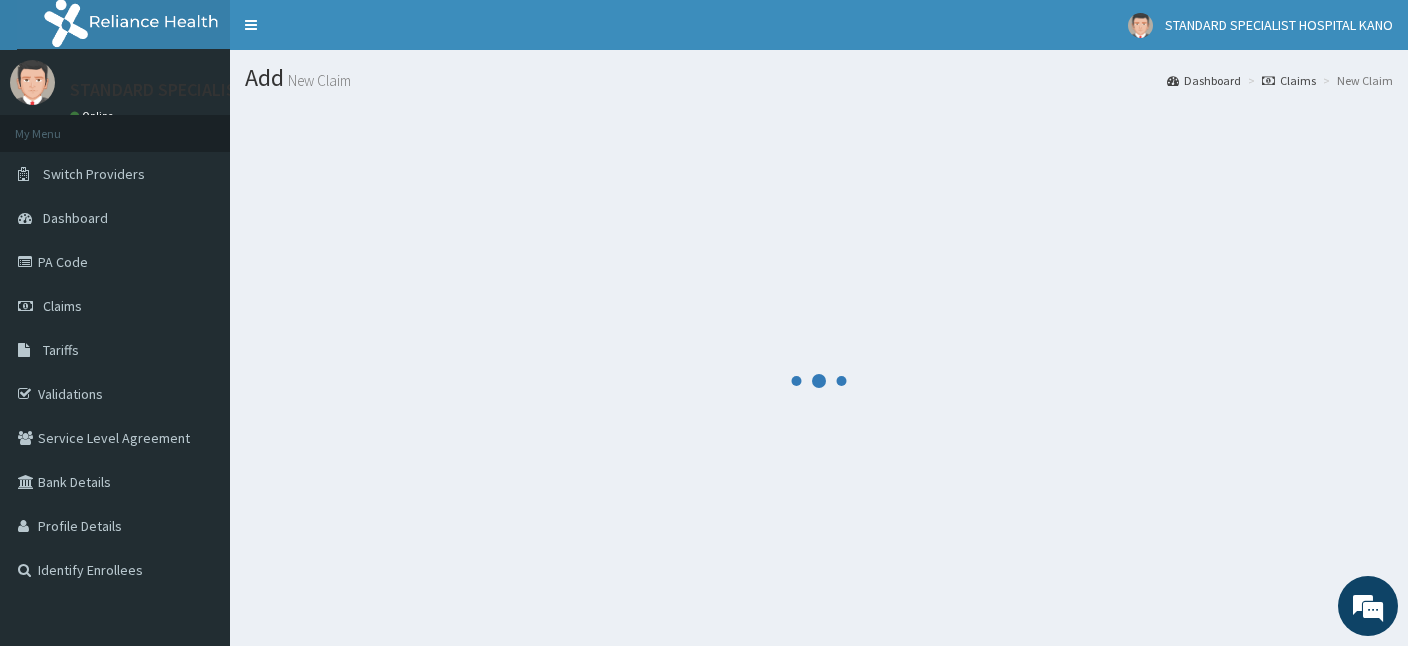 scroll, scrollTop: 76, scrollLeft: 0, axis: vertical 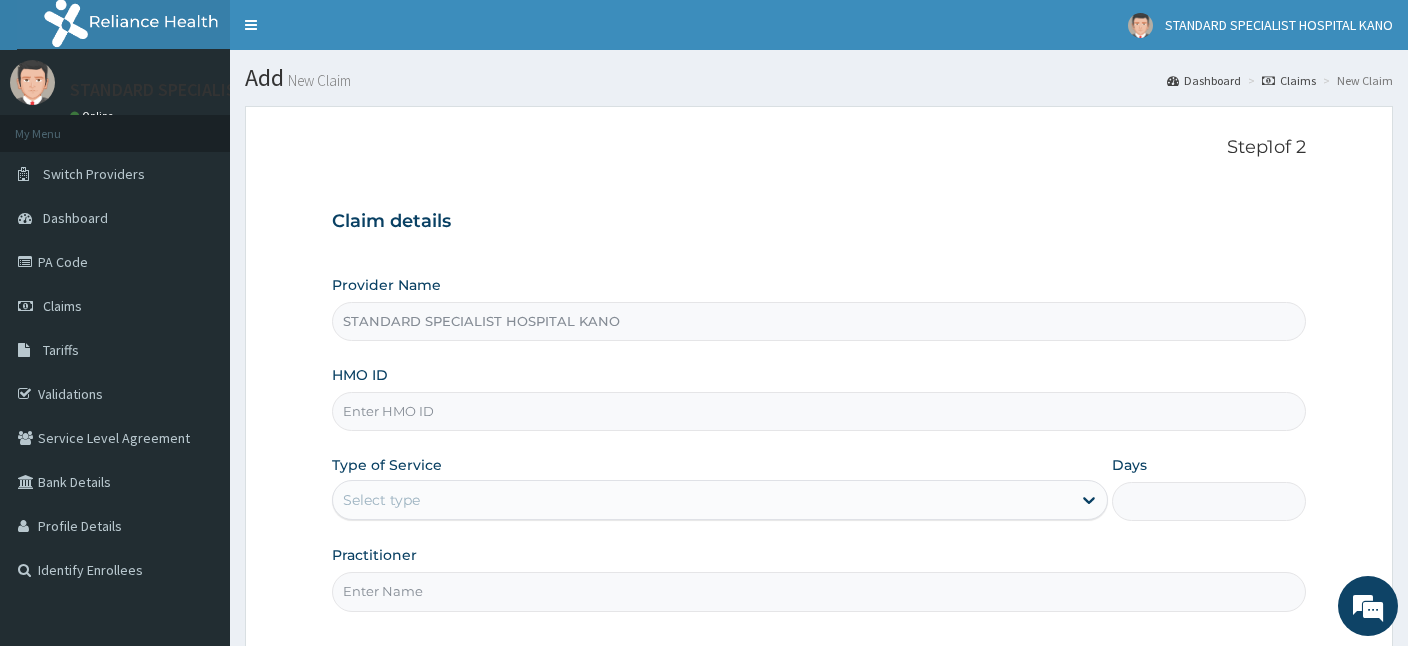 type on "STANDARD SPECIALIST HOSPITAL KANO" 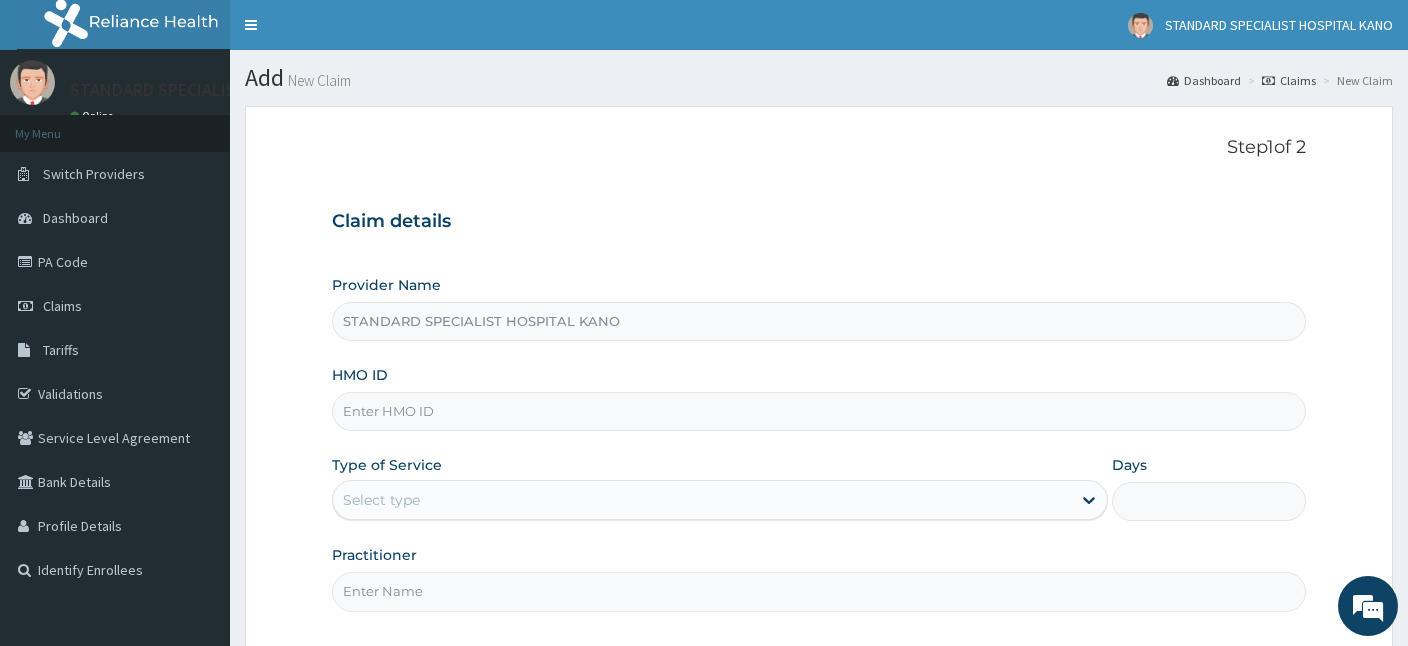 click on "HMO ID" at bounding box center (819, 411) 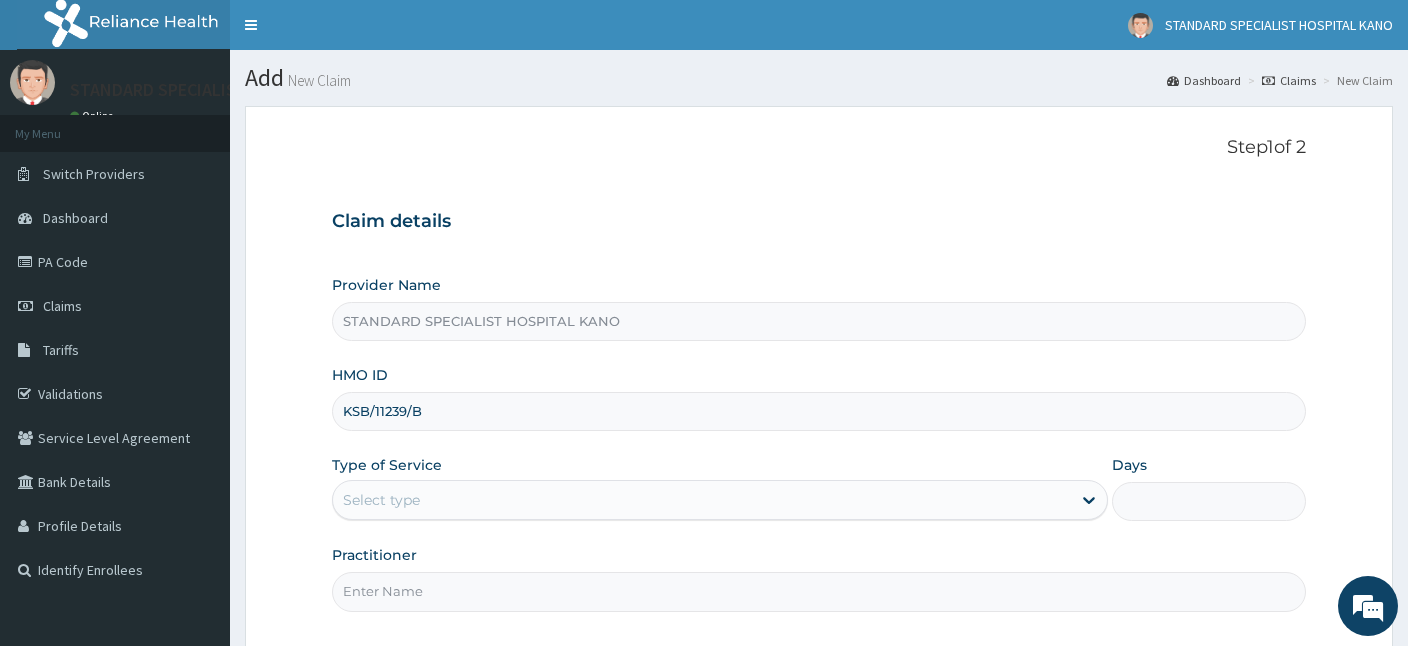 type on "KSB/11239/B" 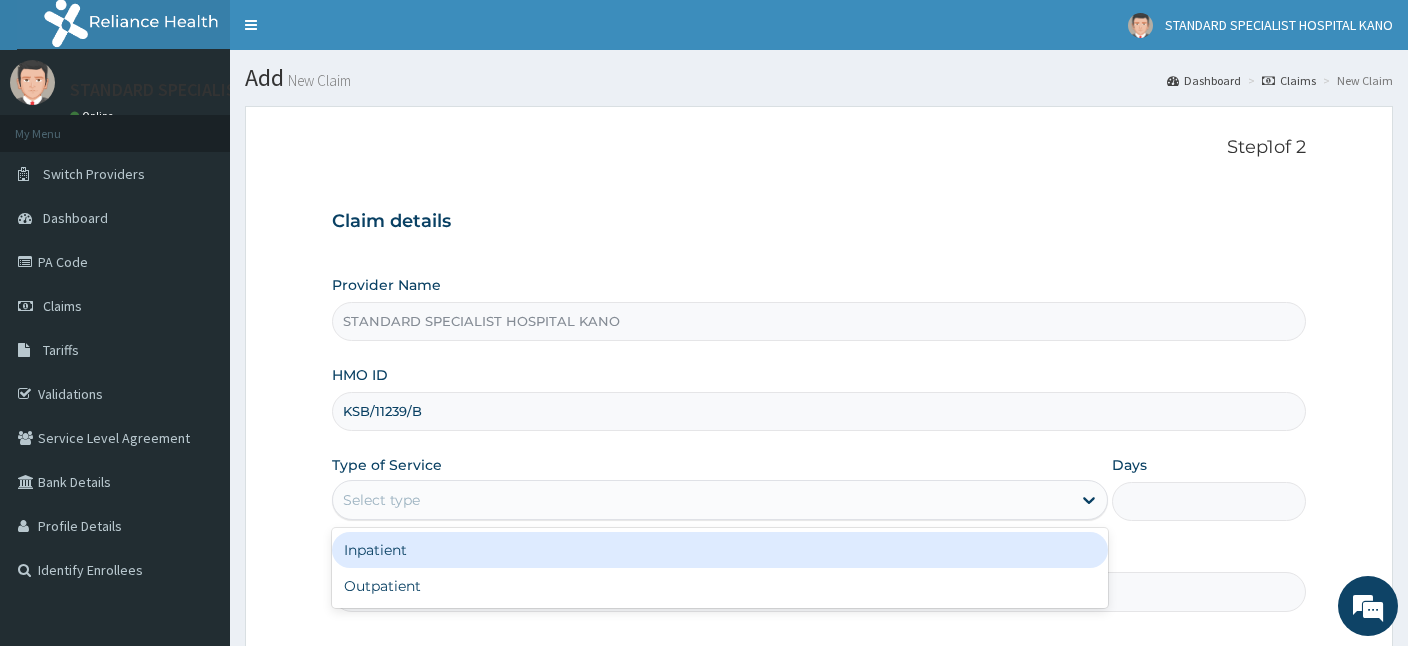 click on "Select type" at bounding box center (381, 500) 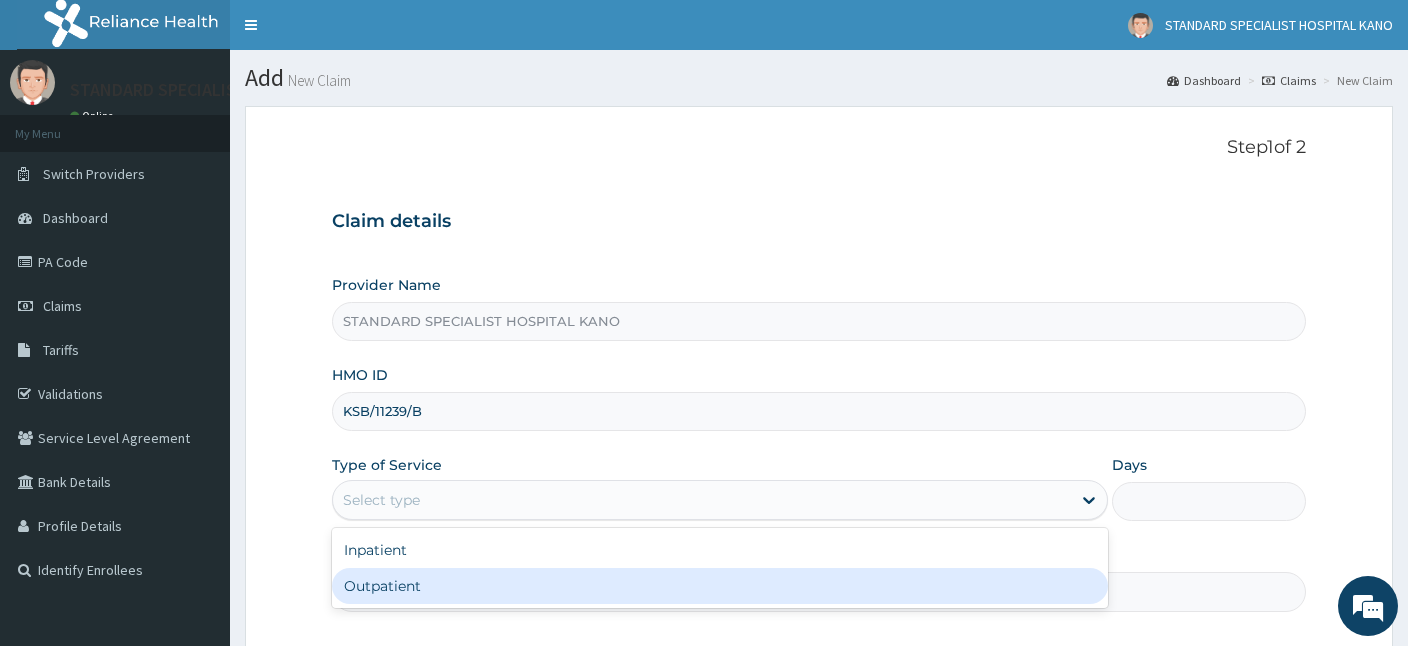 click on "Outpatient" at bounding box center [720, 586] 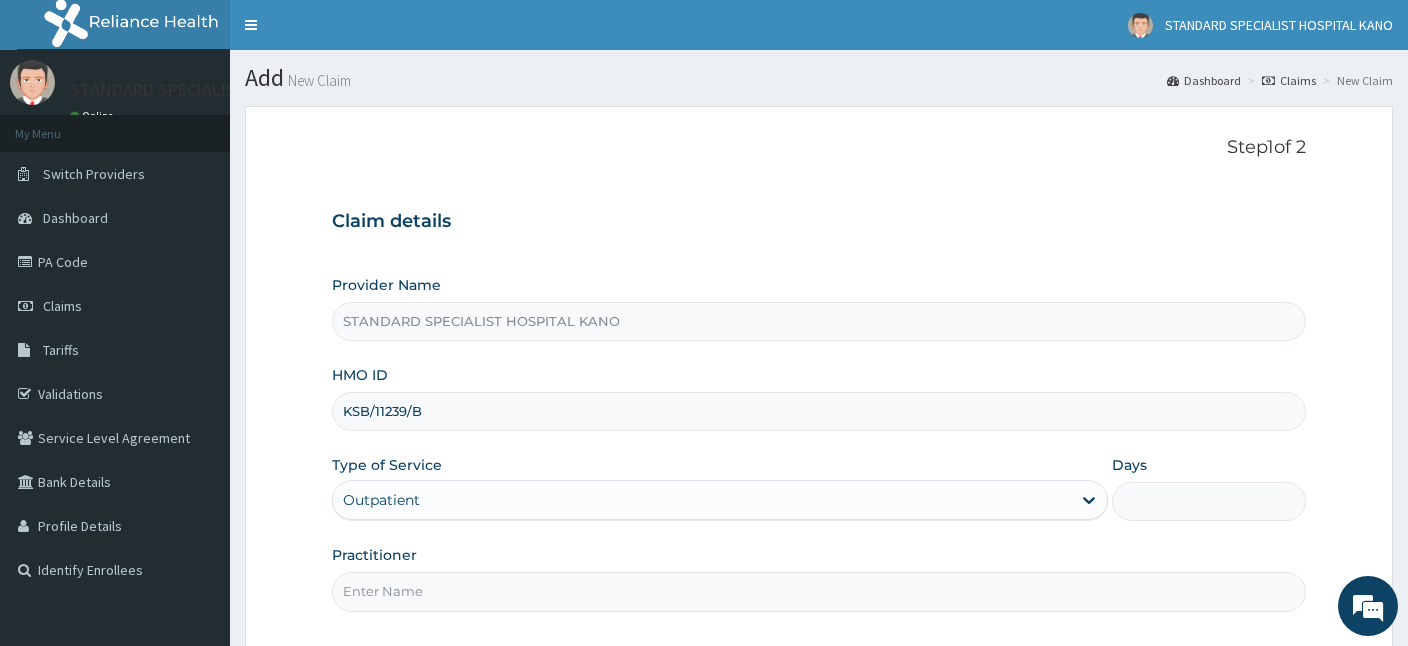 type on "1" 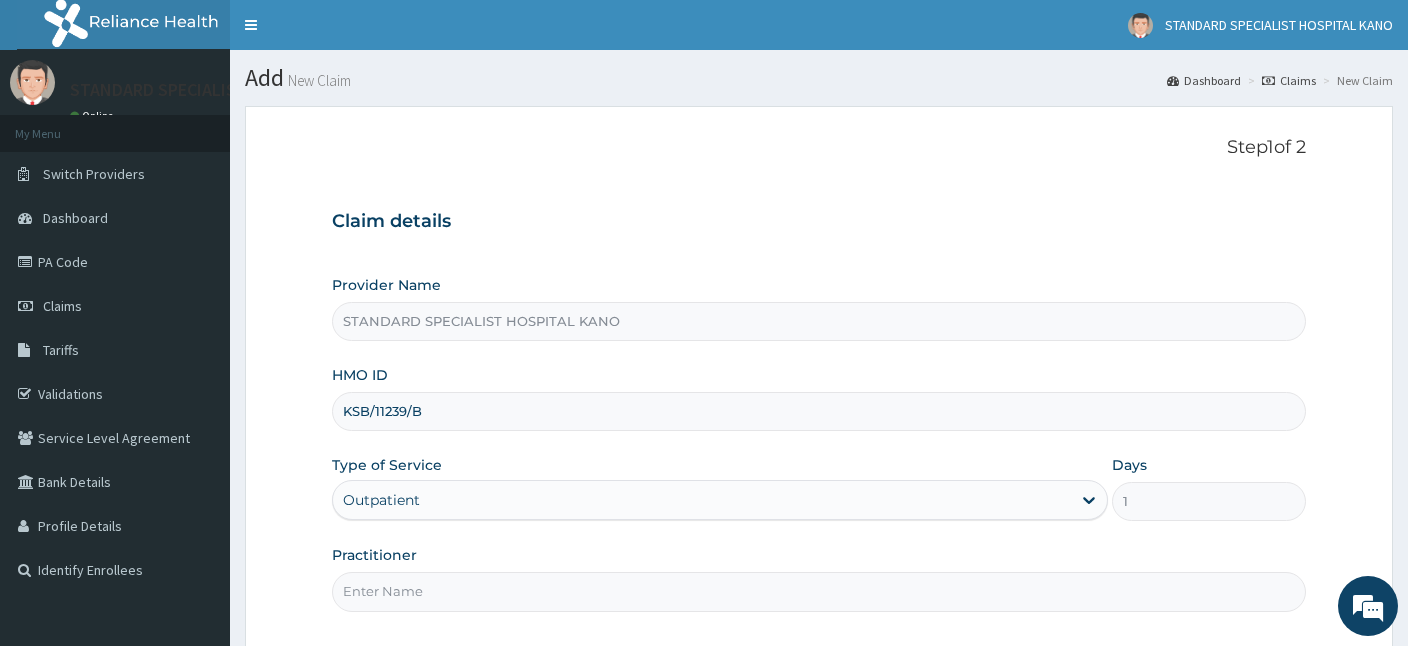 click on "Practitioner" at bounding box center (819, 591) 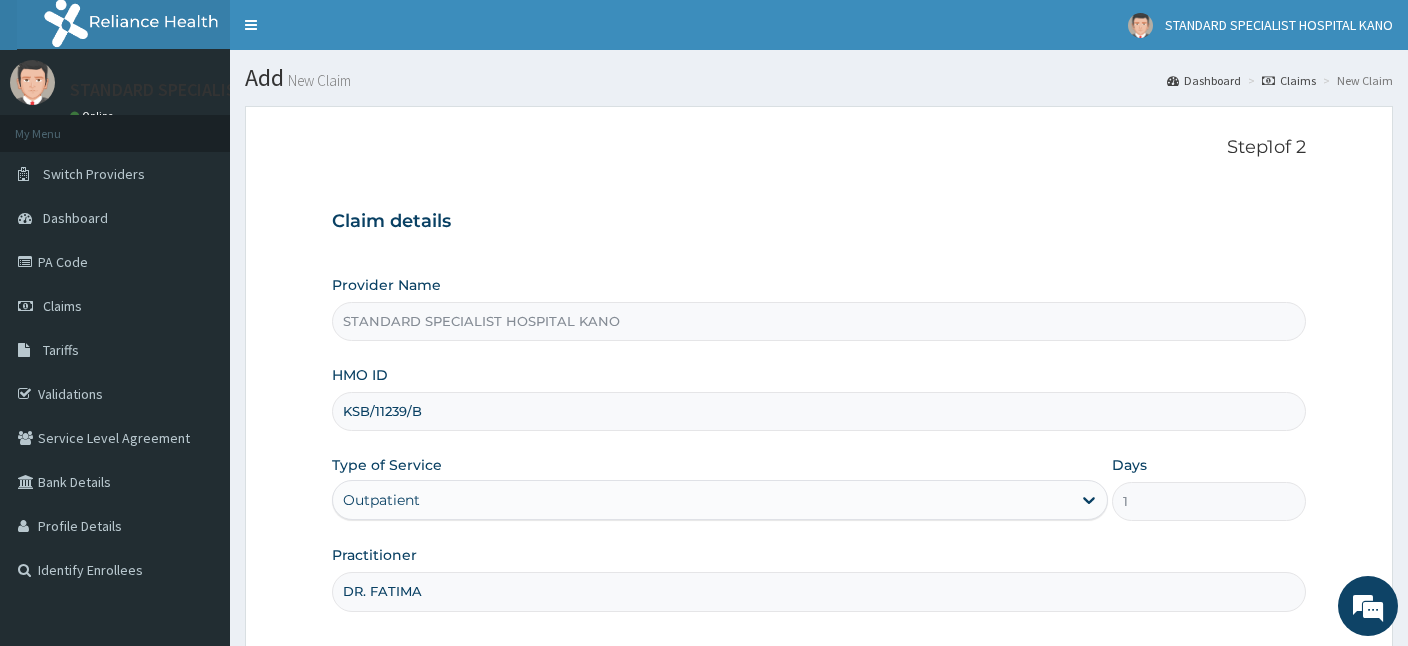 type on "DR. FATIMA" 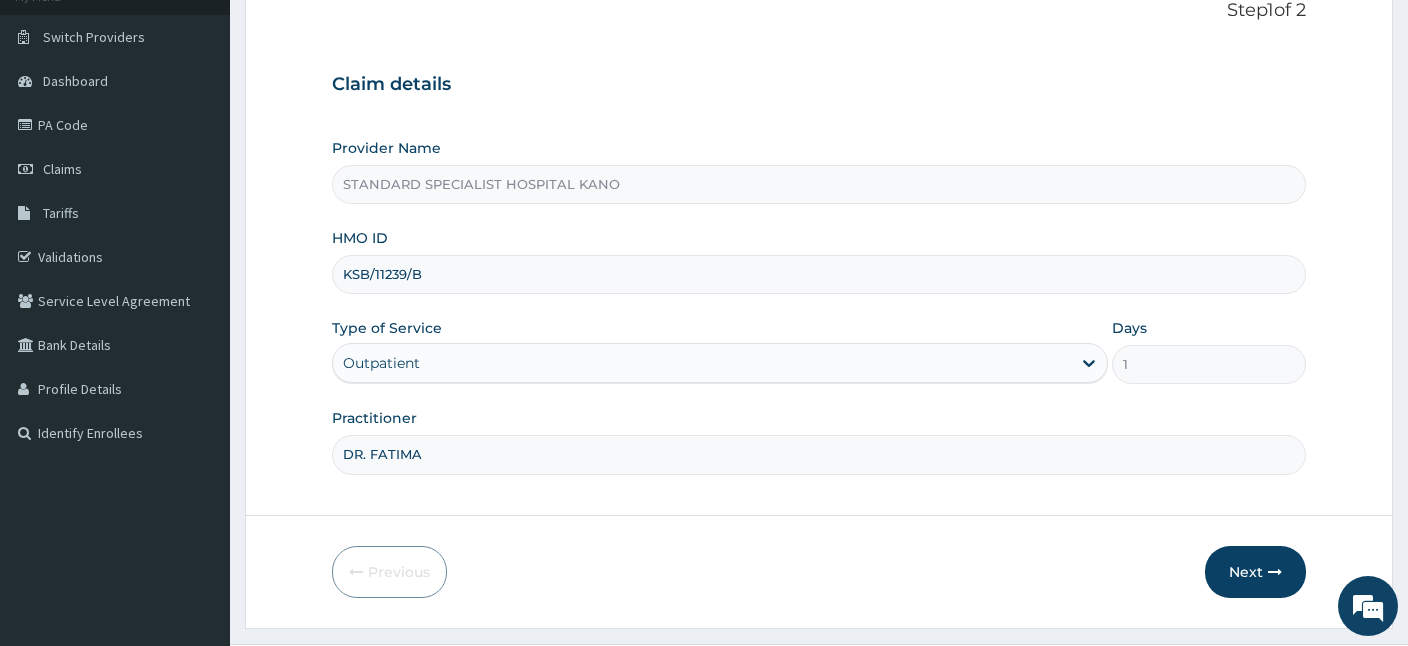 scroll, scrollTop: 184, scrollLeft: 0, axis: vertical 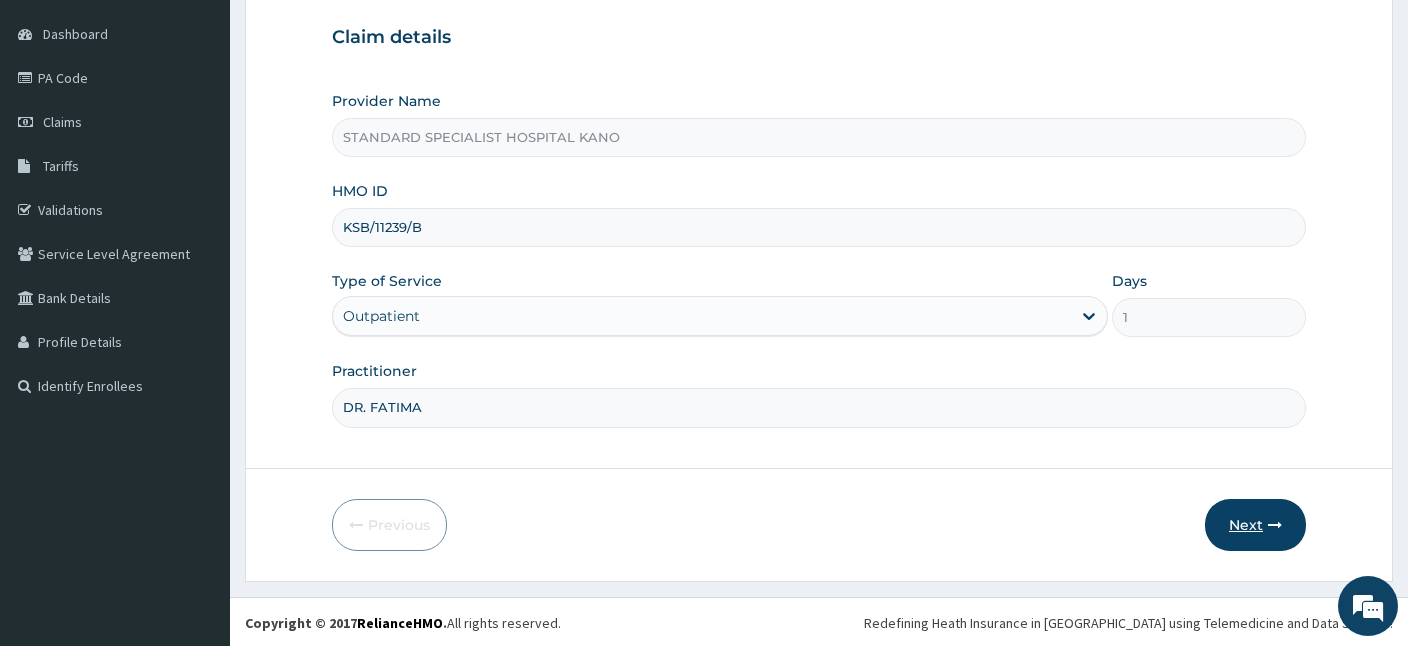 click on "Next" at bounding box center (1255, 525) 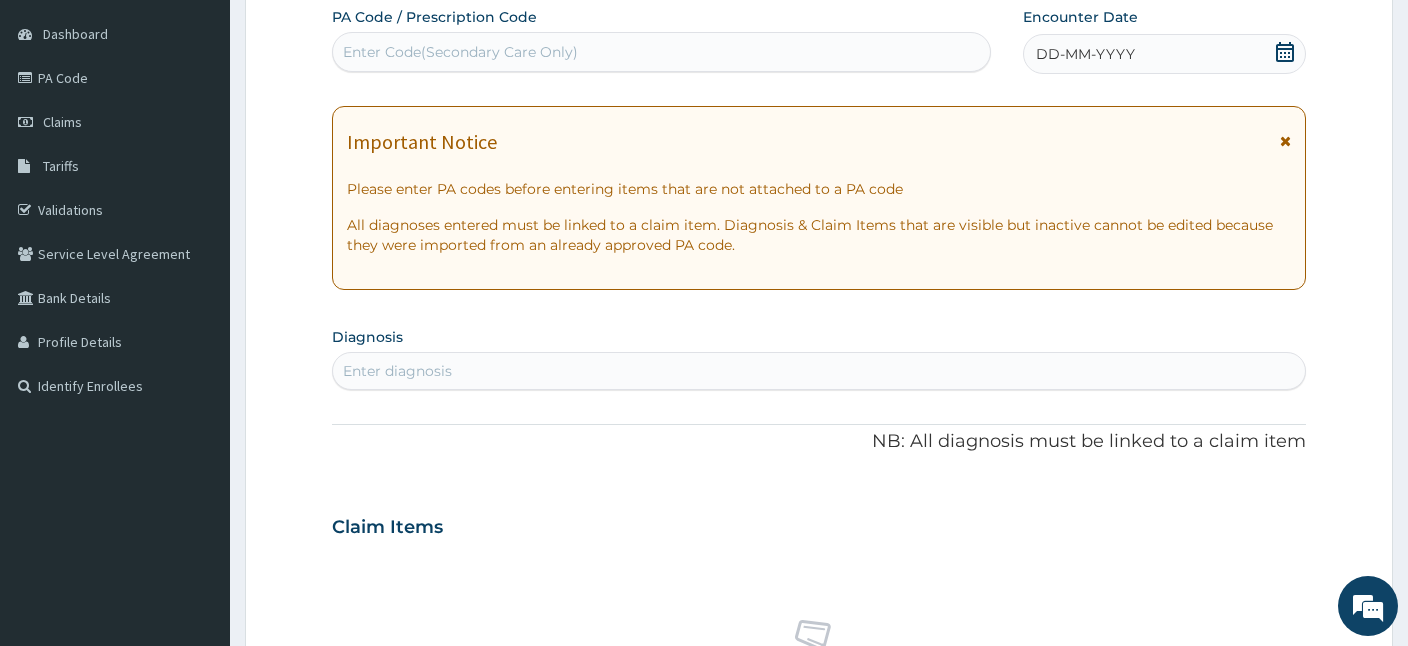 click on "Enter Code(Secondary Care Only)" at bounding box center [661, 52] 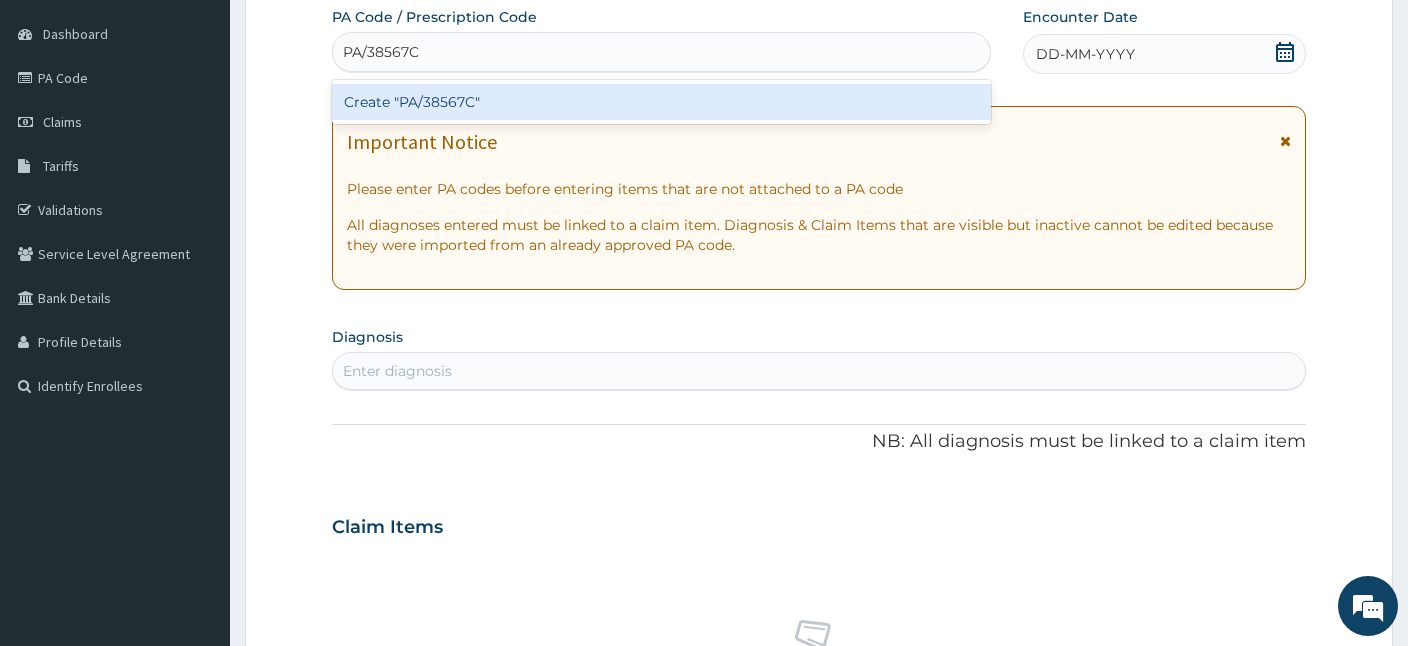 click on "Create "PA/38567C"" at bounding box center [661, 102] 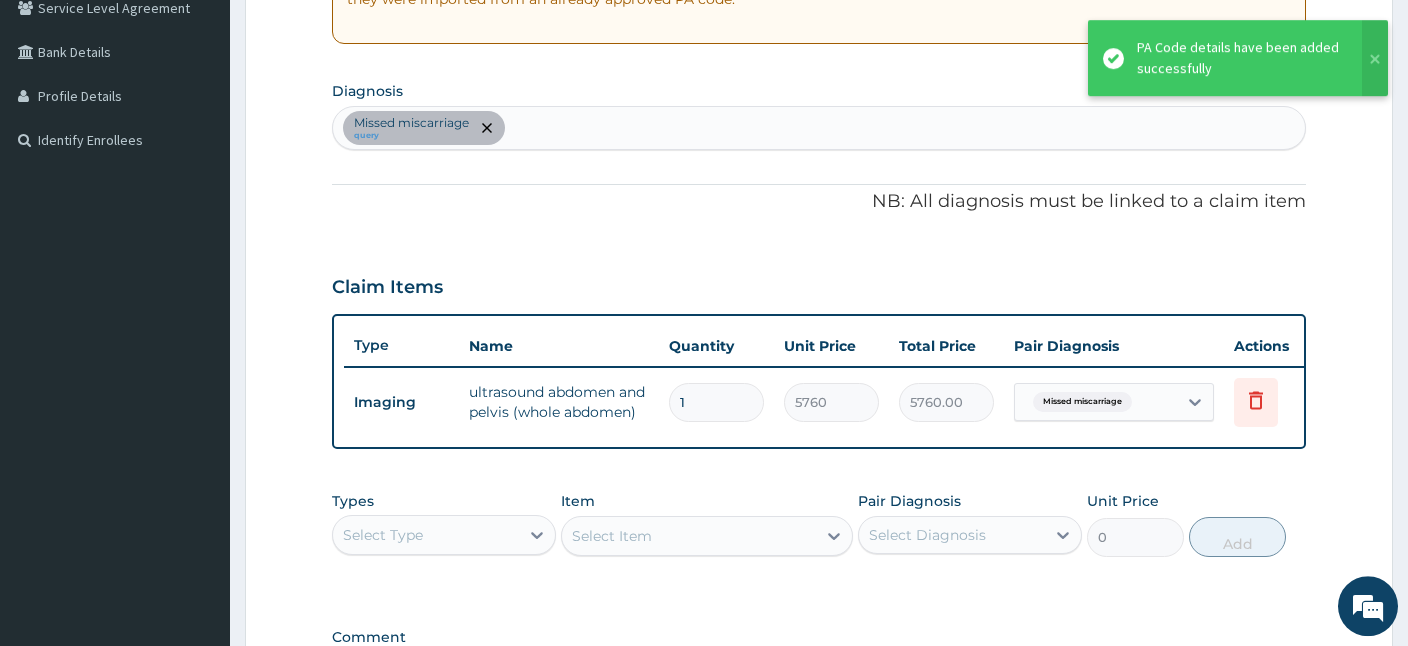 scroll, scrollTop: 613, scrollLeft: 0, axis: vertical 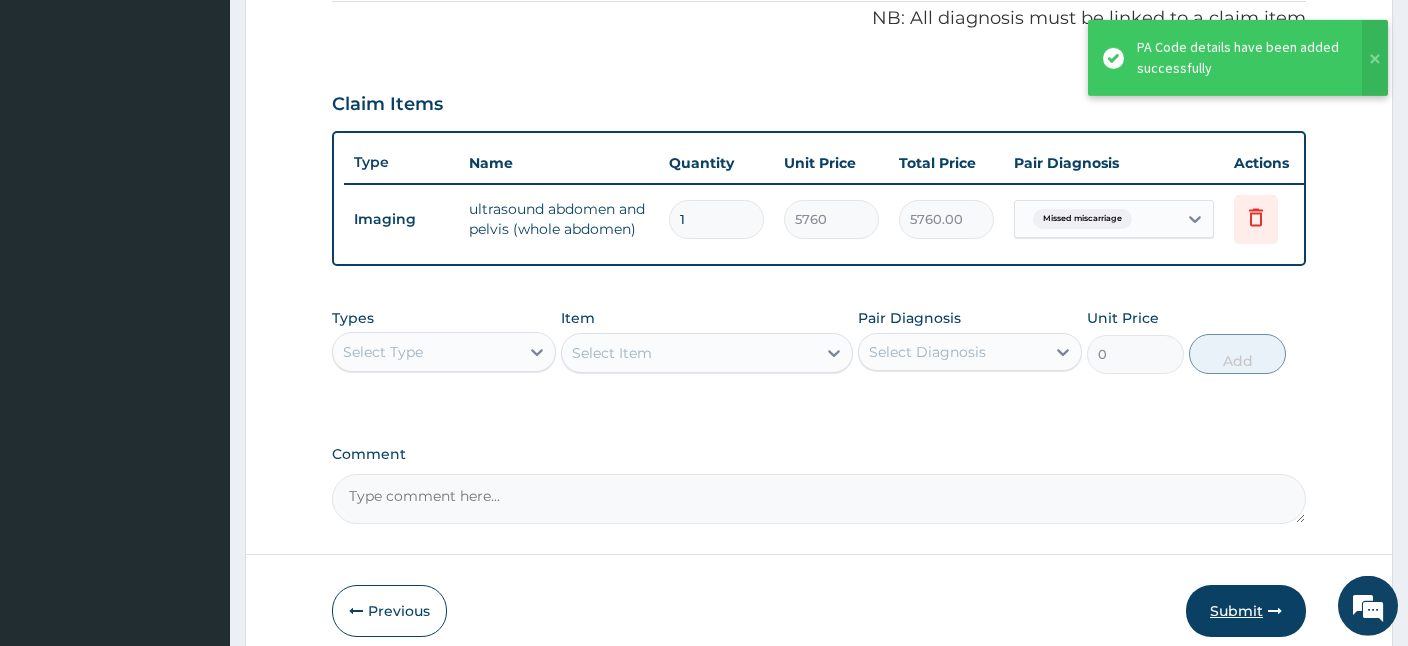 click on "Submit" at bounding box center [1246, 611] 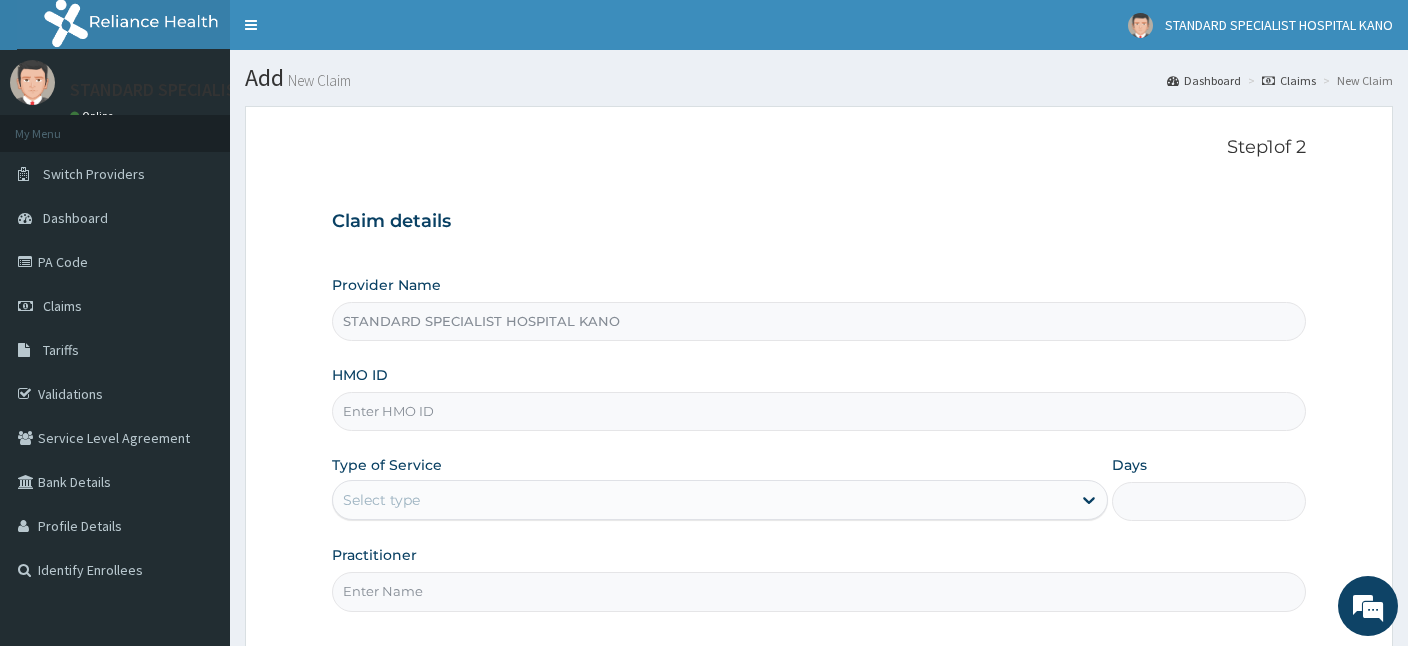 type on "STANDARD SPECIALIST HOSPITAL KANO" 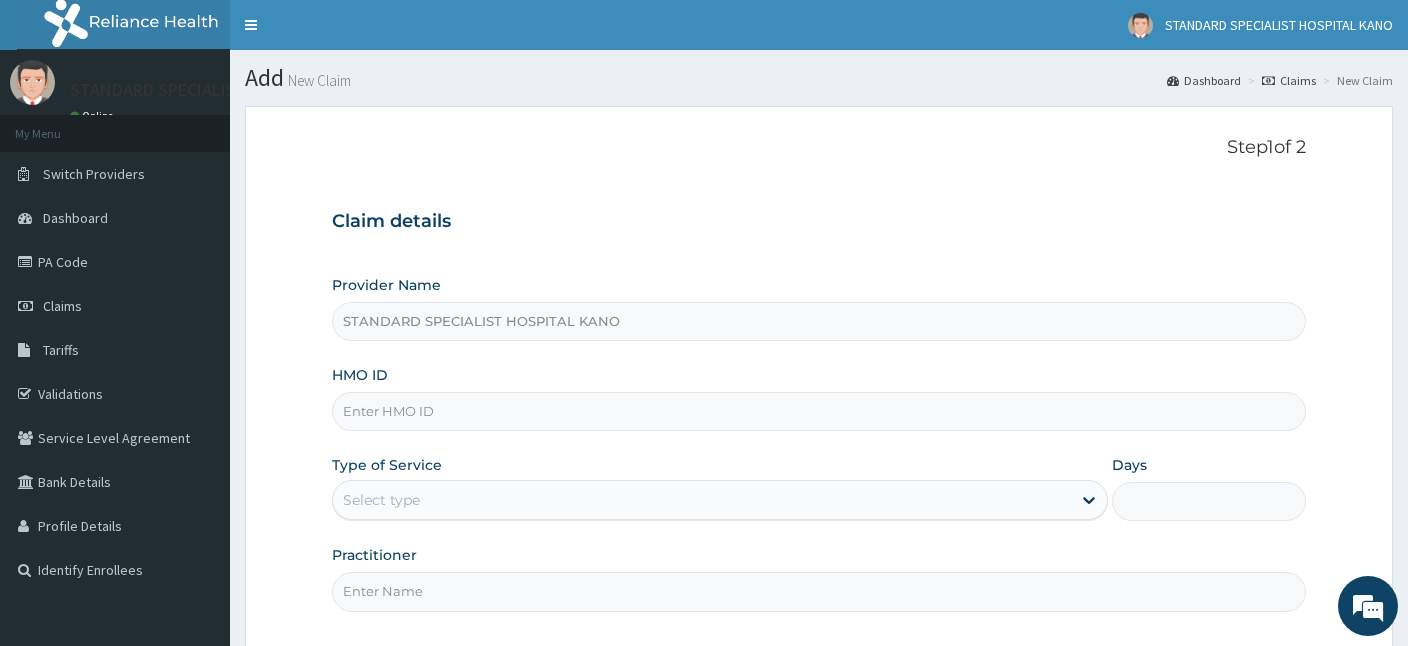 click on "HMO ID" at bounding box center (819, 411) 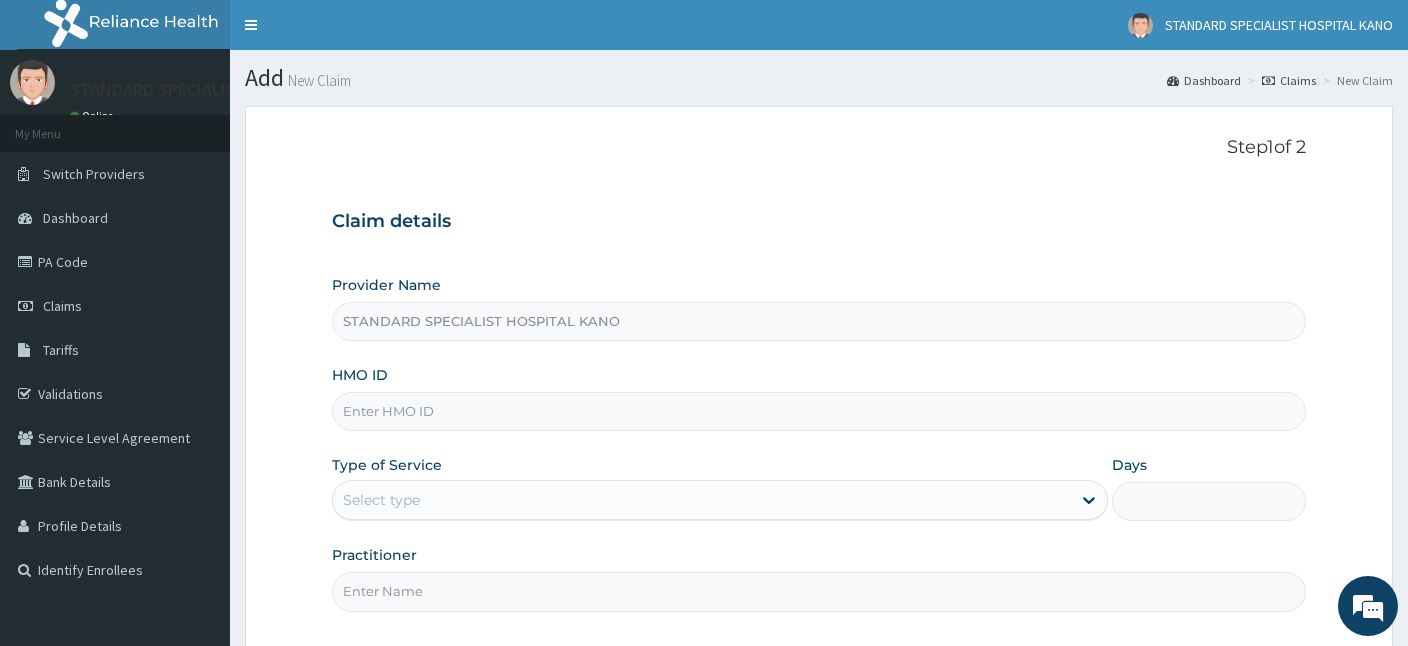 paste on "KSB/11239/B" 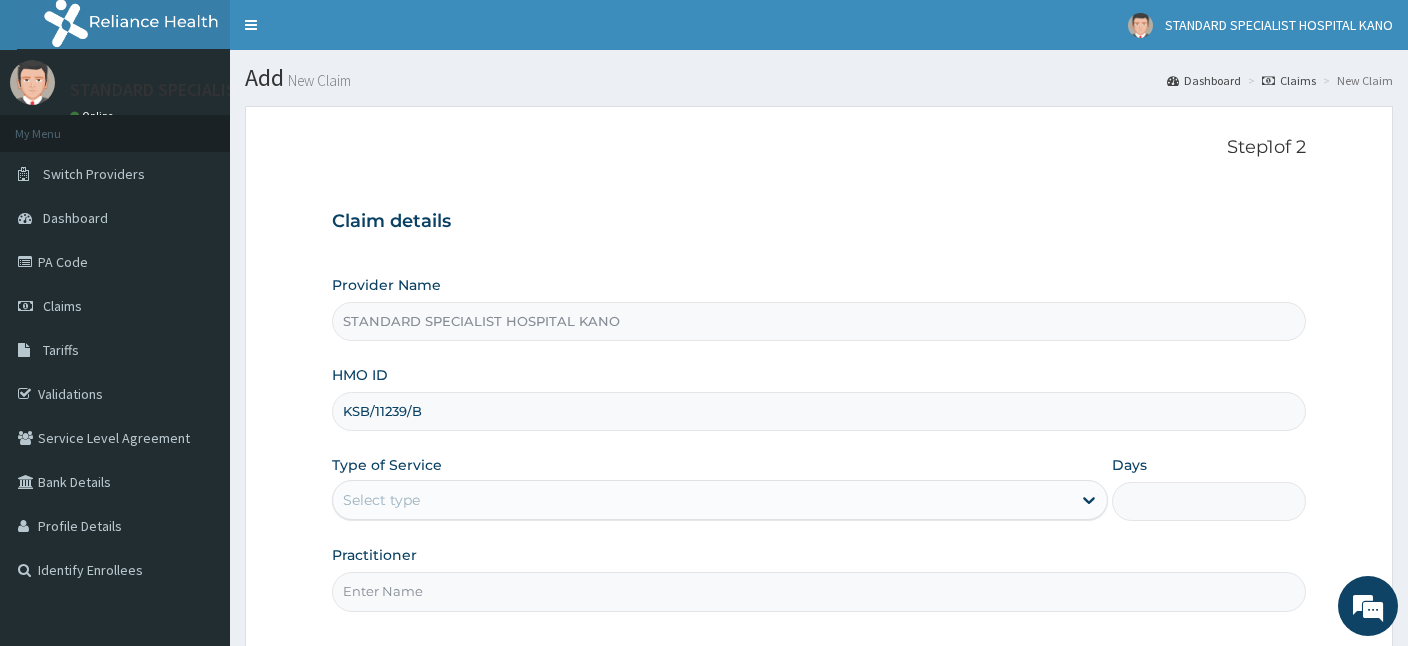 type on "KSB/11239/B" 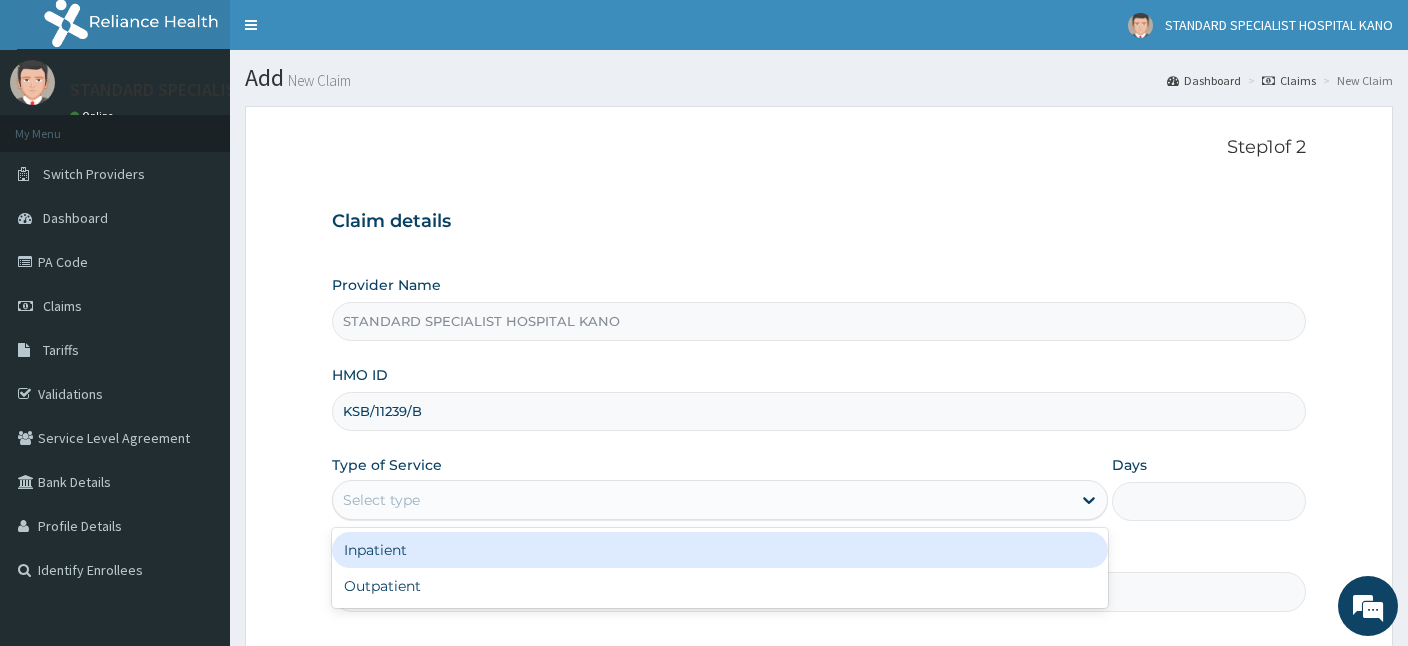 click on "Select type" at bounding box center [381, 500] 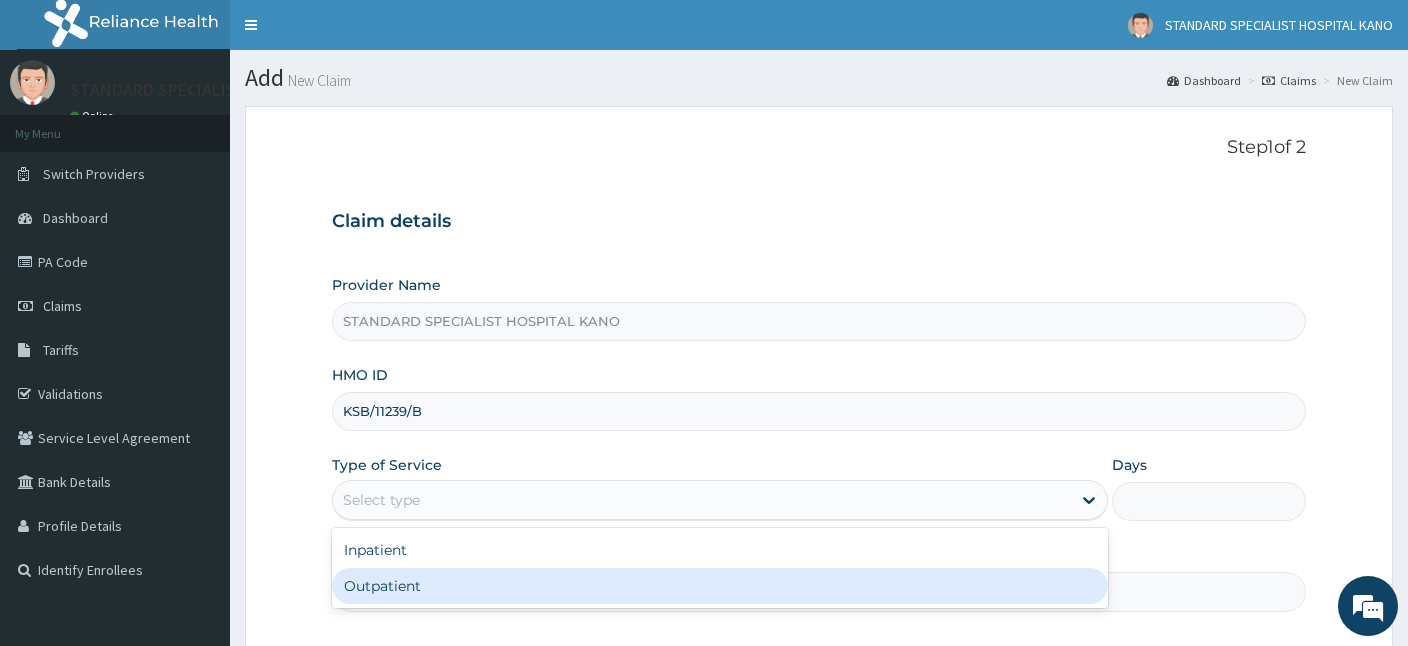 drag, startPoint x: 388, startPoint y: 595, endPoint x: 384, endPoint y: 581, distance: 14.56022 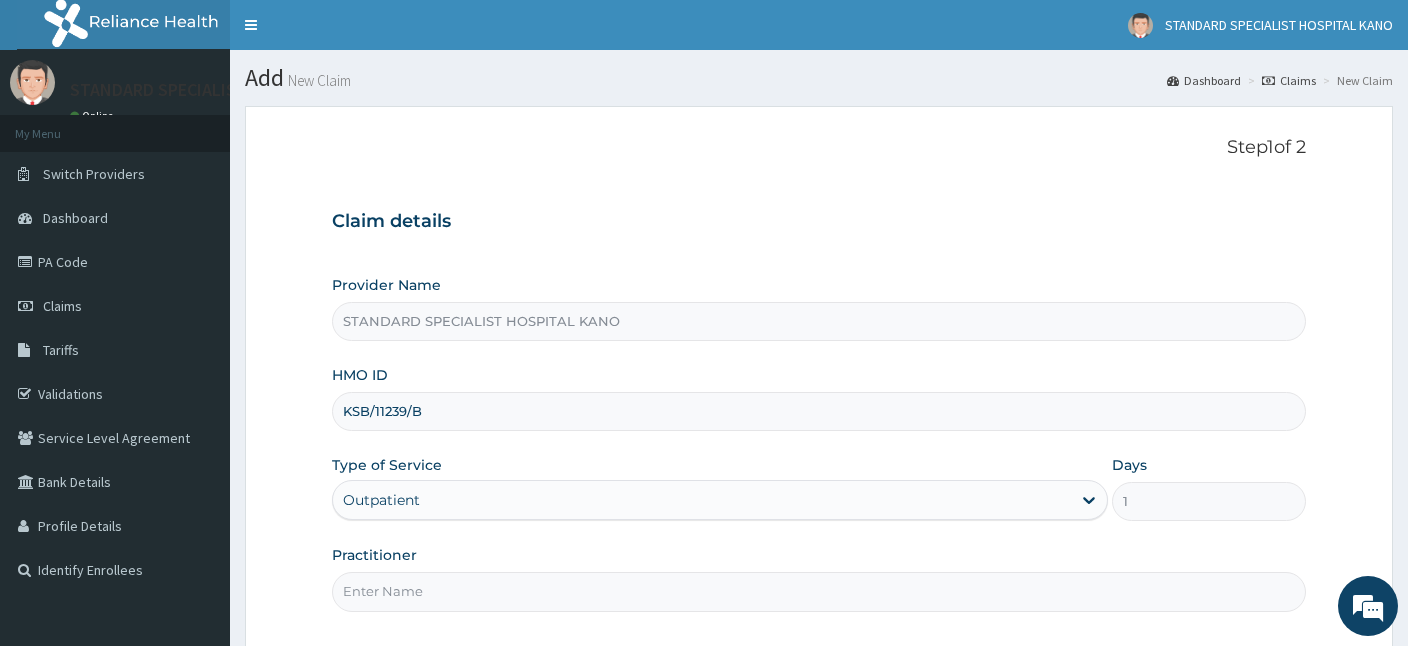 click on "Practitioner" at bounding box center [819, 591] 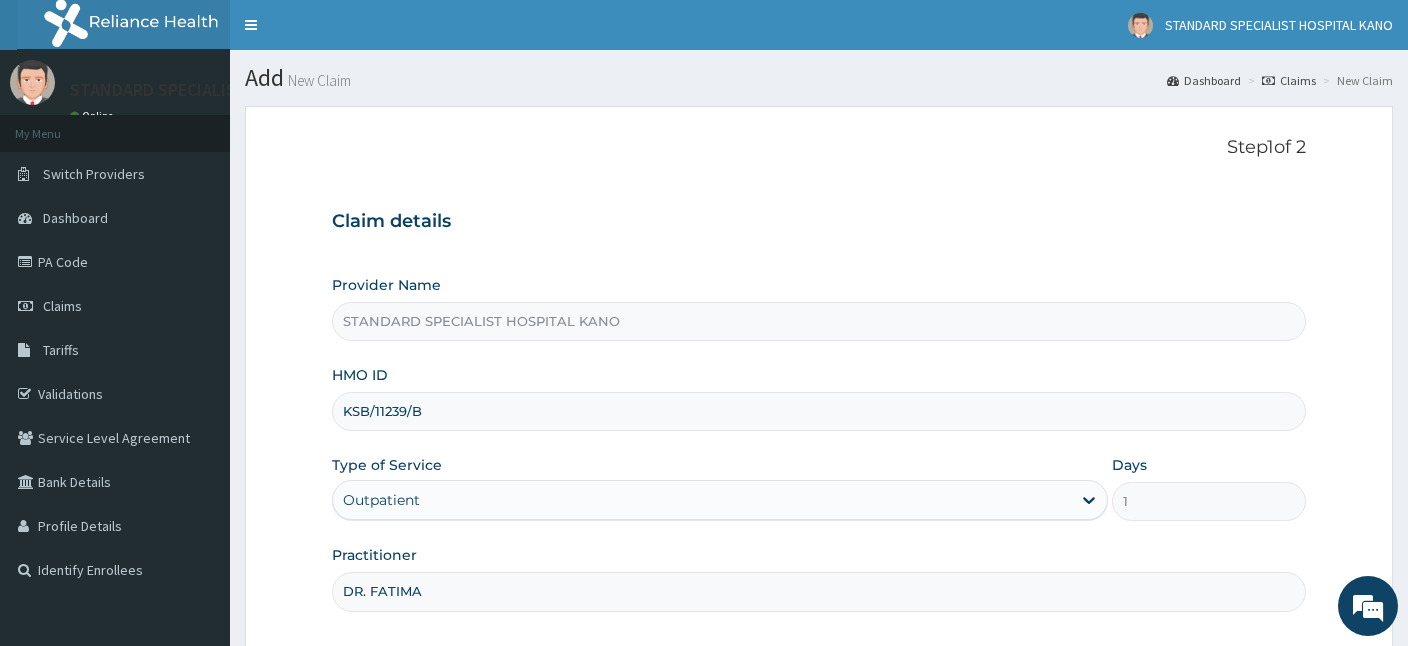 type on "DR. FATIMA" 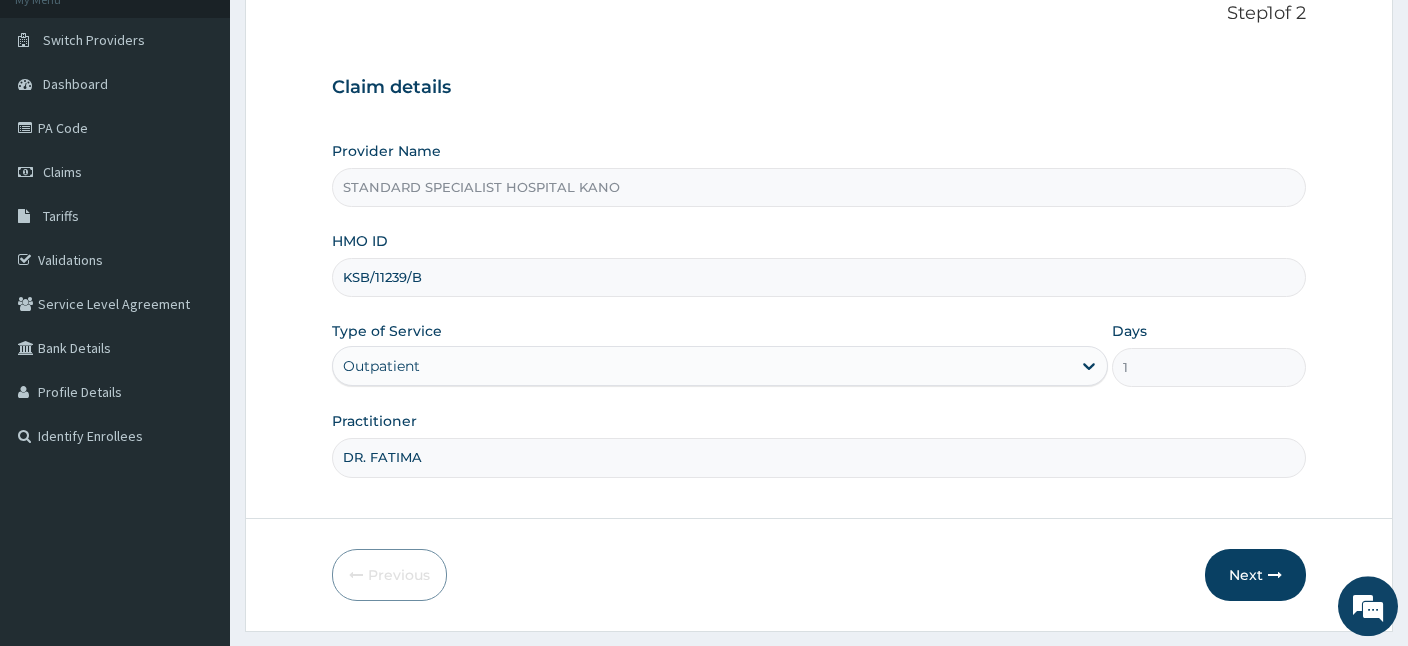 scroll, scrollTop: 184, scrollLeft: 0, axis: vertical 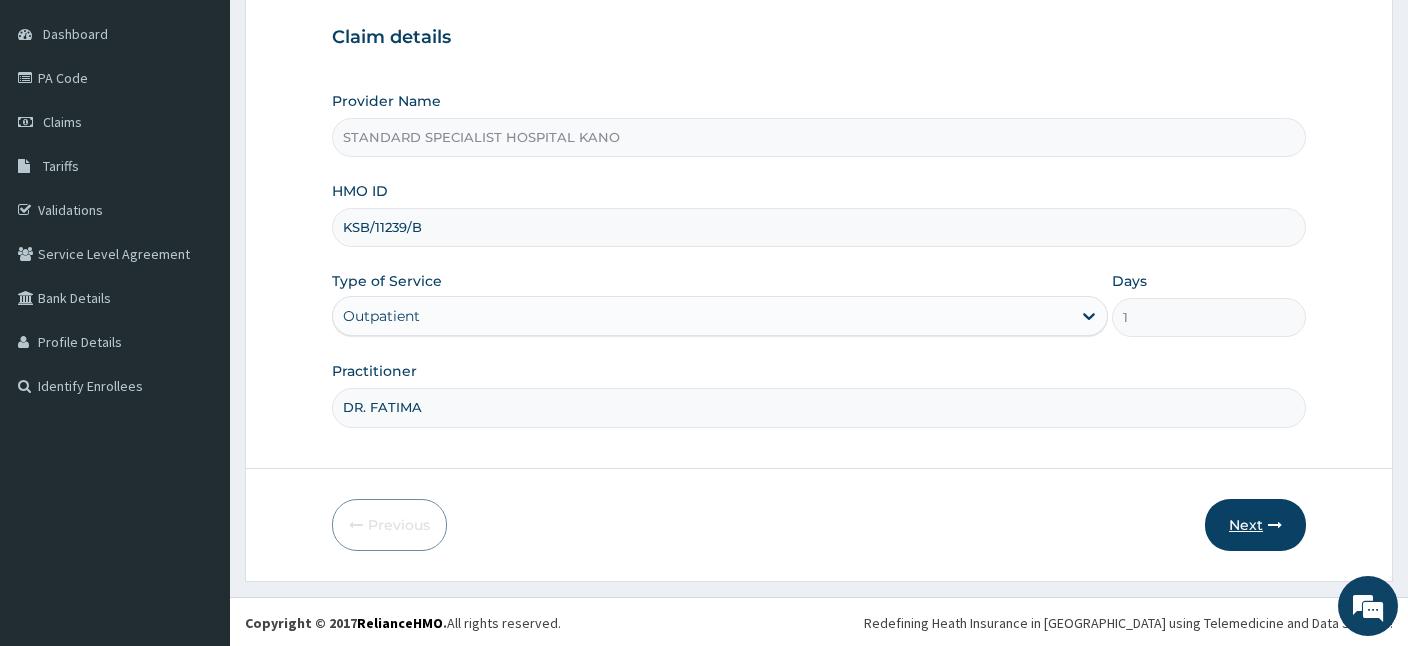 click on "Next" at bounding box center [1255, 525] 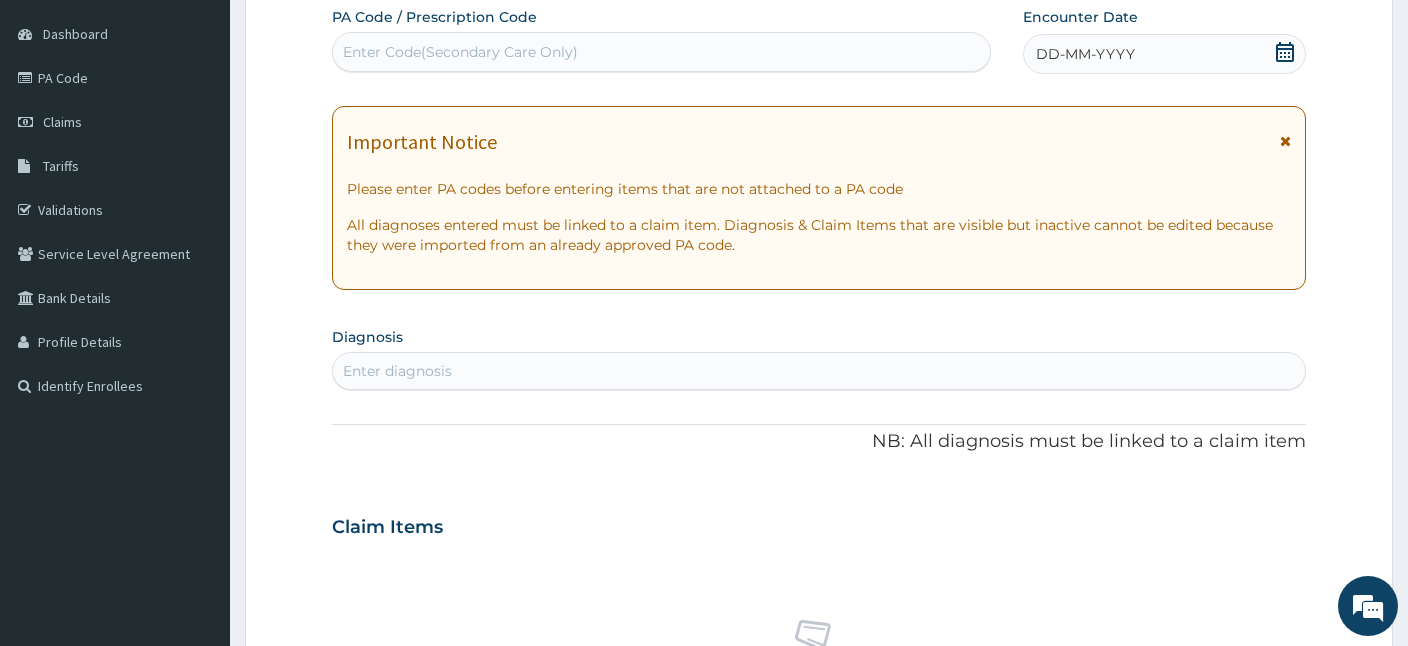 click on "Enter Code(Secondary Care Only)" at bounding box center (460, 52) 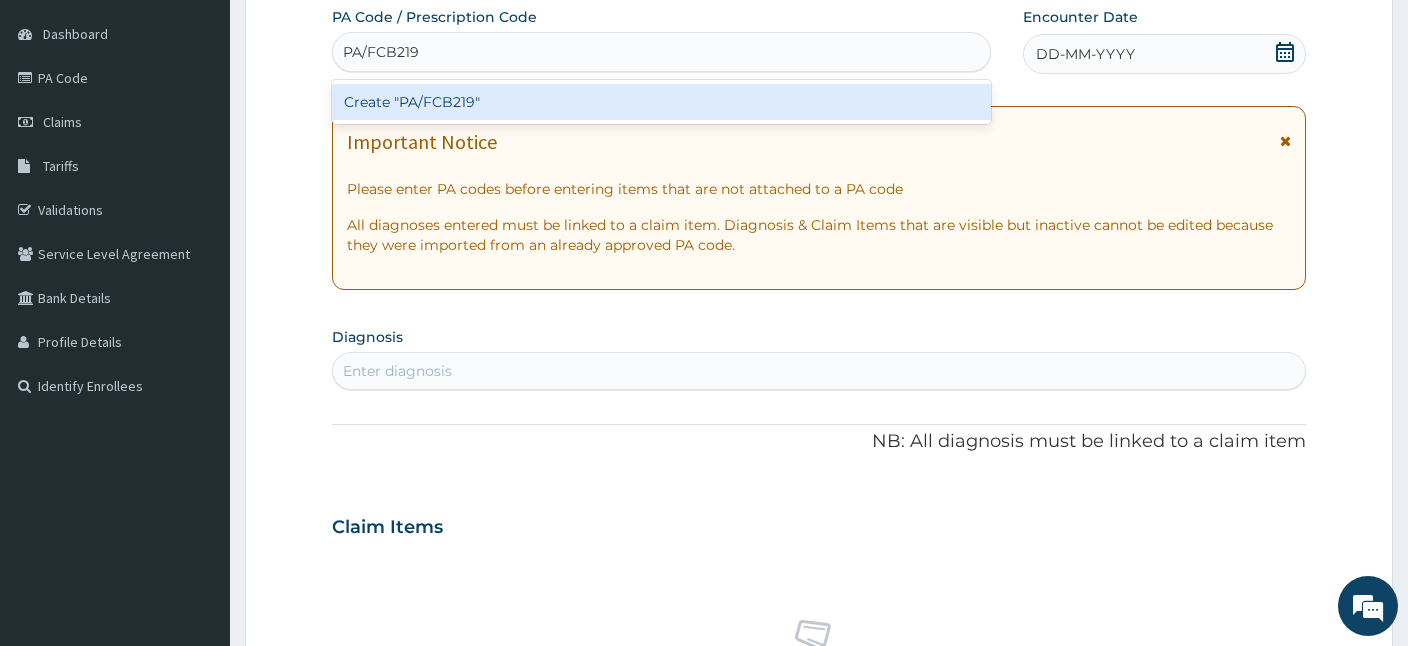 click on "Create "PA/FCB219"" at bounding box center (661, 102) 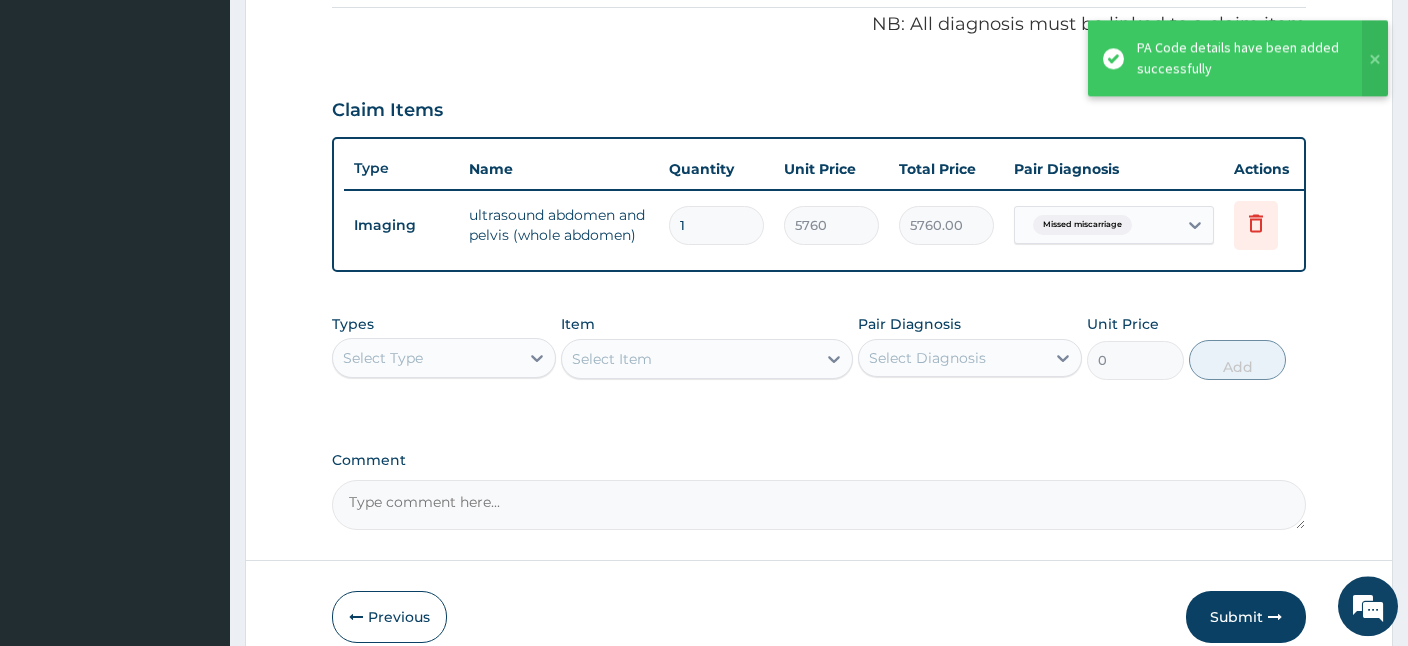 scroll, scrollTop: 697, scrollLeft: 0, axis: vertical 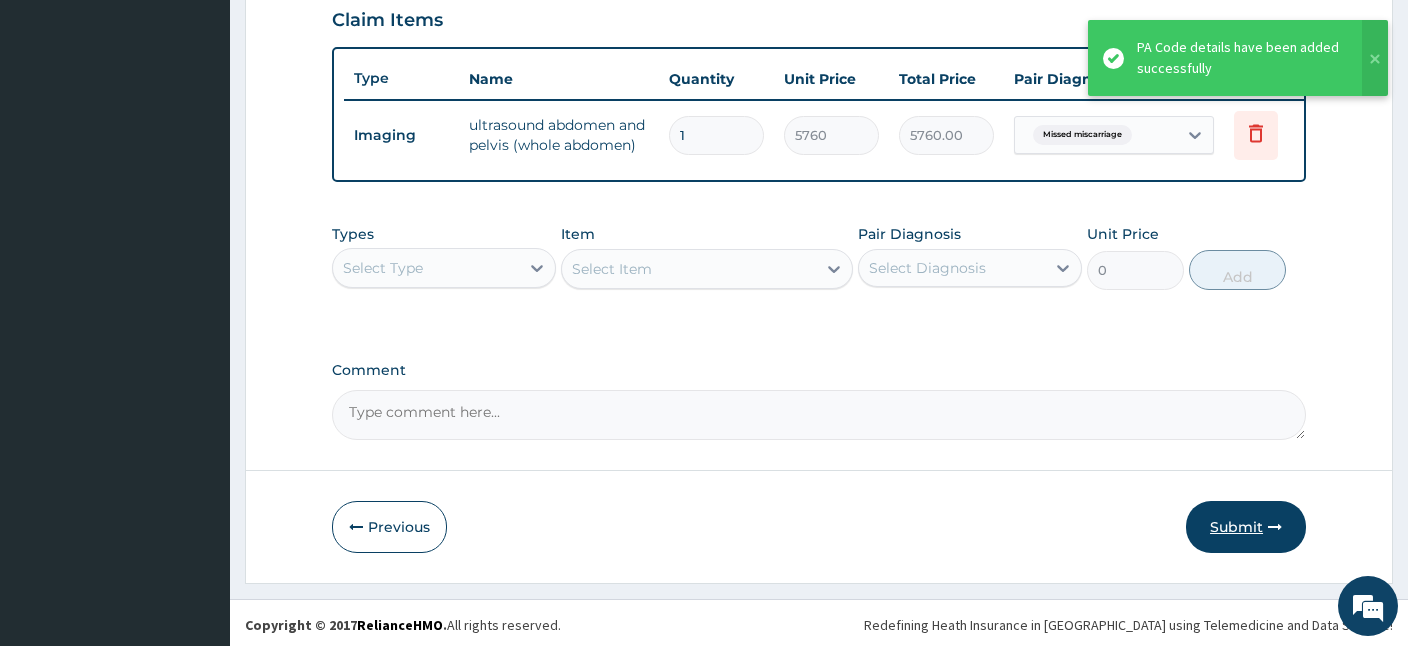 click on "Submit" at bounding box center [1246, 527] 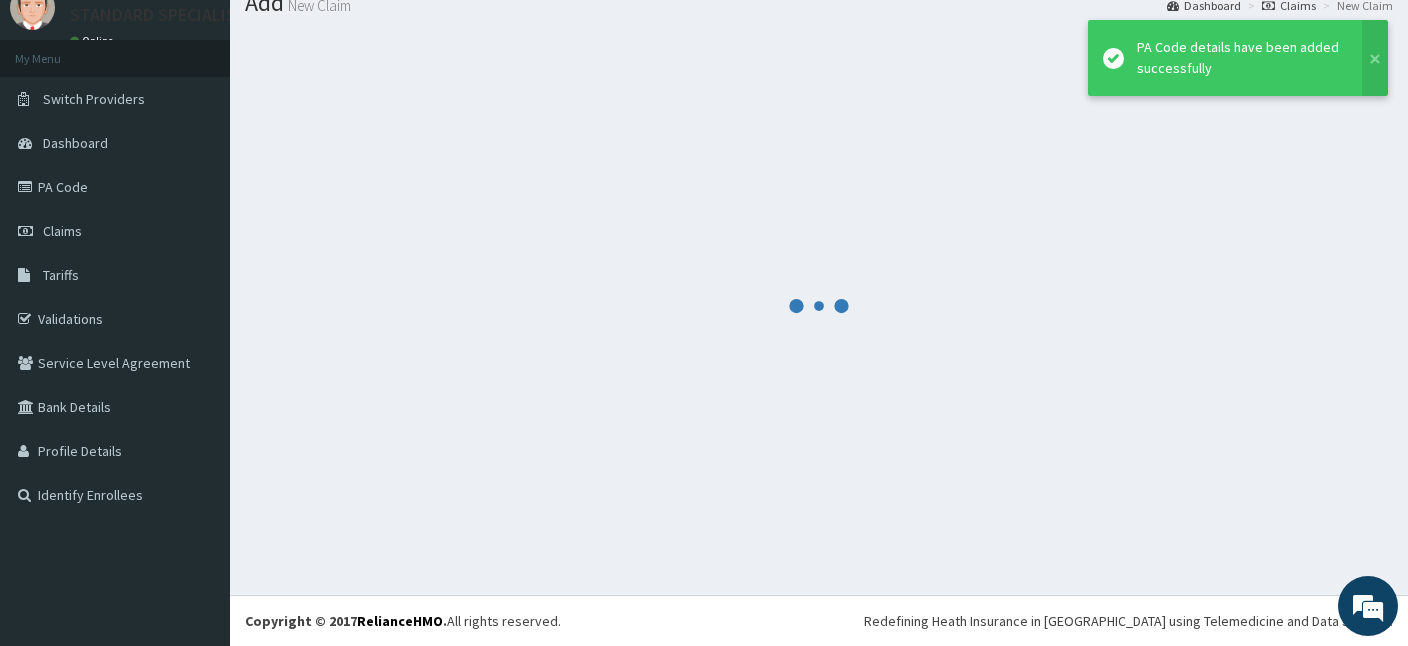scroll, scrollTop: 75, scrollLeft: 0, axis: vertical 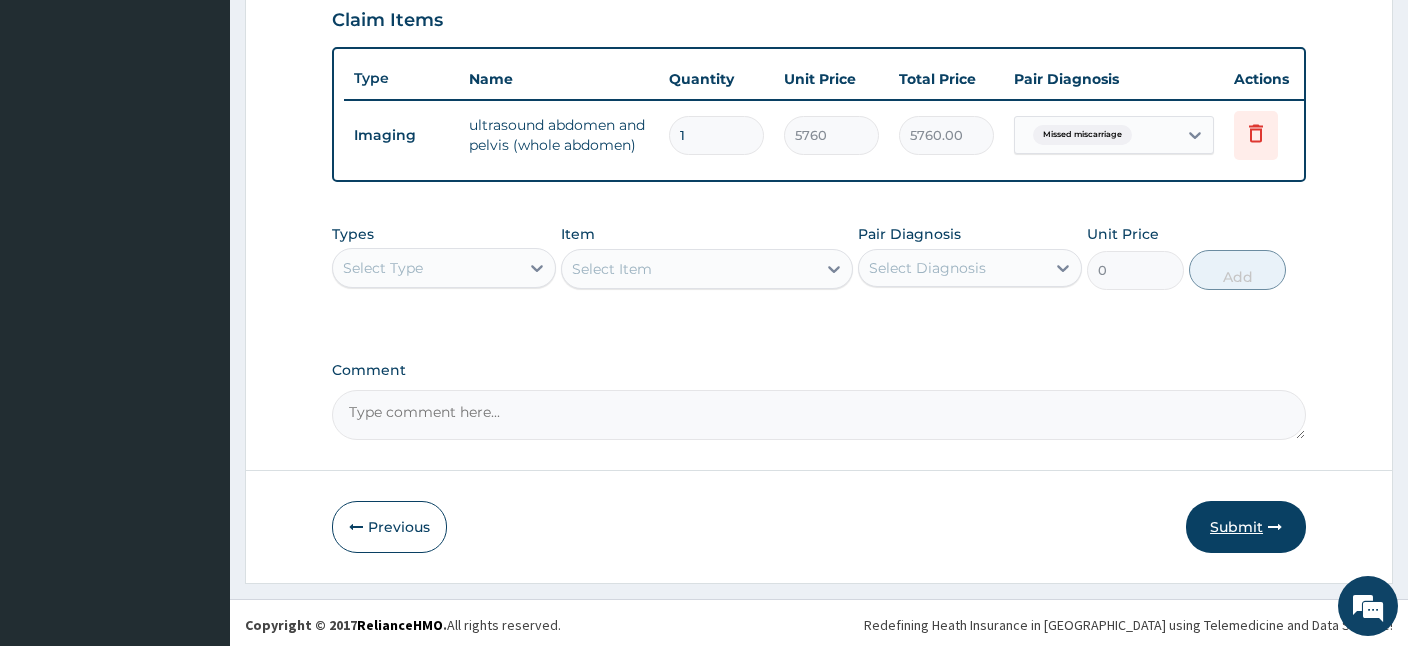 click on "Submit" at bounding box center (1246, 527) 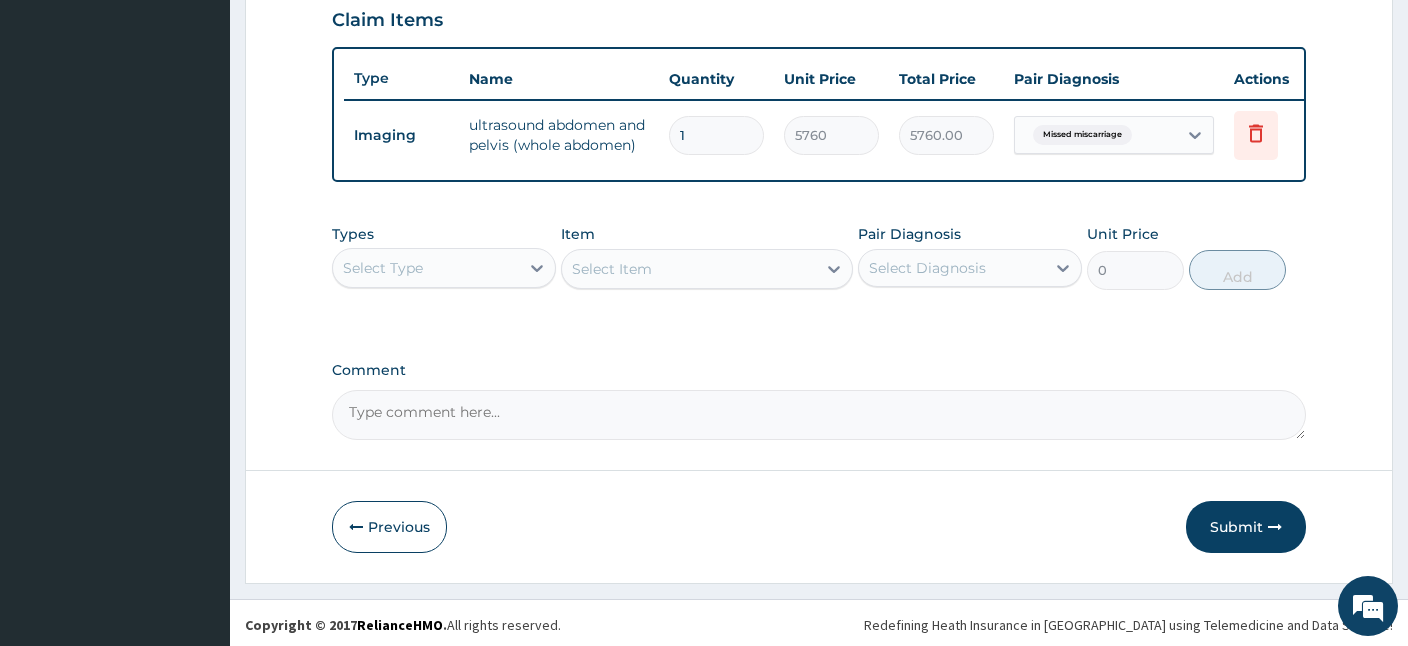 scroll, scrollTop: 75, scrollLeft: 0, axis: vertical 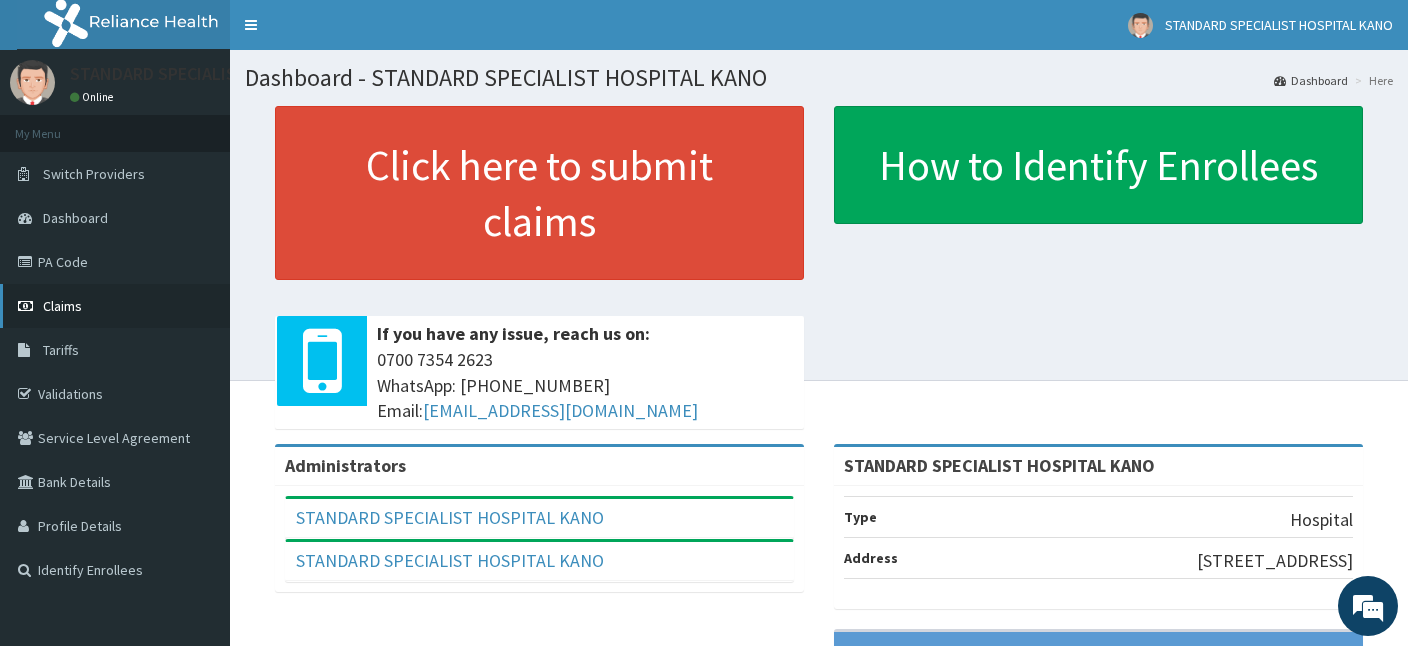 click on "Claims" at bounding box center [115, 306] 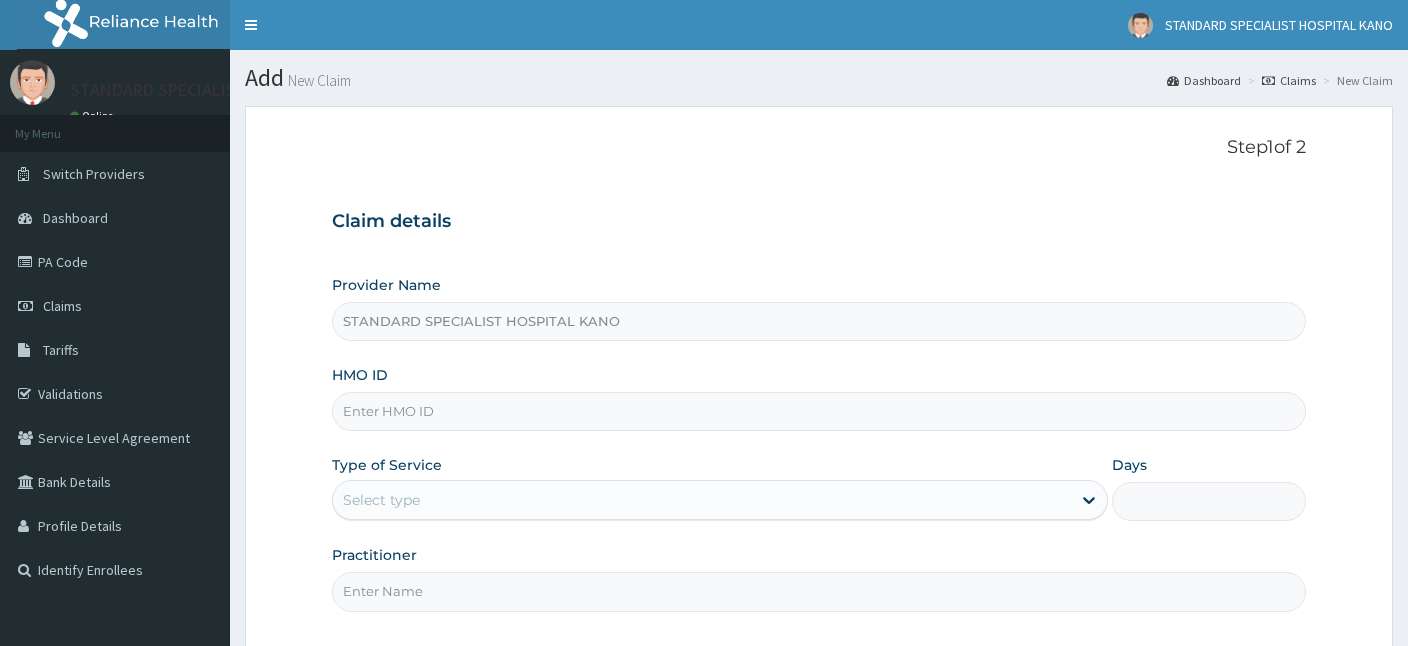 scroll, scrollTop: 0, scrollLeft: 0, axis: both 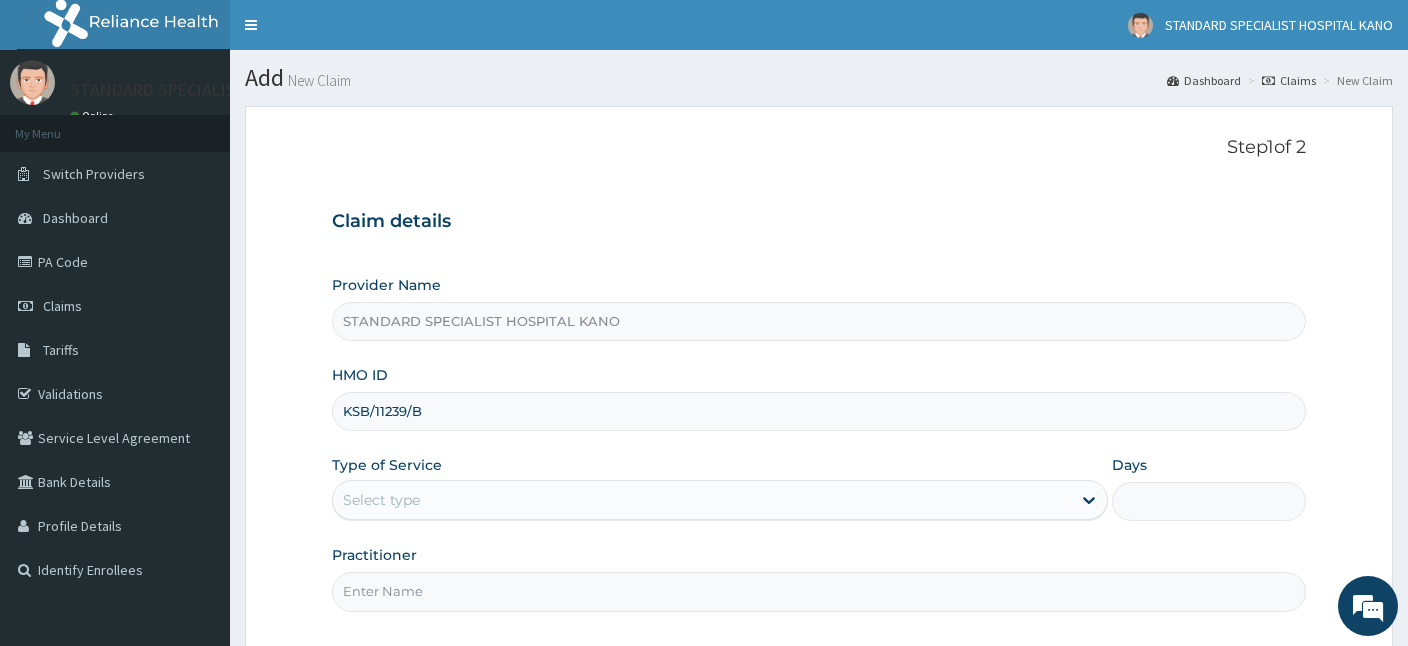 type on "KSB/11239/B" 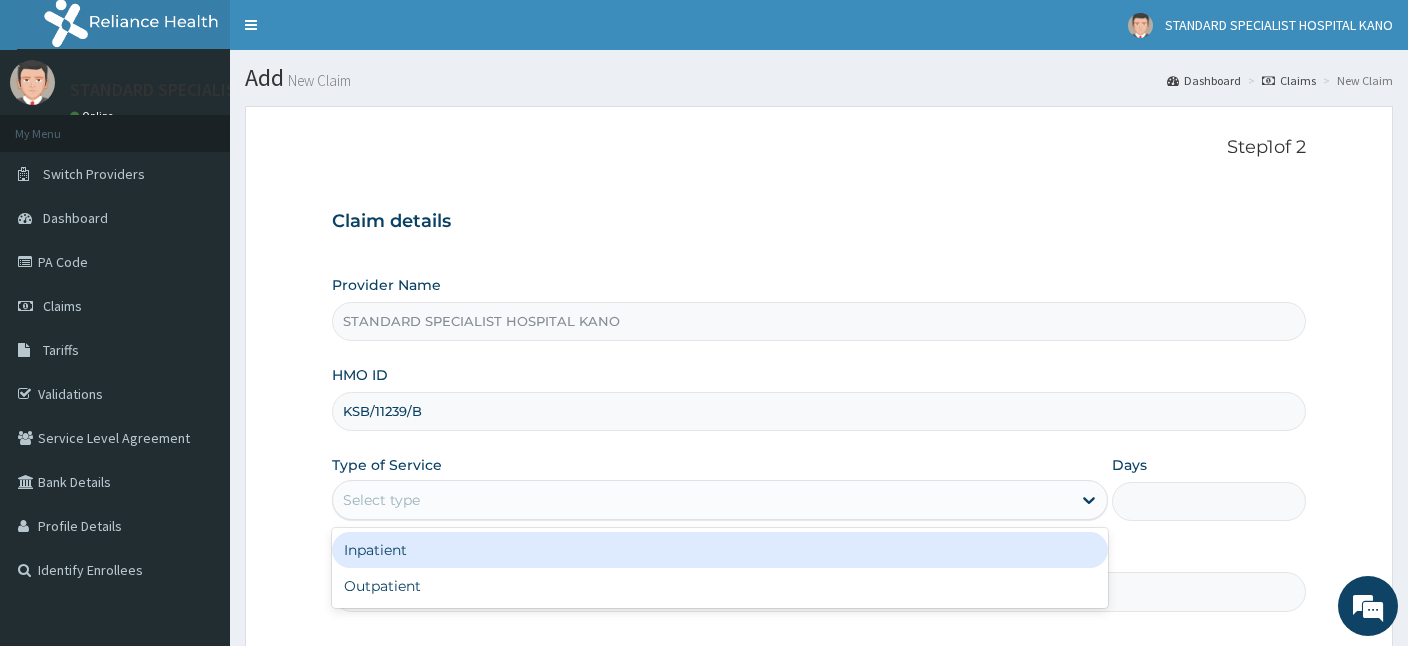 click on "Select type" at bounding box center [702, 500] 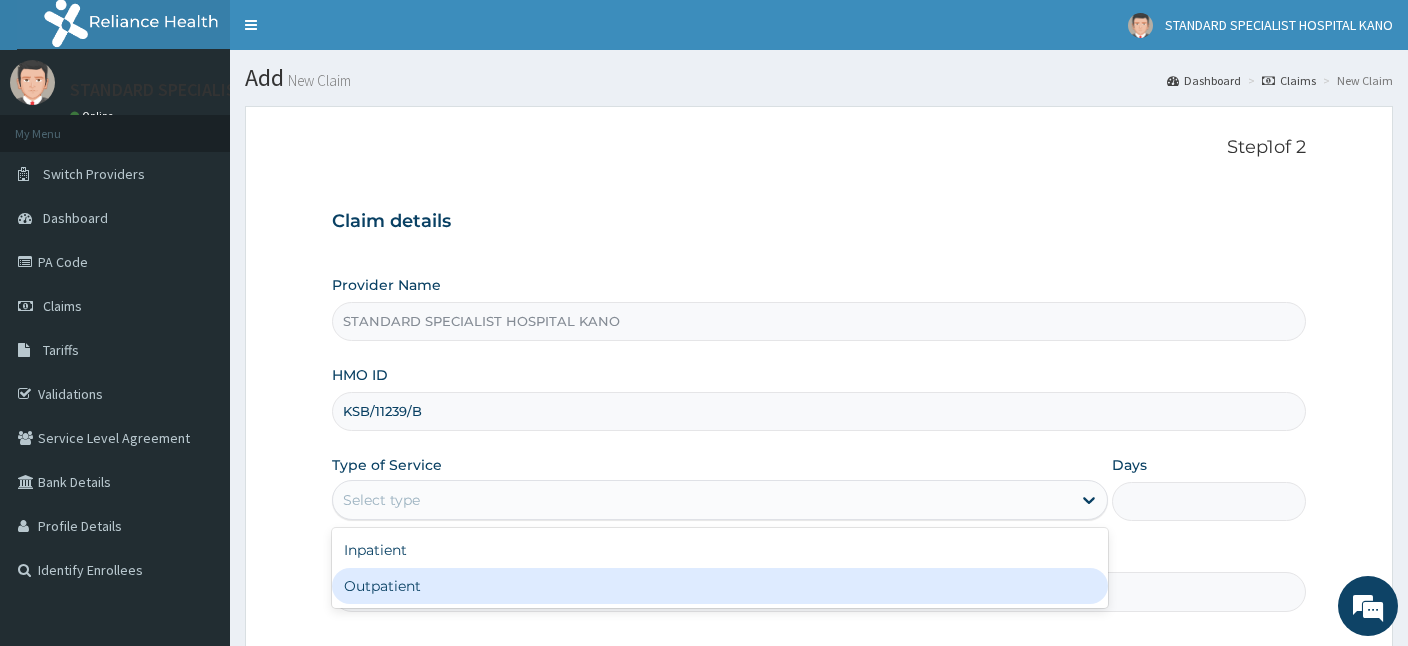 click on "Outpatient" at bounding box center [720, 586] 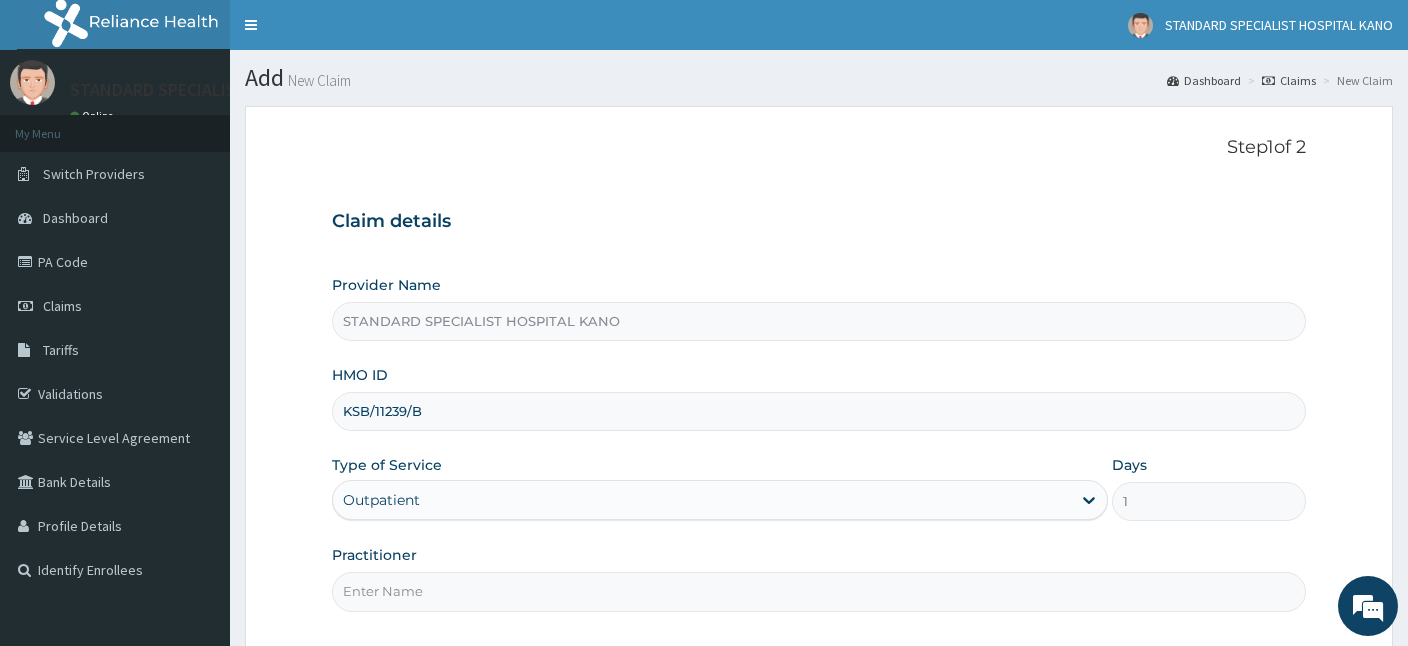 click on "Practitioner" at bounding box center [819, 591] 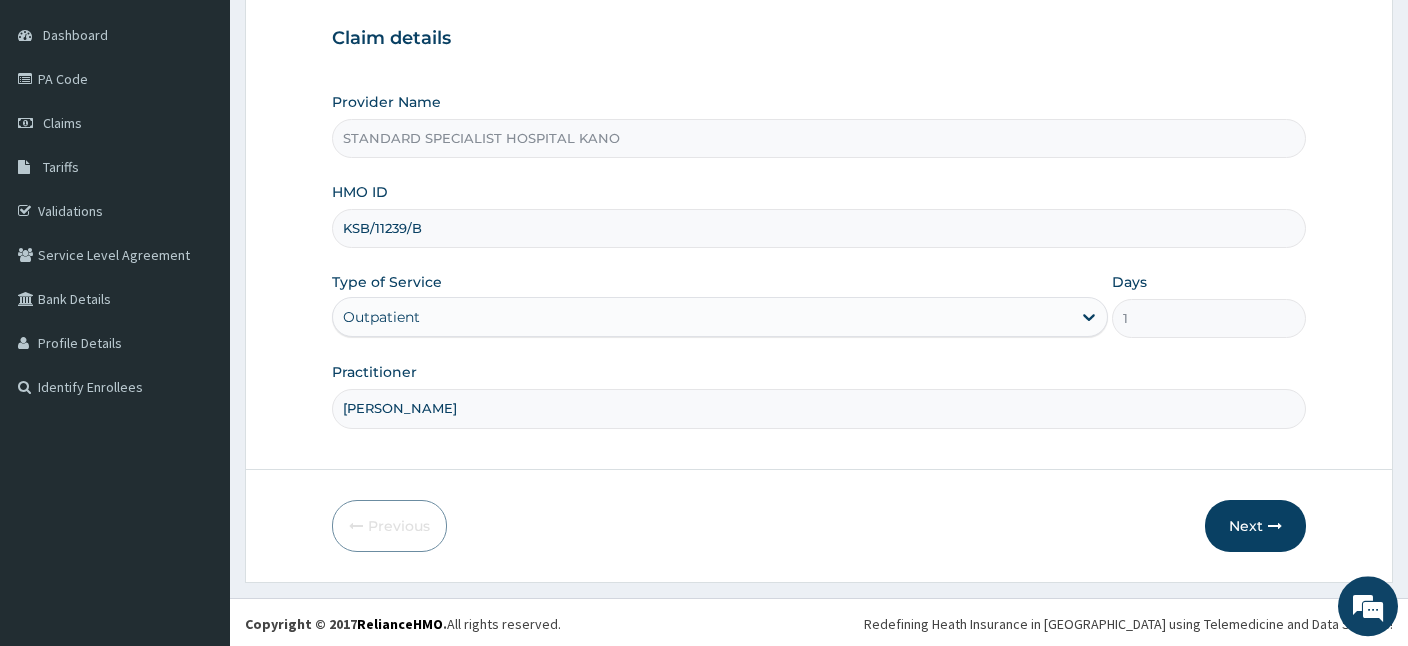 scroll, scrollTop: 184, scrollLeft: 0, axis: vertical 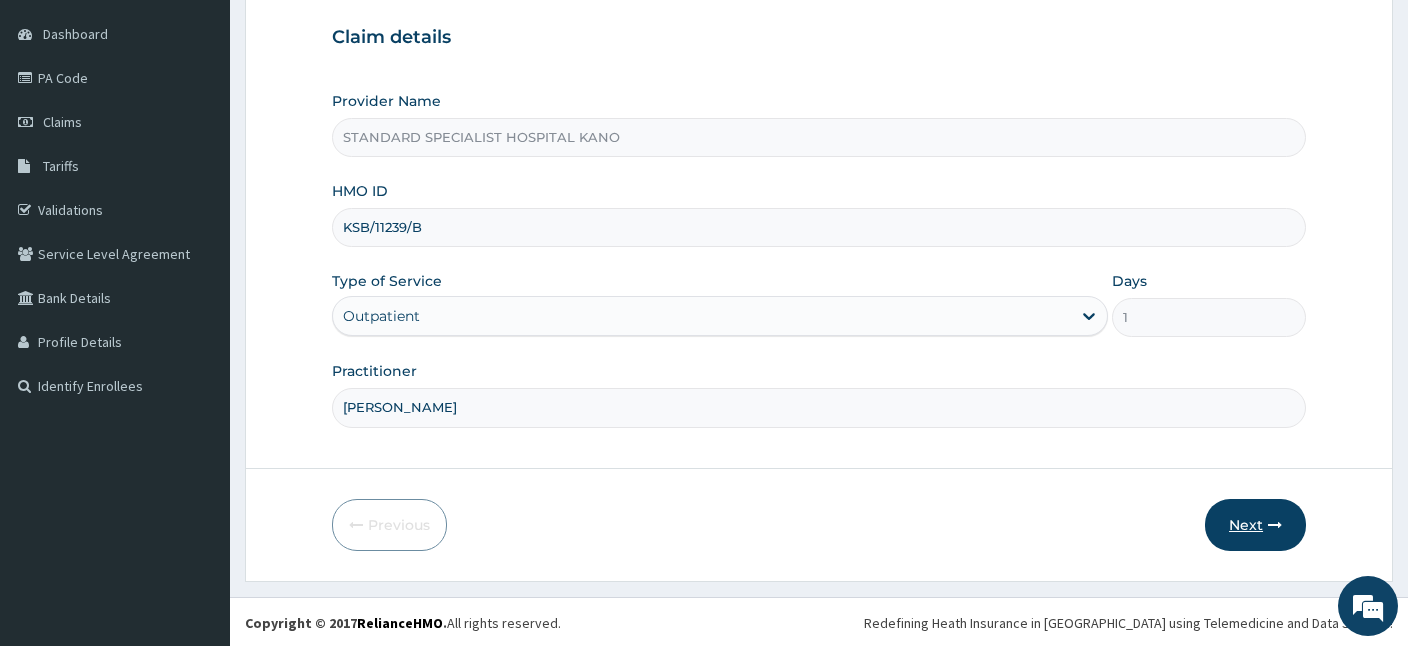 type on "[PERSON_NAME]" 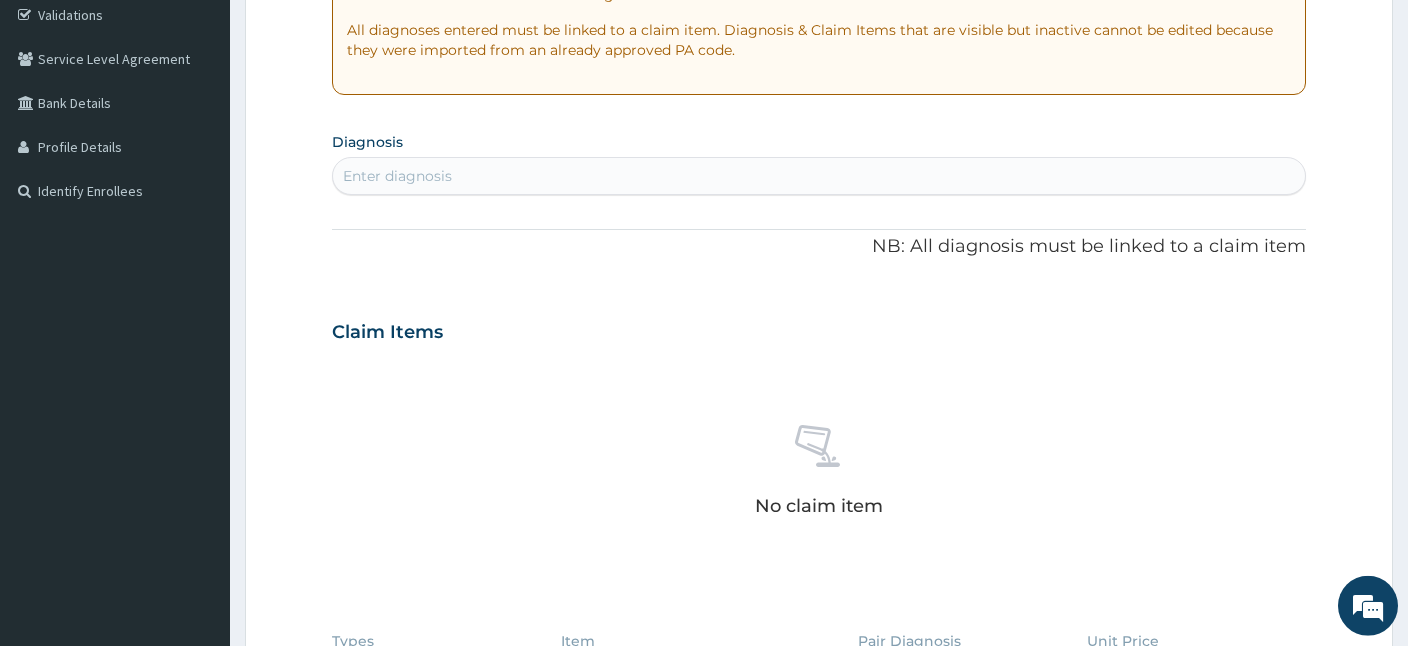 scroll, scrollTop: 290, scrollLeft: 0, axis: vertical 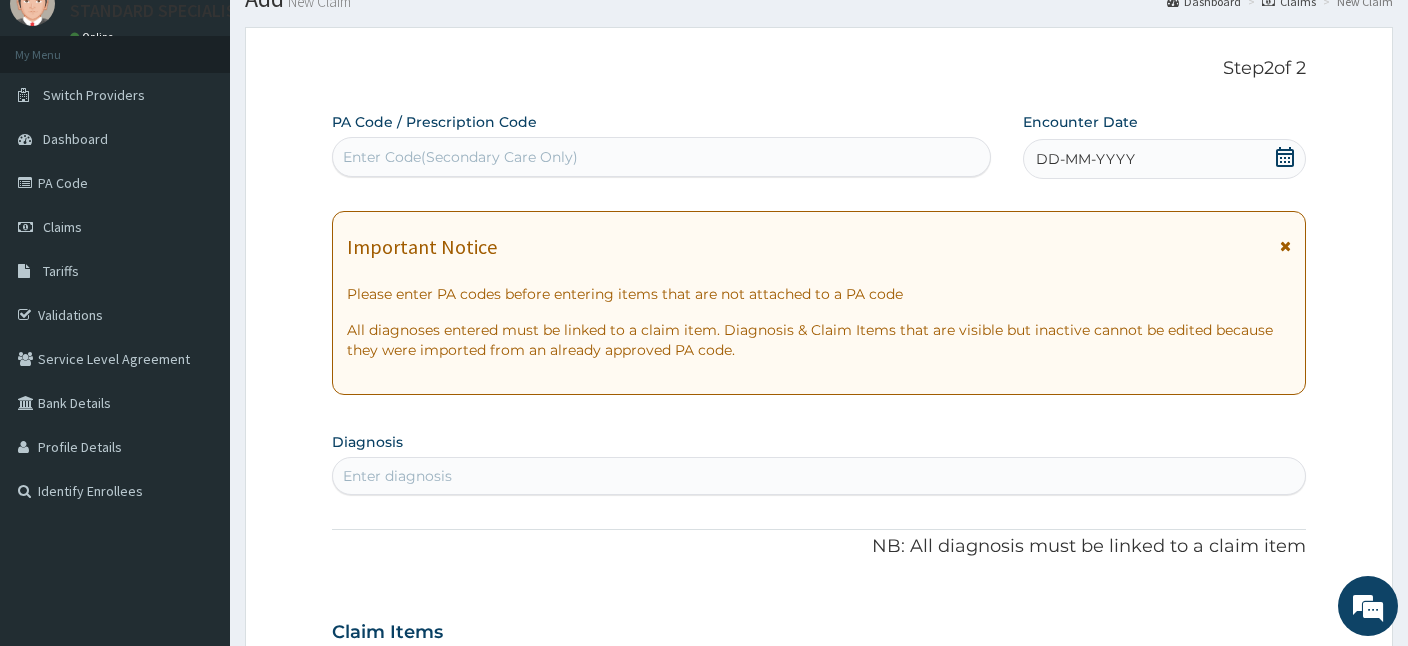 click on "Enter Code(Secondary Care Only)" at bounding box center (460, 157) 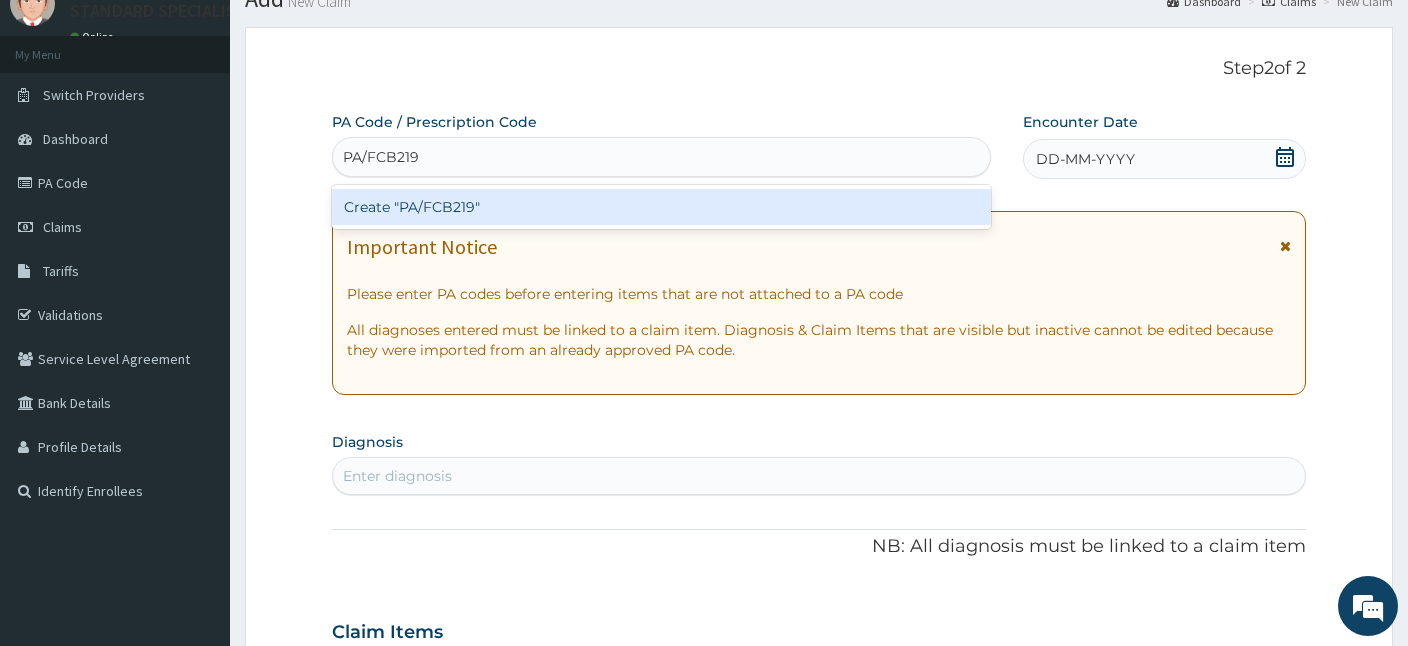 click on "Create "PA/FCB219"" at bounding box center (661, 207) 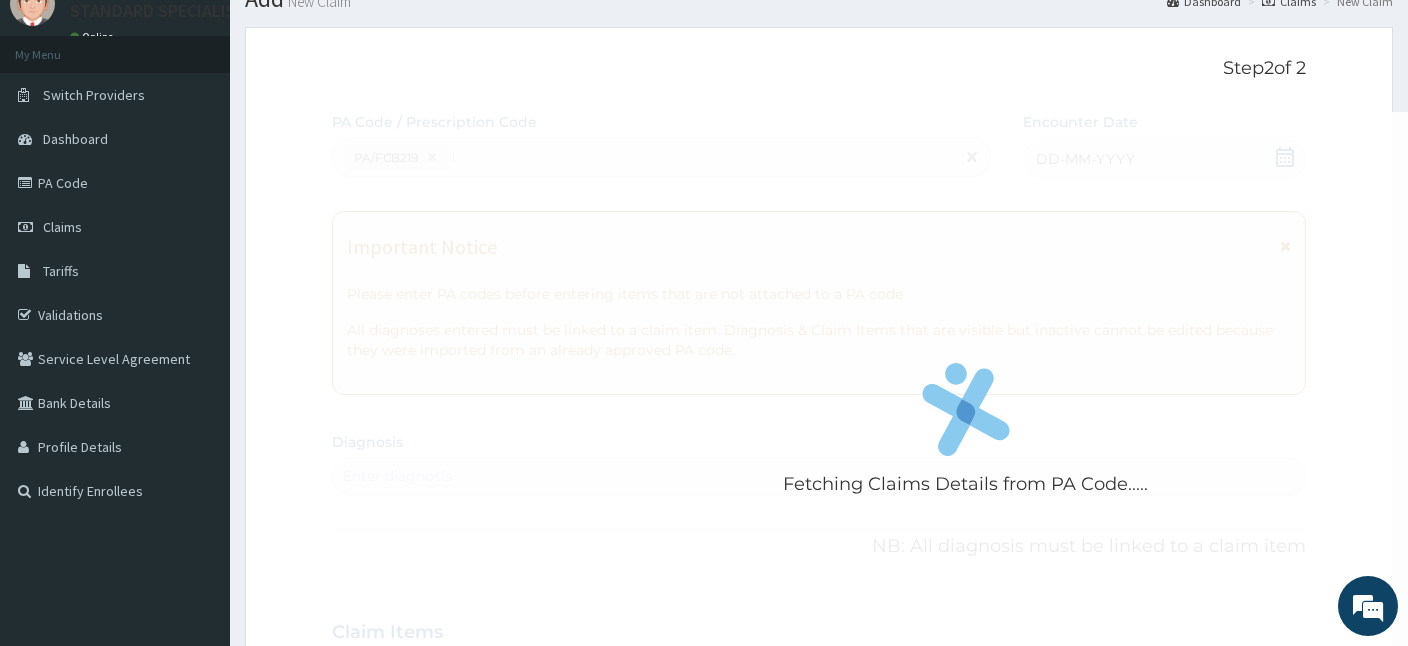 type 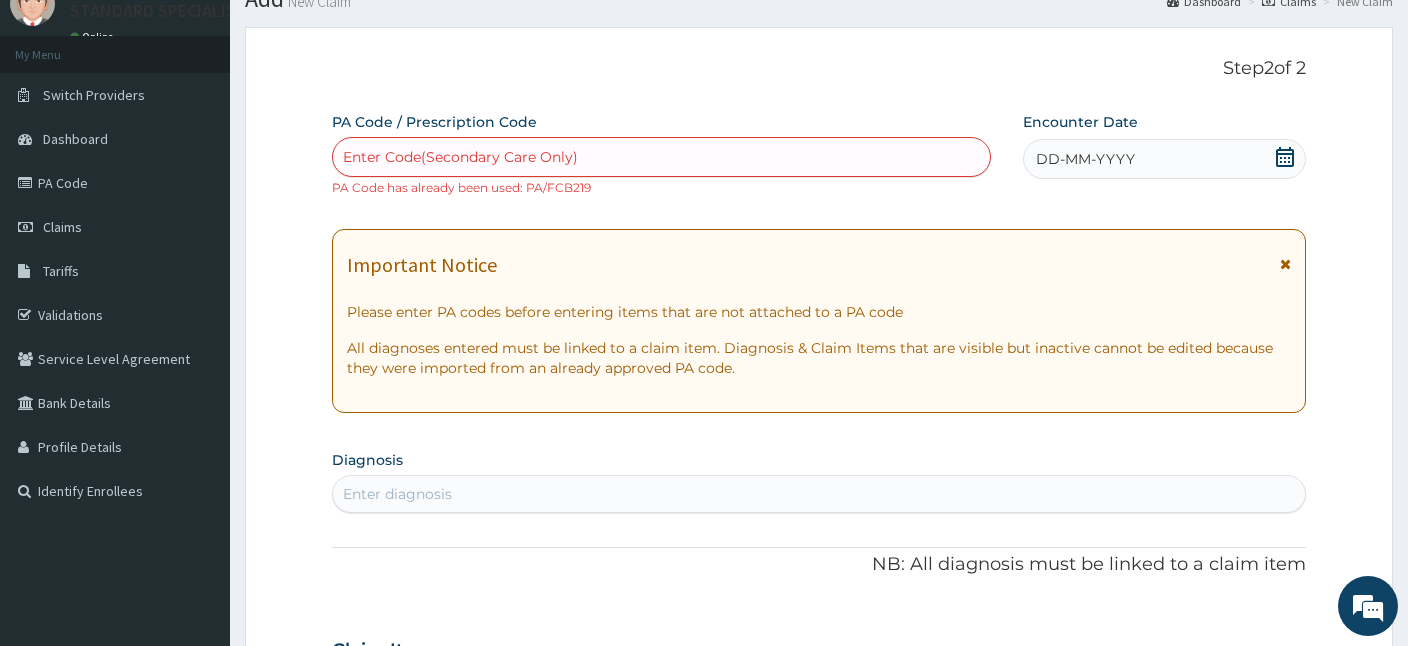 scroll, scrollTop: 0, scrollLeft: 0, axis: both 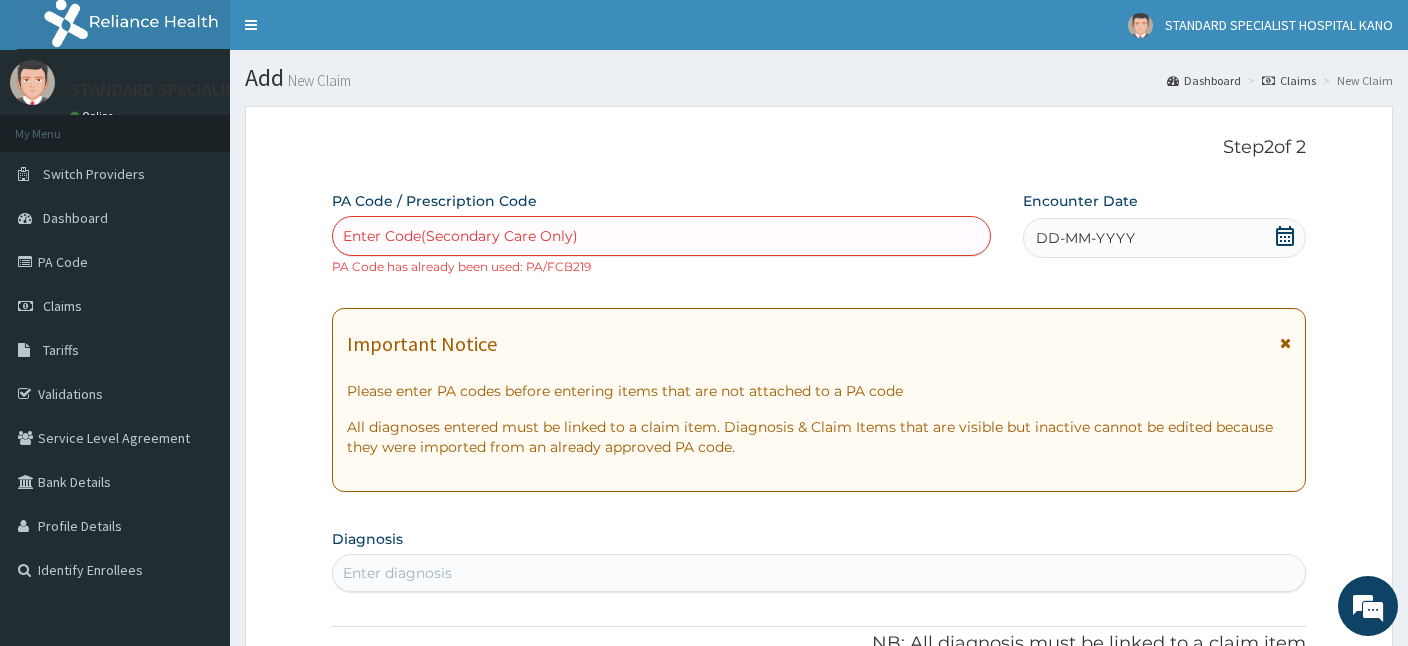 click on "Claims" at bounding box center [1289, 80] 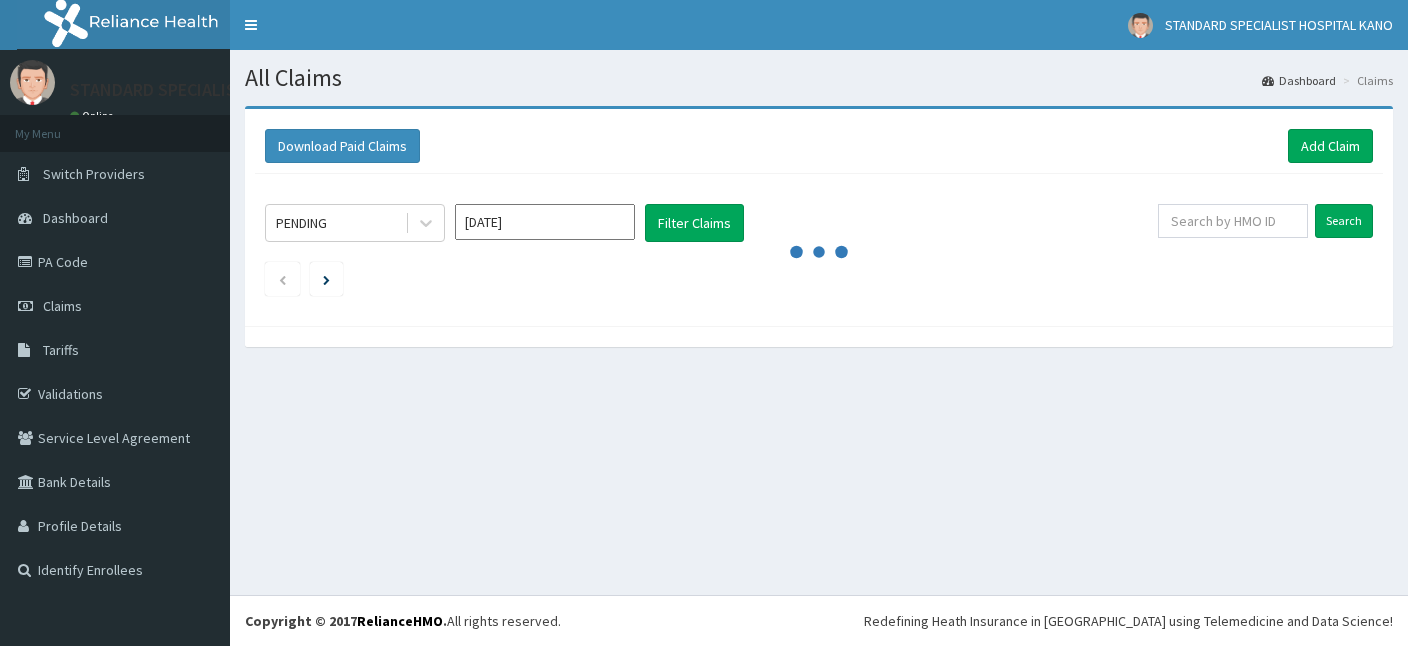 scroll, scrollTop: 0, scrollLeft: 0, axis: both 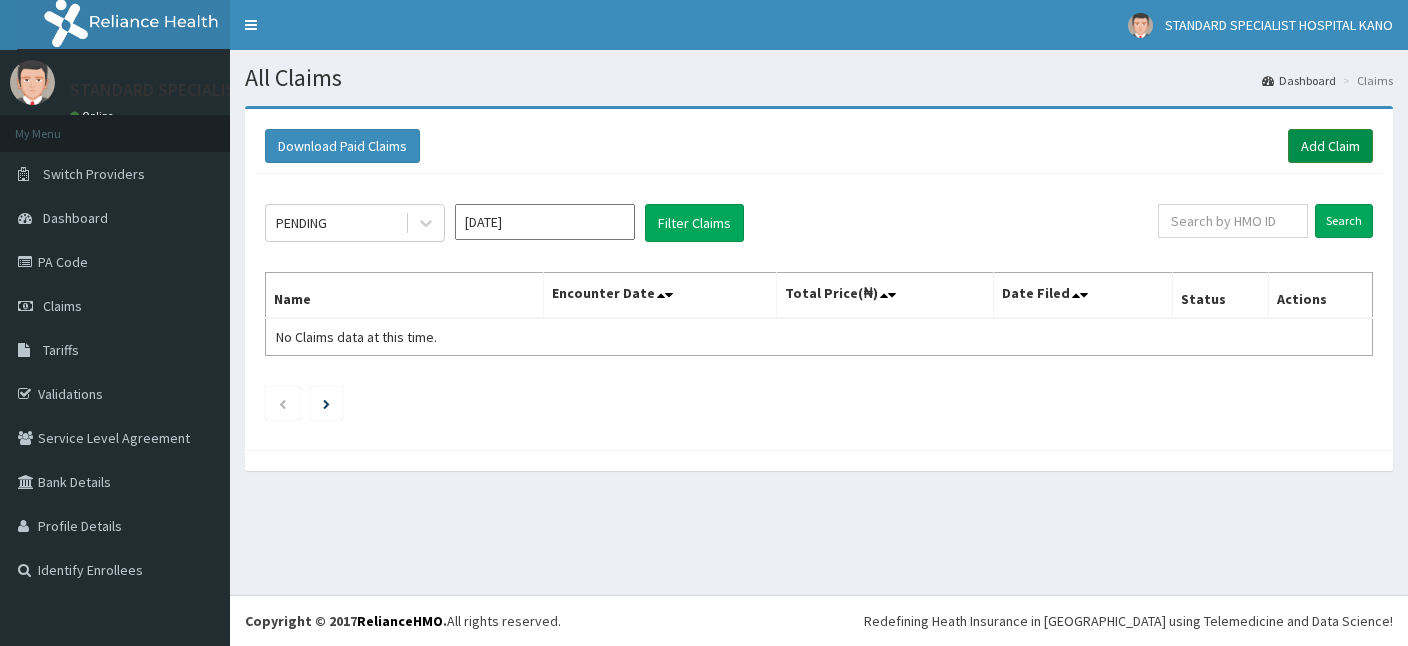 click on "Add Claim" at bounding box center [1330, 146] 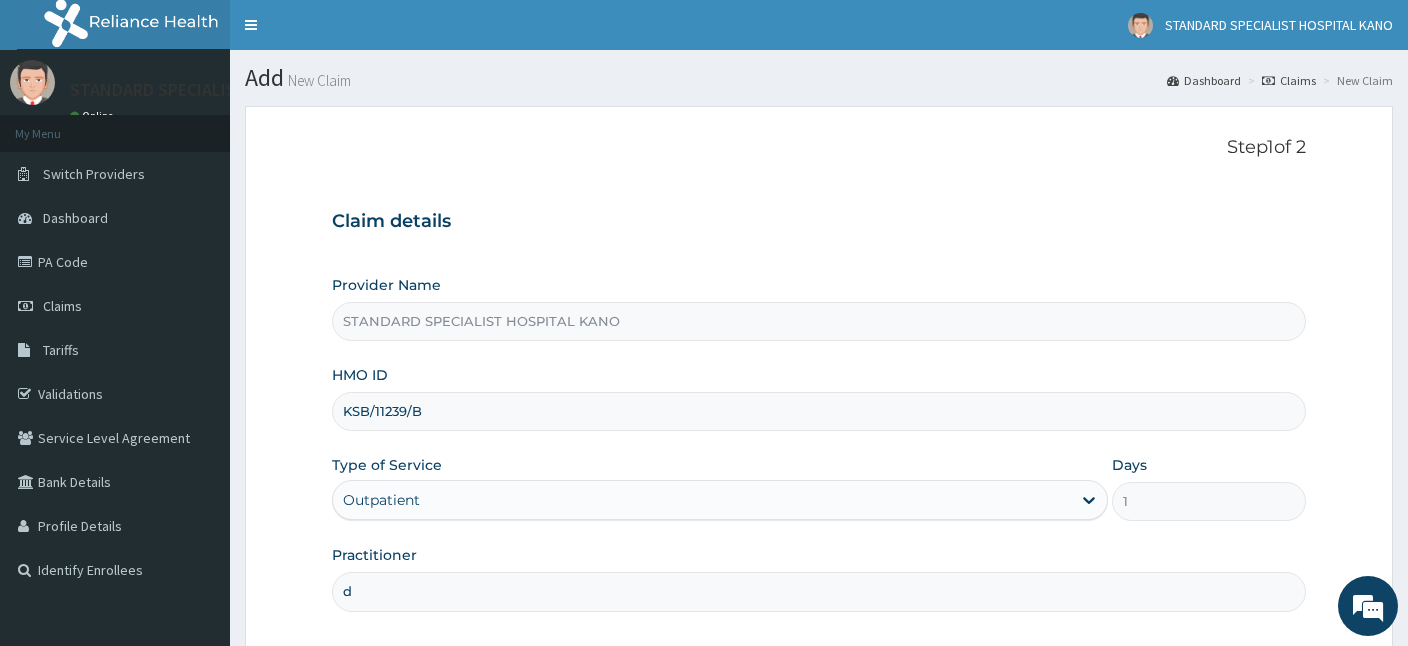 scroll, scrollTop: 0, scrollLeft: 0, axis: both 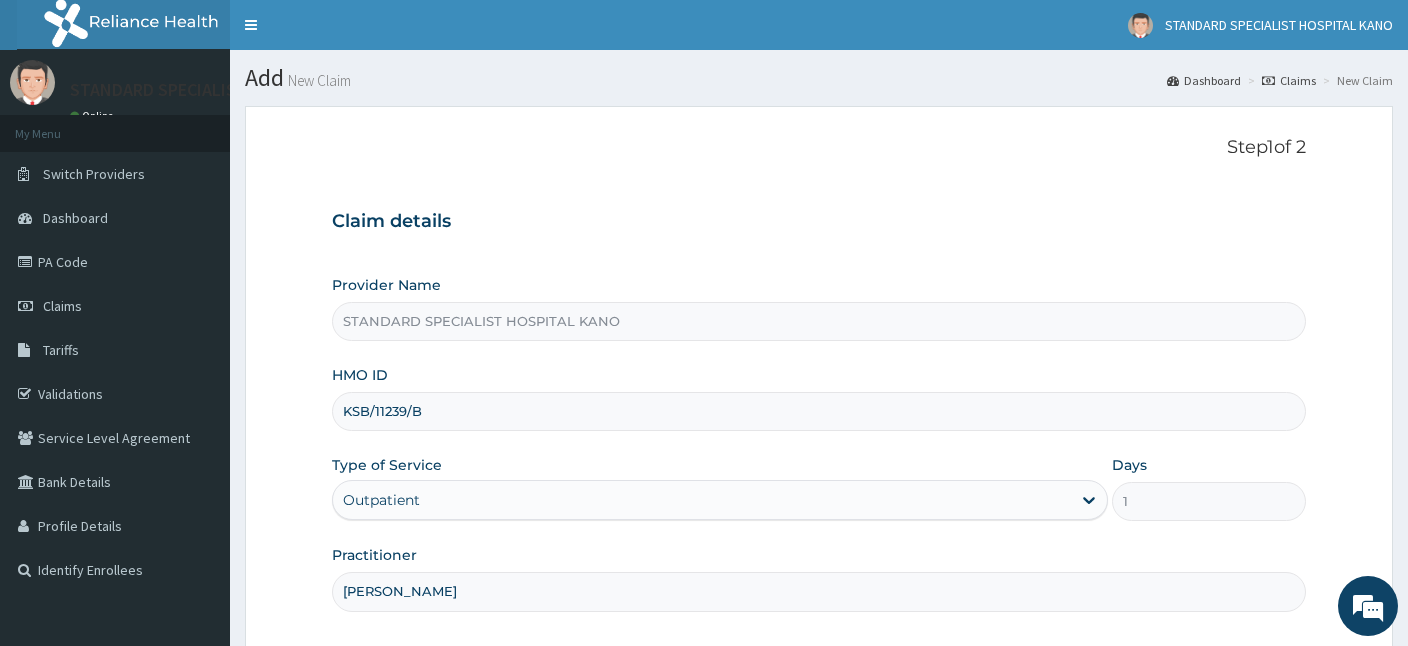 type on "DR OBAJE" 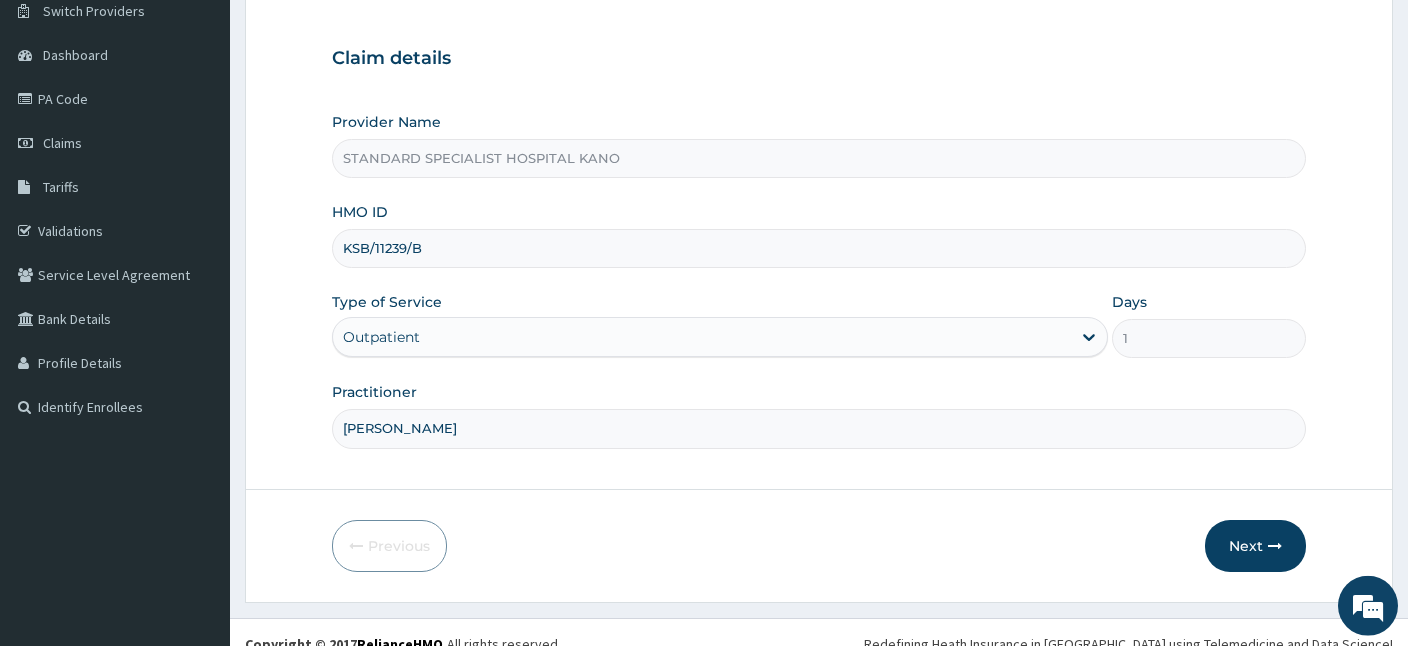 scroll, scrollTop: 184, scrollLeft: 0, axis: vertical 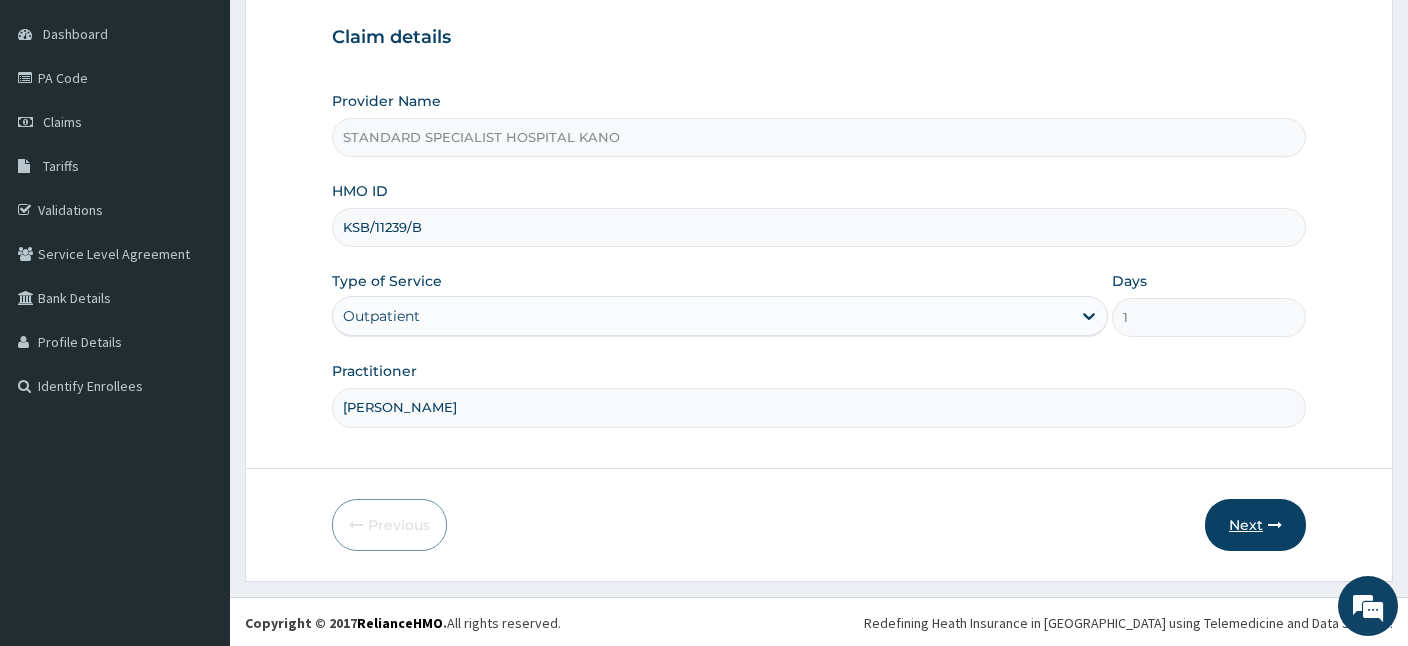 click on "Next" at bounding box center (1255, 525) 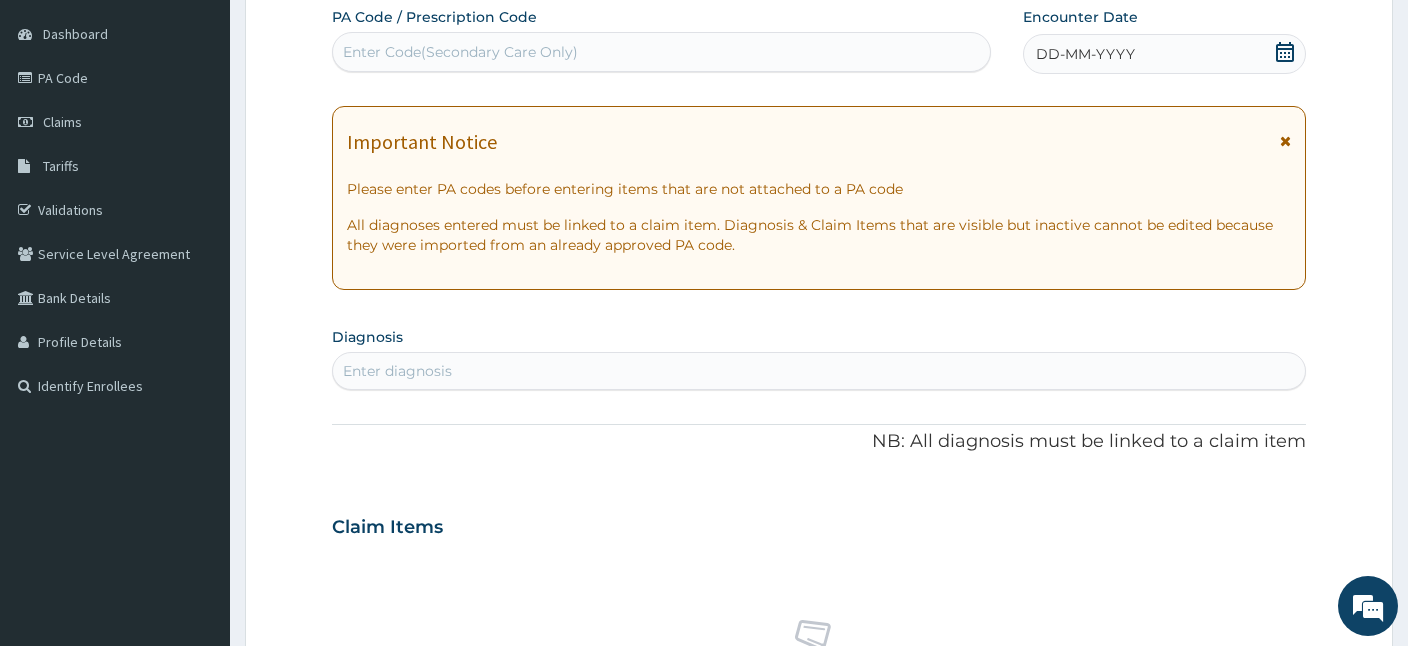 click on "Enter Code(Secondary Care Only)" at bounding box center [460, 52] 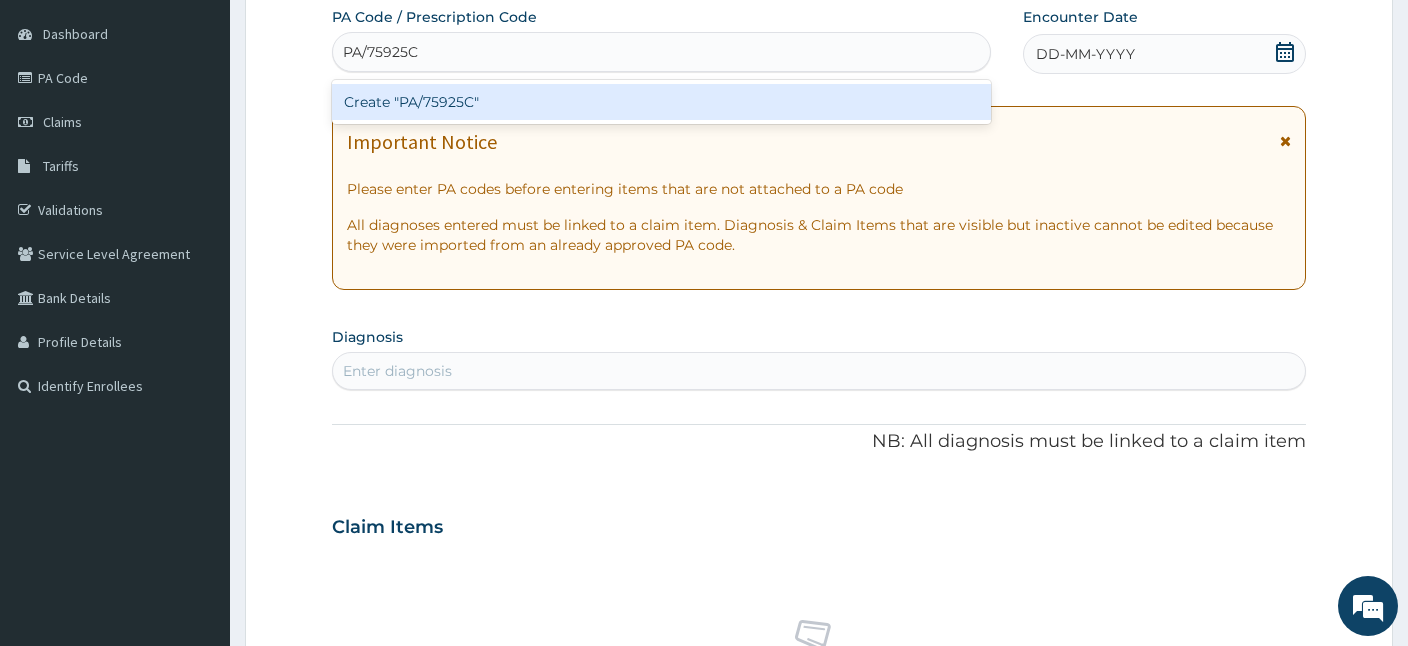 click on "Create "PA/75925C"" at bounding box center [661, 102] 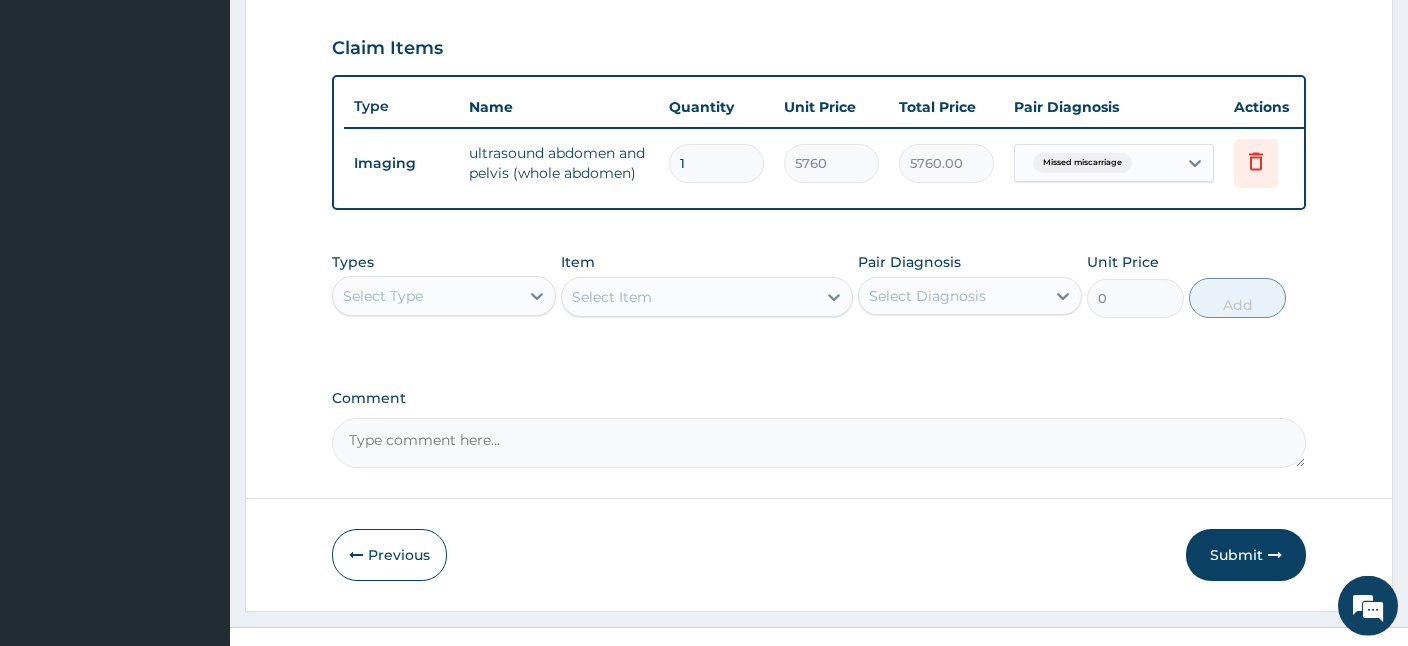 scroll, scrollTop: 697, scrollLeft: 0, axis: vertical 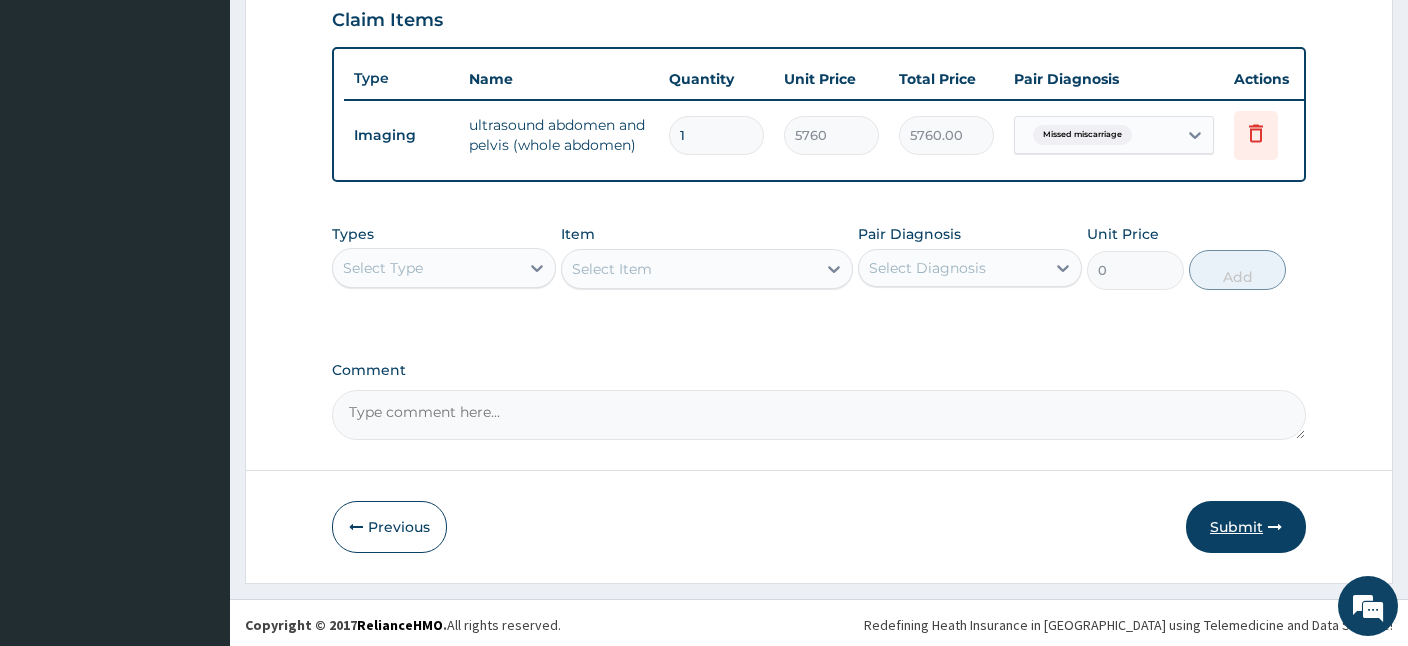 click on "Submit" at bounding box center (1246, 527) 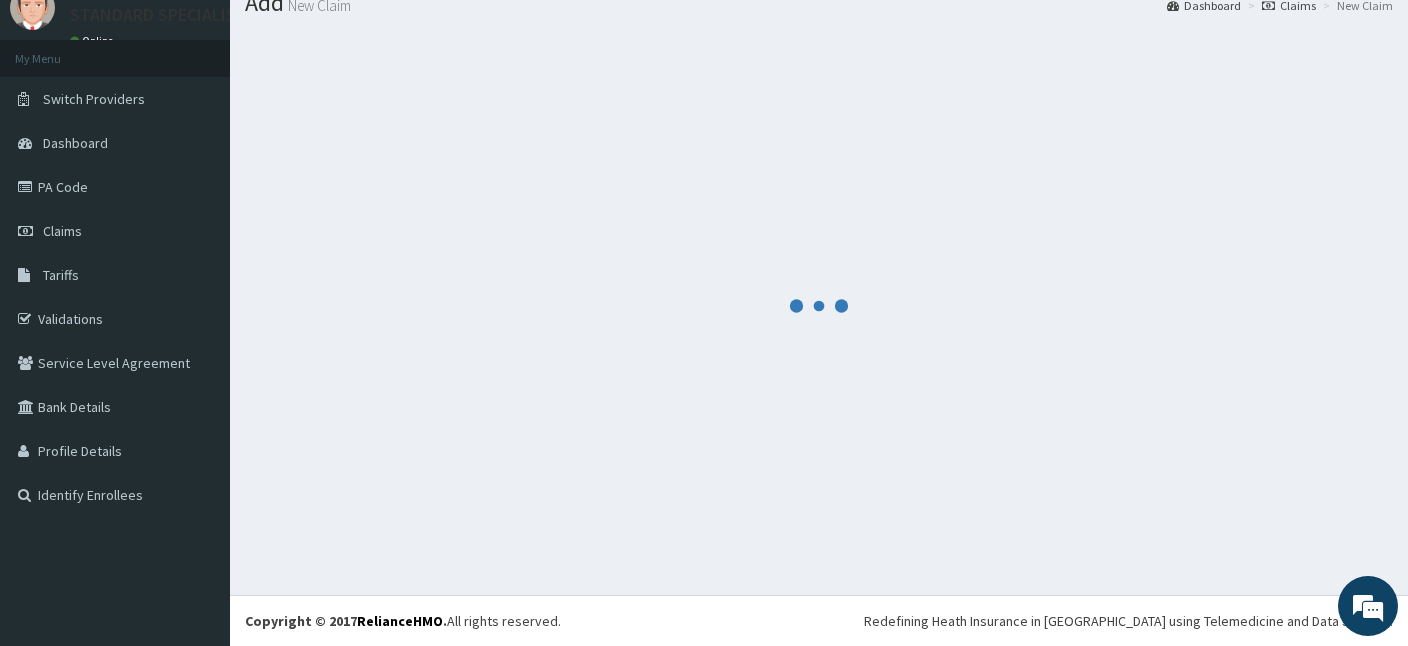 scroll, scrollTop: 75, scrollLeft: 0, axis: vertical 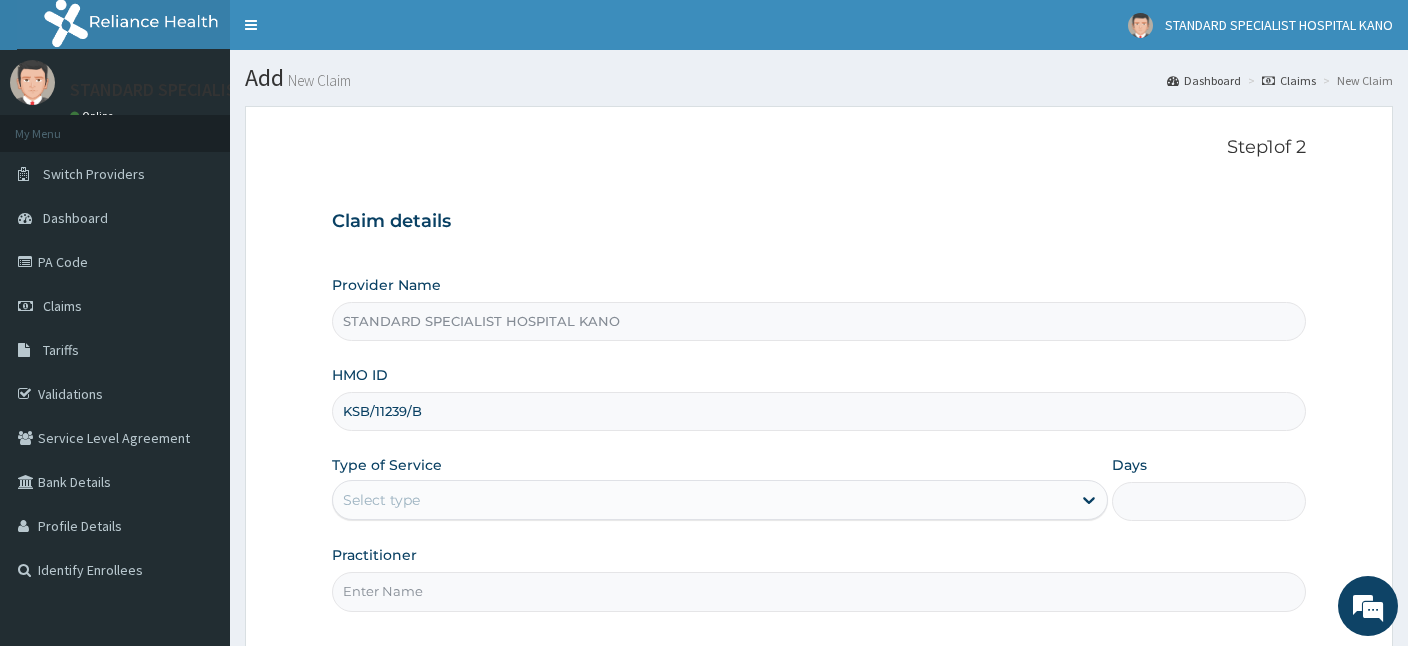 type on "KSB/11239/B" 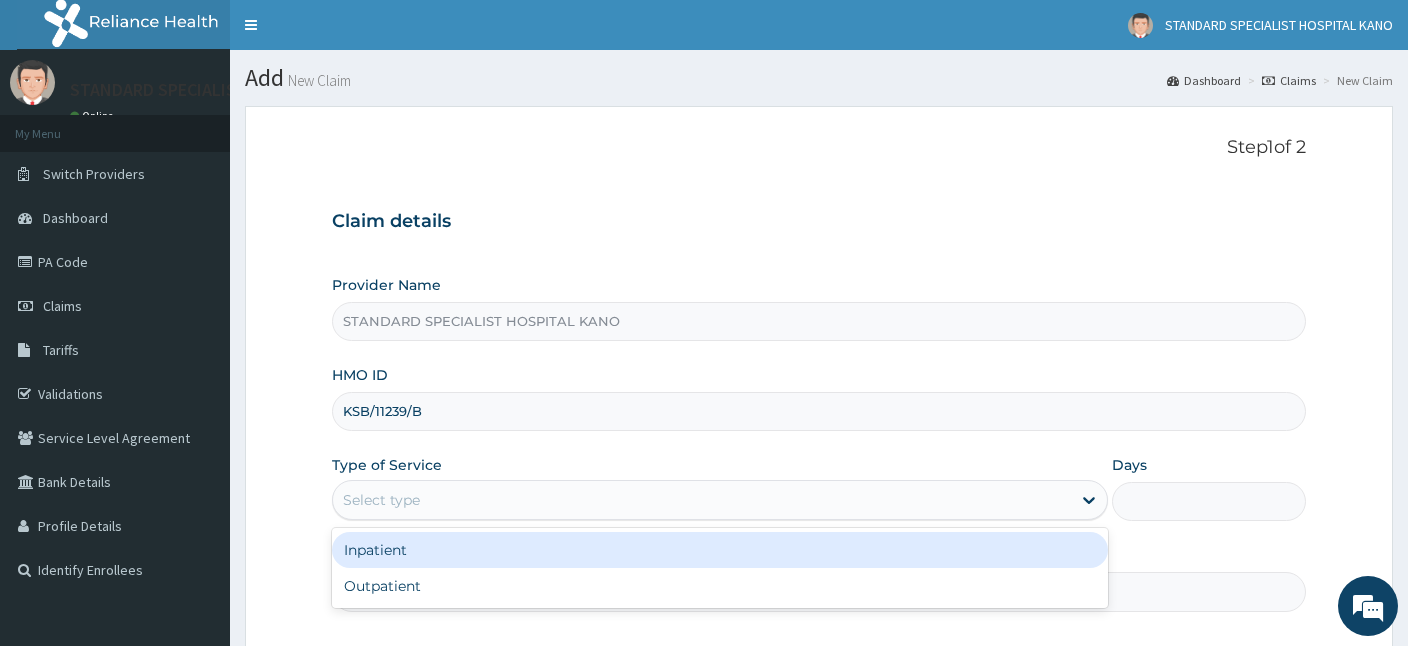 click on "Select type" at bounding box center (381, 500) 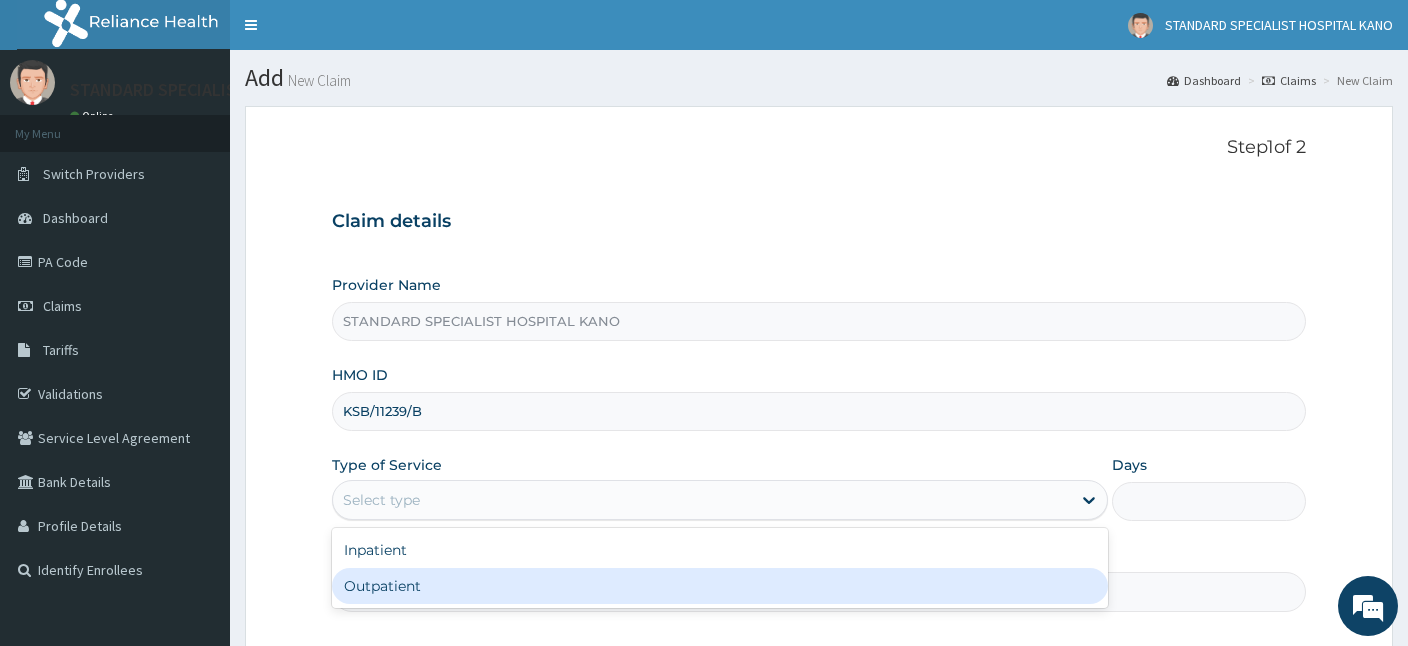 click on "Outpatient" at bounding box center (720, 586) 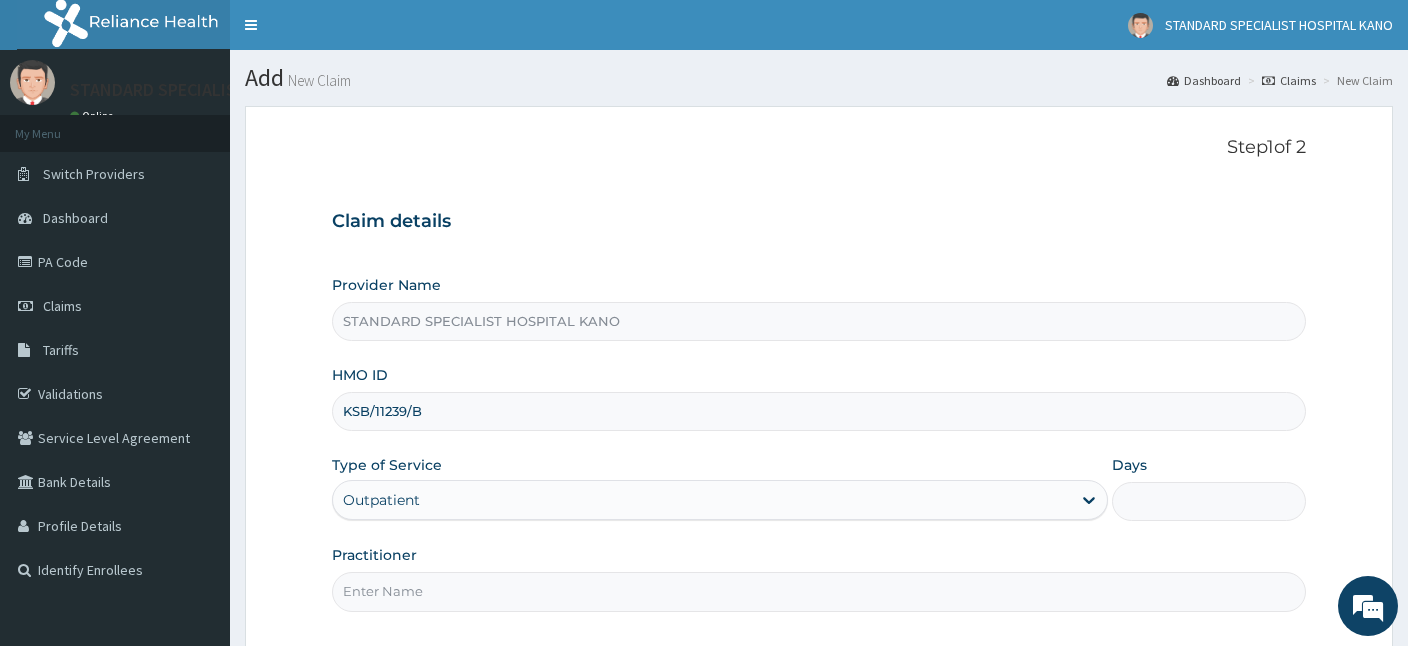 type on "1" 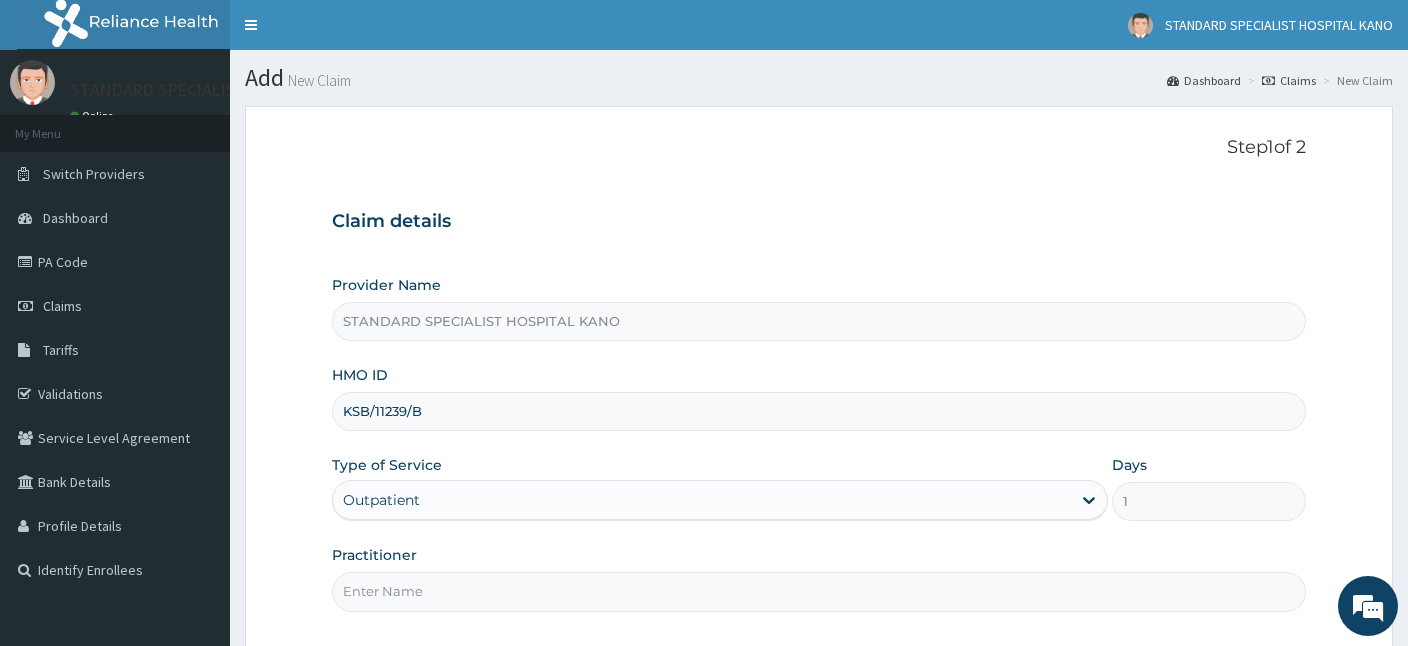 click on "Practitioner" at bounding box center [819, 591] 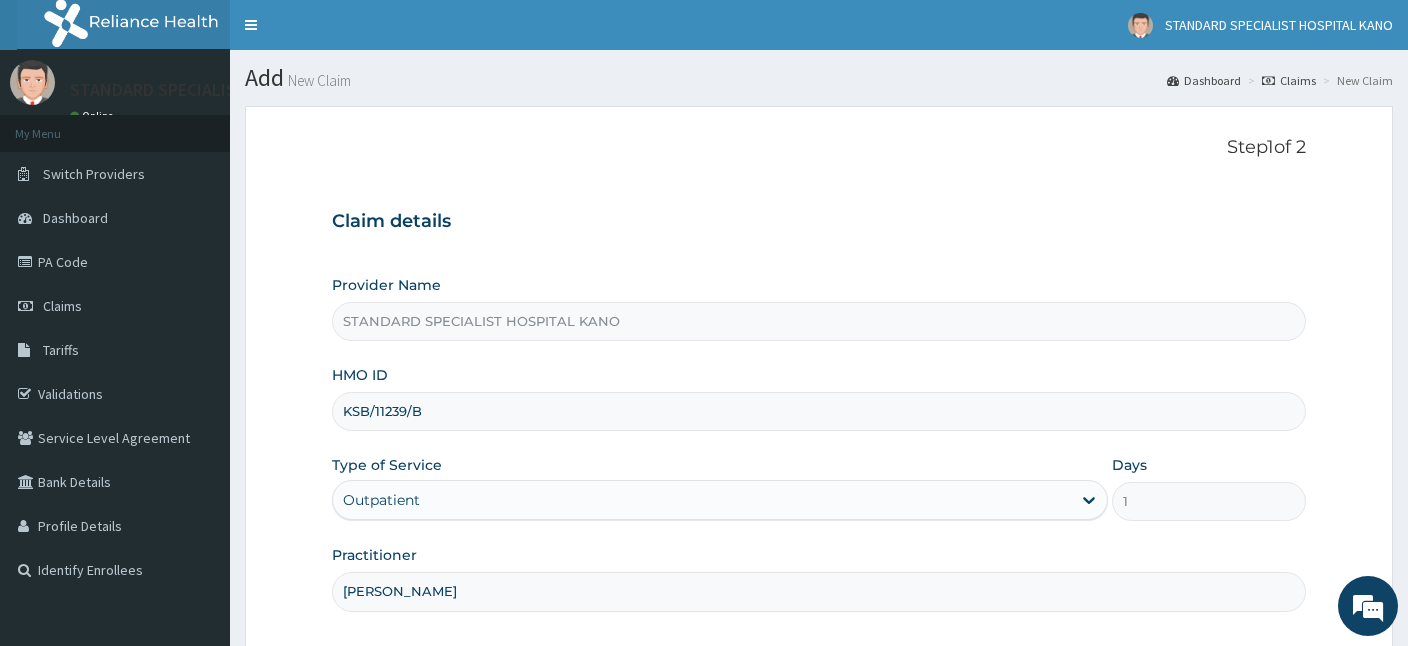 type on "Dr. Ezeh" 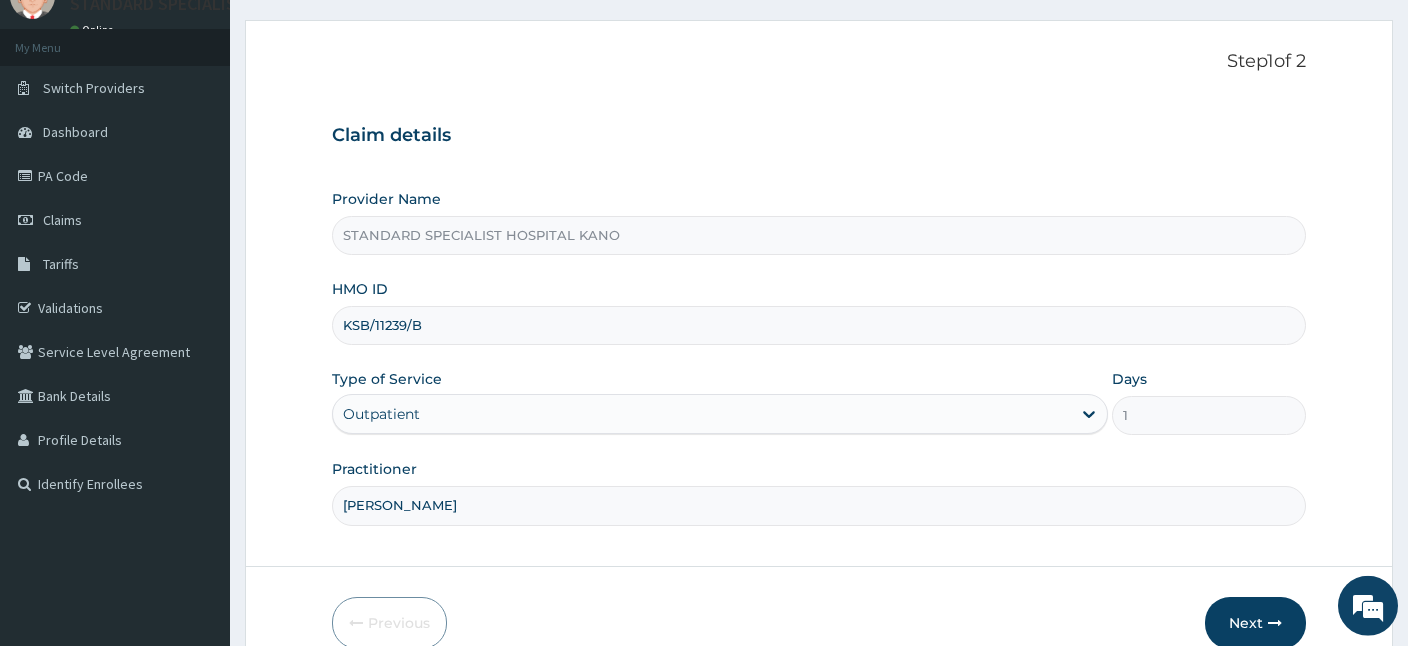 scroll, scrollTop: 184, scrollLeft: 0, axis: vertical 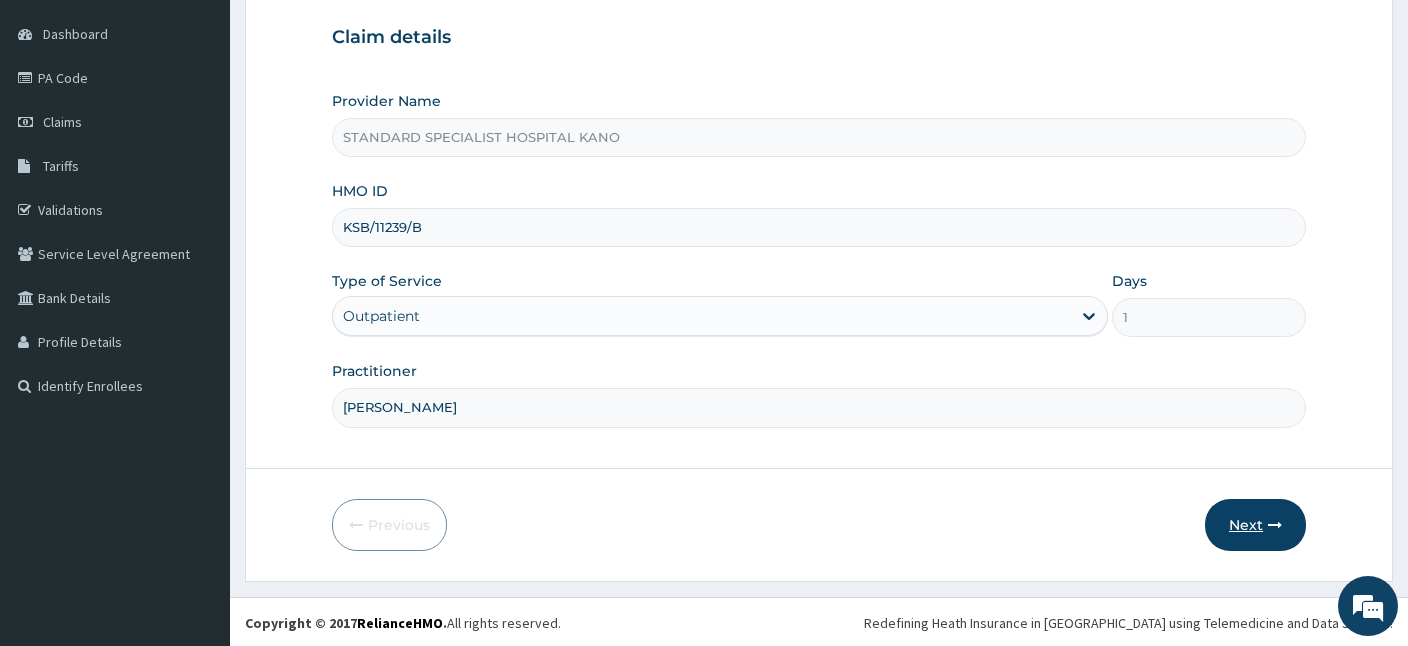 click on "Next" at bounding box center (1255, 525) 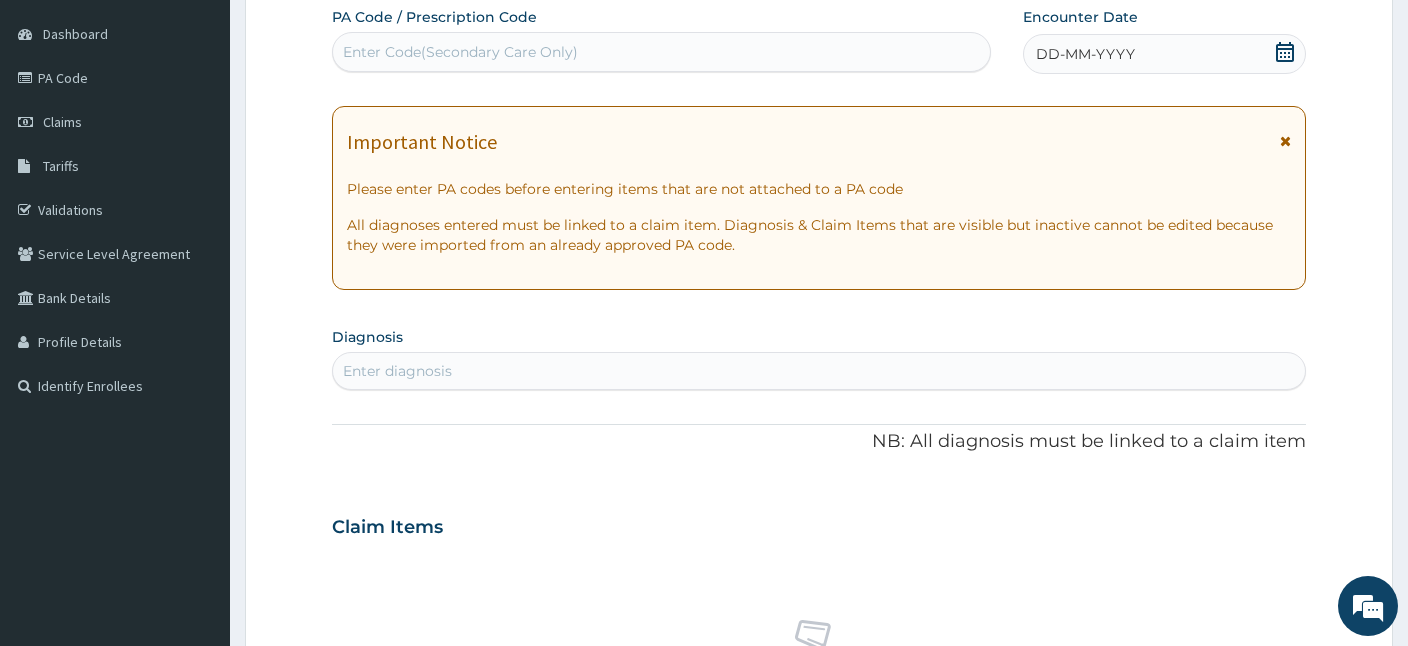 click on "Enter Code(Secondary Care Only)" at bounding box center [460, 52] 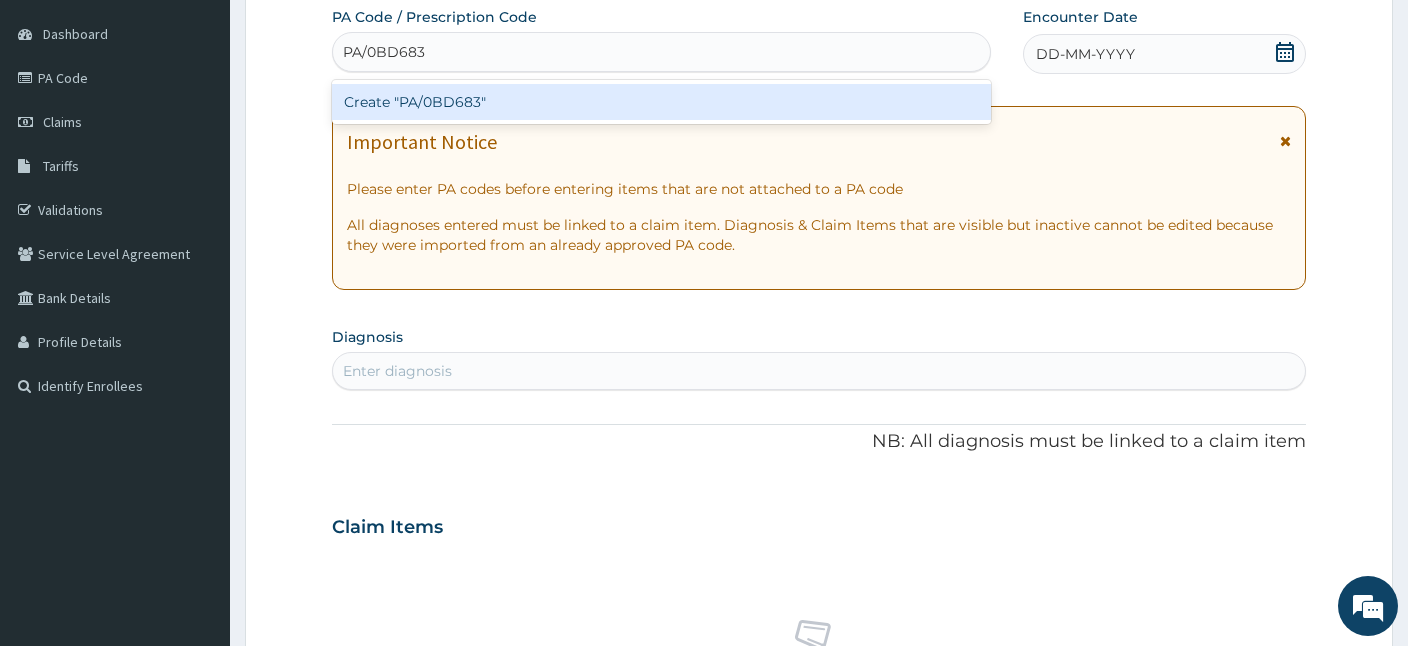 type on "PA/0BD683" 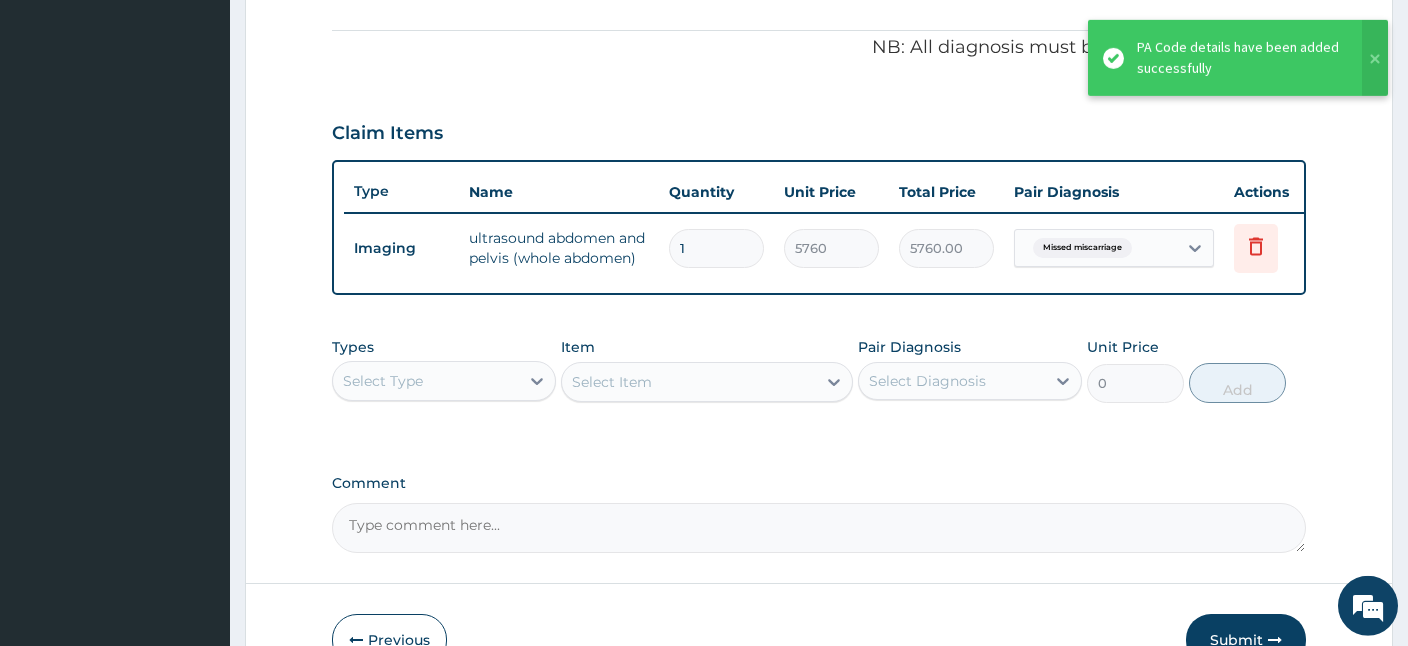 scroll, scrollTop: 697, scrollLeft: 0, axis: vertical 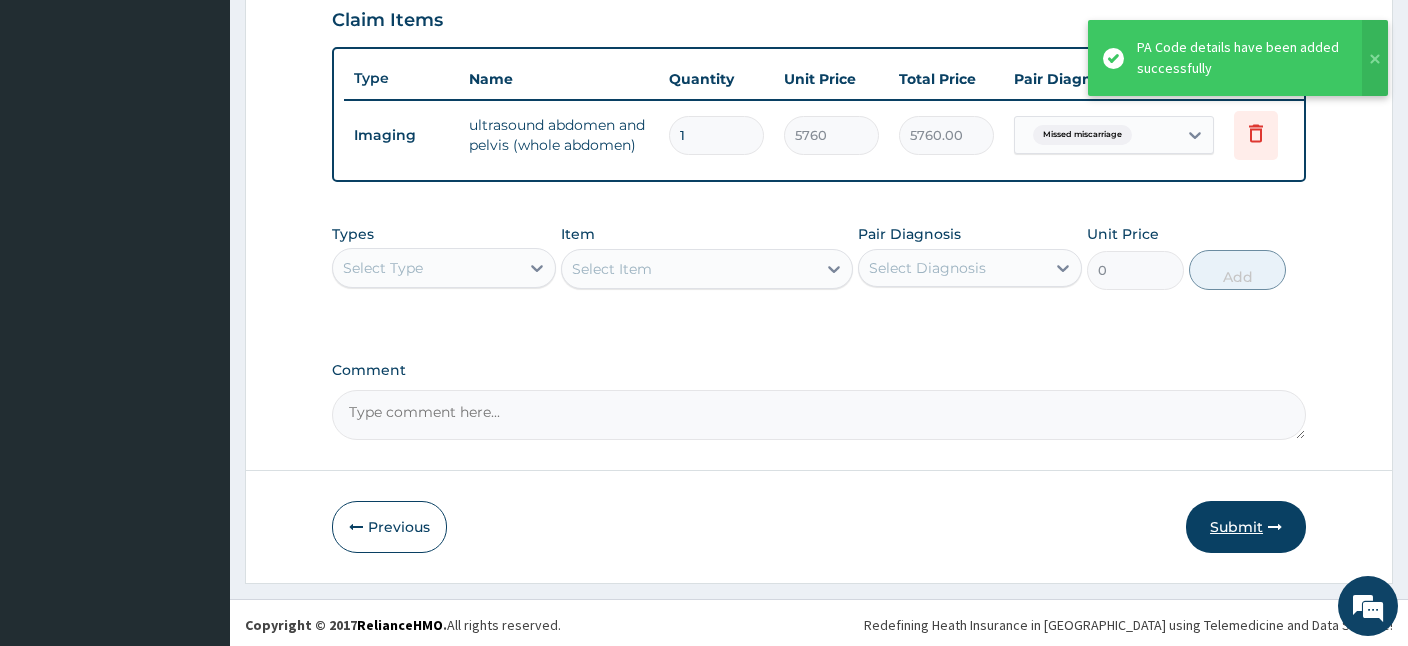 click on "Submit" at bounding box center [1246, 527] 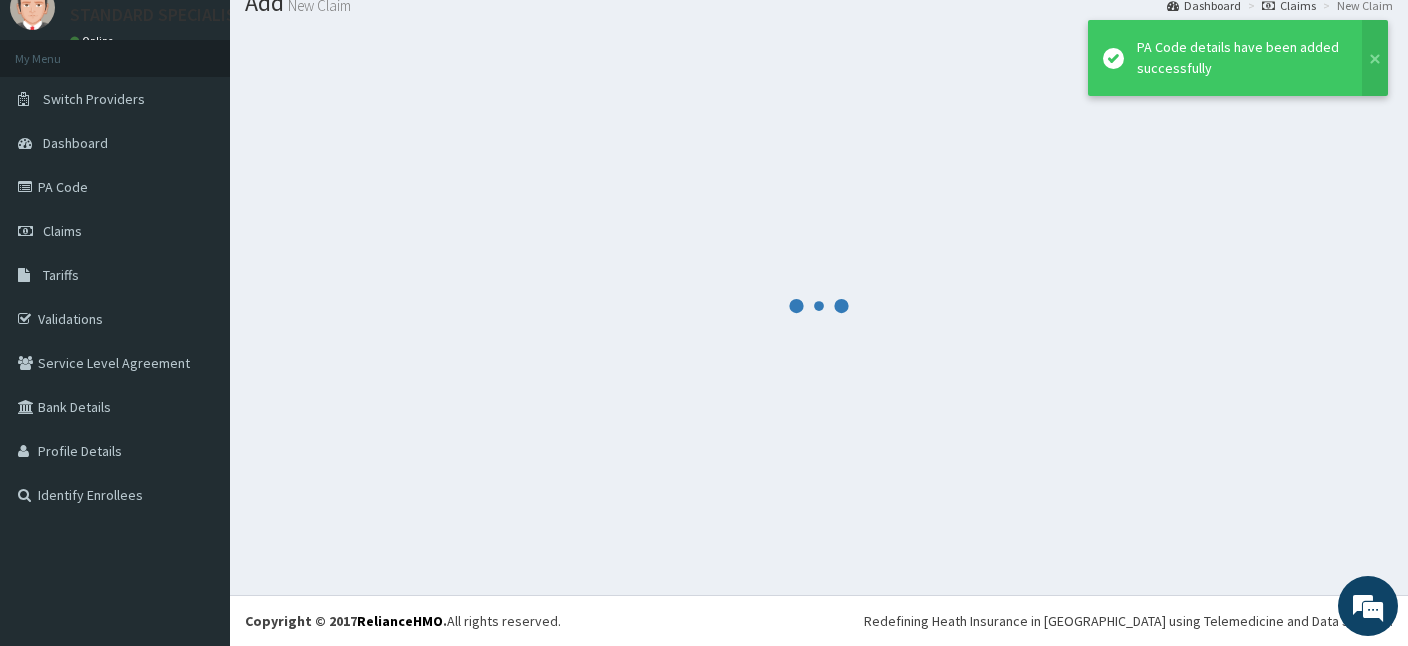 scroll, scrollTop: 75, scrollLeft: 0, axis: vertical 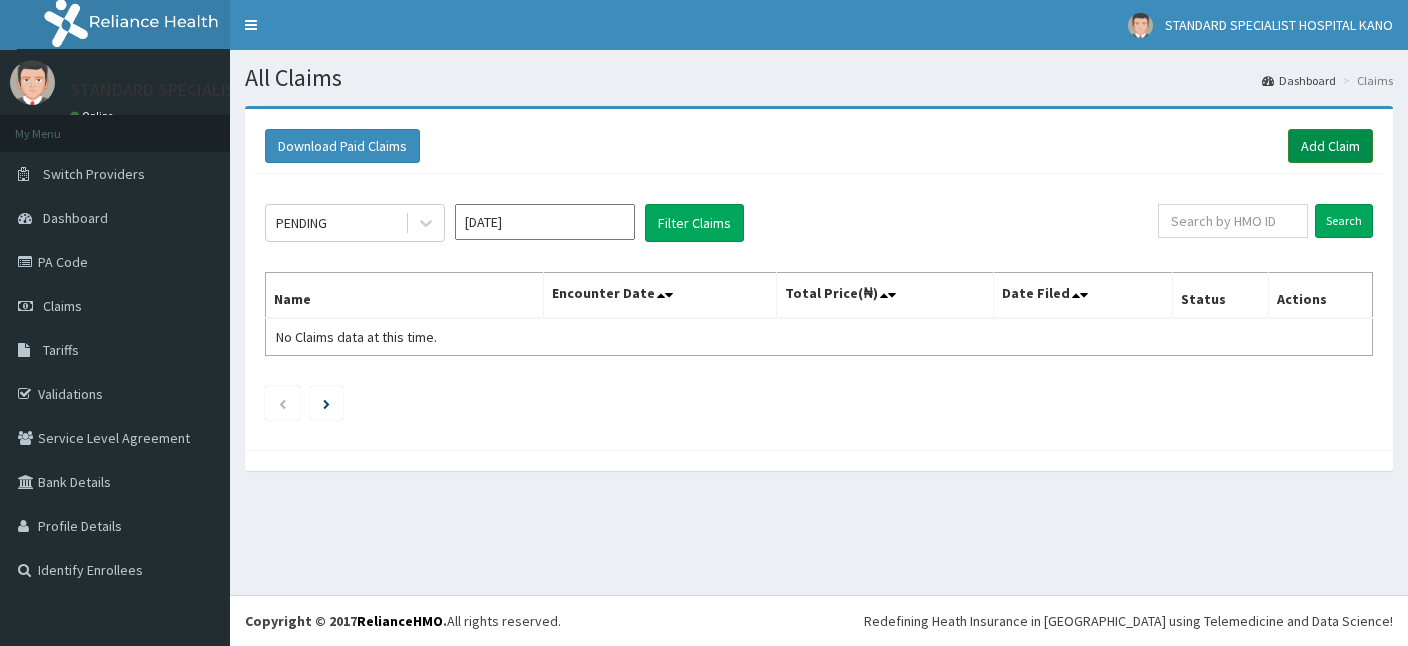 click on "Add Claim" at bounding box center [1330, 146] 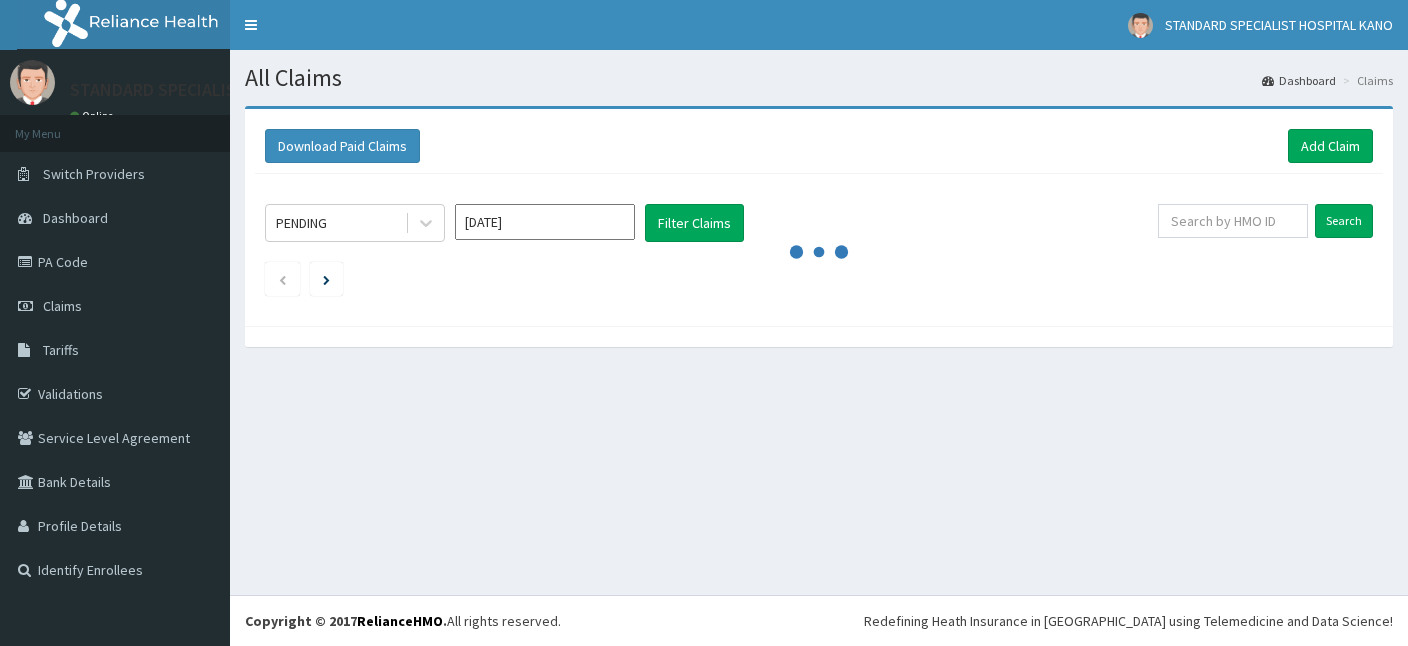 scroll, scrollTop: 0, scrollLeft: 0, axis: both 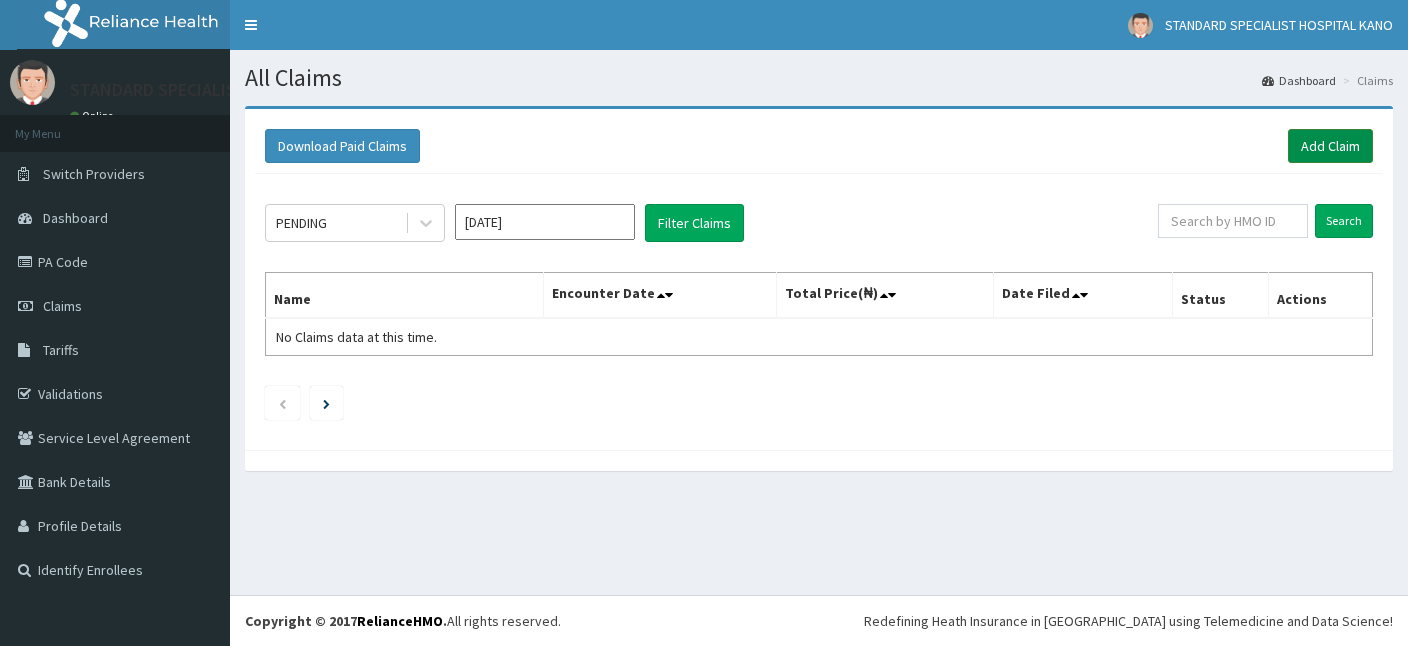 click on "Add Claim" at bounding box center [1330, 146] 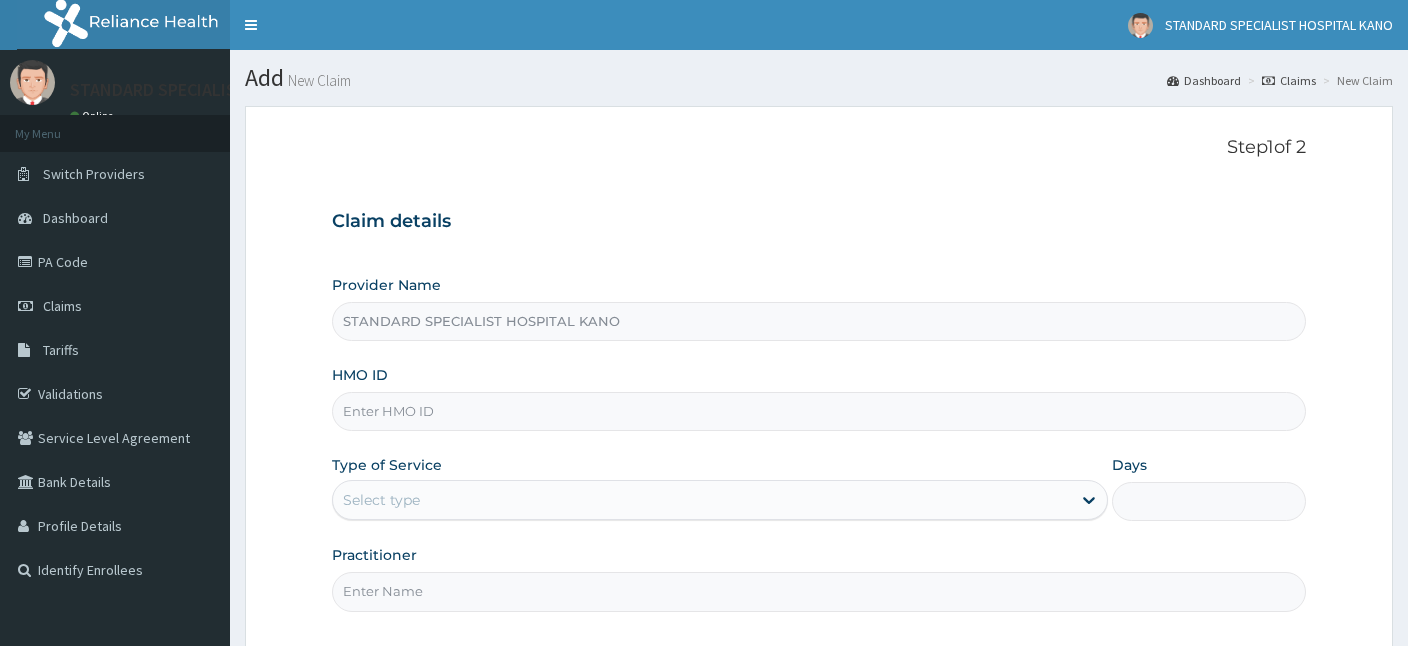 scroll, scrollTop: 0, scrollLeft: 0, axis: both 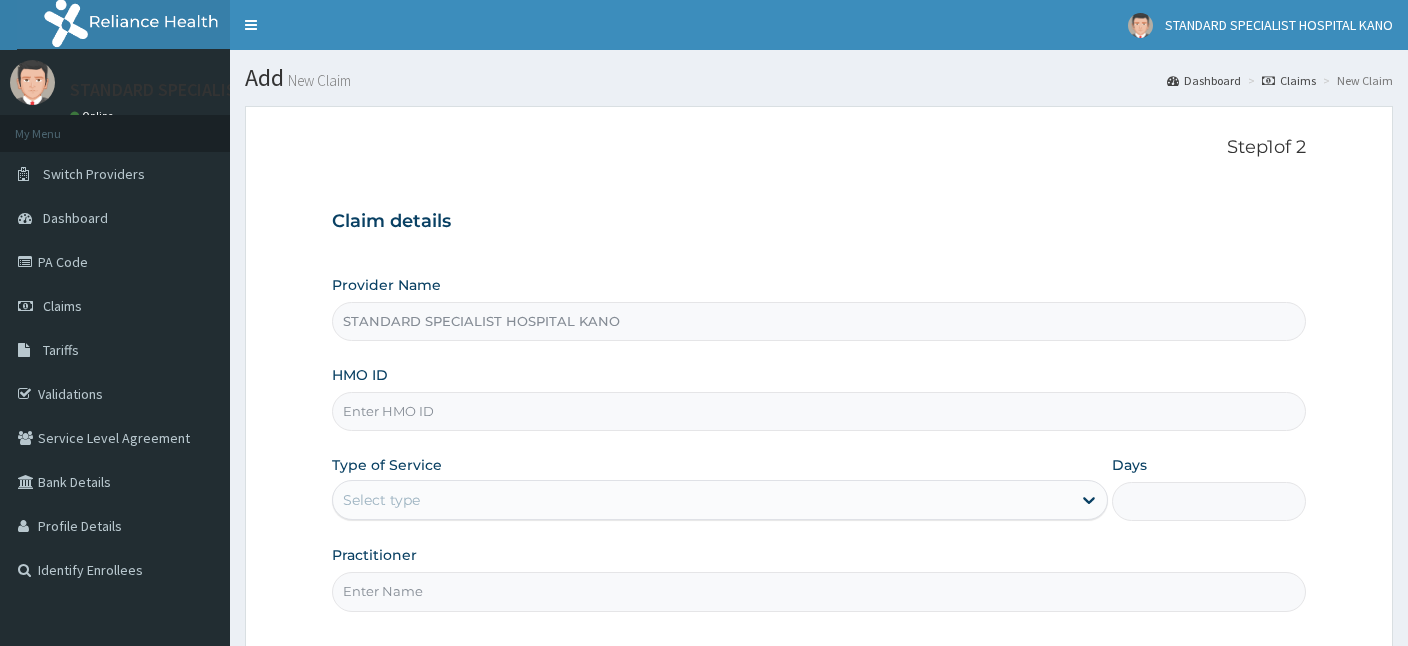 click on "HMO ID" at bounding box center (819, 411) 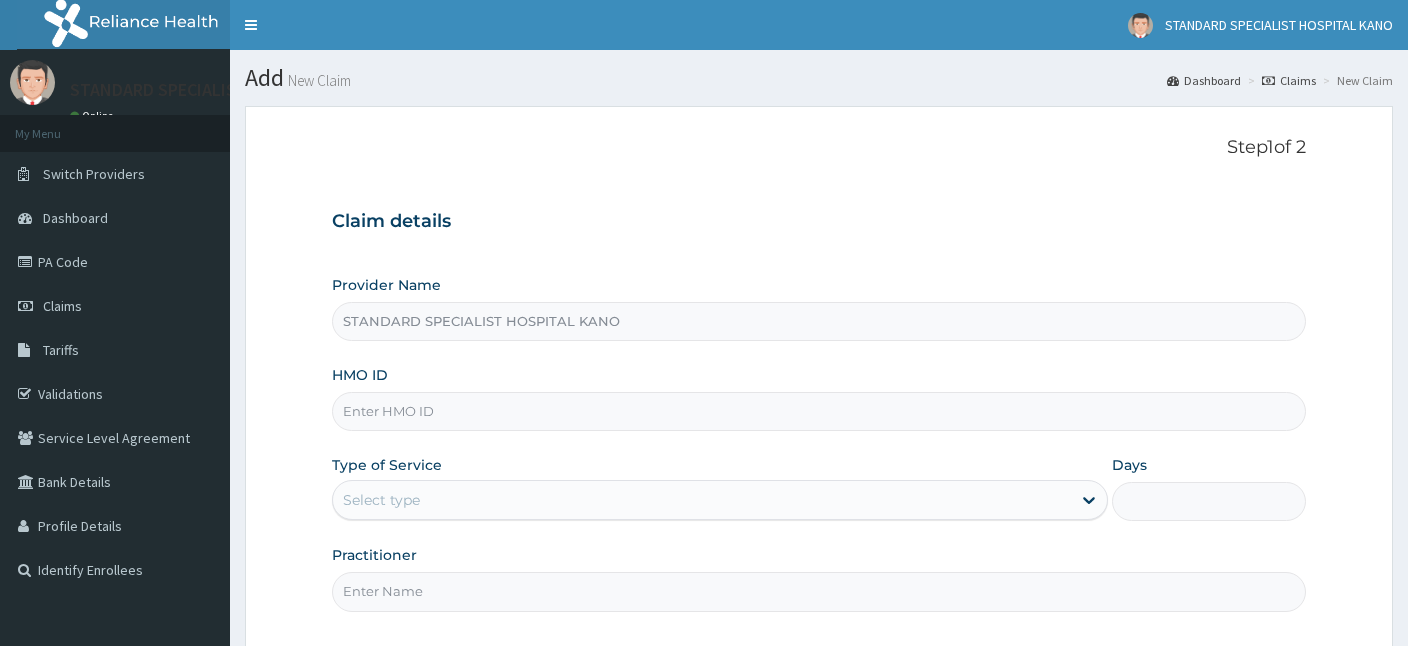 paste on "RBN/10121/B" 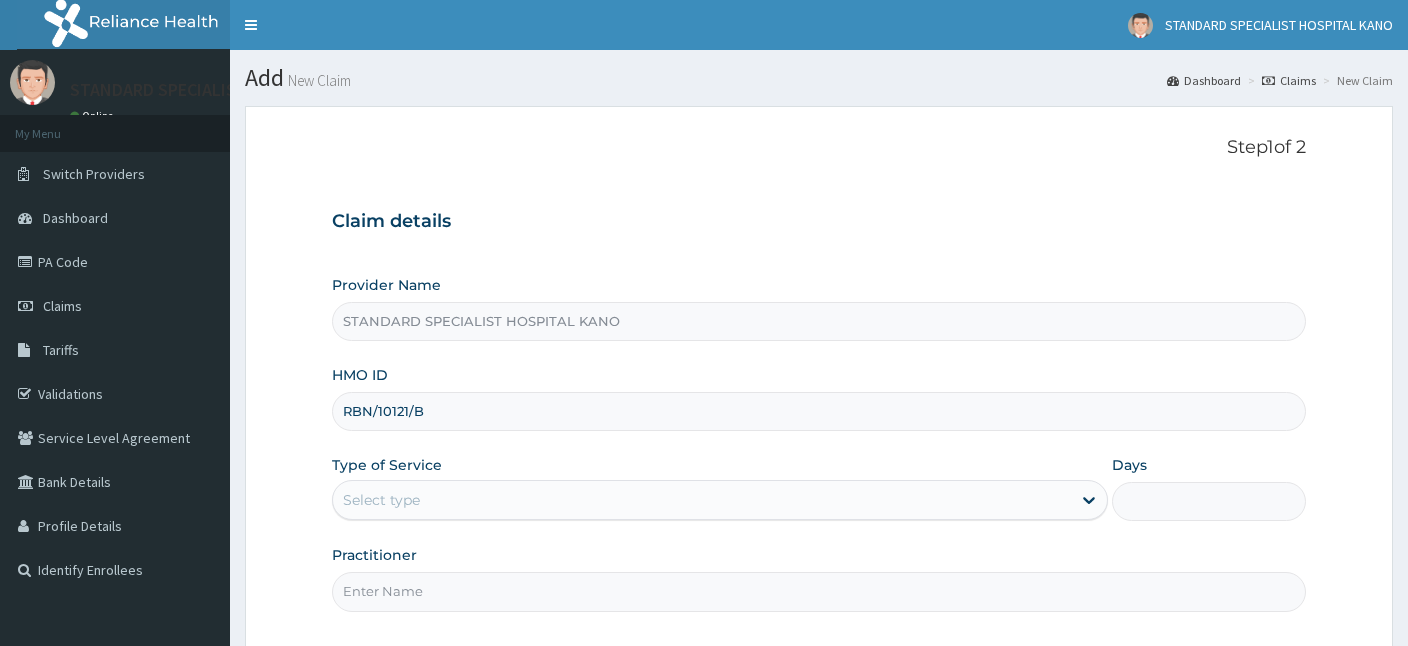 type on "RBN/10121/B" 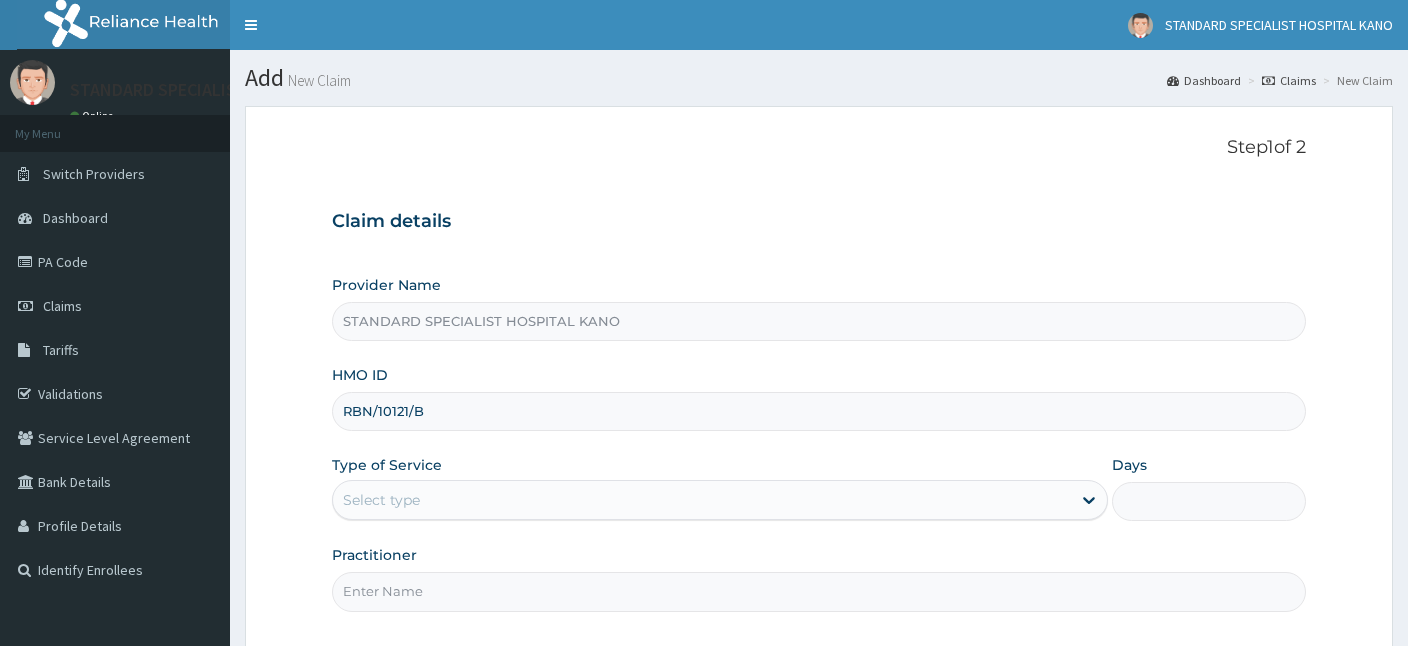 click on "Select type" at bounding box center [702, 500] 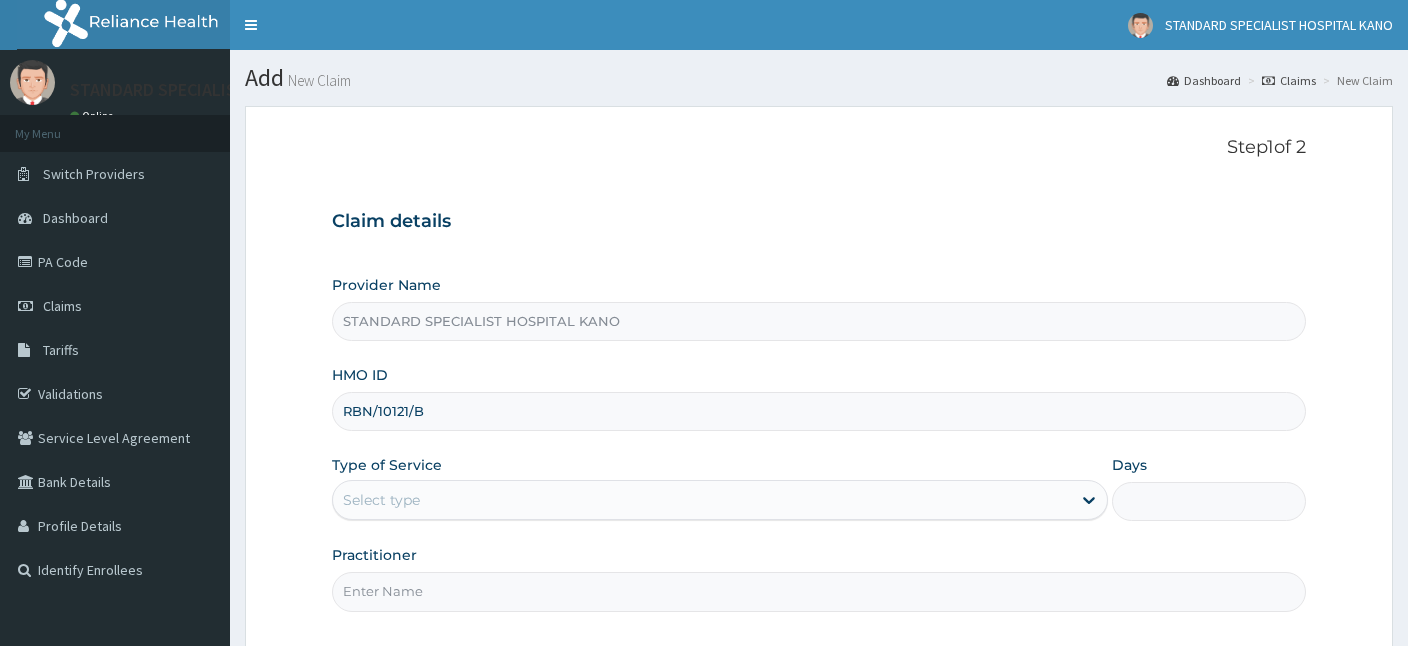 click on "Select type" at bounding box center (381, 500) 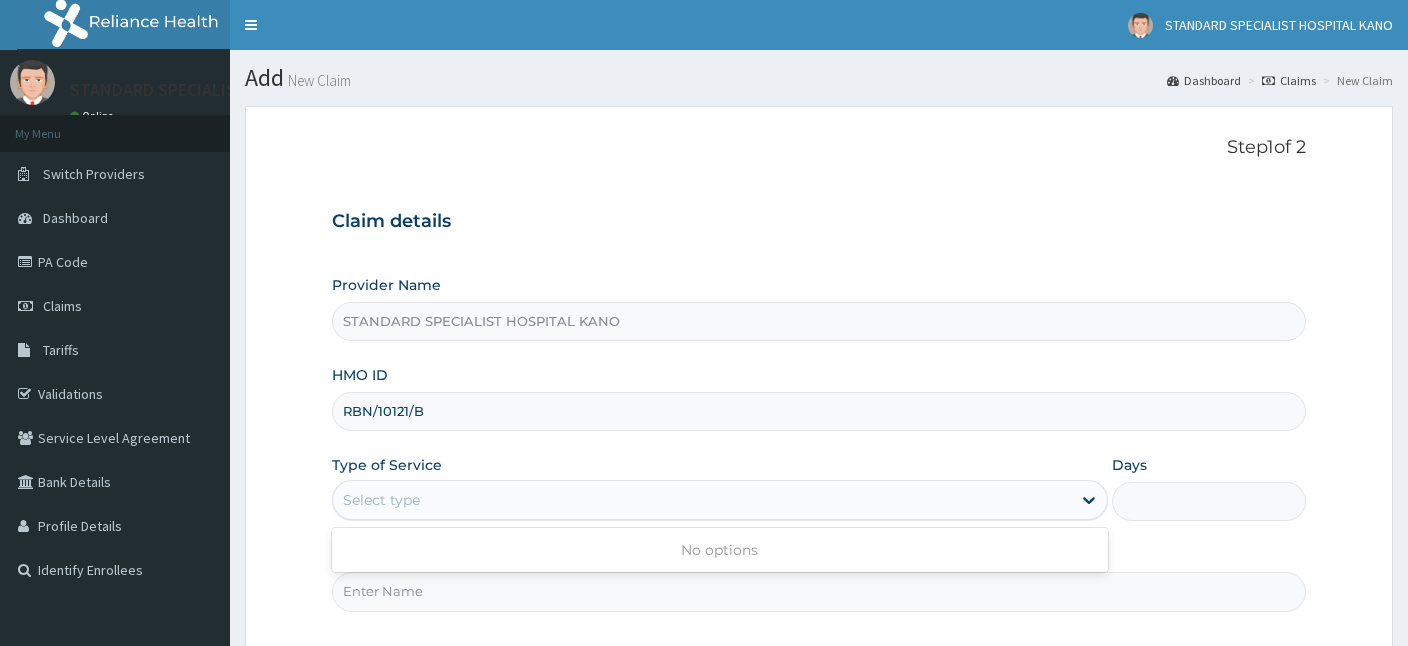 drag, startPoint x: 403, startPoint y: 502, endPoint x: 404, endPoint y: 490, distance: 12.0415945 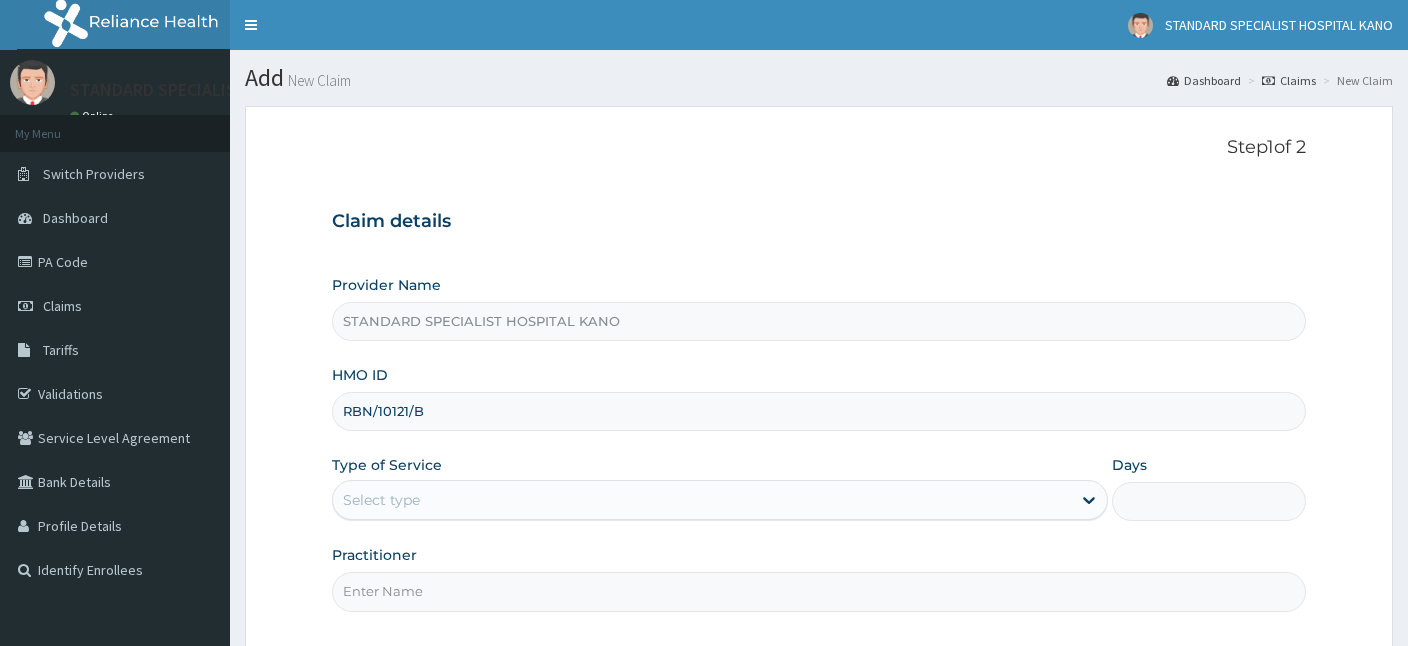 click on "Select type" at bounding box center [702, 500] 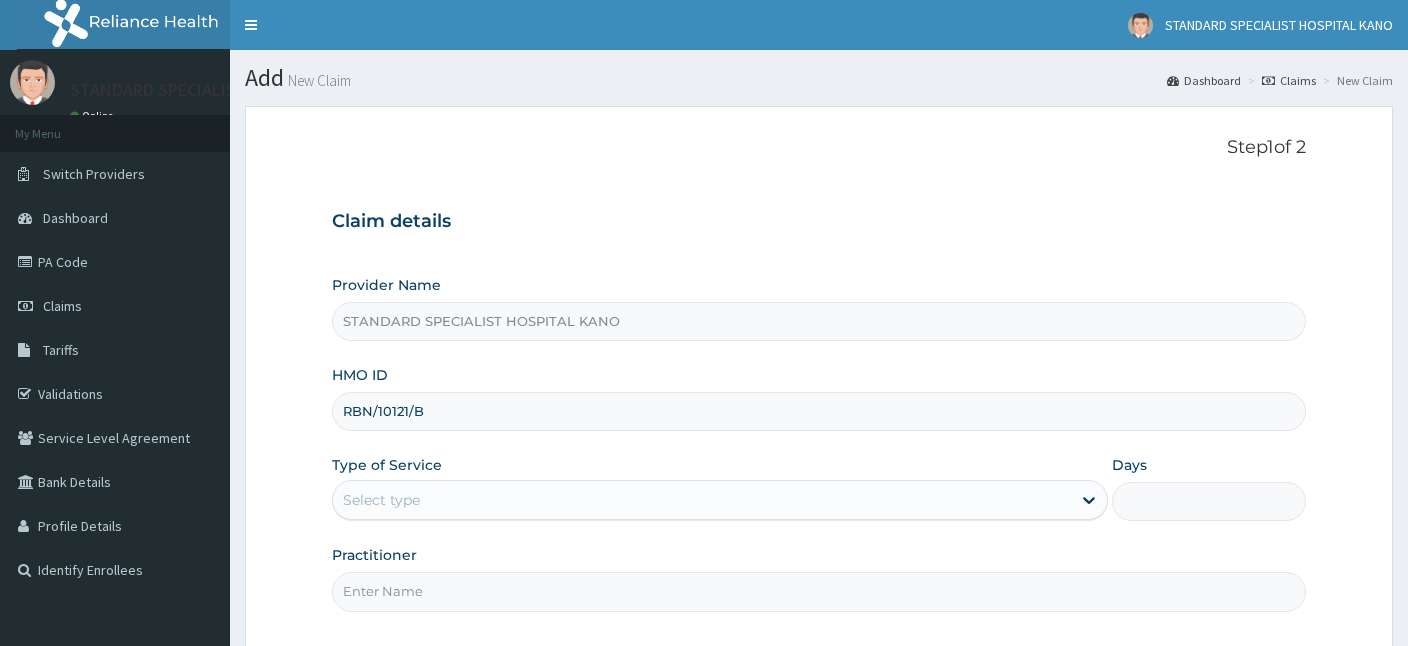 click on "Select type" at bounding box center (381, 500) 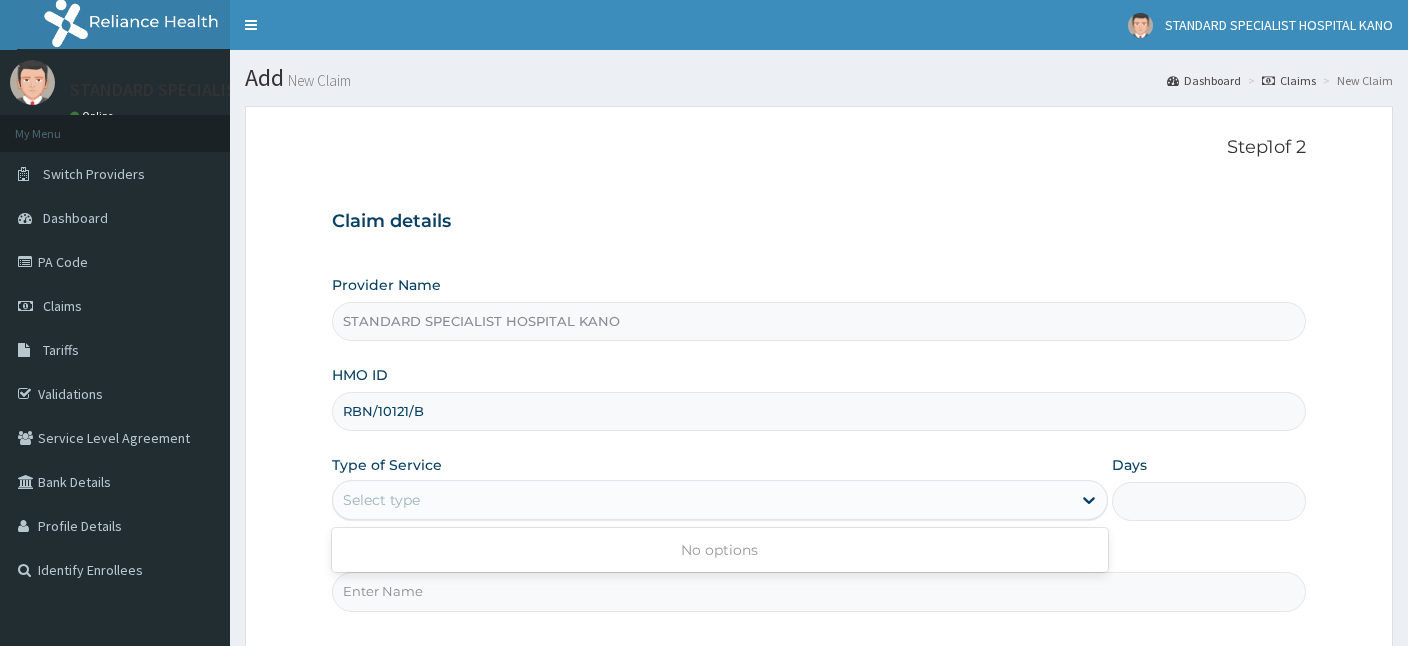 click on "Select type" at bounding box center [381, 500] 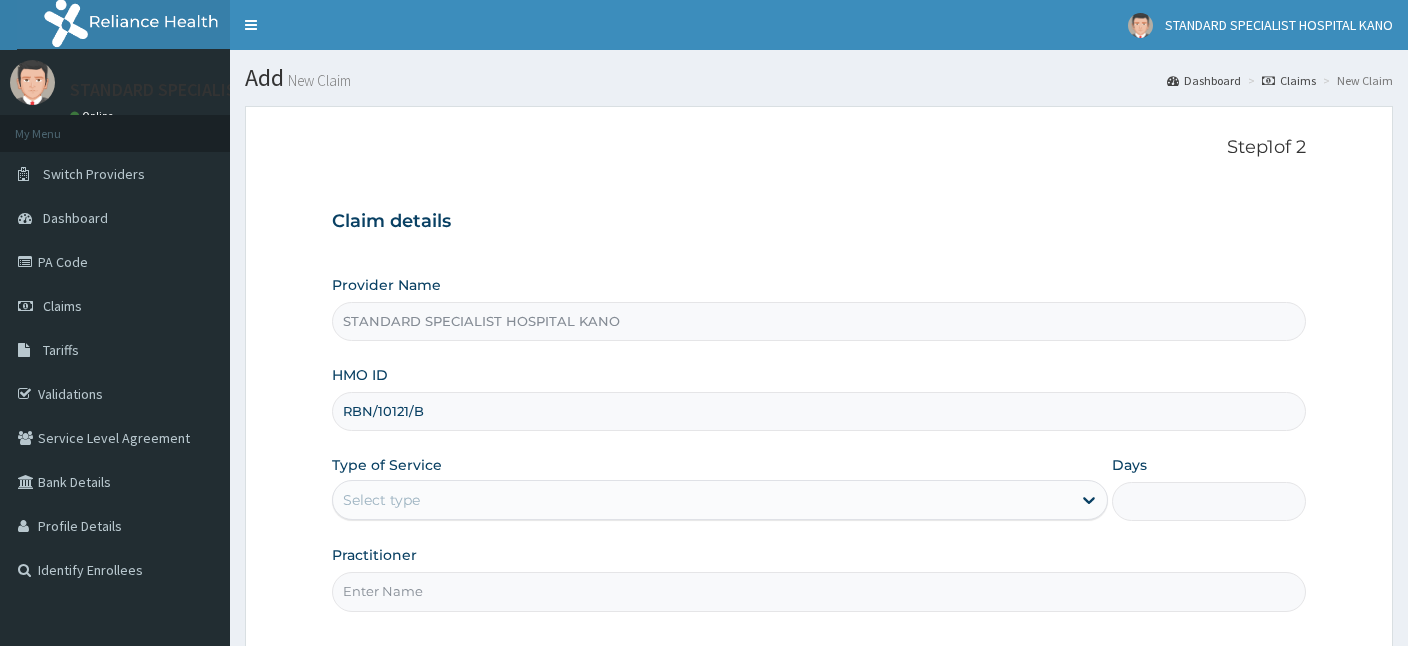 click on "Select type" at bounding box center [381, 500] 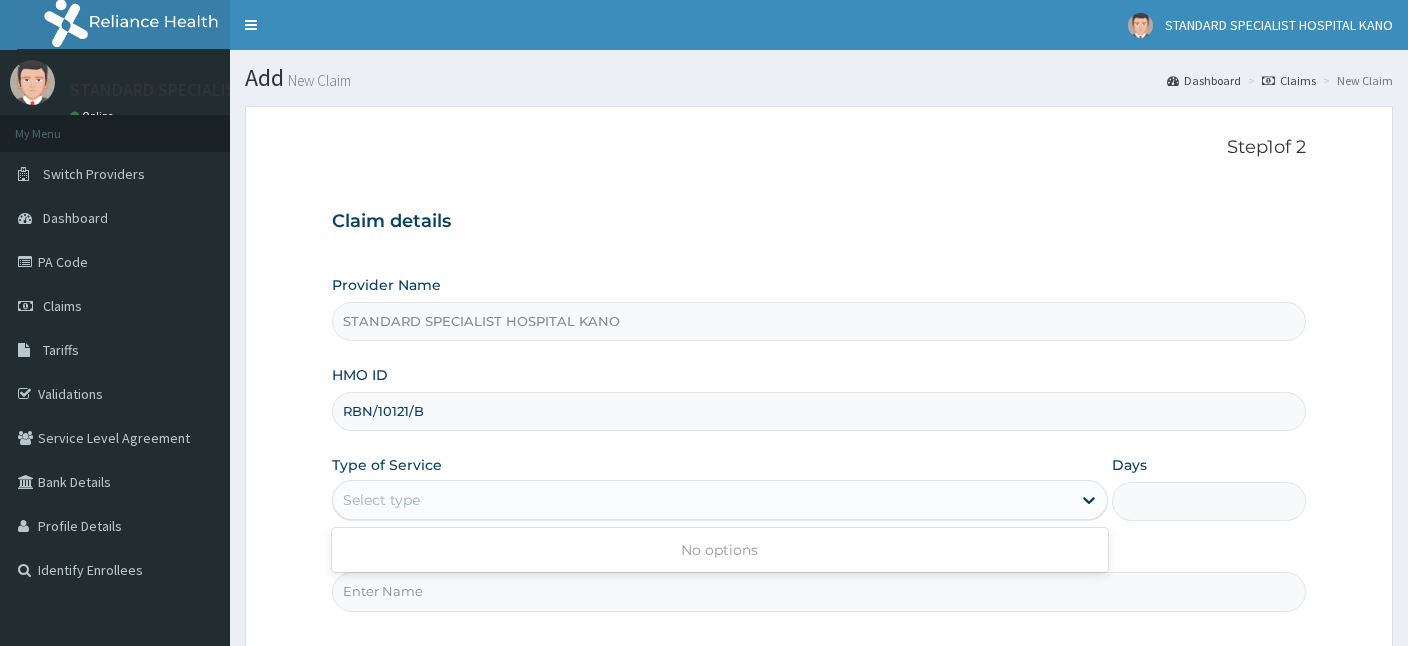 click on "Select type" at bounding box center [381, 500] 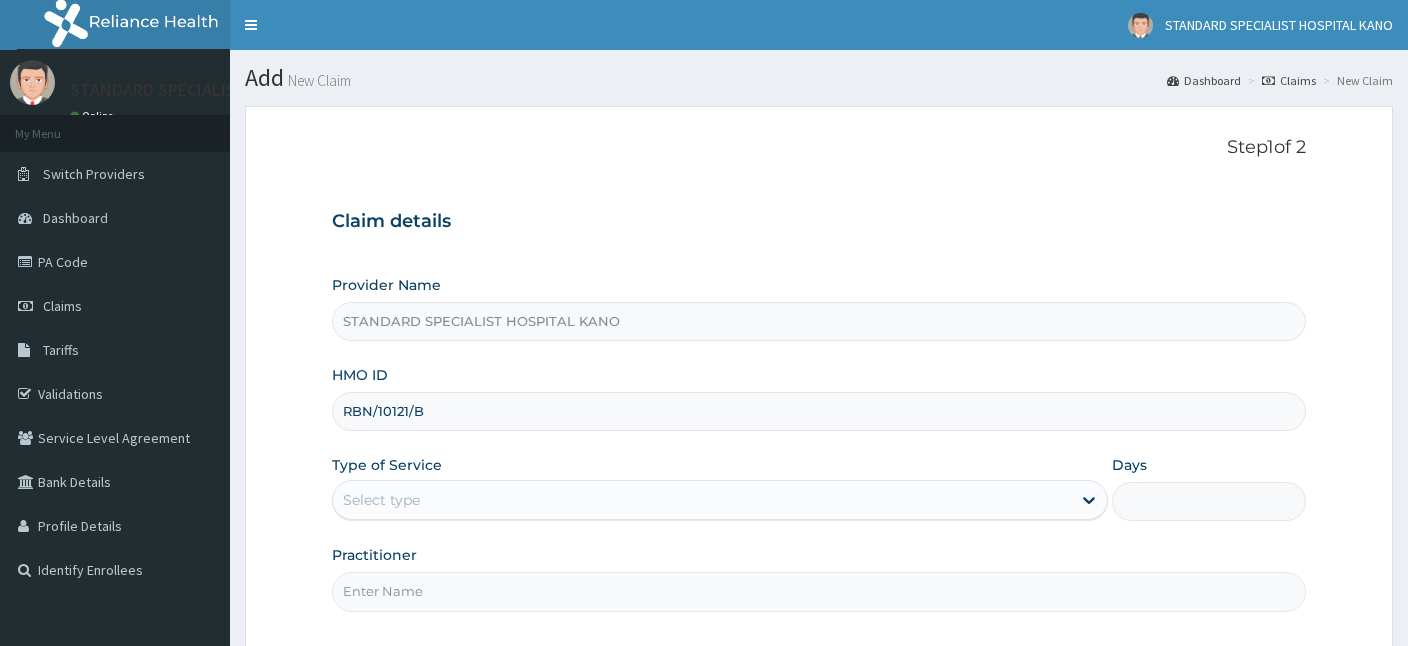 click on "Select type" at bounding box center [381, 500] 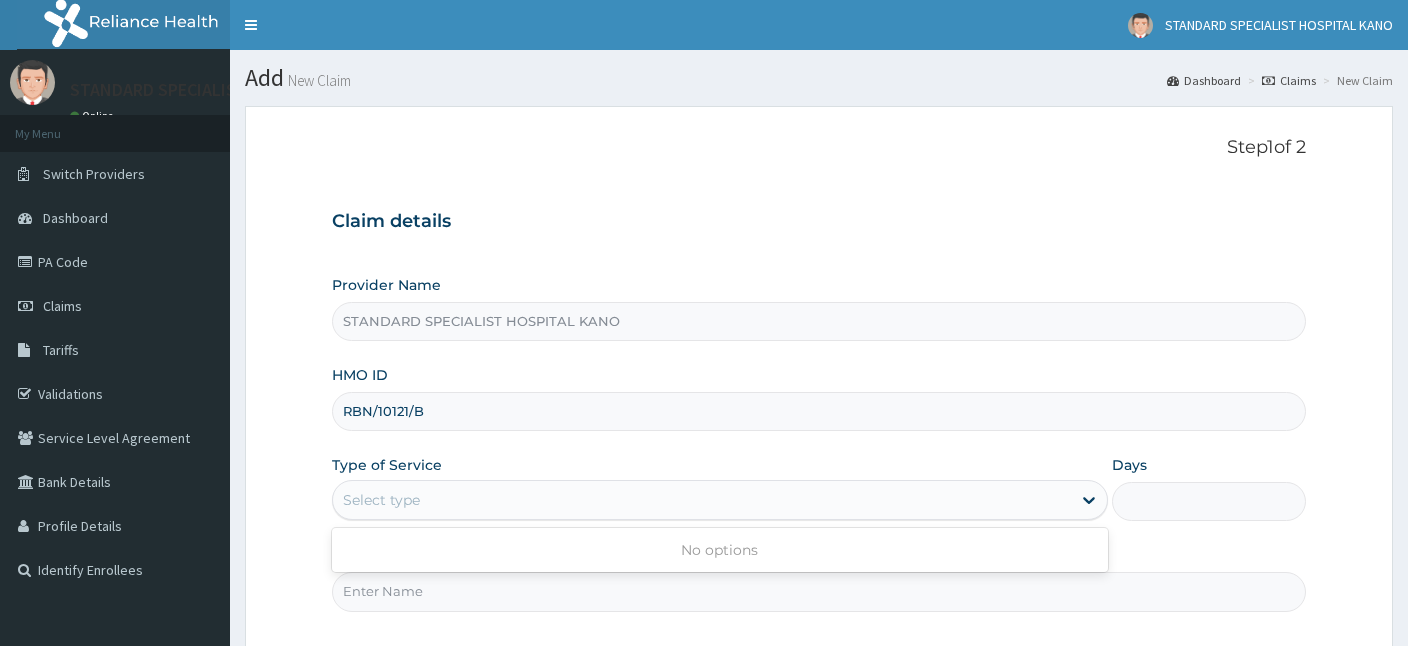 click on "Select type" at bounding box center [381, 500] 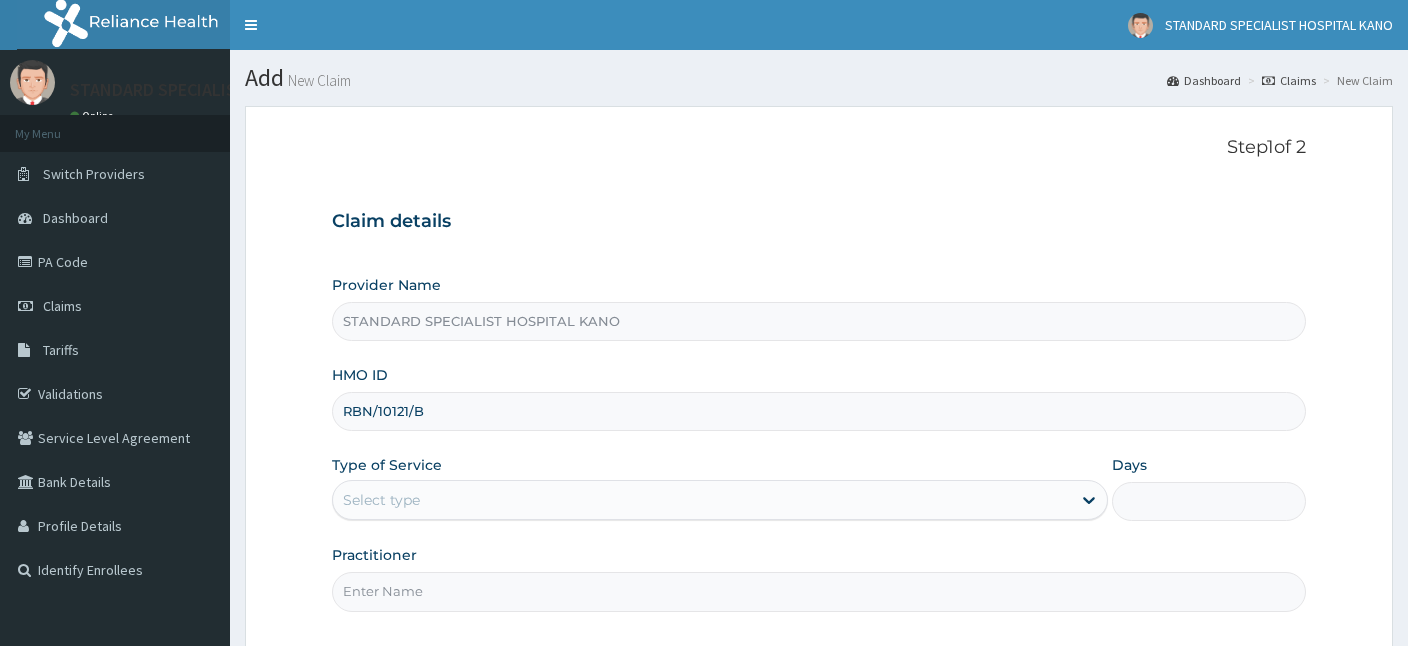 click on "New Claim" at bounding box center [1355, 80] 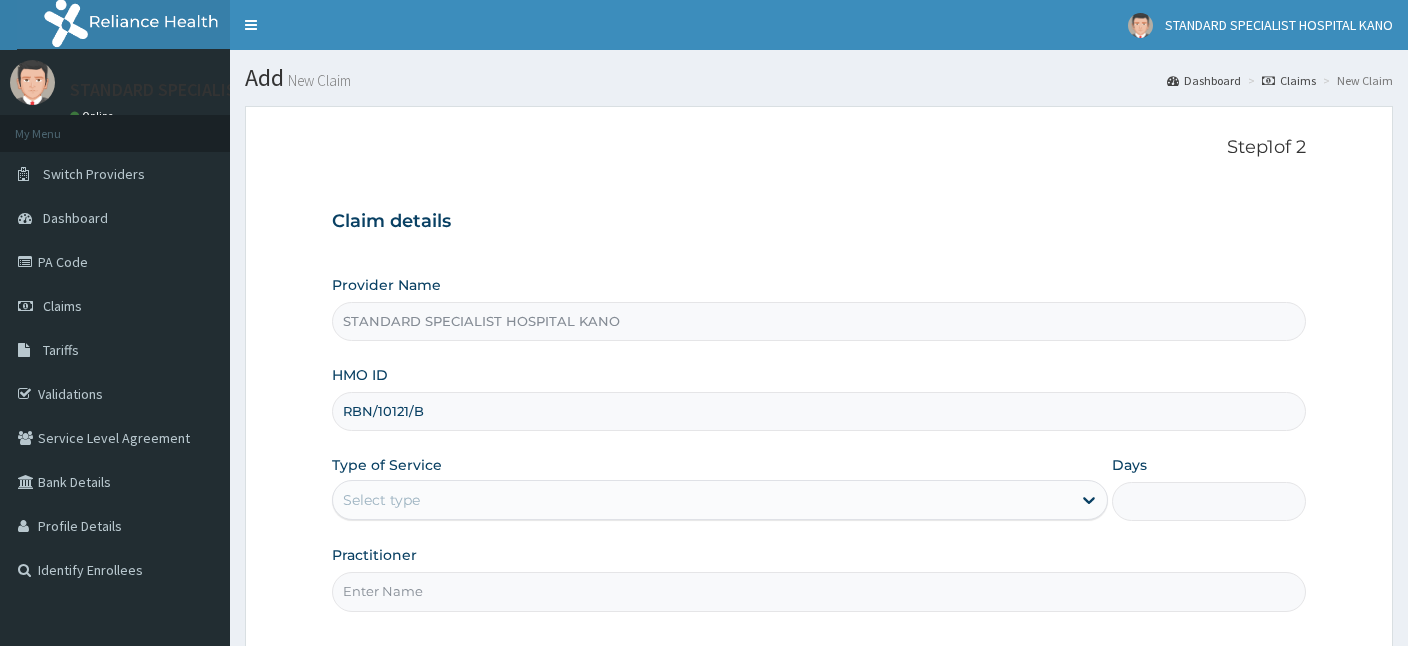 click on "Claims" at bounding box center [1289, 80] 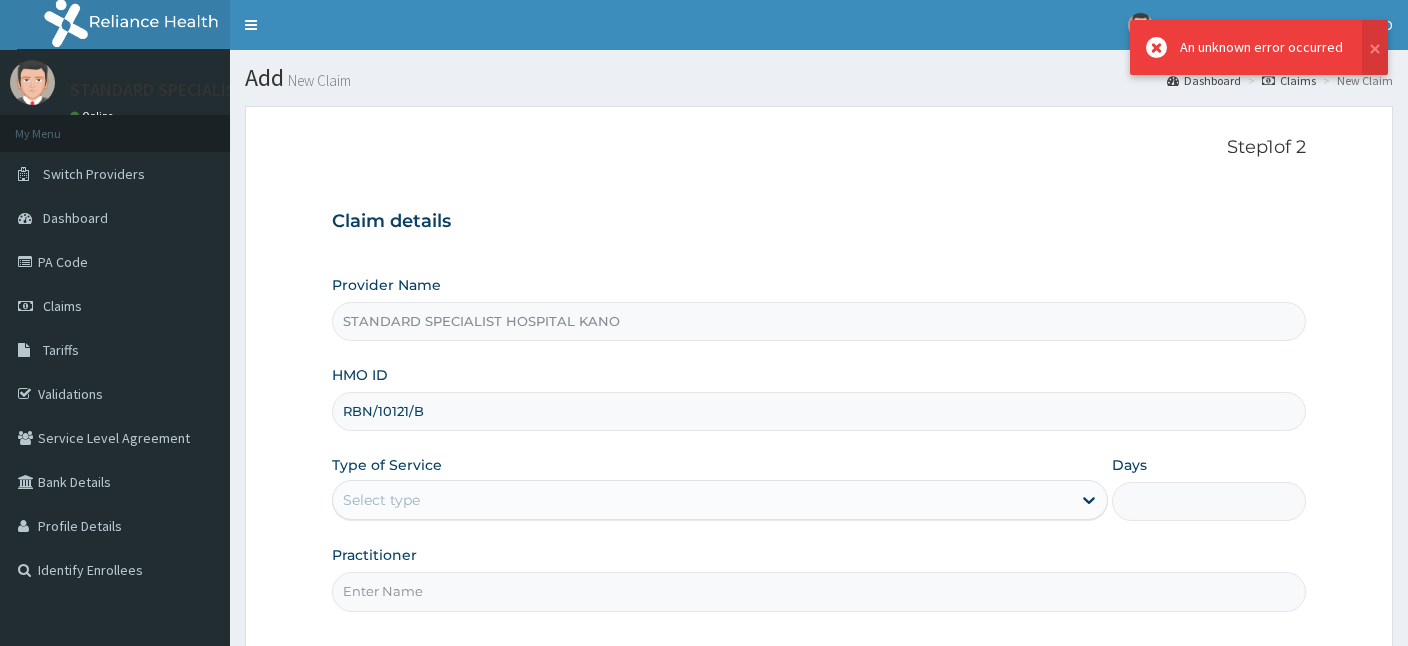 click on "Claims" at bounding box center (1289, 80) 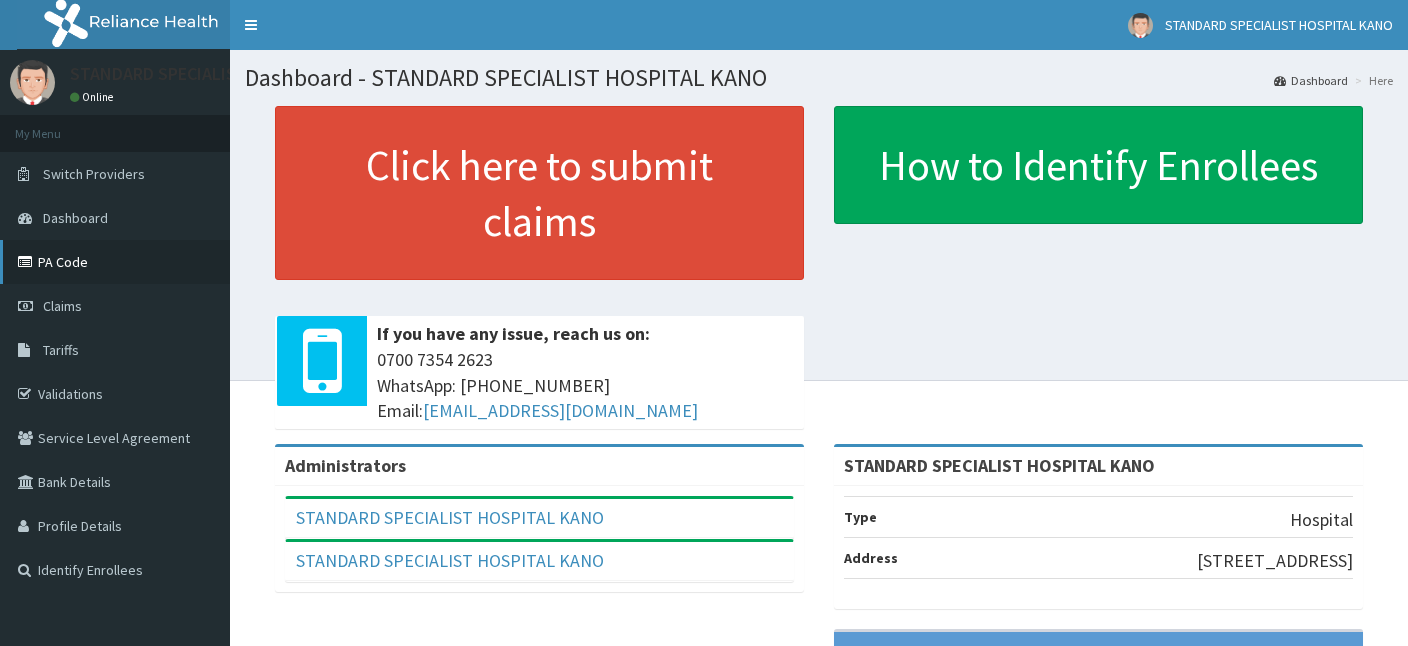 scroll, scrollTop: 0, scrollLeft: 0, axis: both 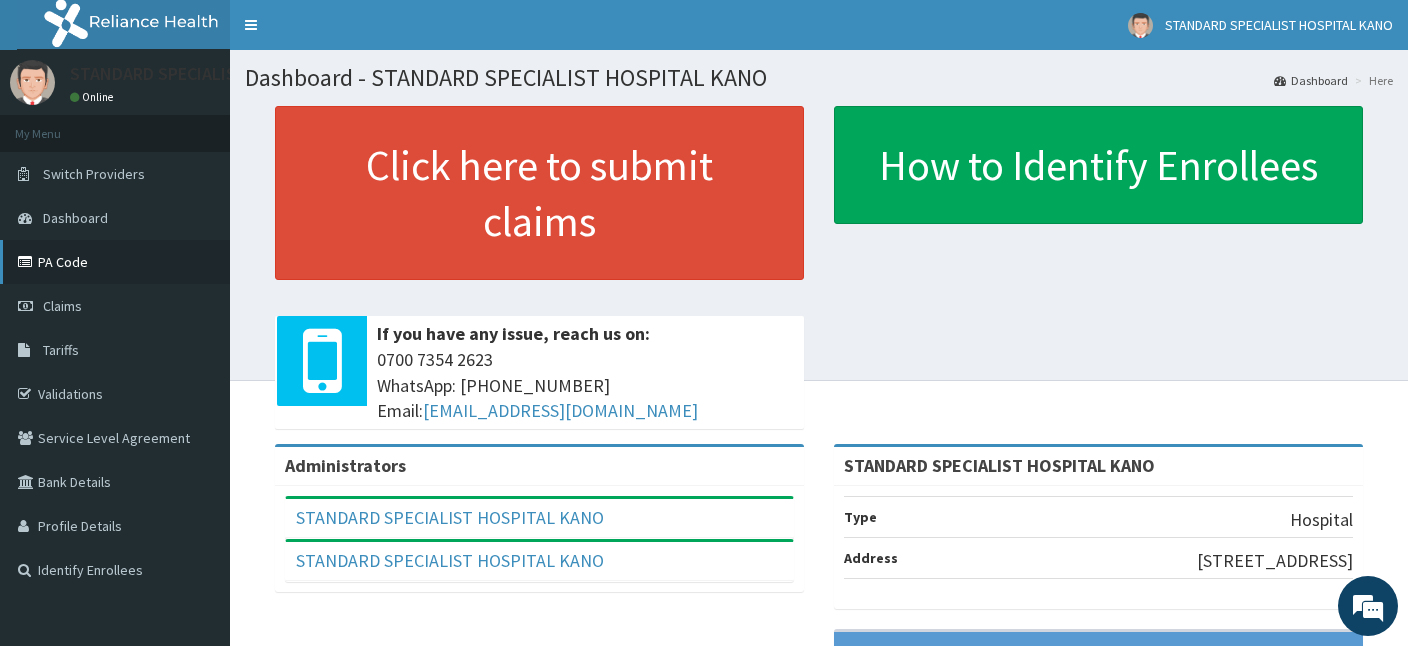 click on "PA Code" at bounding box center [115, 262] 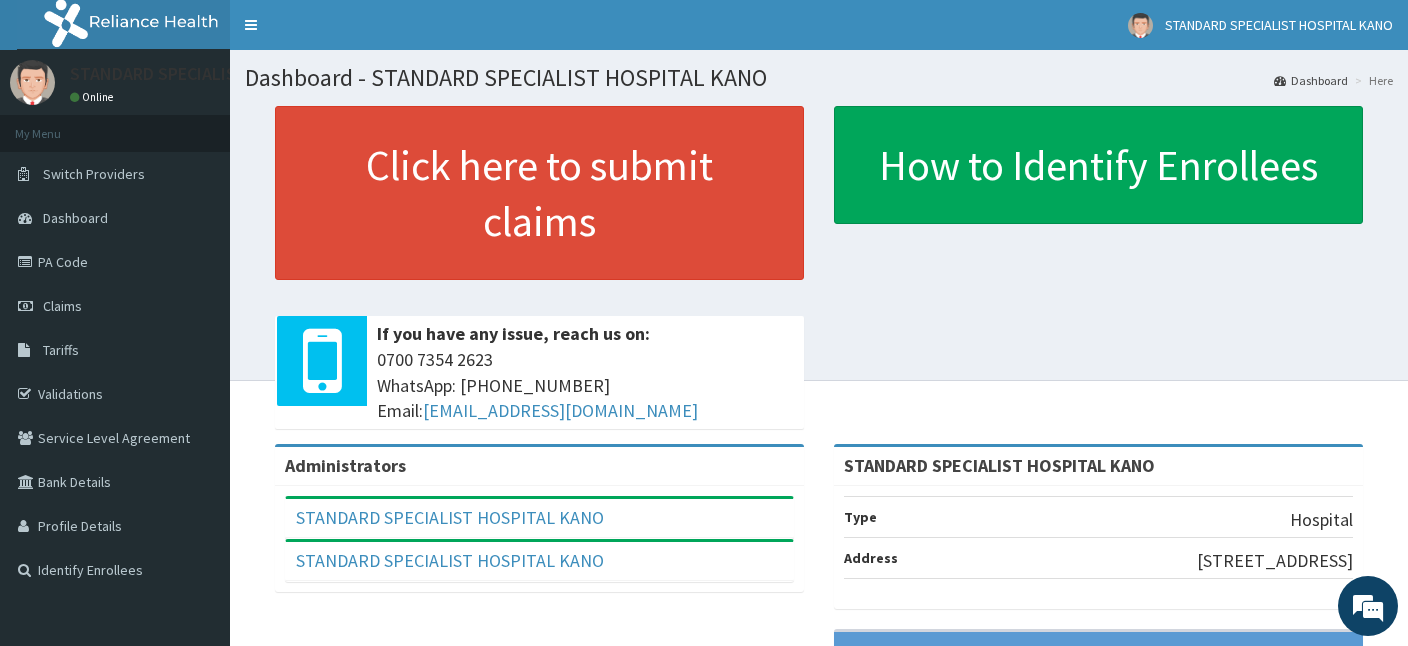 scroll, scrollTop: 0, scrollLeft: 0, axis: both 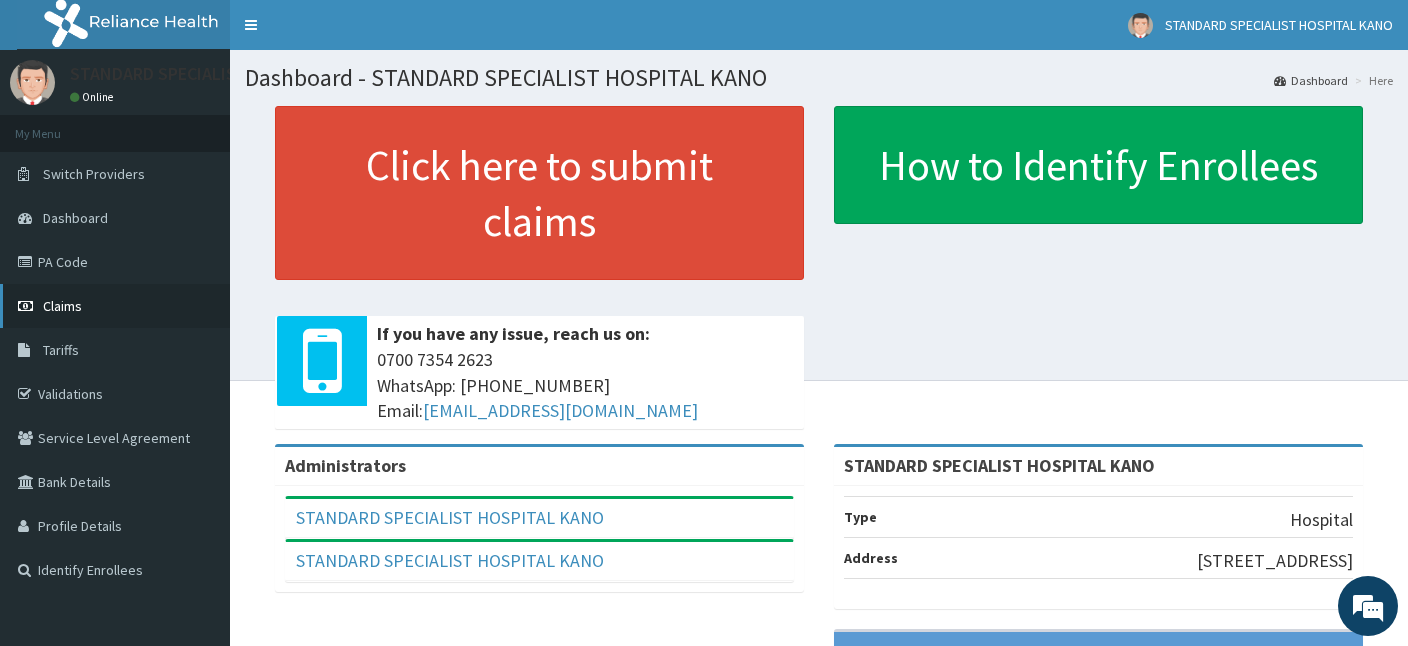 click on "Claims" at bounding box center [62, 306] 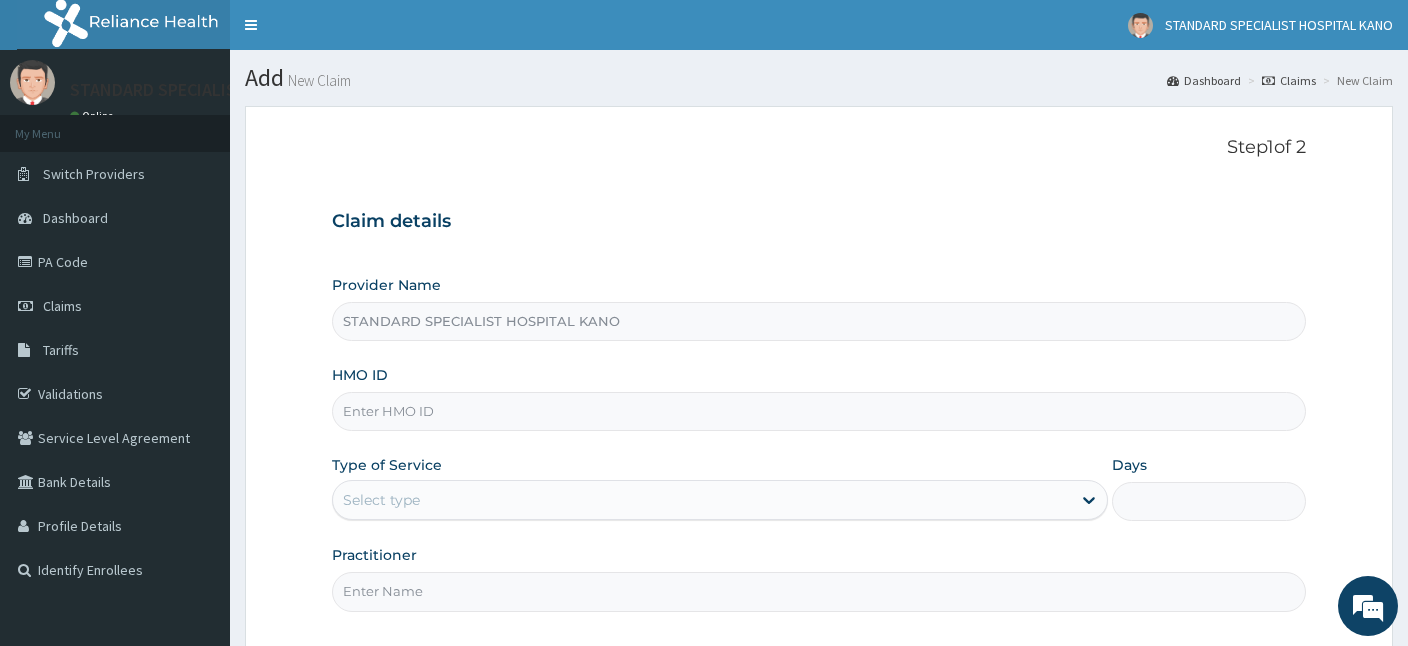 scroll, scrollTop: 0, scrollLeft: 0, axis: both 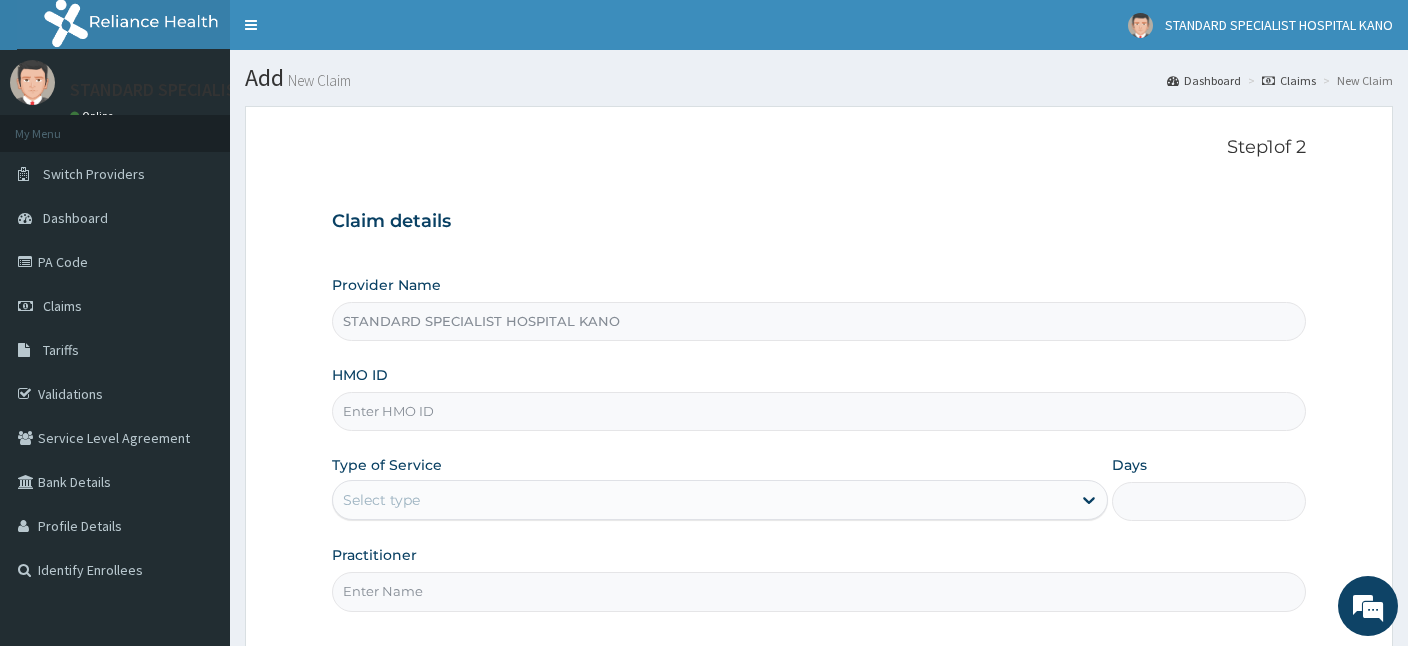 click on "HMO ID" at bounding box center (819, 411) 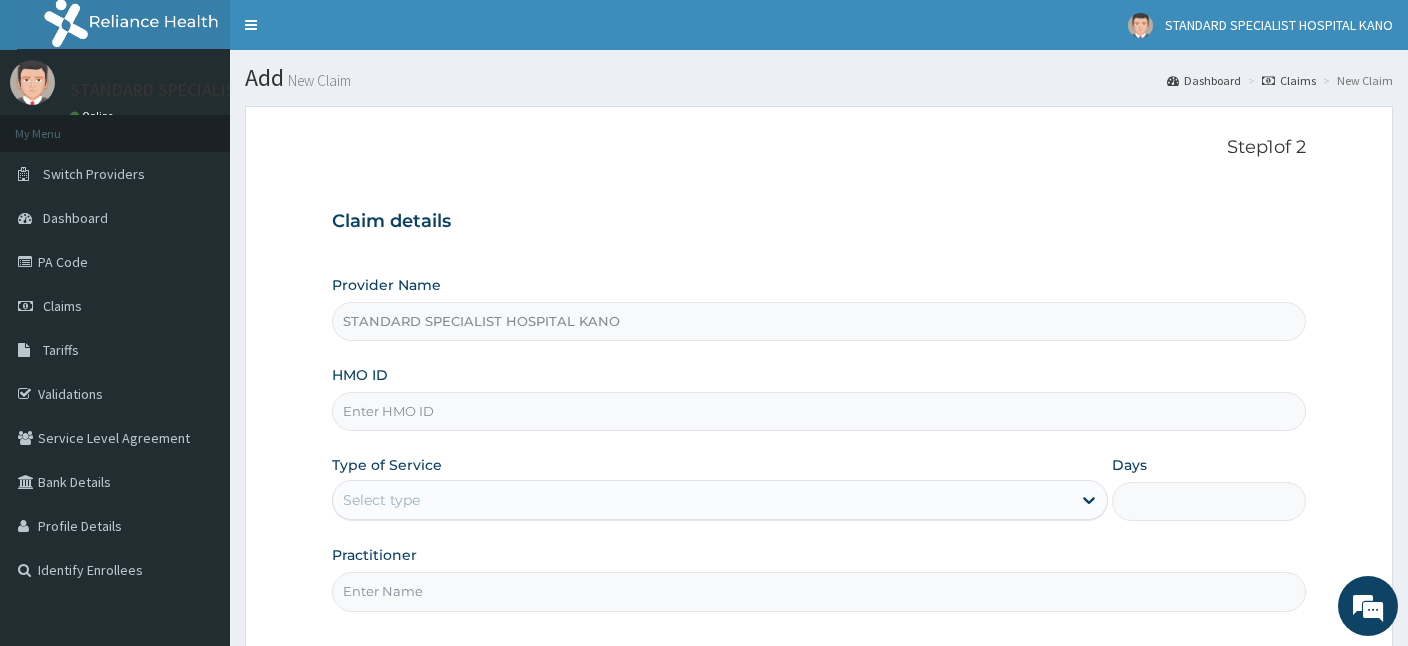 paste on "aiv/10009/d" 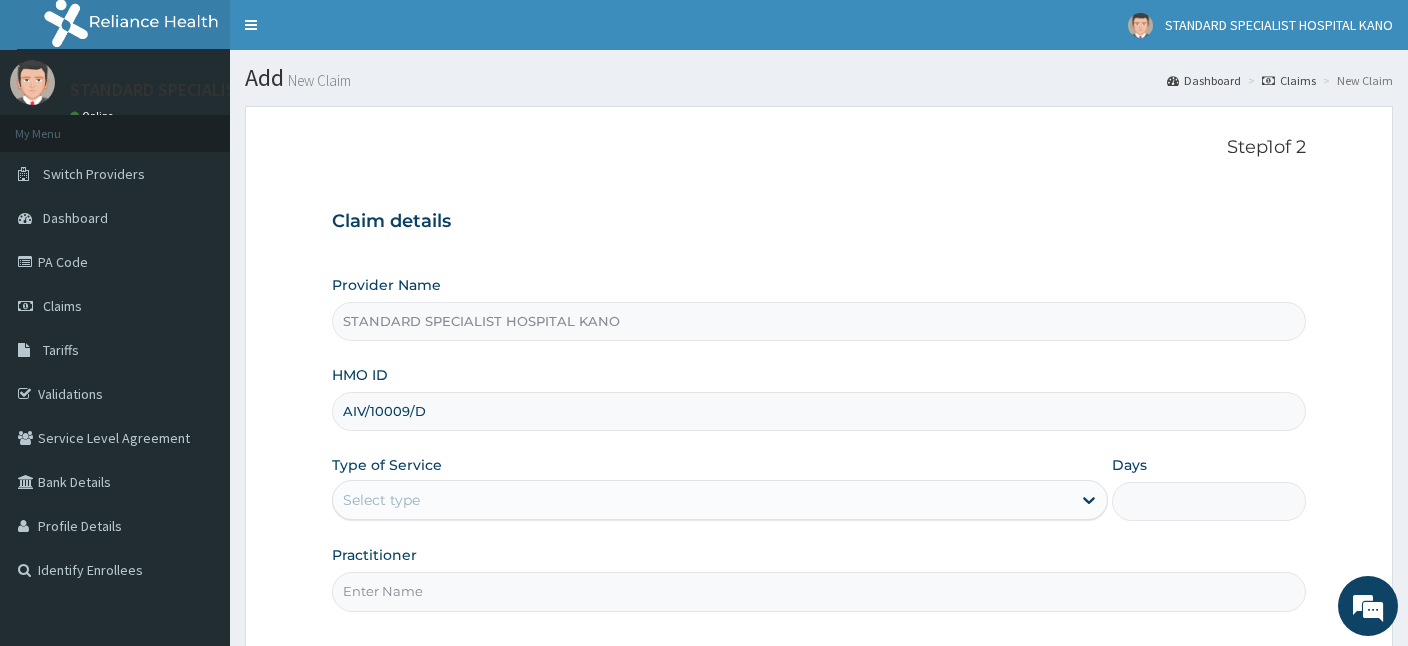 type on "AIV/10009/D" 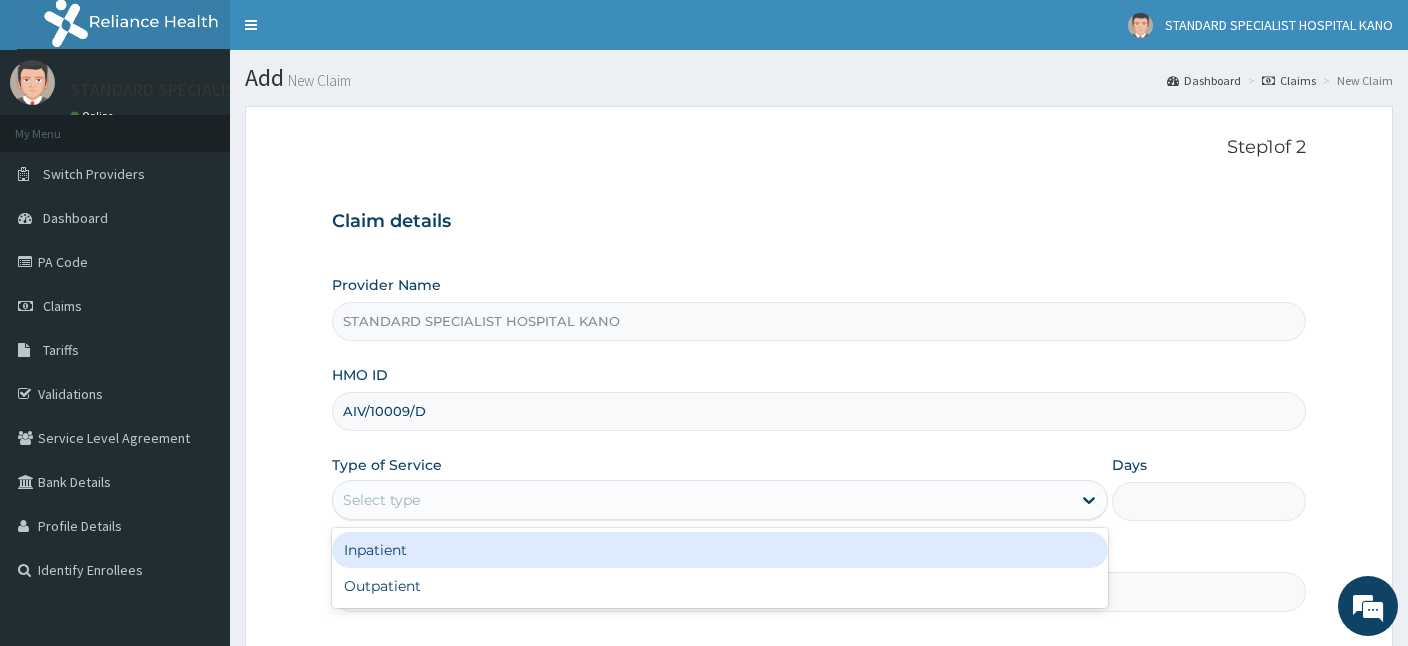 click on "Select type" at bounding box center [381, 500] 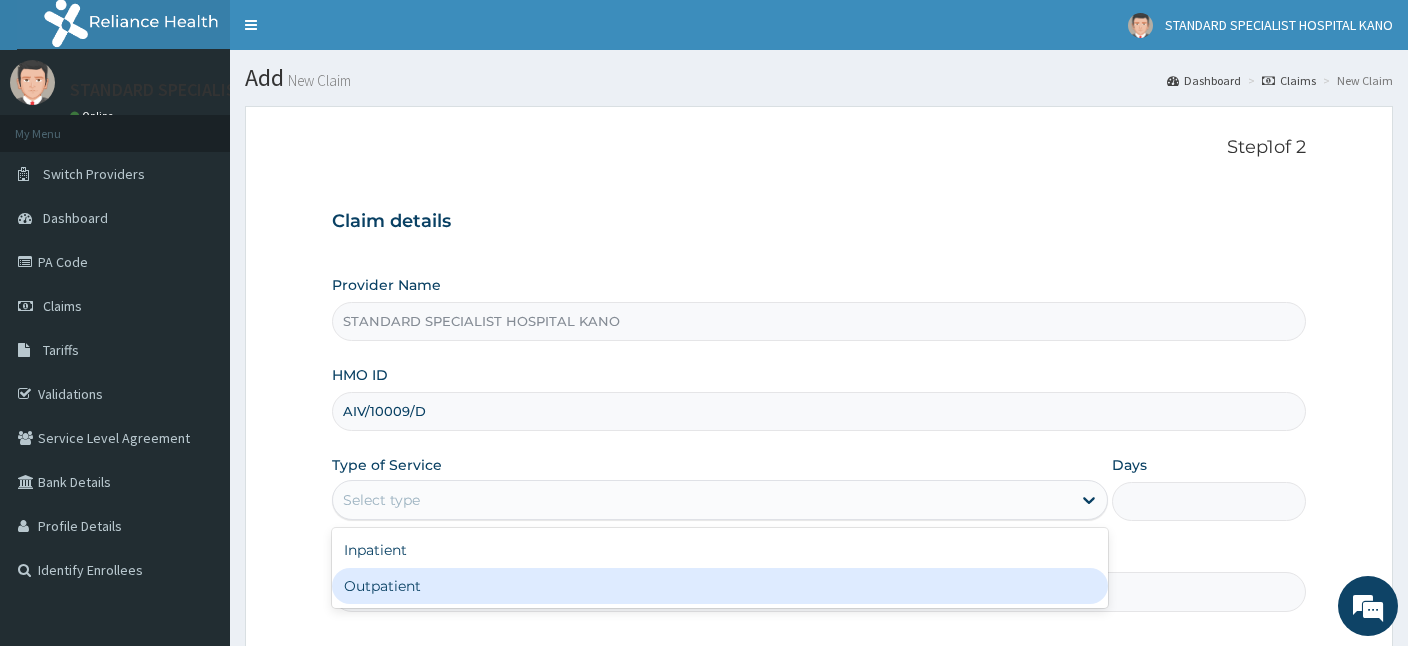 click on "Outpatient" at bounding box center (720, 586) 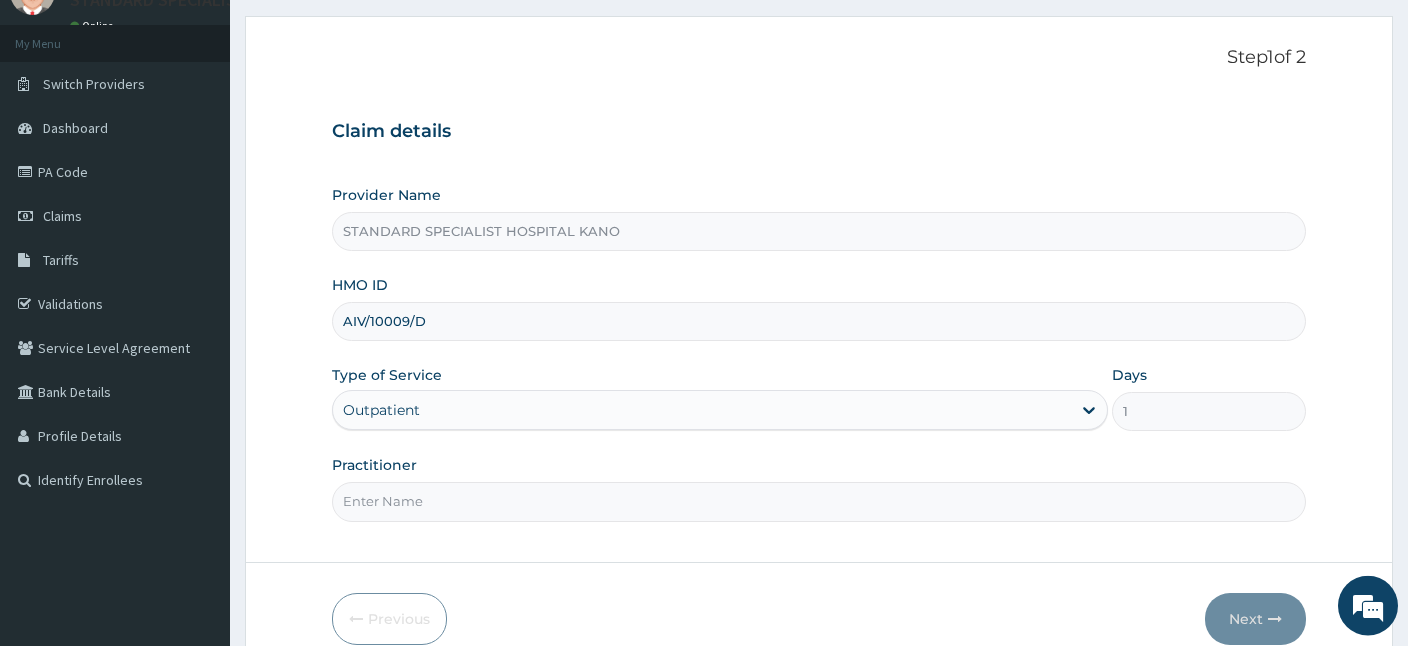 scroll, scrollTop: 184, scrollLeft: 0, axis: vertical 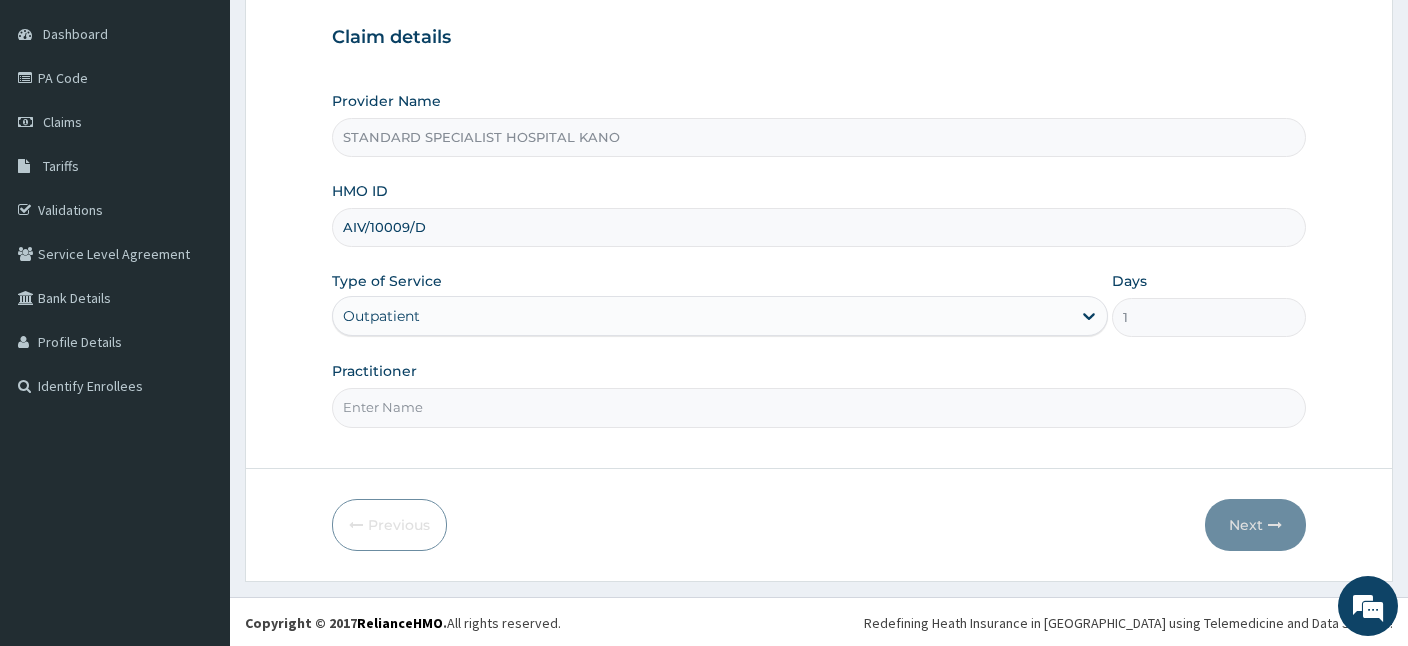 click on "Practitioner" at bounding box center (819, 407) 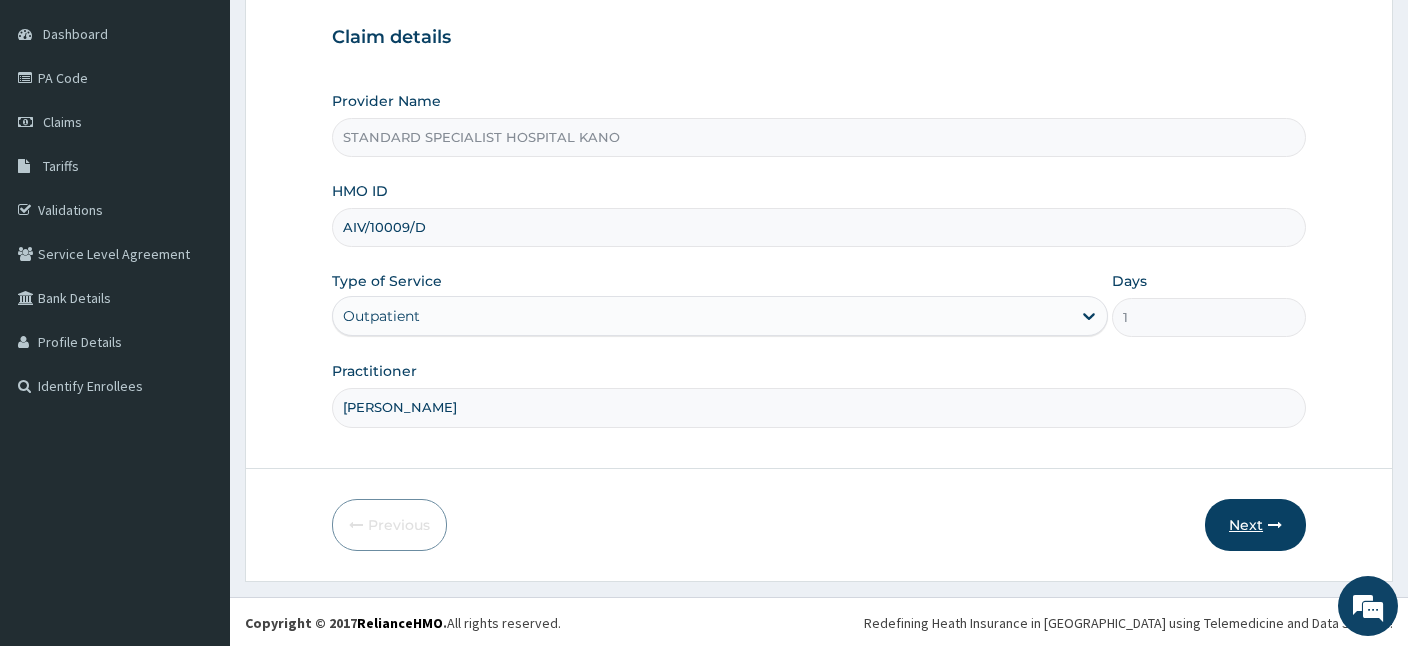 type on "DR FELIX" 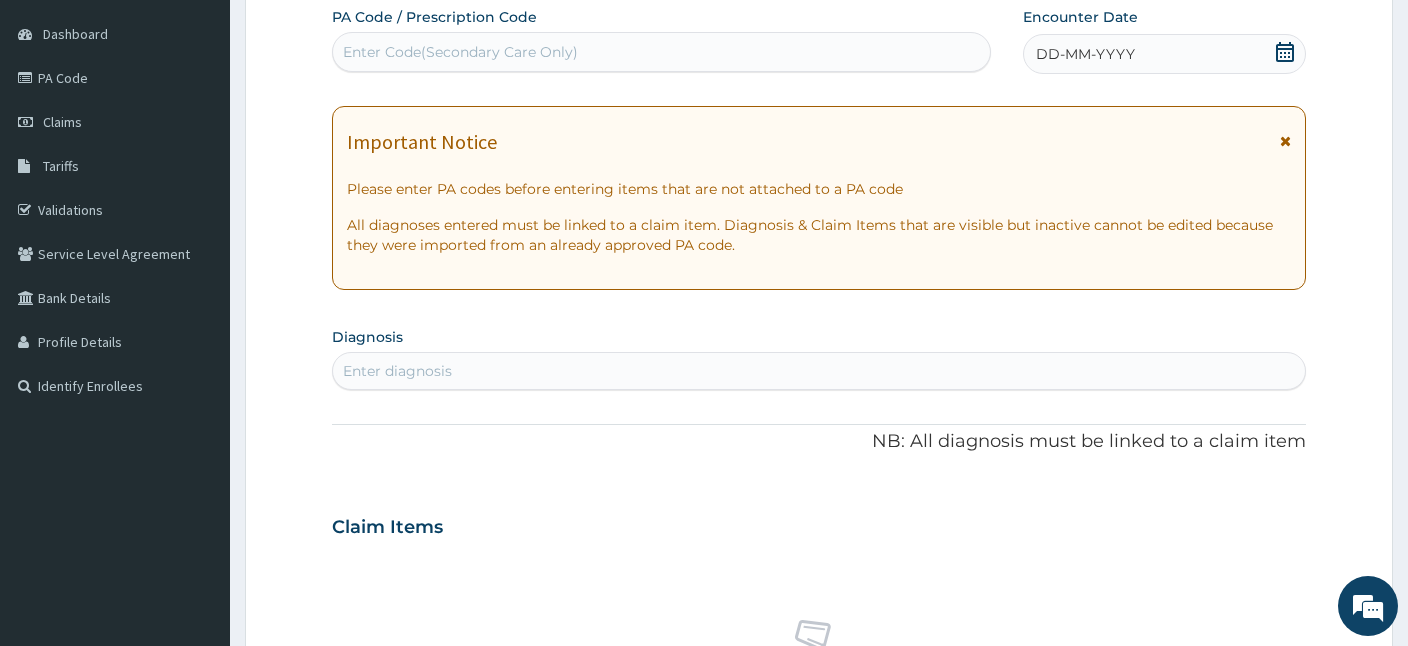 click on "Enter Code(Secondary Care Only)" at bounding box center [460, 52] 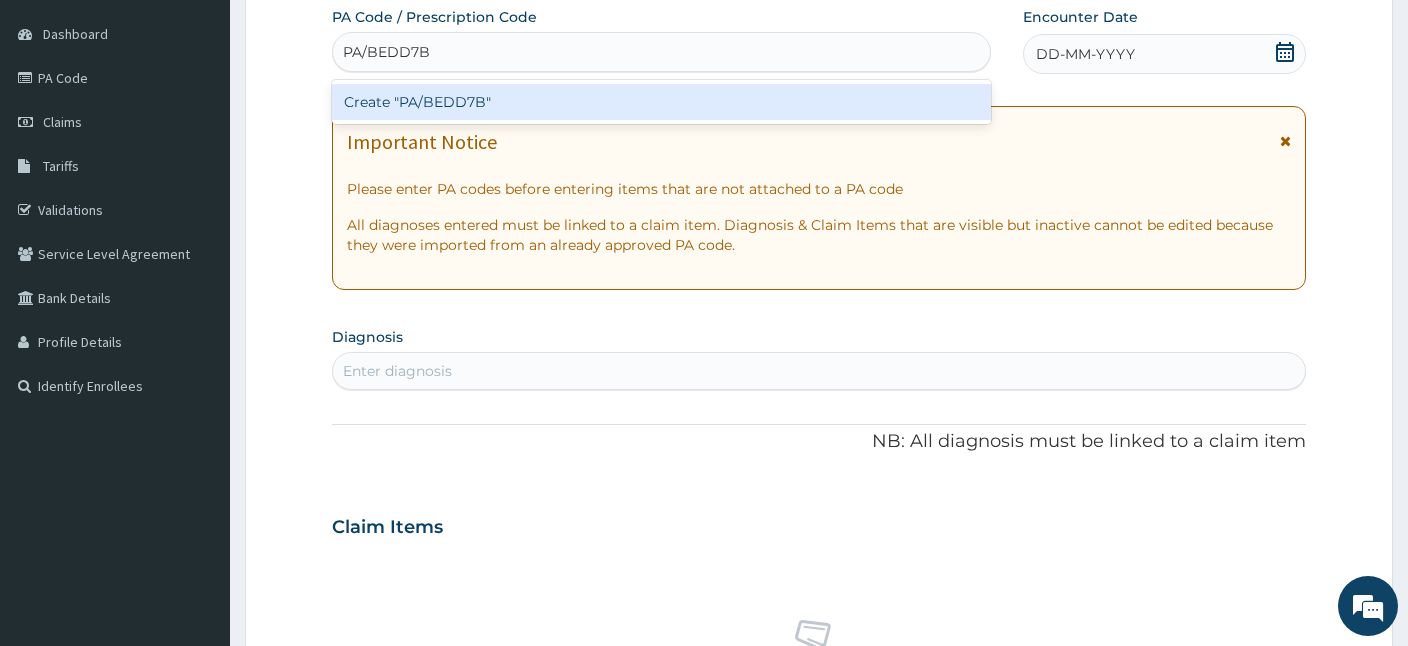 click on "Create "PA/BEDD7B"" at bounding box center [661, 102] 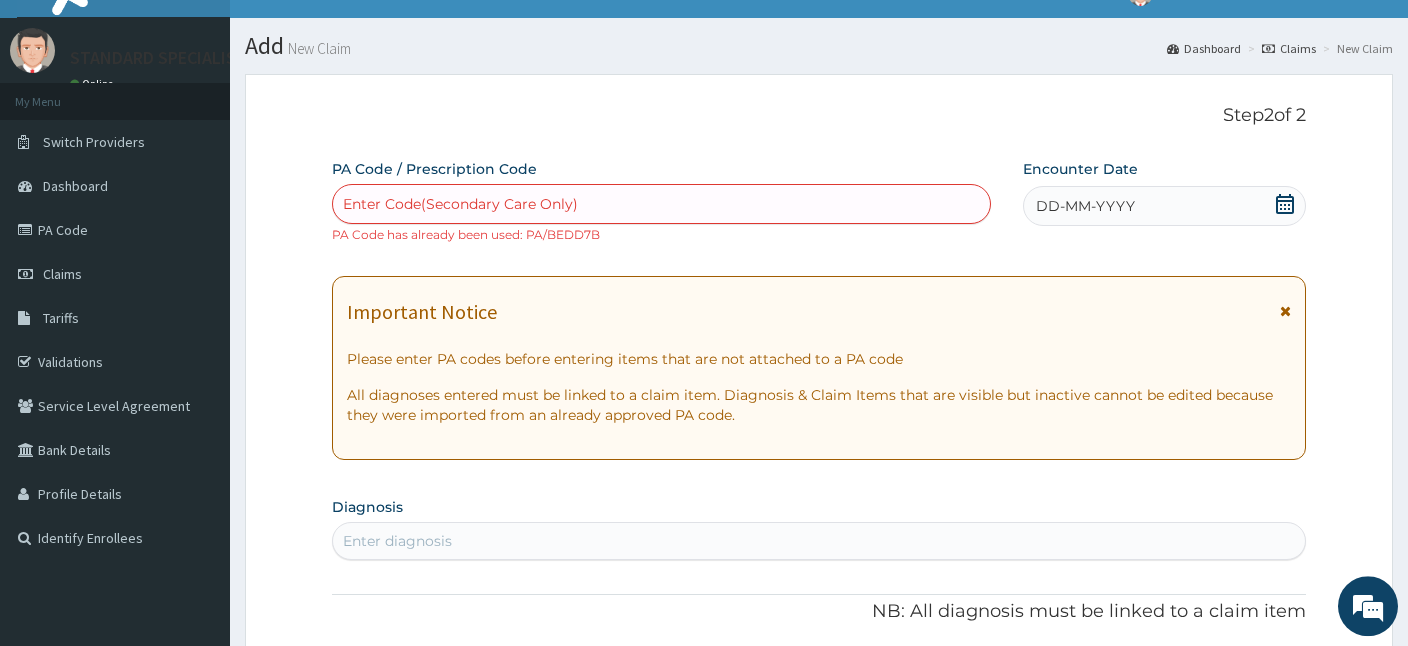 scroll, scrollTop: 0, scrollLeft: 0, axis: both 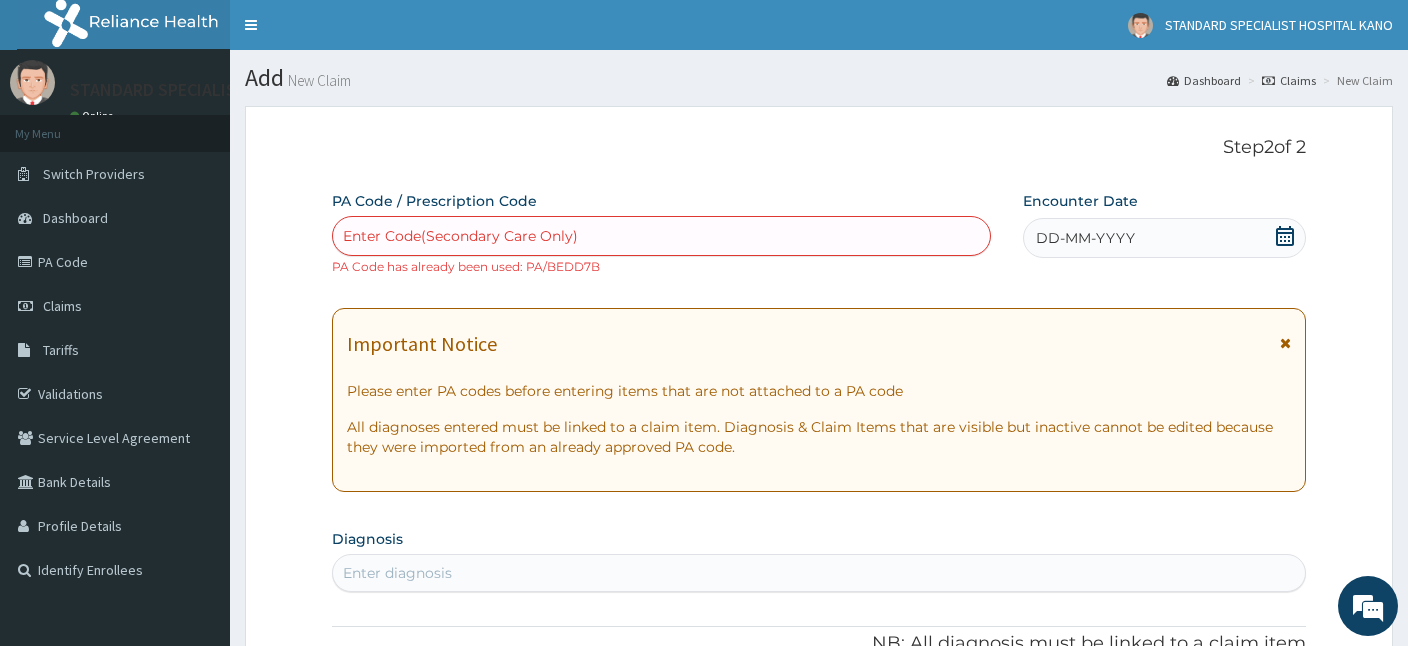 click on "Claims" at bounding box center (1289, 80) 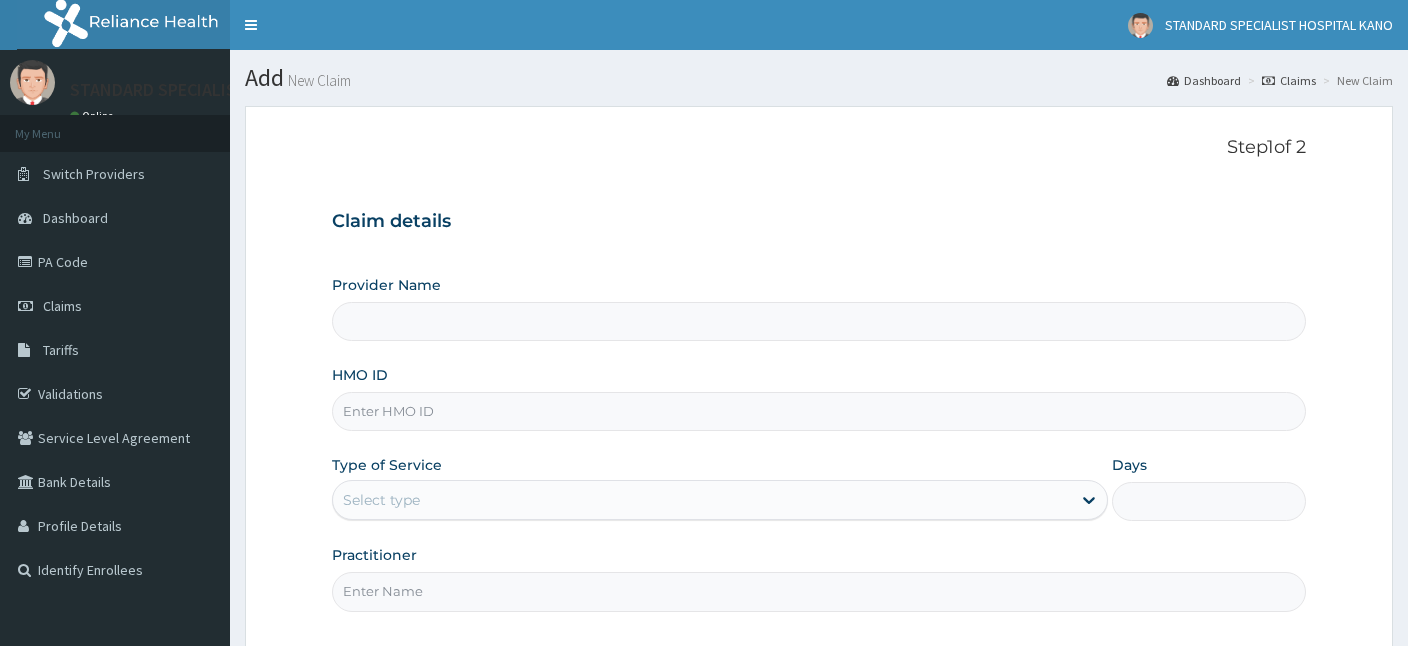 type on "STANDARD SPECIALIST HOSPITAL KANO" 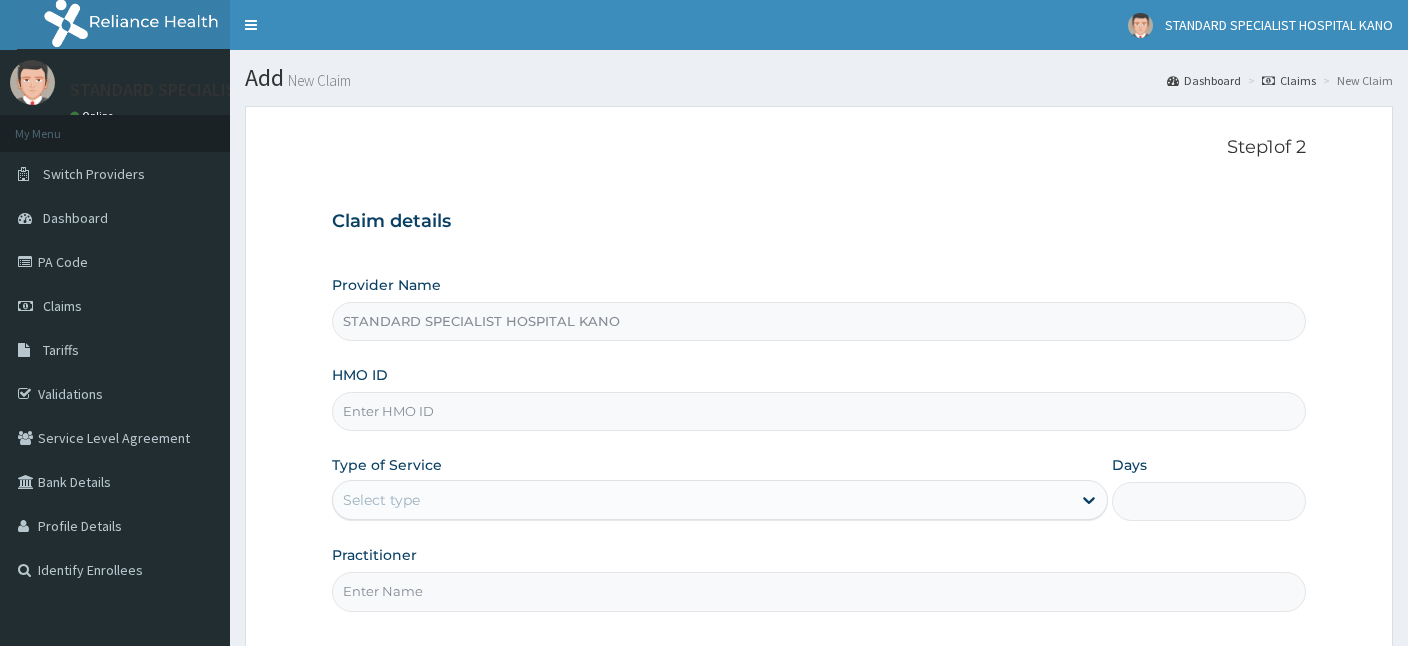 scroll, scrollTop: 0, scrollLeft: 0, axis: both 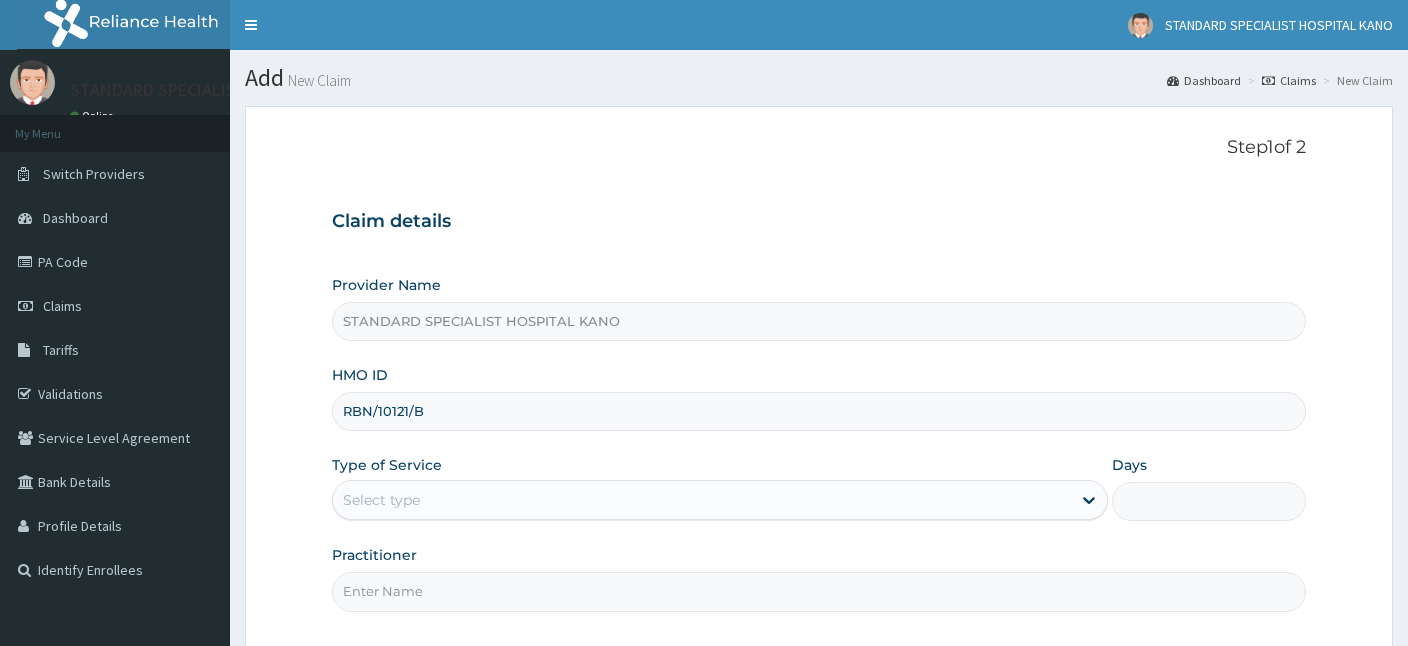 type on "RBN/10121/B" 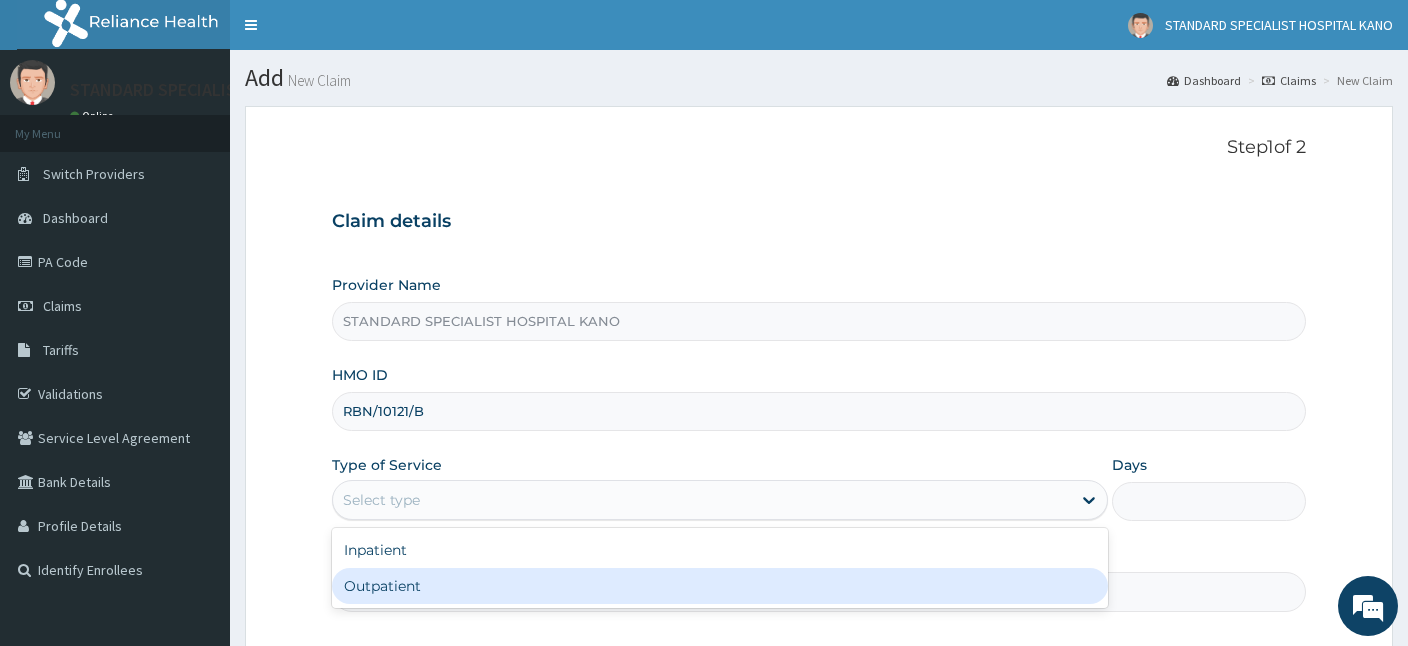 click on "Outpatient" at bounding box center (720, 586) 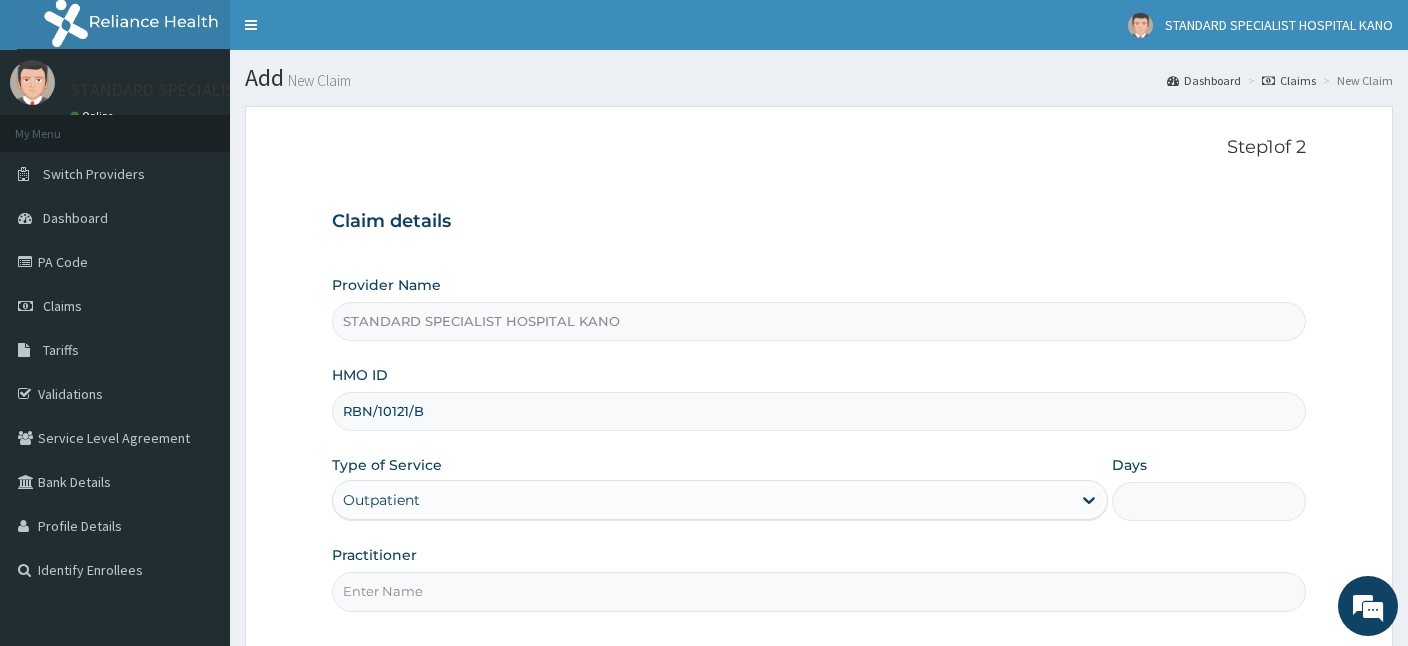 type on "1" 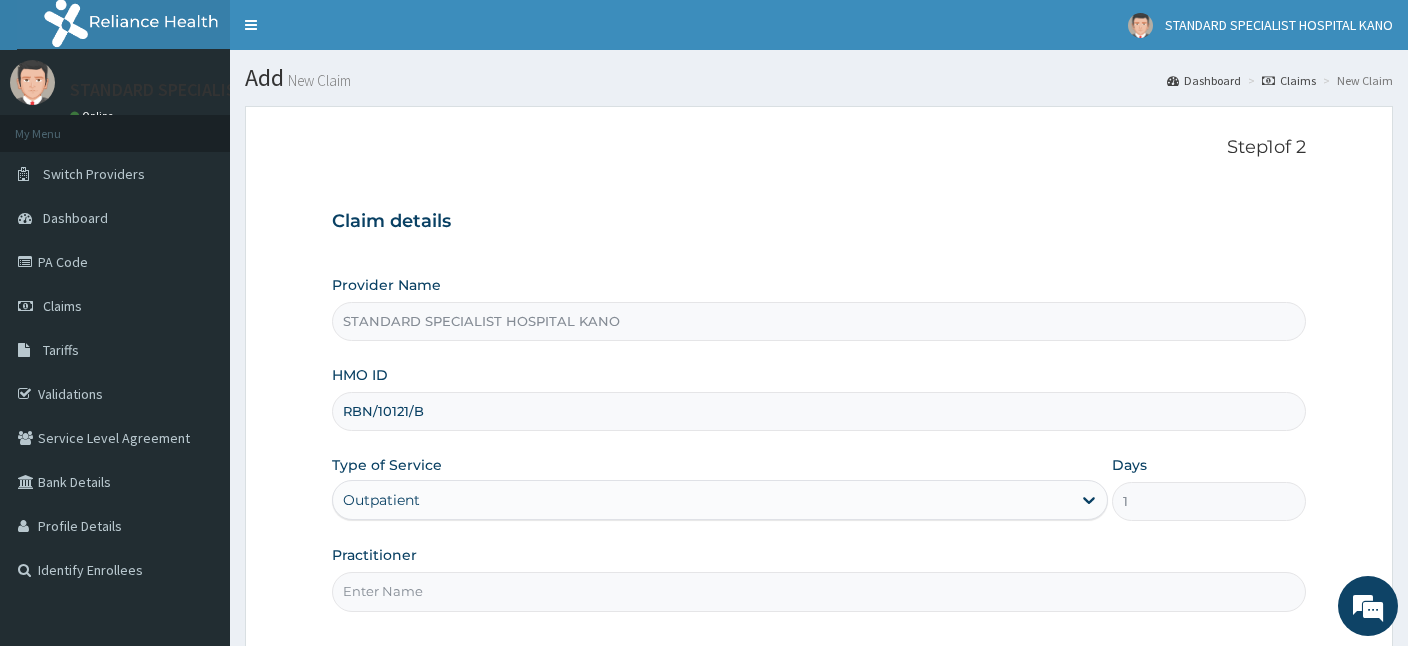 click on "Practitioner" at bounding box center [819, 591] 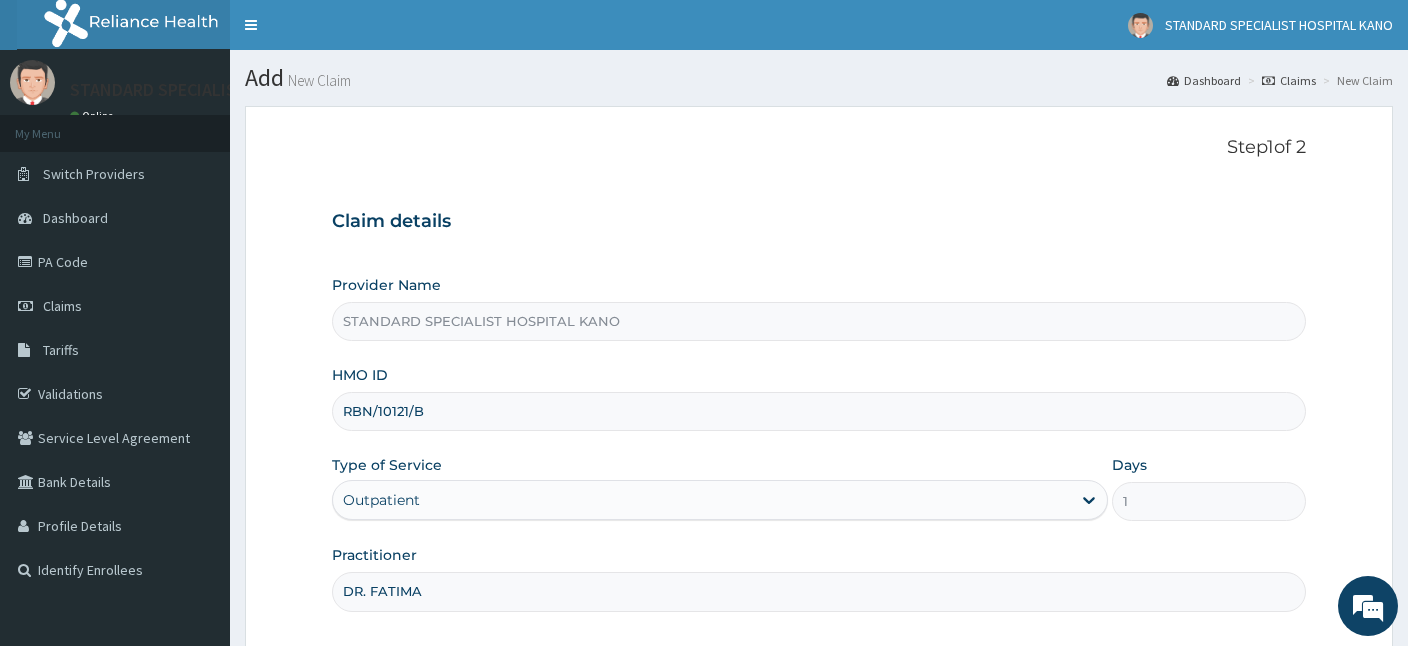 type on "DR. FATIMA" 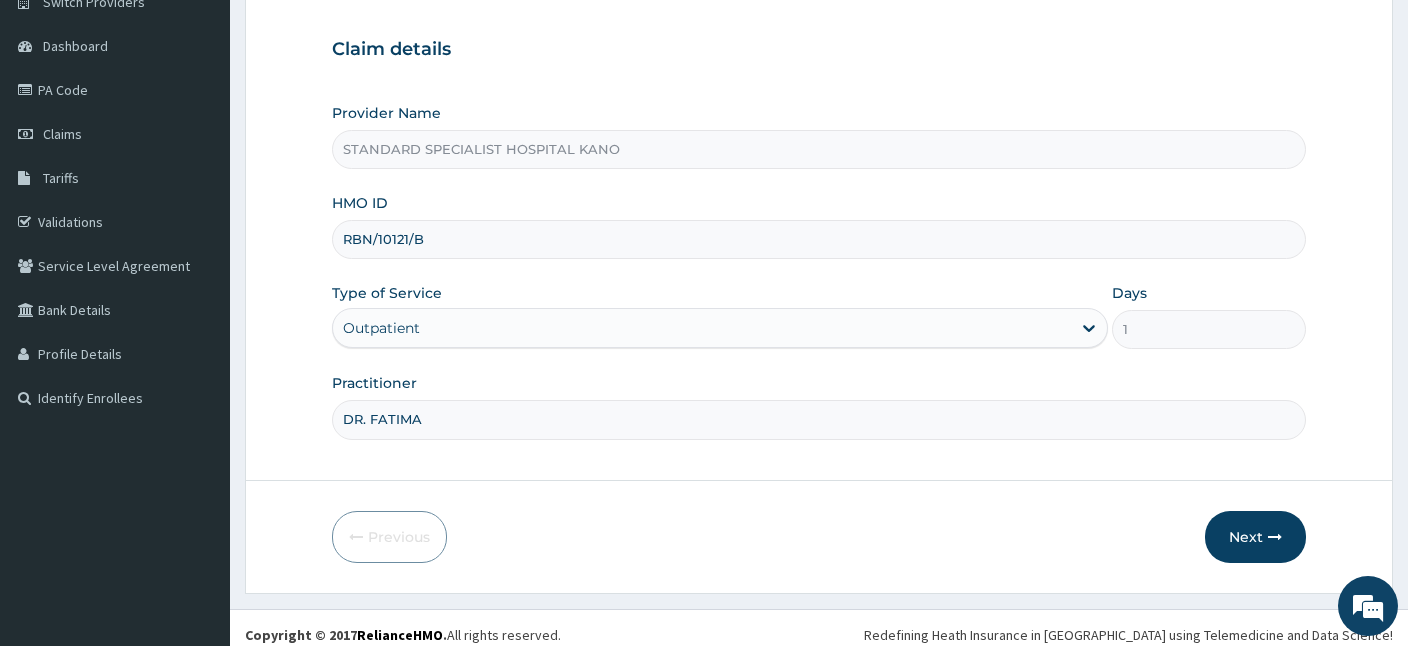 scroll, scrollTop: 184, scrollLeft: 0, axis: vertical 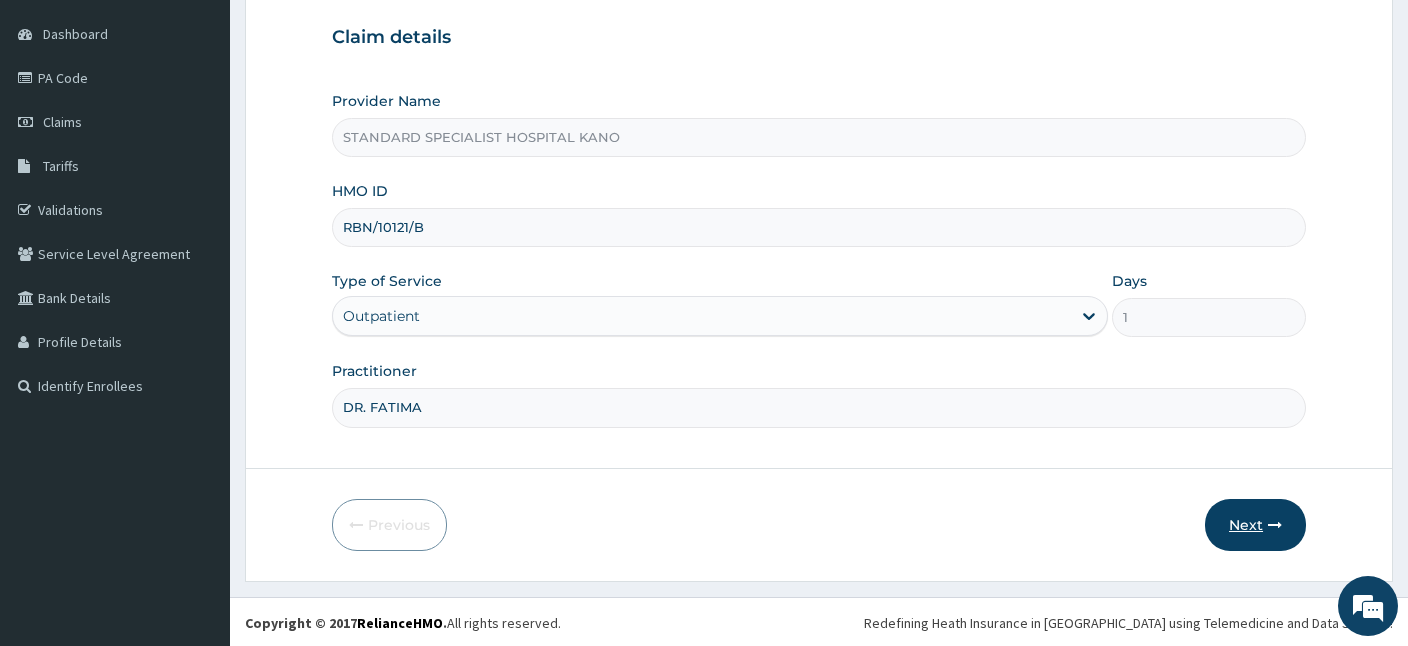 click on "Next" at bounding box center [1255, 525] 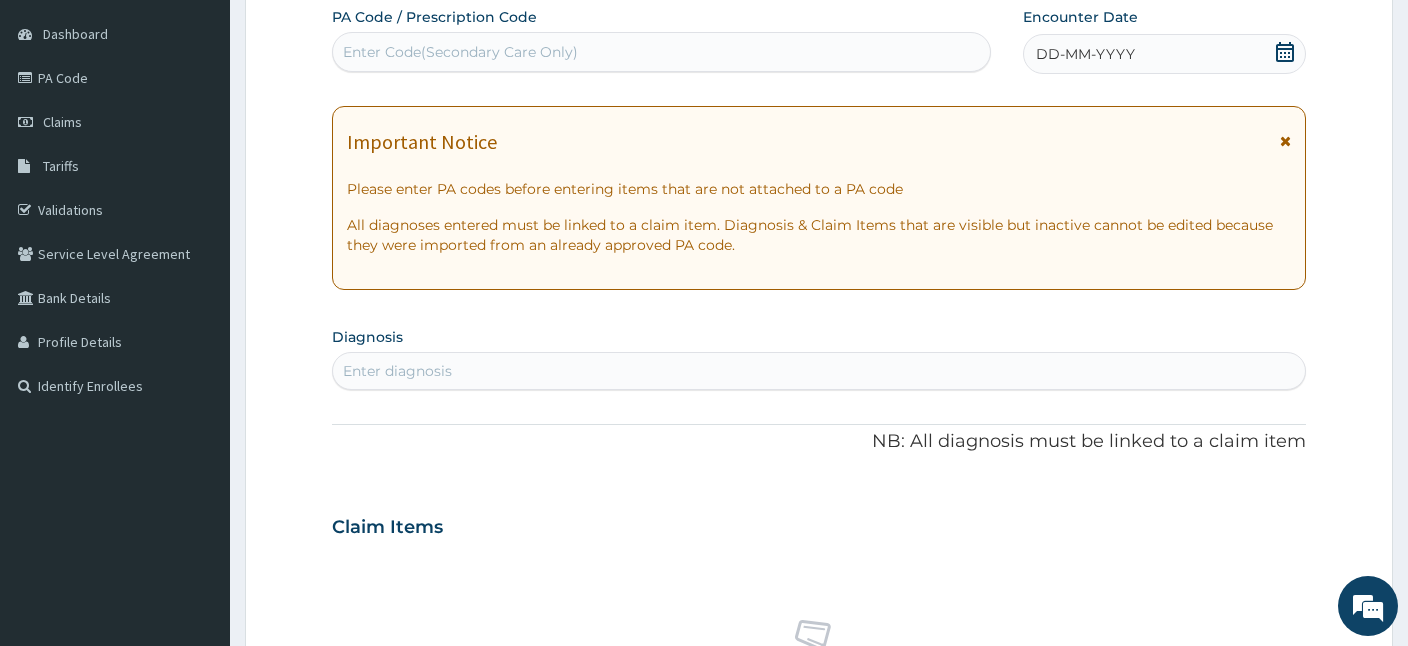 click on "Enter Code(Secondary Care Only)" at bounding box center (460, 52) 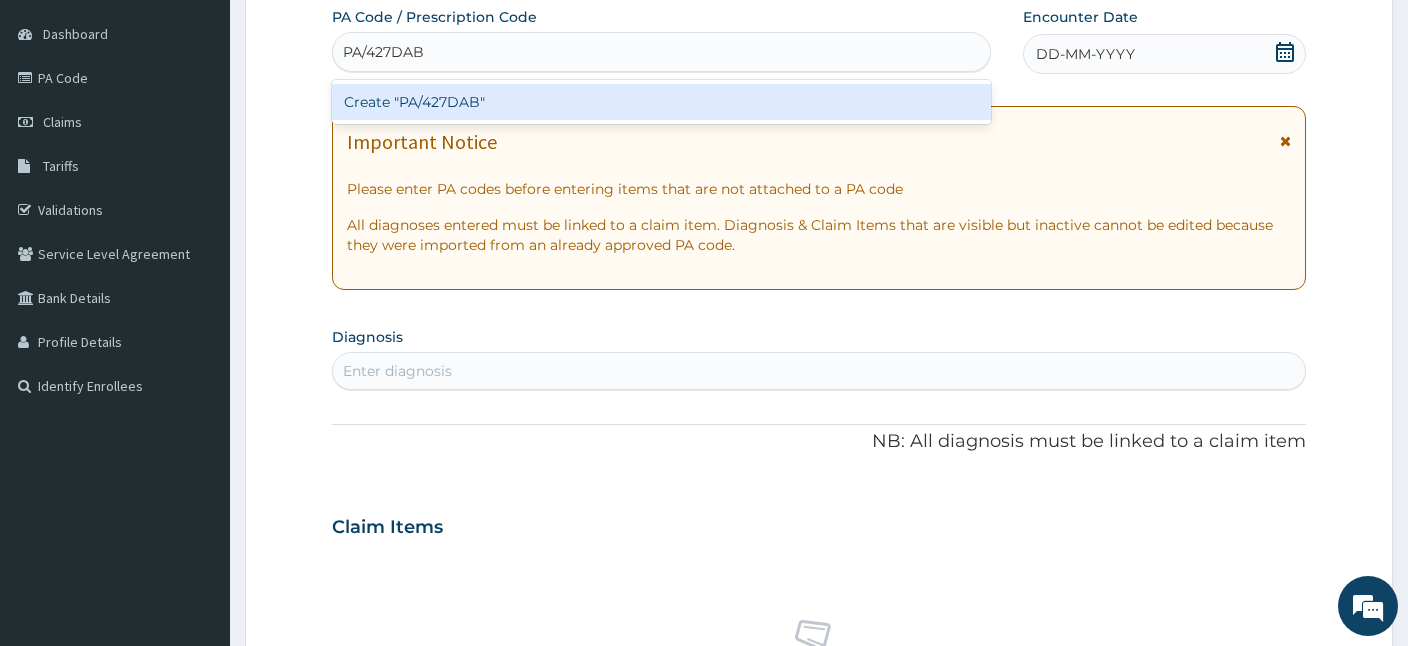 click on "Create "PA/427DAB"" at bounding box center [661, 102] 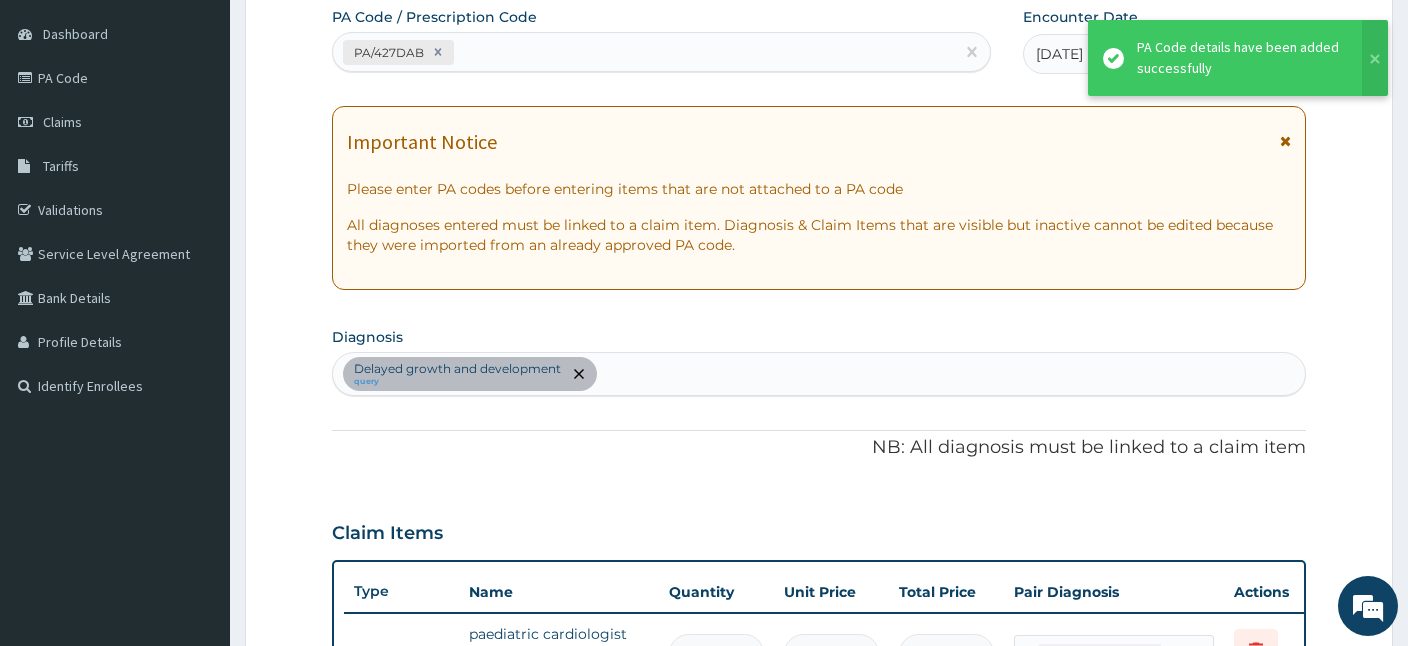 scroll, scrollTop: 512, scrollLeft: 0, axis: vertical 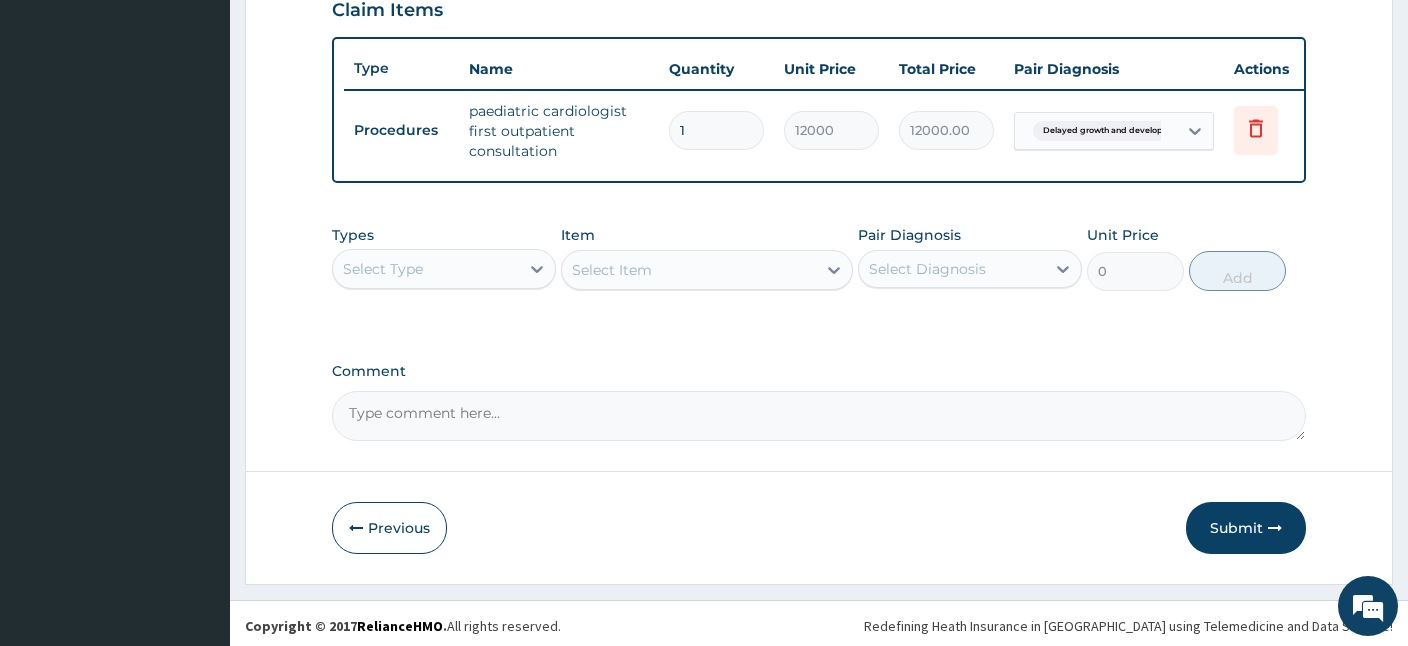 click on "Submit" at bounding box center [1246, 528] 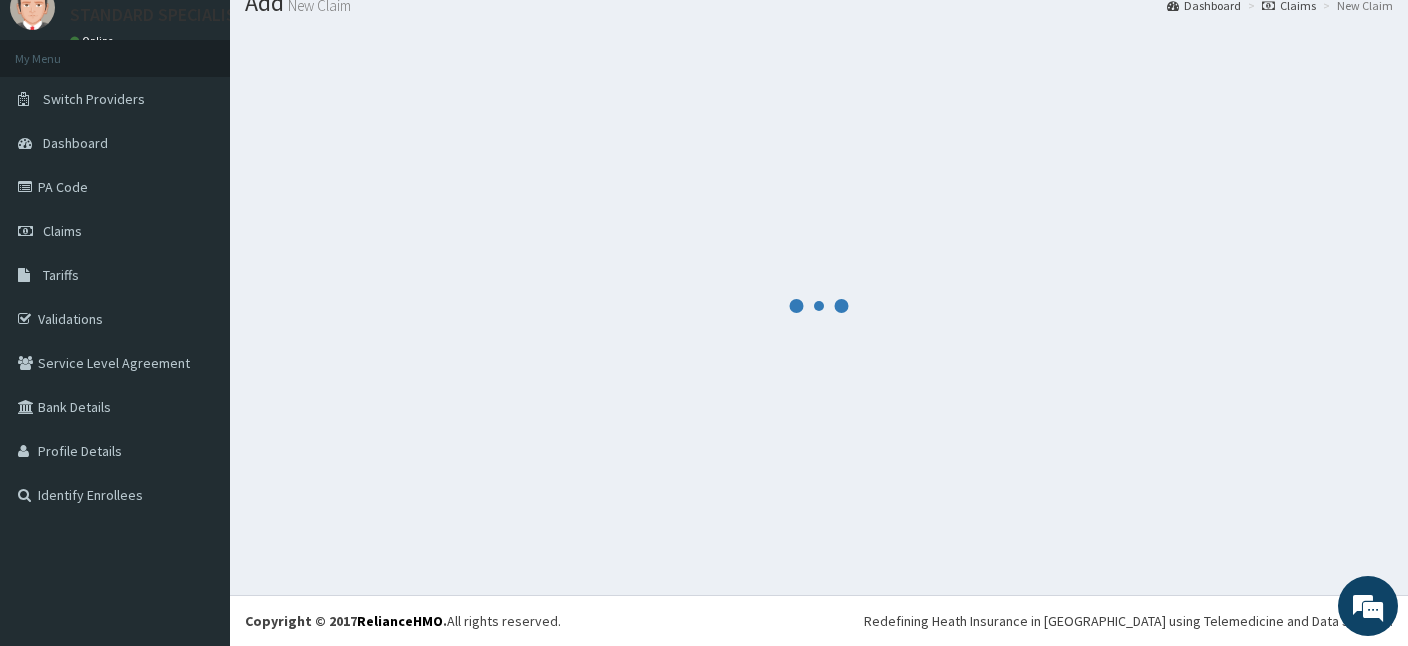 scroll, scrollTop: 75, scrollLeft: 0, axis: vertical 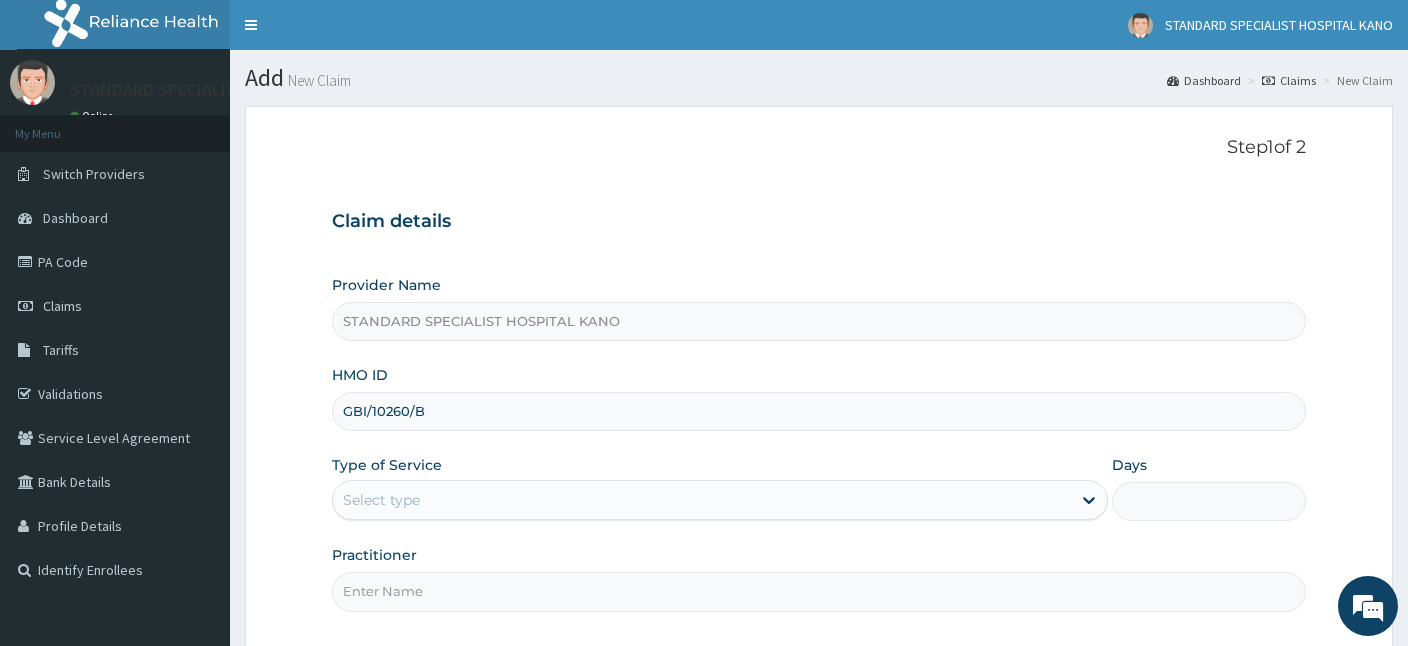 type on "GBI/10260/B" 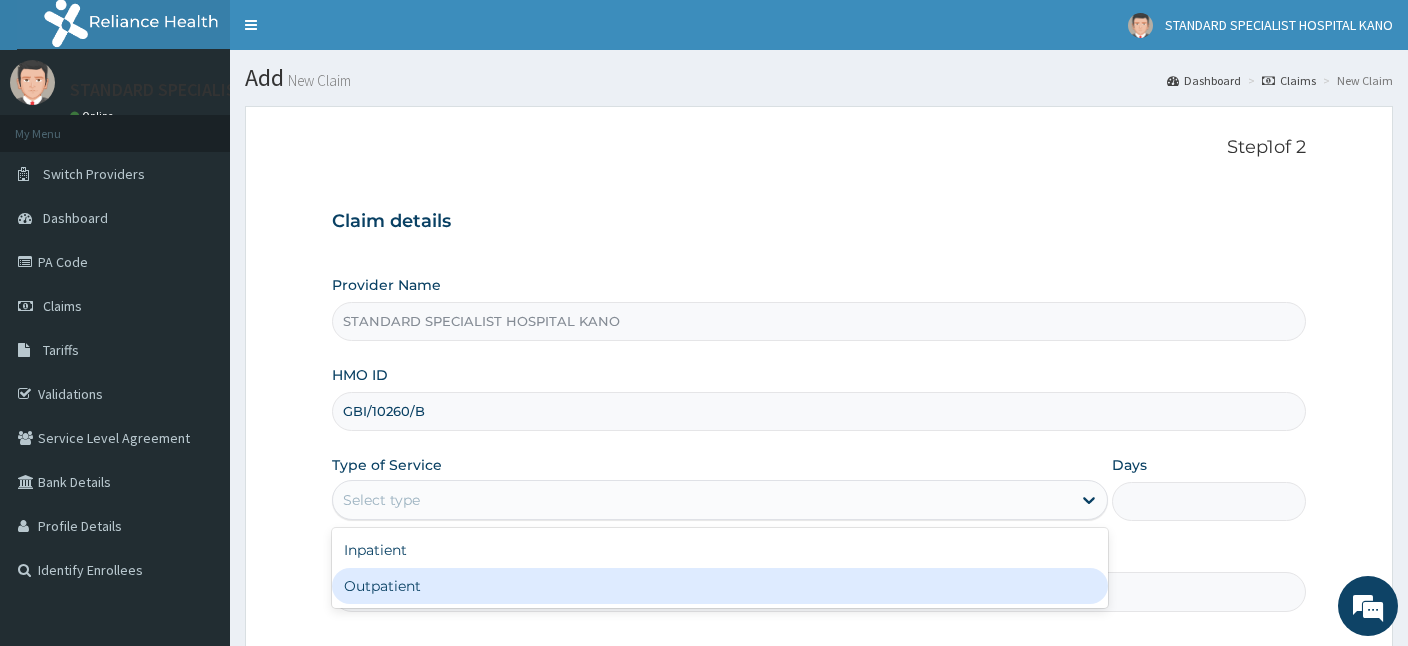 click on "Outpatient" at bounding box center [720, 586] 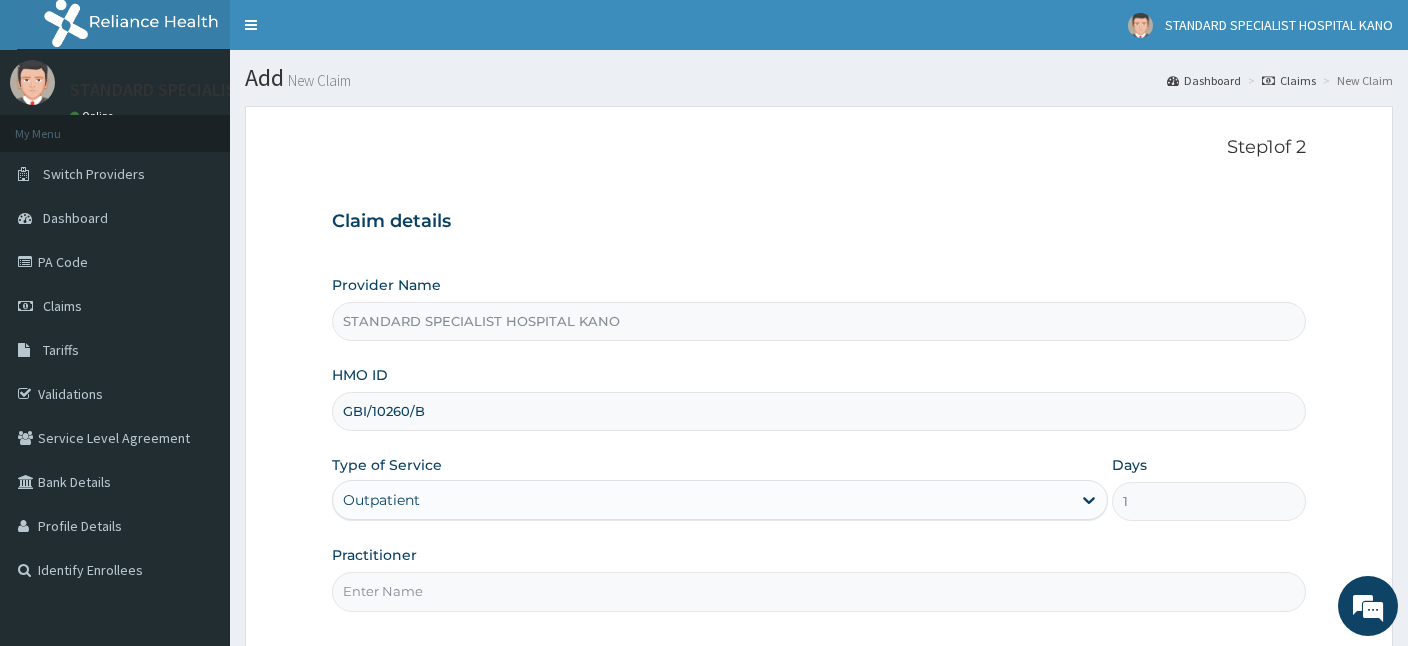 click on "Practitioner" at bounding box center (819, 591) 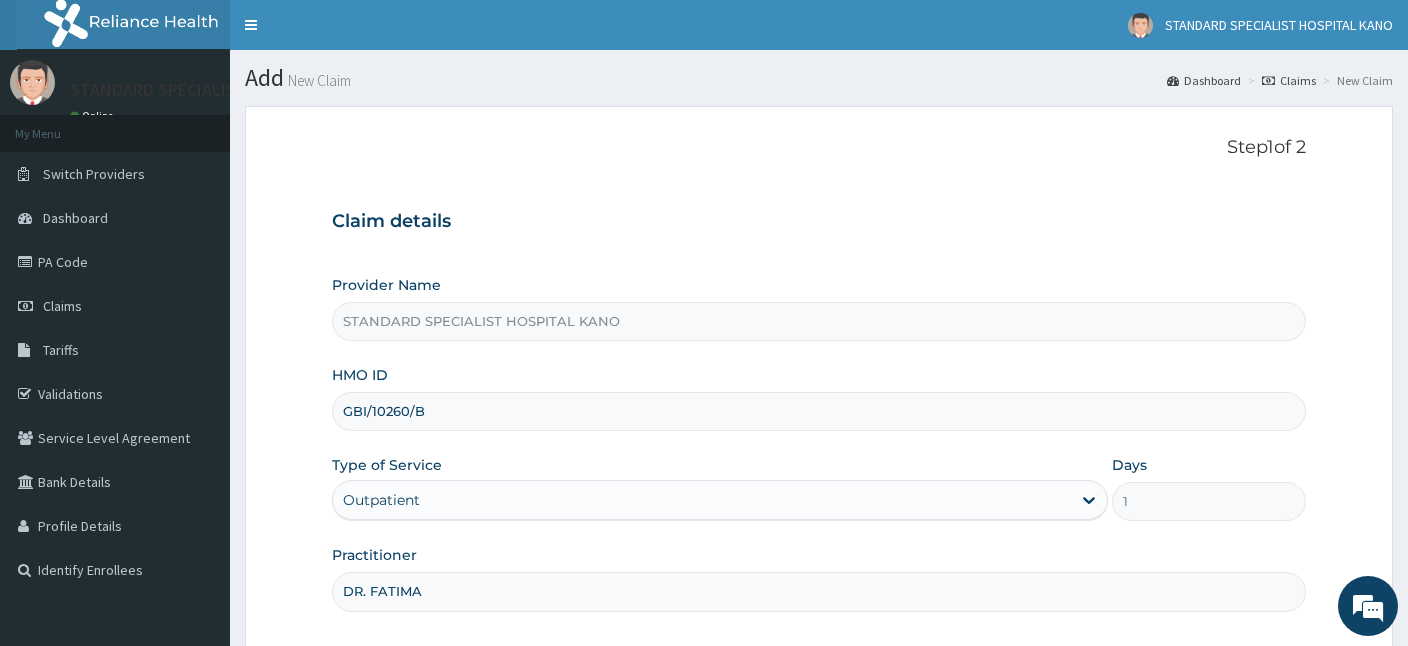 type on "DR. FATIMA" 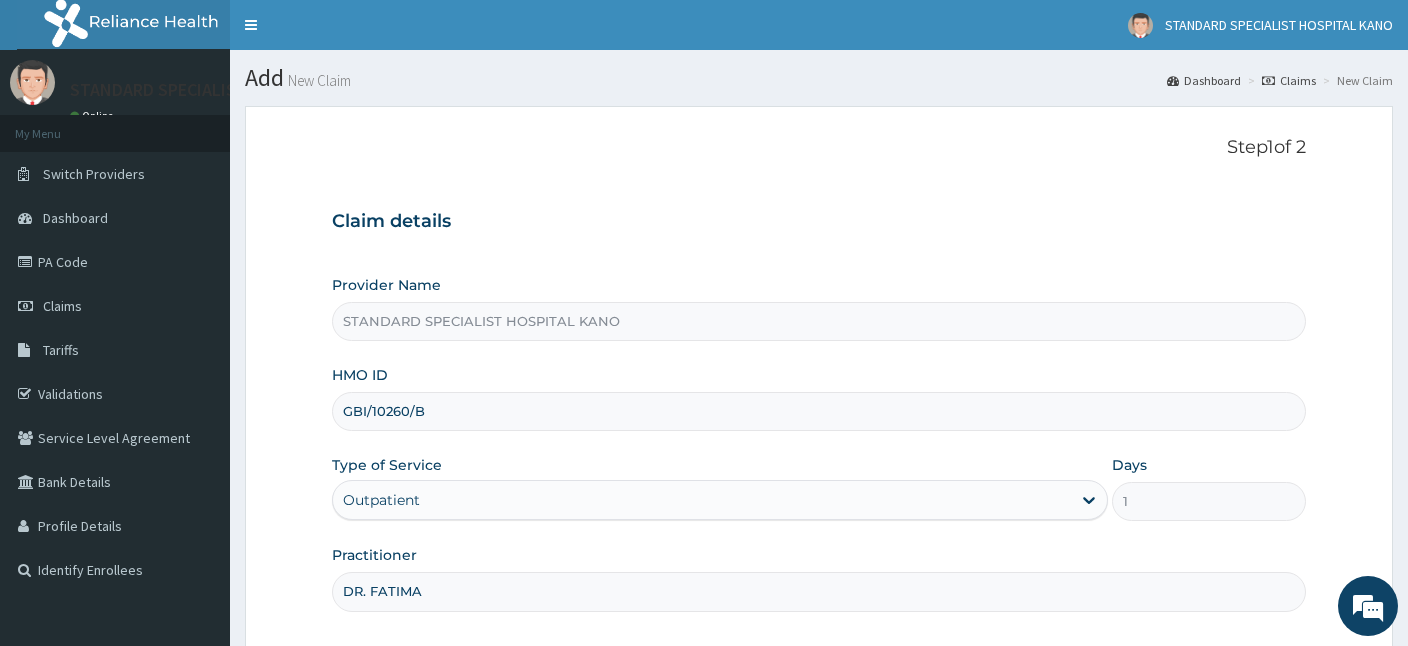 scroll, scrollTop: 184, scrollLeft: 0, axis: vertical 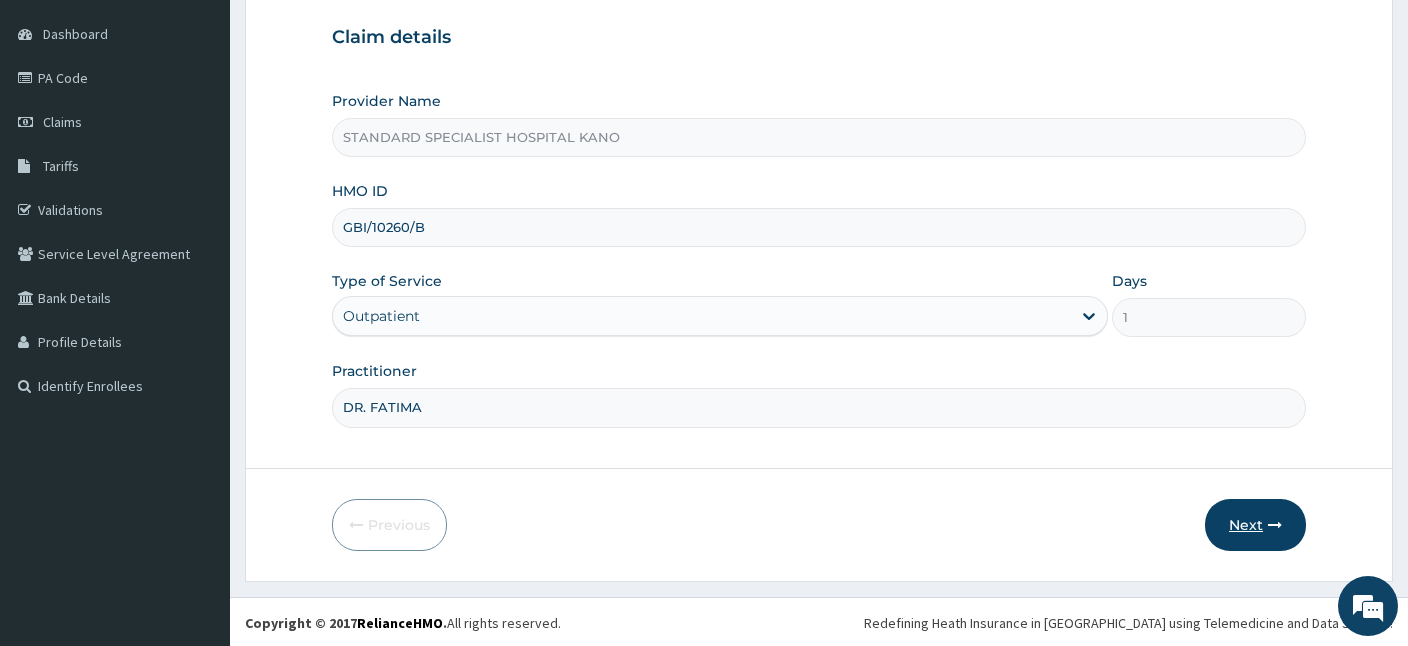 click on "Next" at bounding box center (1255, 525) 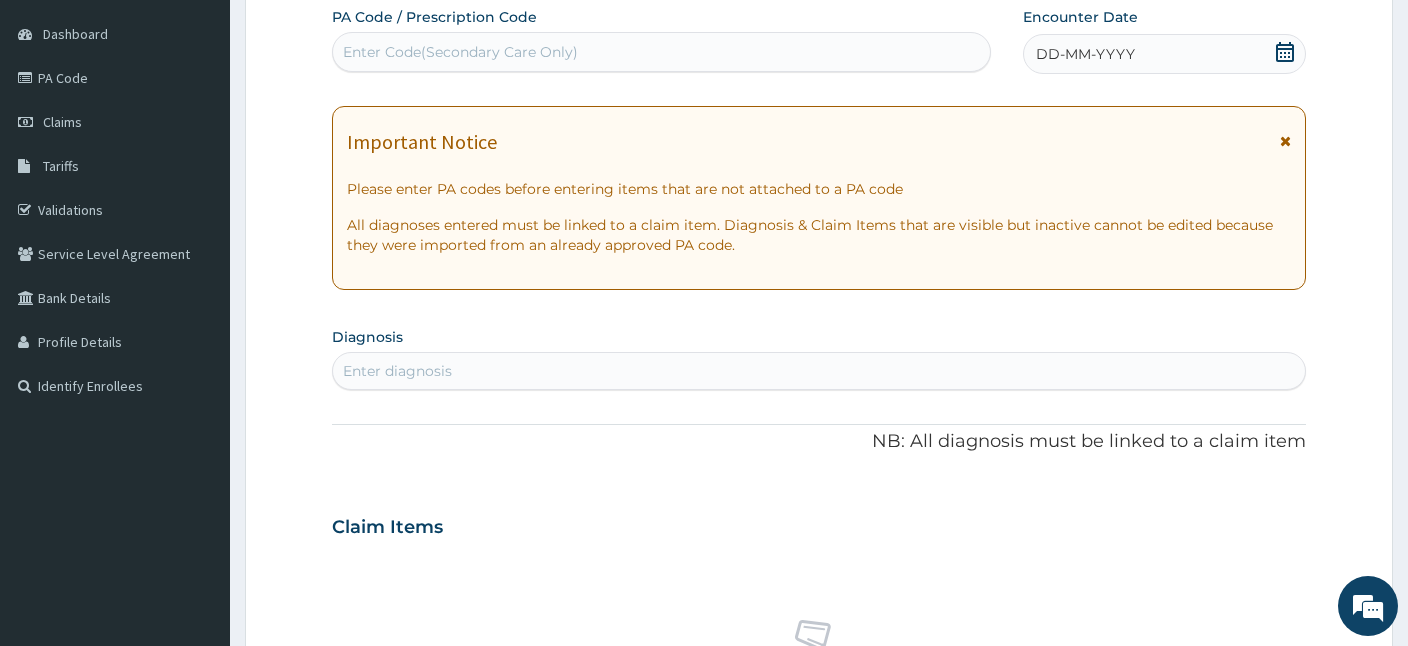 click on "Enter Code(Secondary Care Only)" at bounding box center [661, 52] 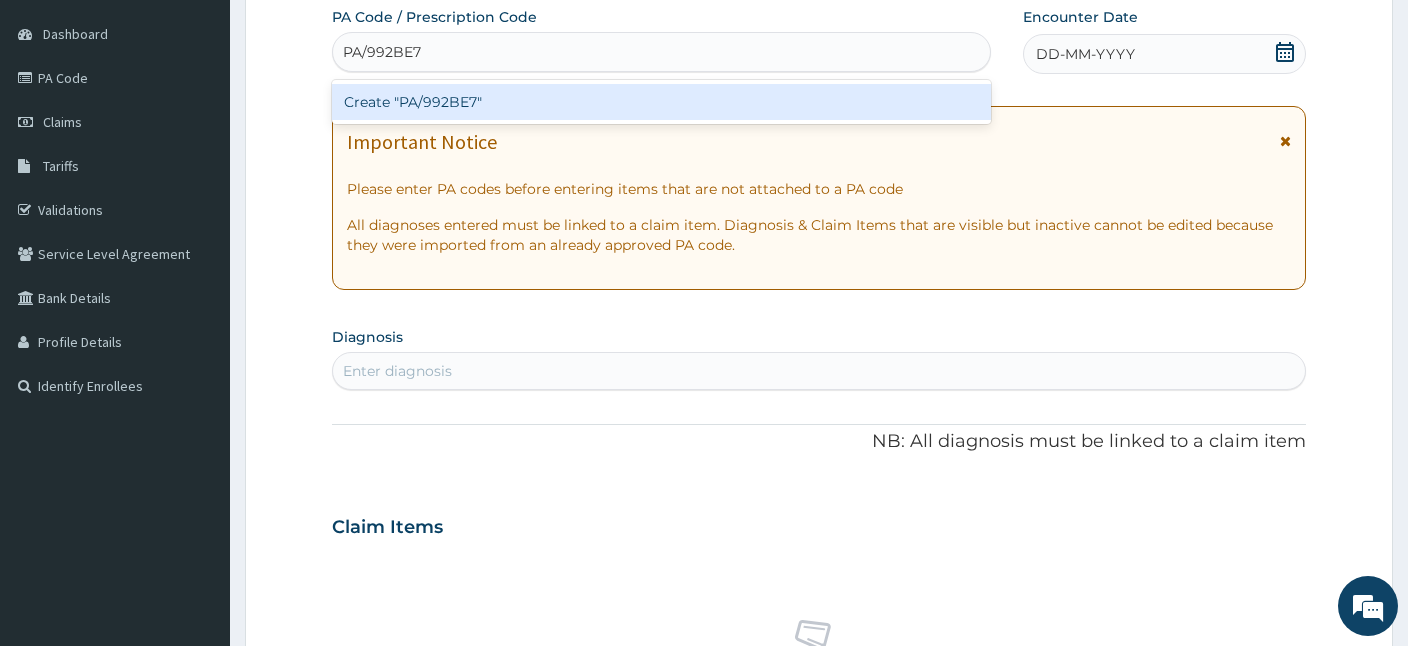 click on "Create "PA/992BE7"" at bounding box center (661, 102) 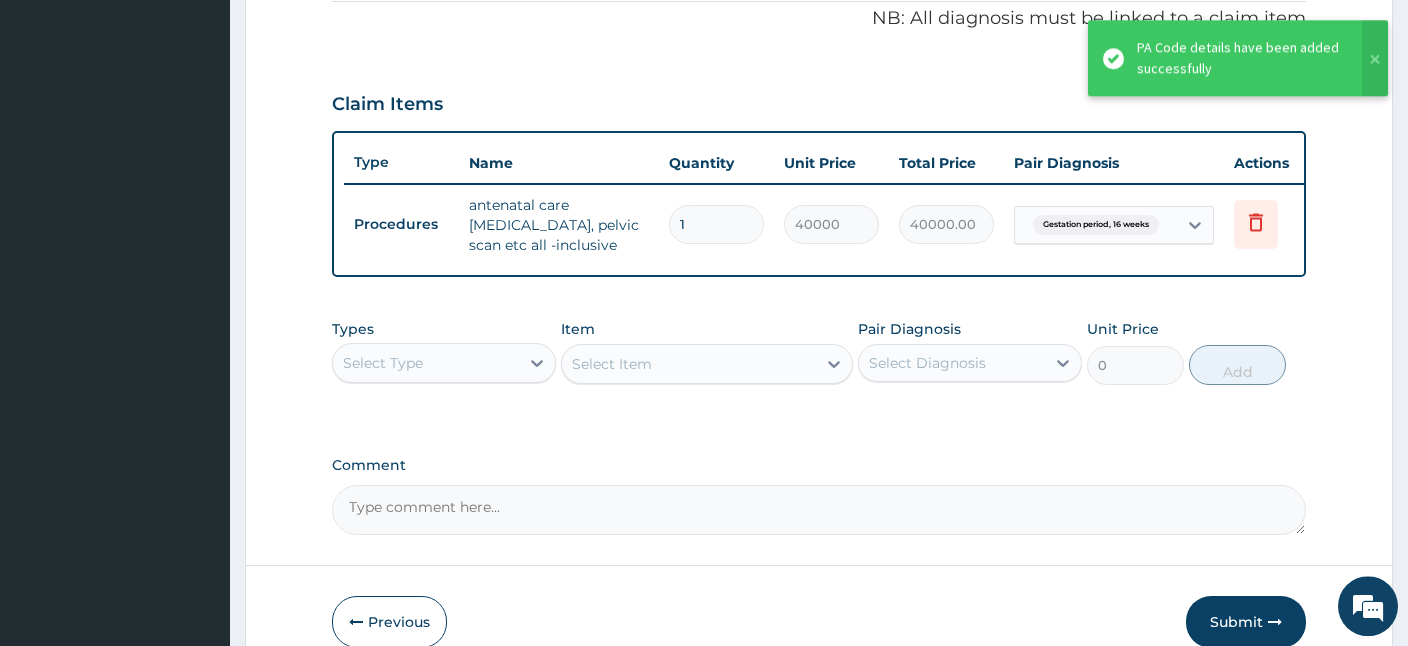 scroll, scrollTop: 707, scrollLeft: 0, axis: vertical 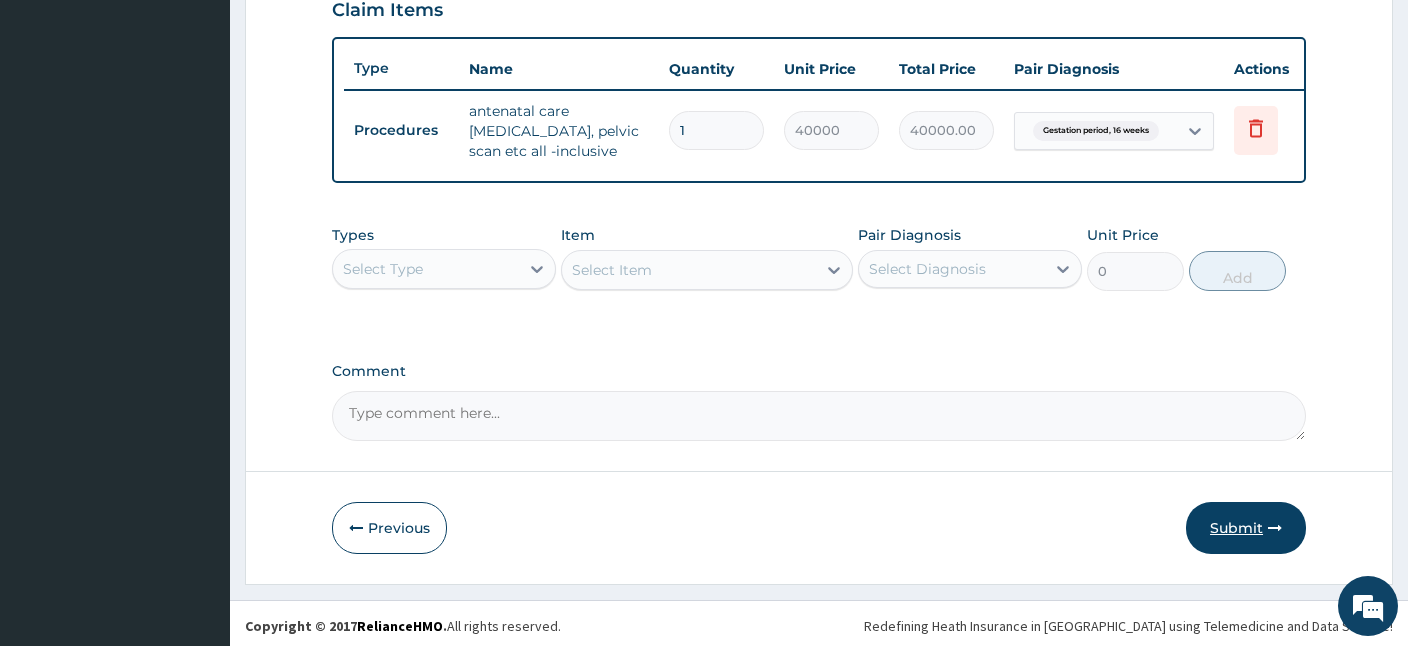 click on "Submit" at bounding box center (1246, 528) 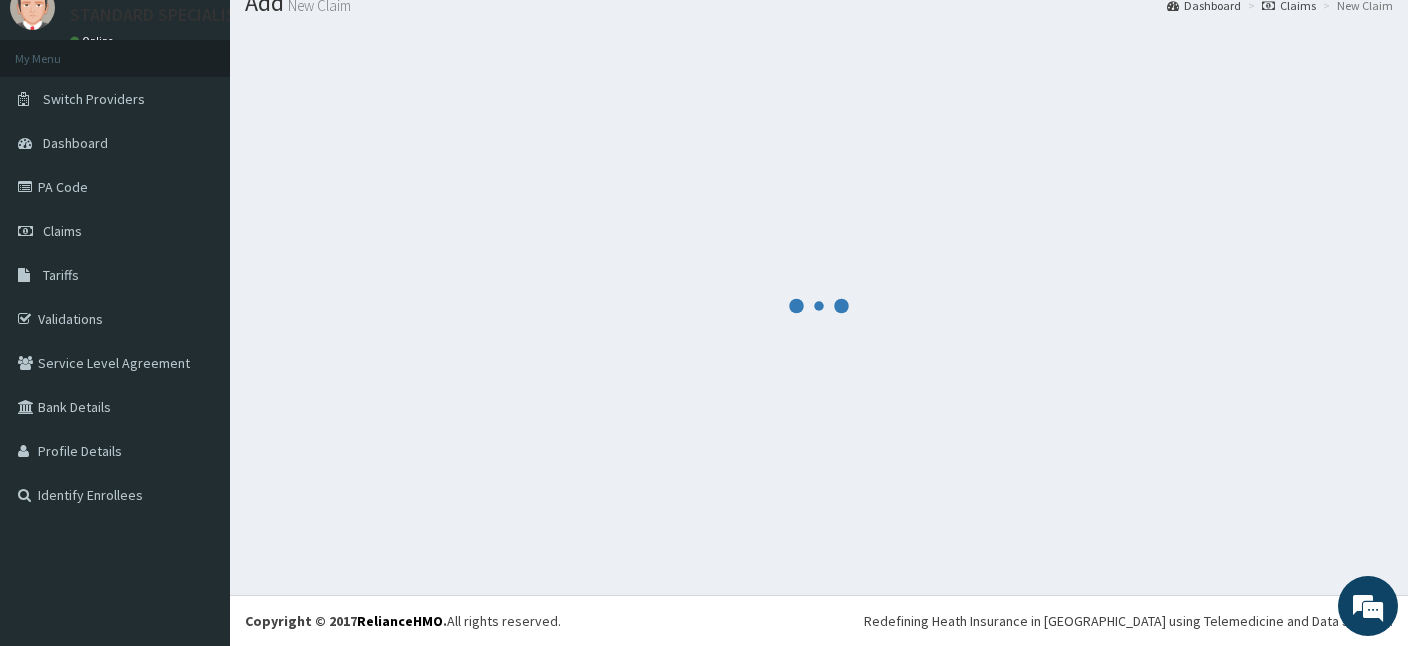 scroll, scrollTop: 75, scrollLeft: 0, axis: vertical 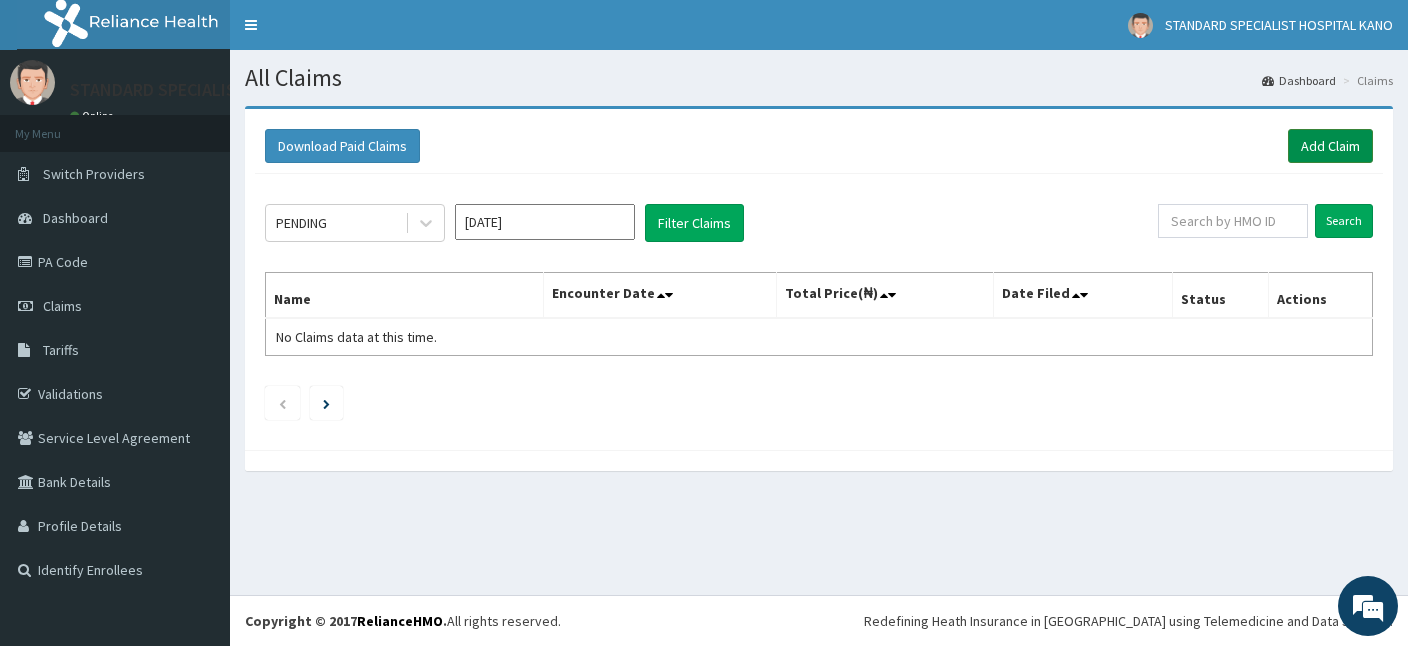 click on "Add Claim" at bounding box center (1330, 146) 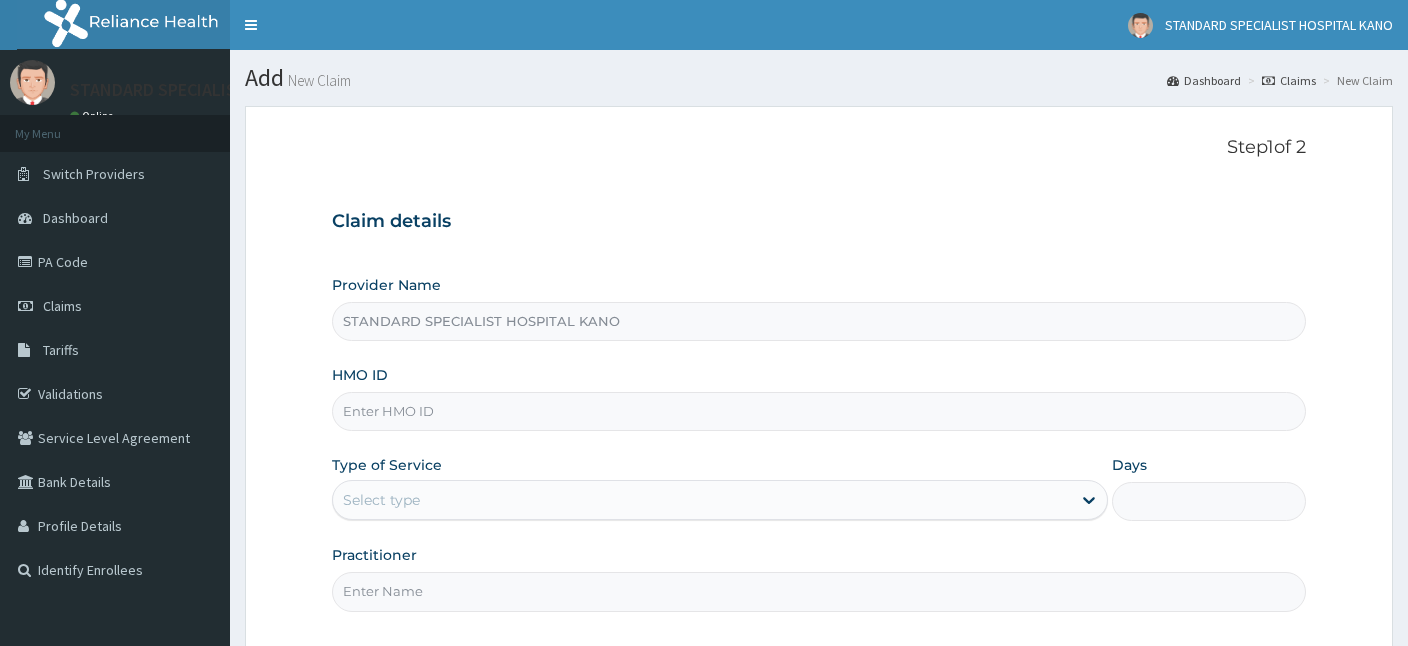 scroll, scrollTop: 0, scrollLeft: 0, axis: both 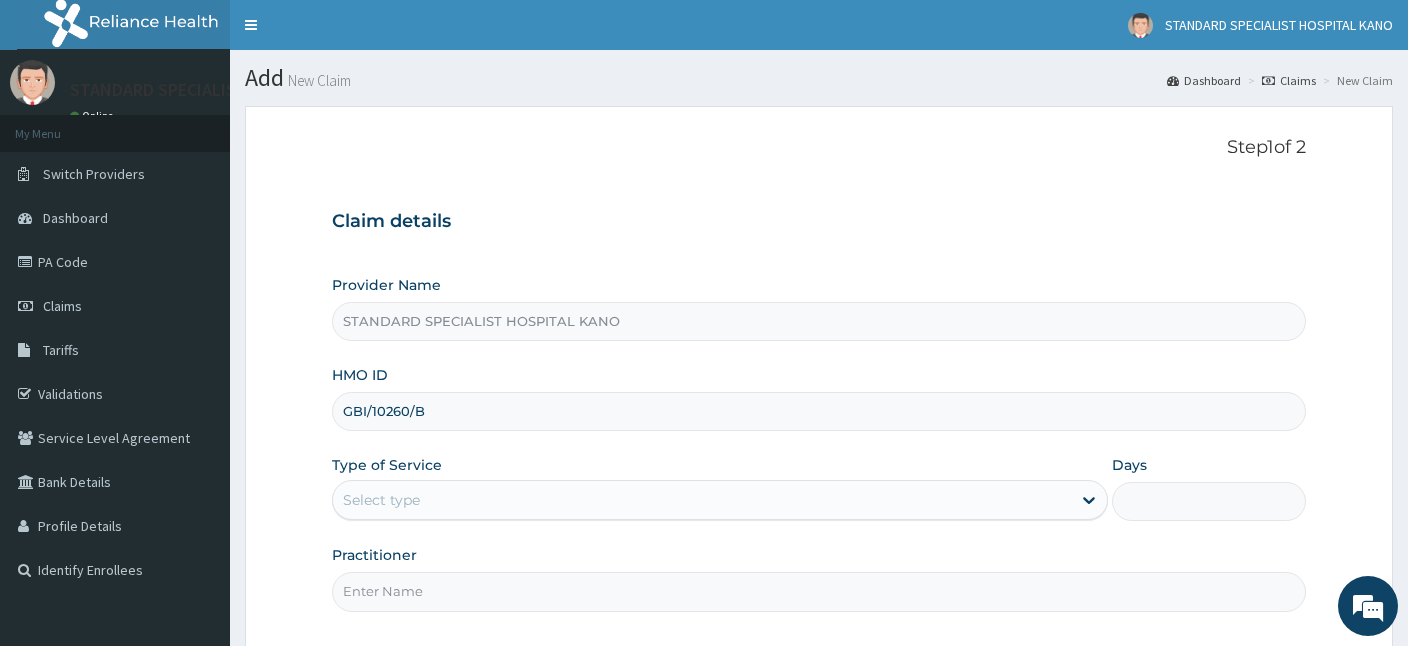type on "GBI/10260/B" 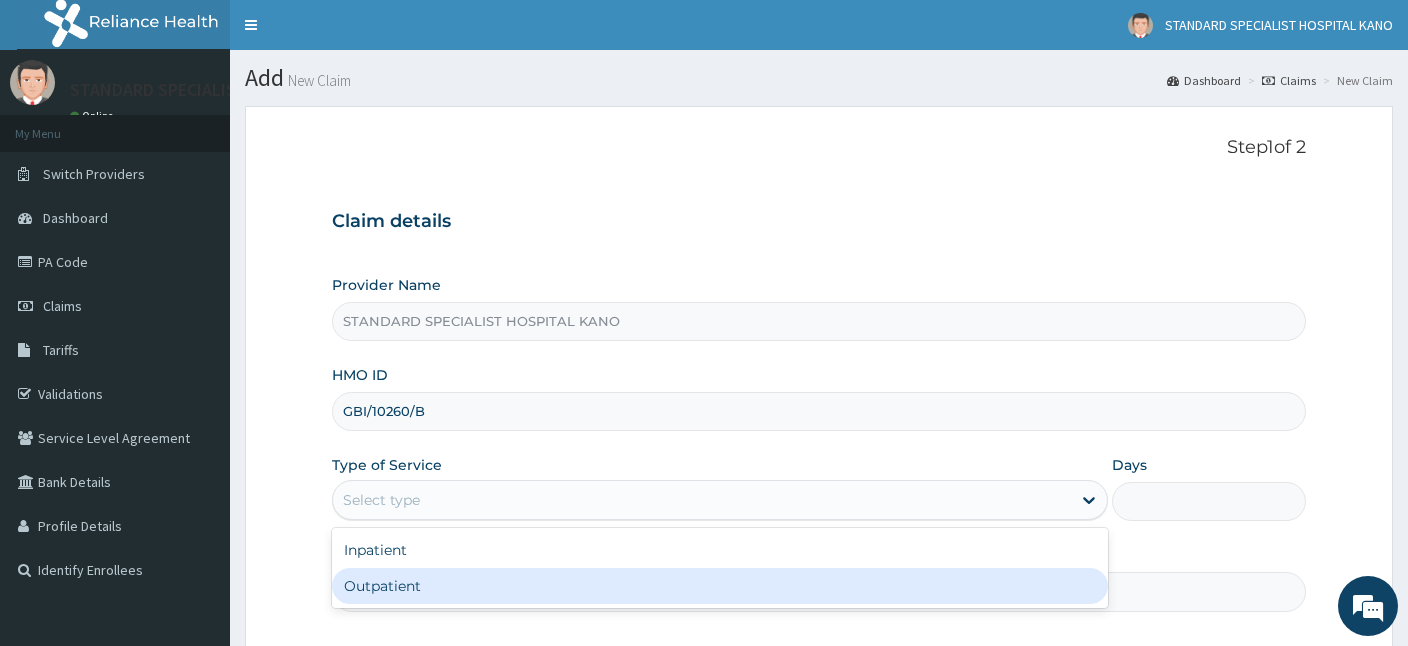 click on "Outpatient" at bounding box center [720, 586] 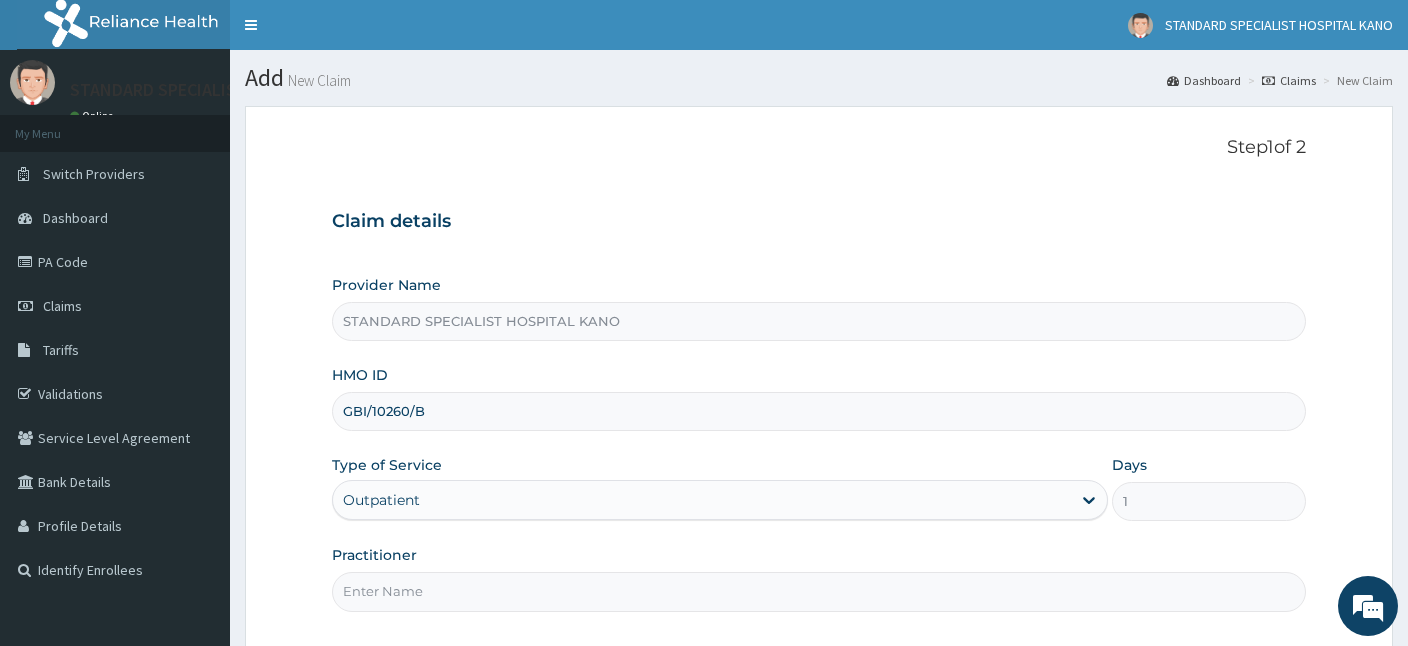 click on "Practitioner" at bounding box center (819, 591) 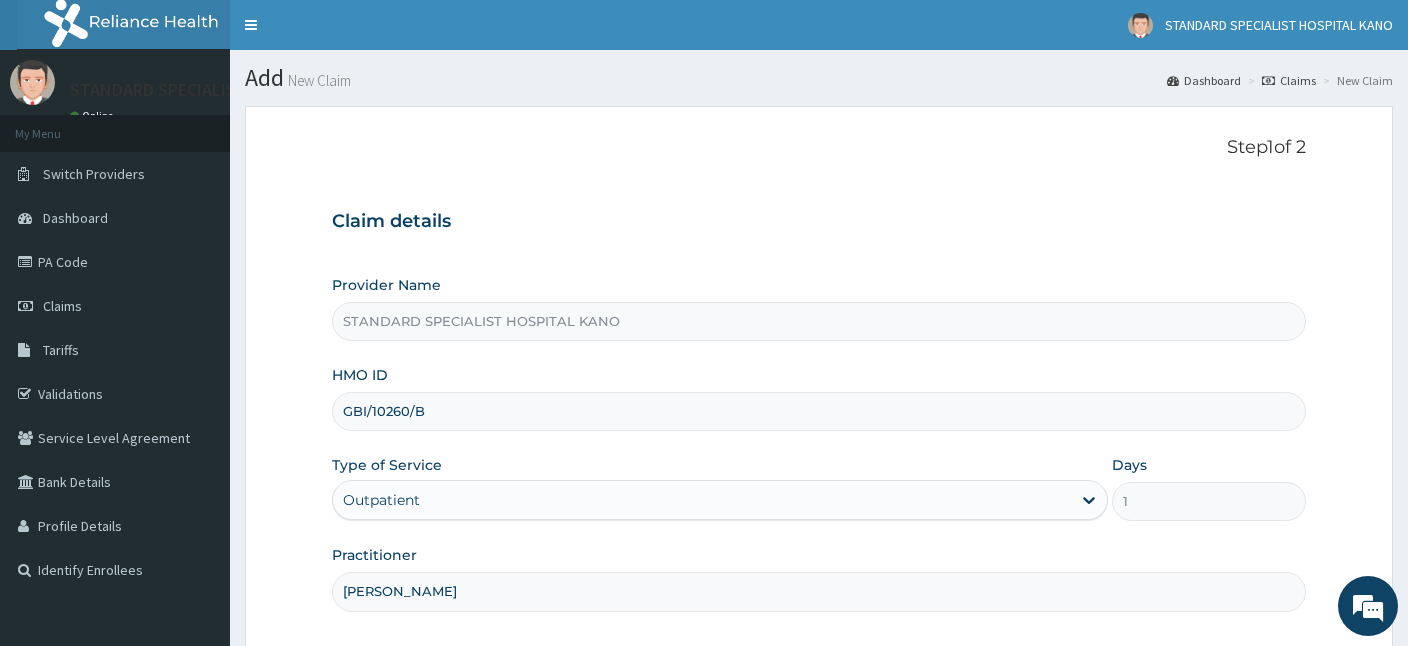 type on "[PERSON_NAME]" 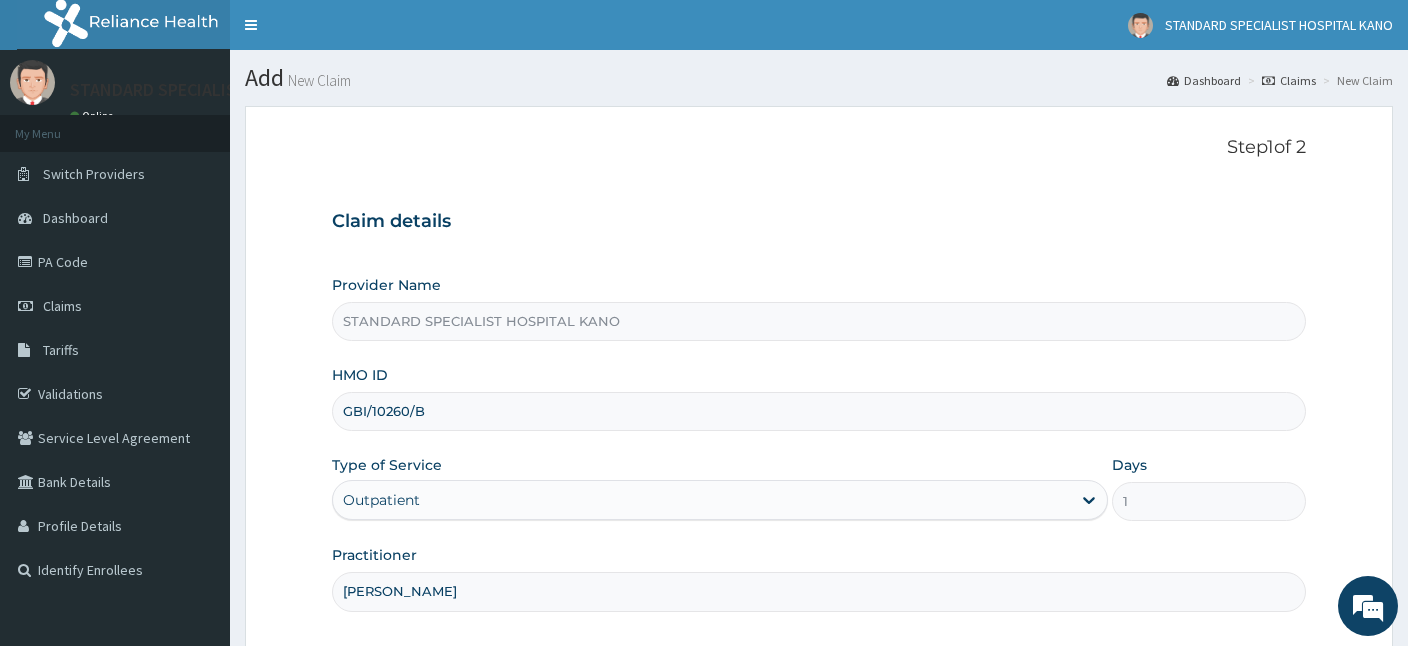 scroll, scrollTop: 184, scrollLeft: 0, axis: vertical 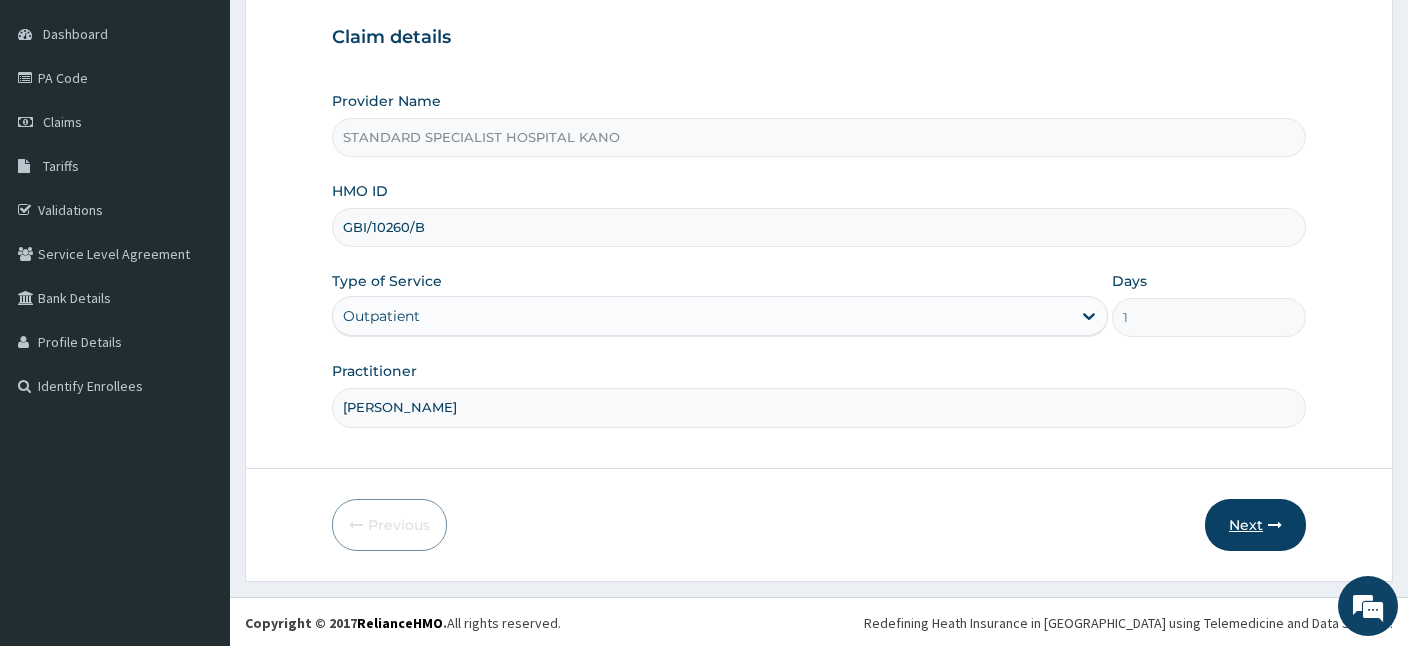 click on "Next" at bounding box center [1255, 525] 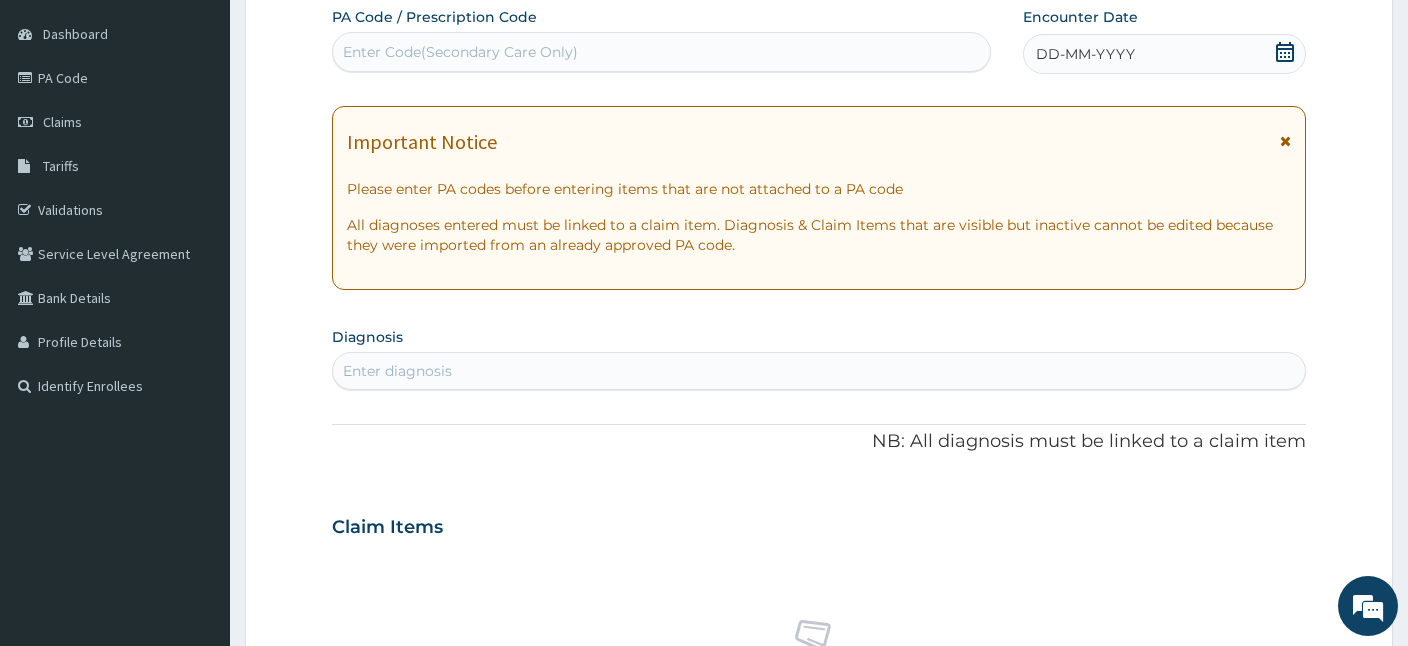 scroll, scrollTop: 0, scrollLeft: 0, axis: both 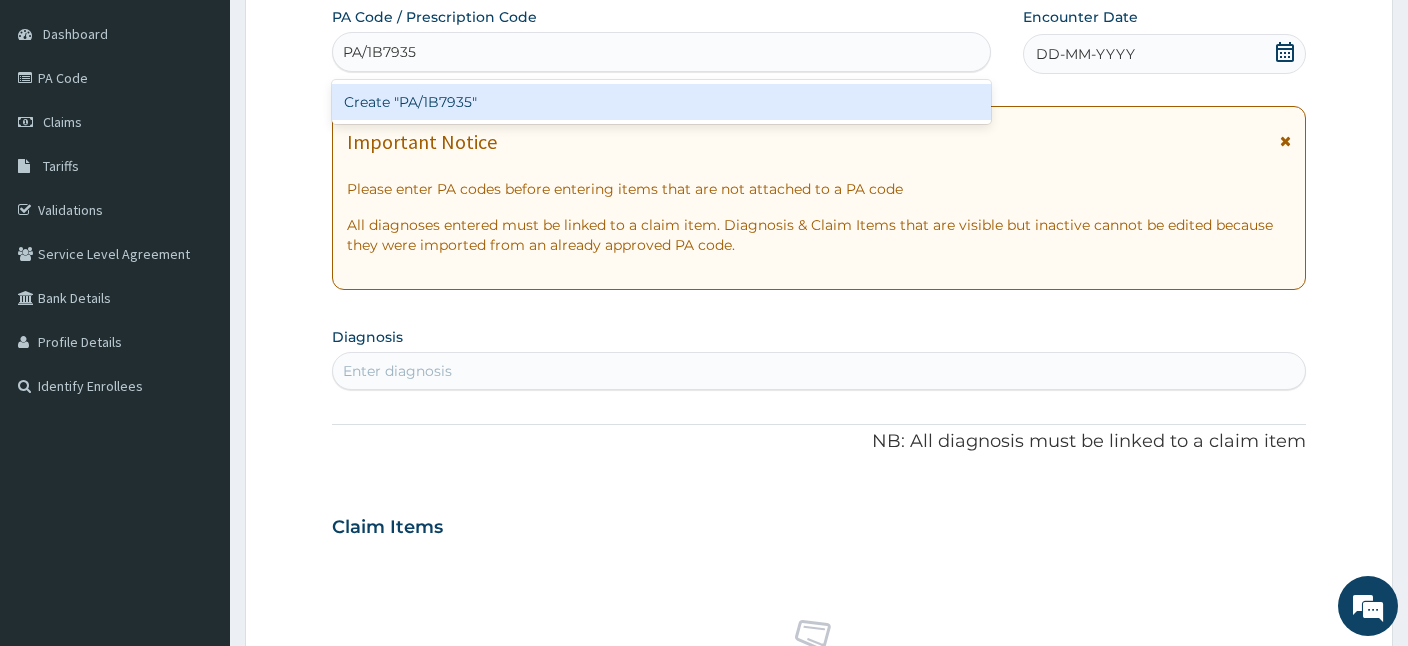 type on "PA/1B7935" 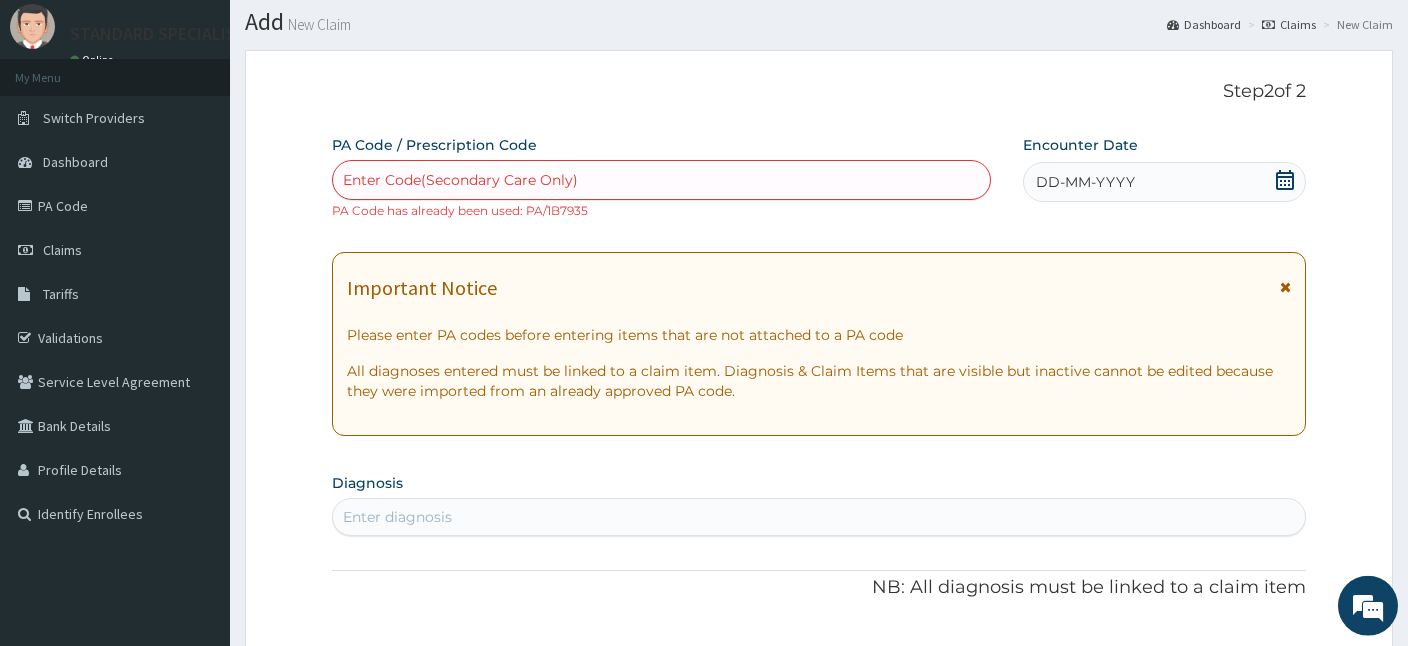 scroll, scrollTop: 0, scrollLeft: 0, axis: both 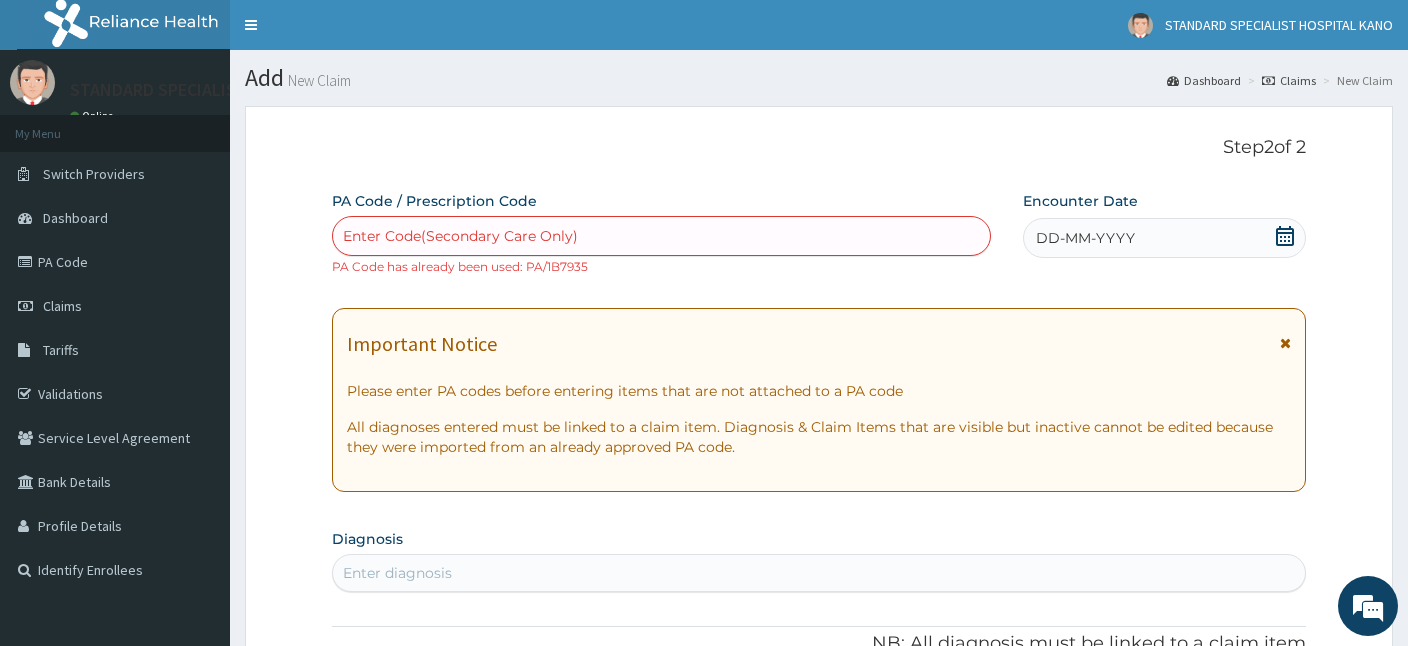click on "Claims" at bounding box center [1289, 80] 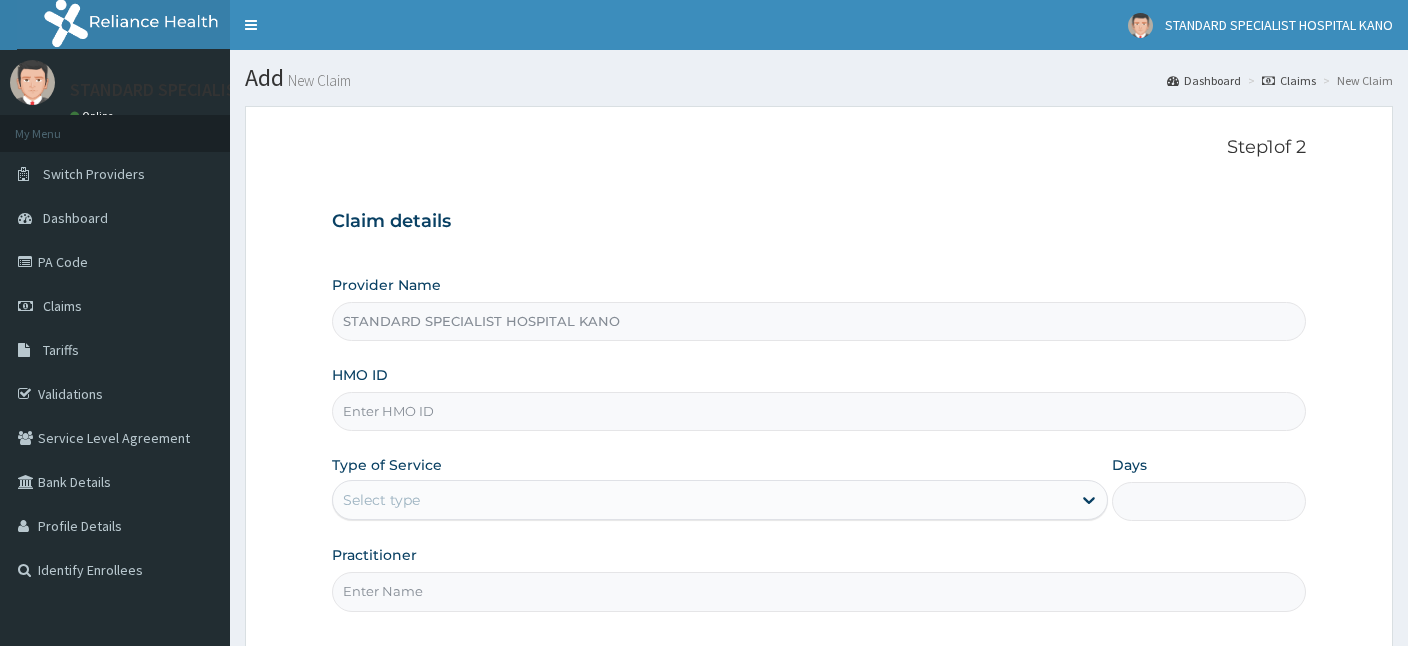 scroll, scrollTop: 0, scrollLeft: 0, axis: both 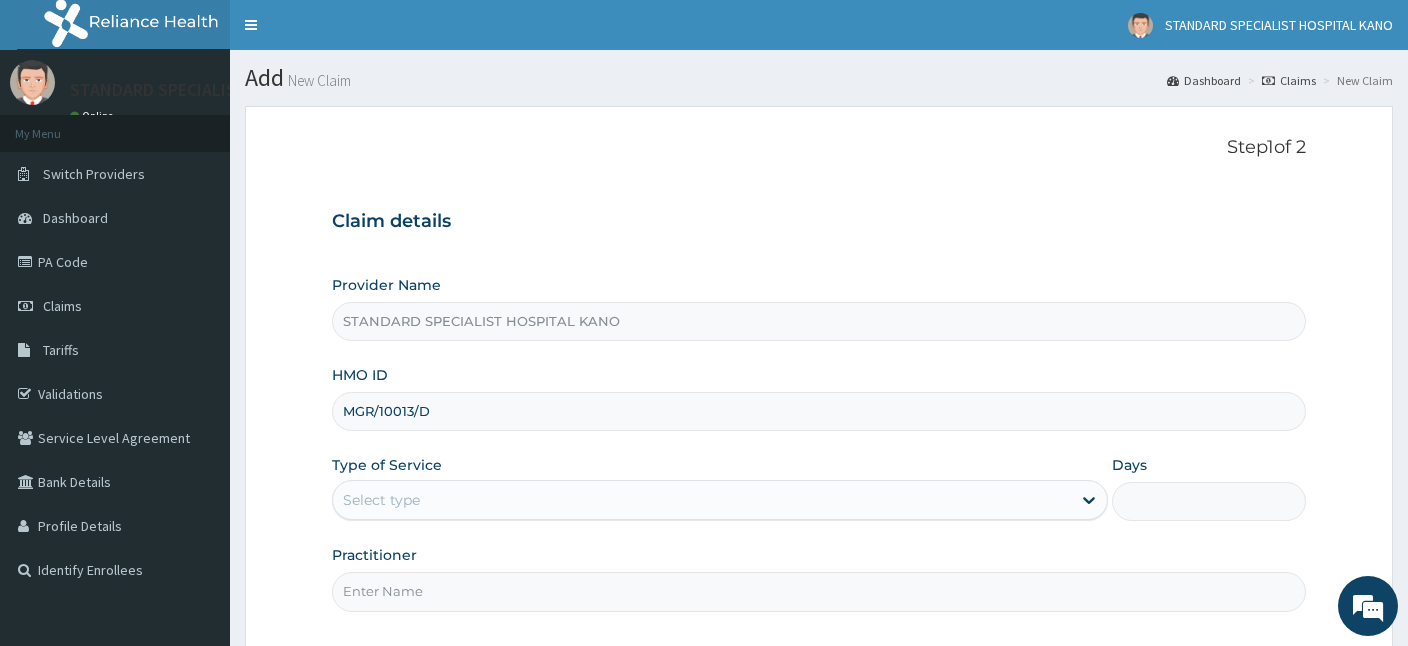 type on "MGR/10013/D" 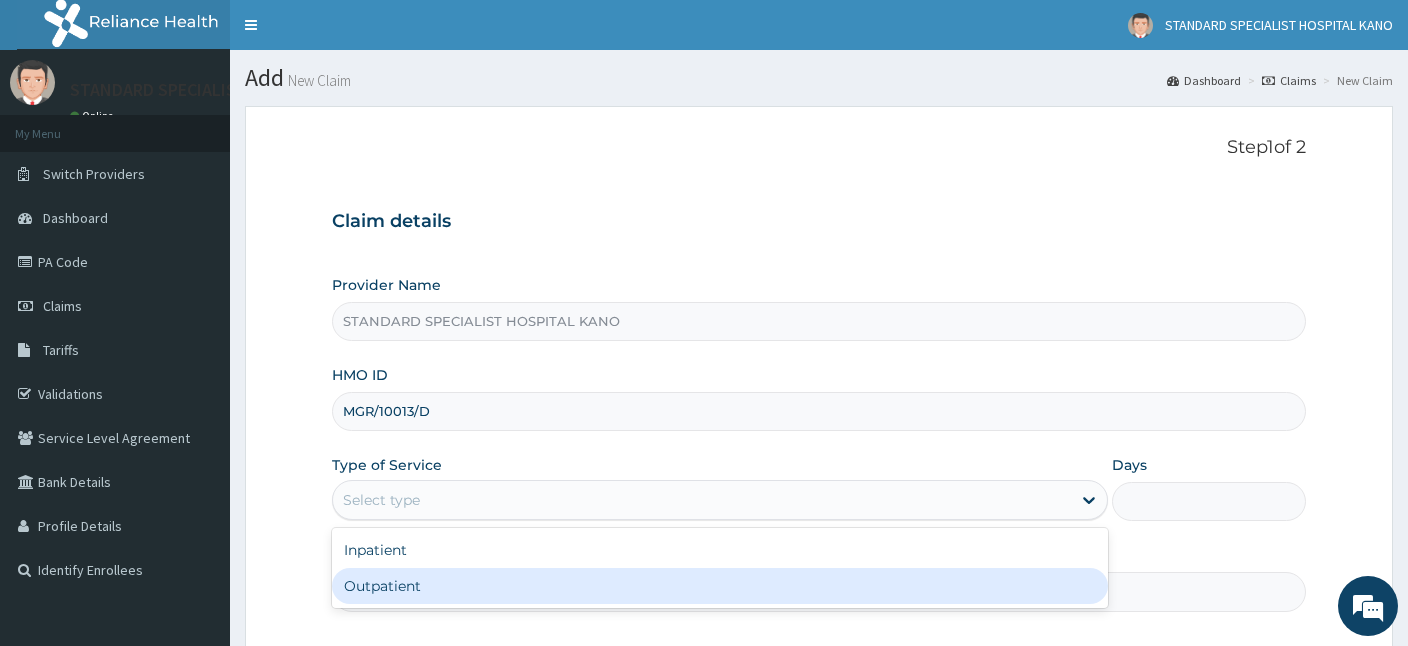 click on "Outpatient" at bounding box center (720, 586) 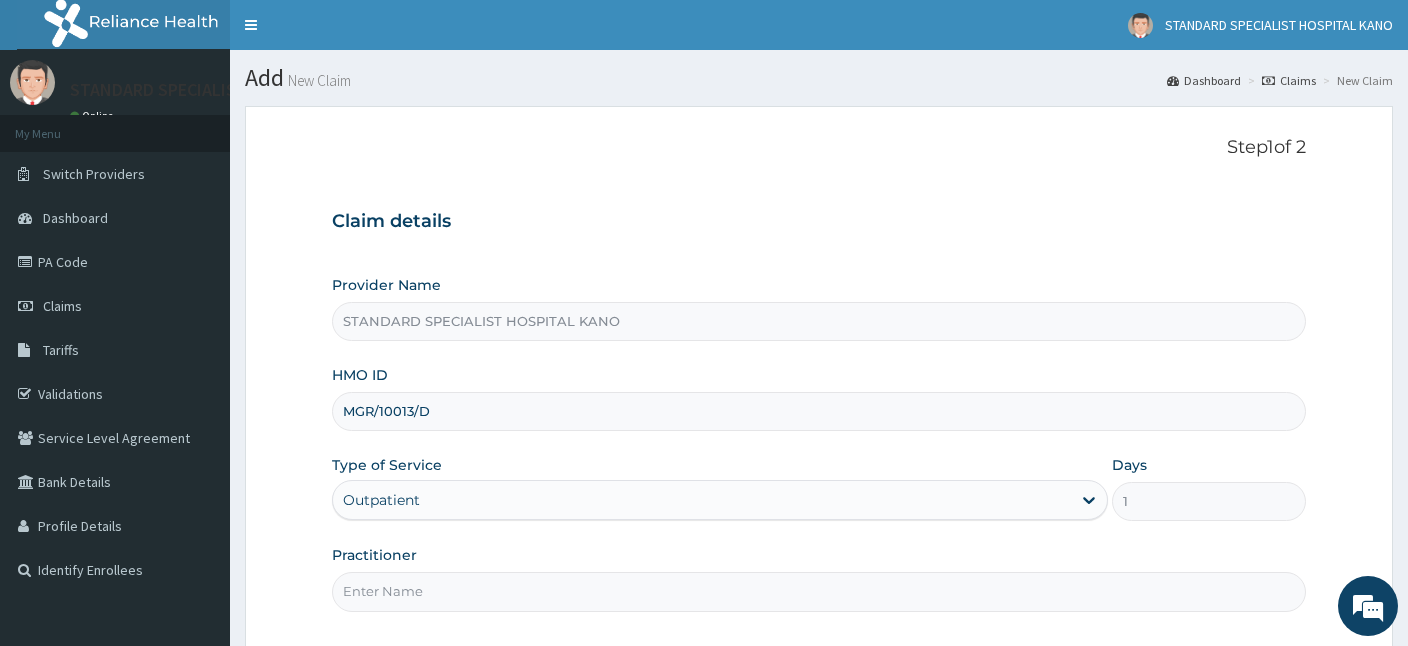 click on "Practitioner" at bounding box center [819, 591] 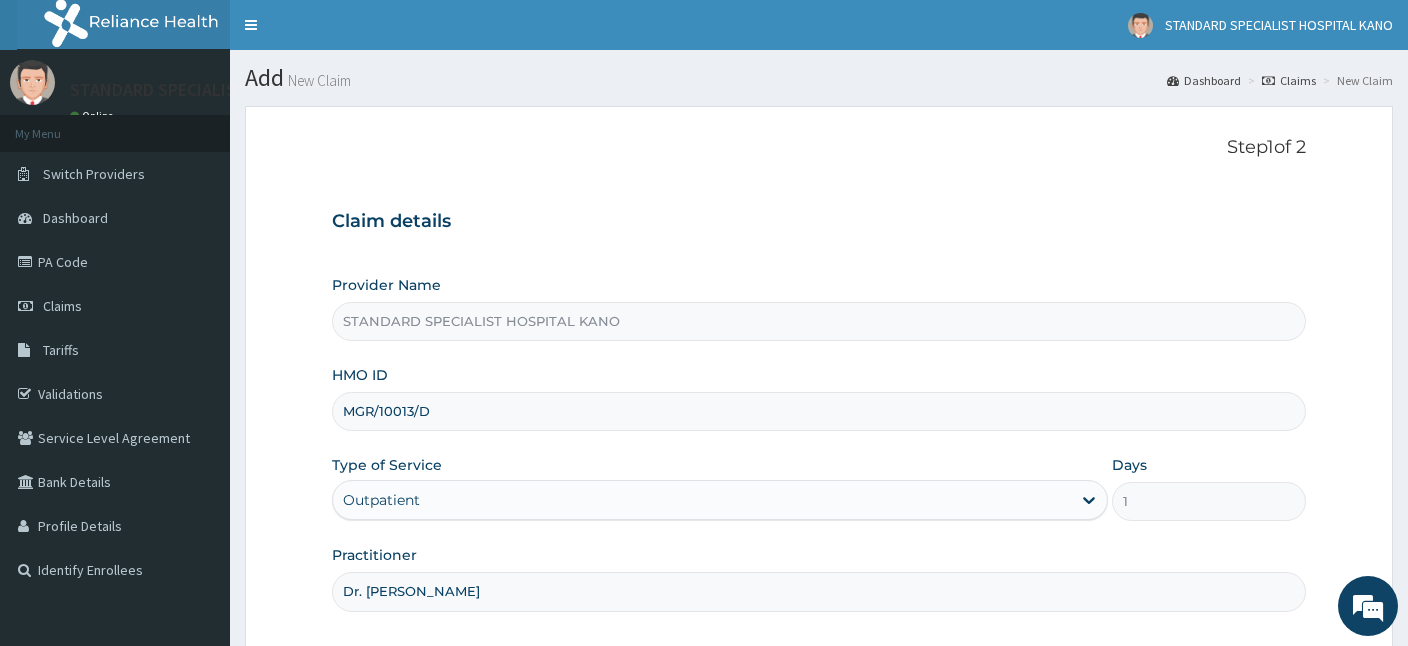 type on "Dr. Hamisu Abdullahi" 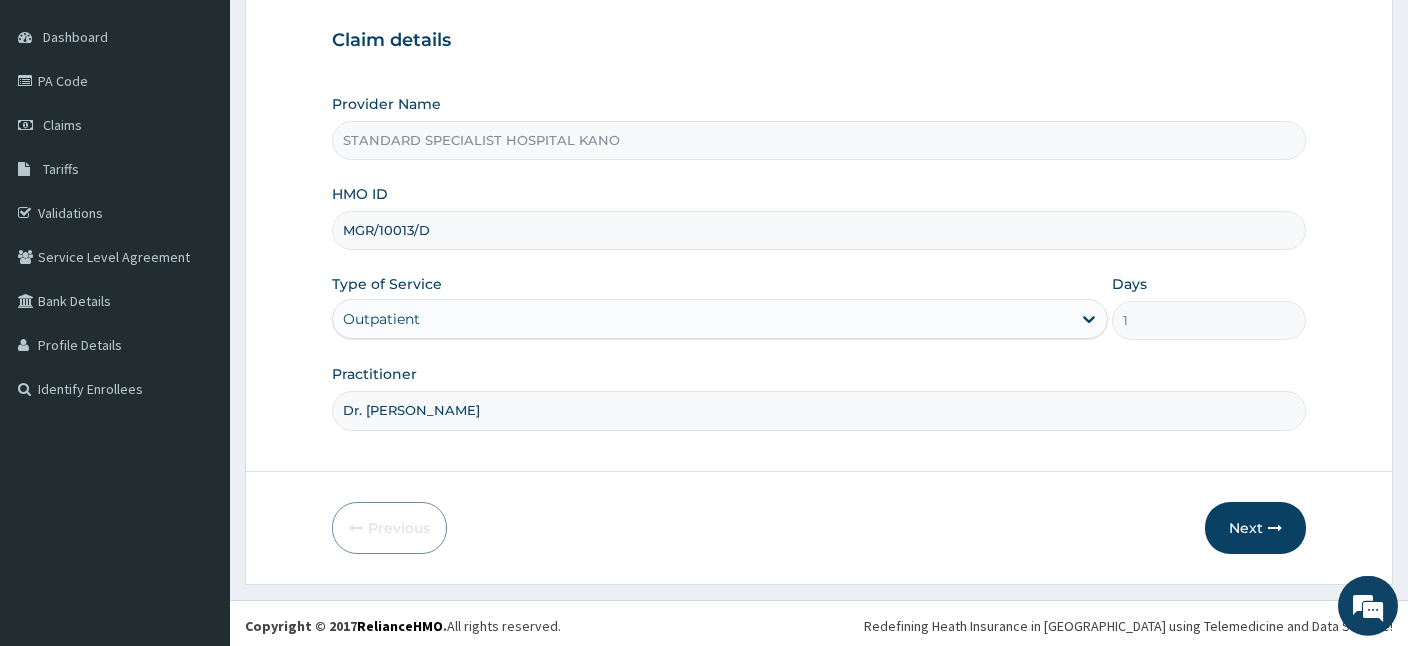 scroll, scrollTop: 184, scrollLeft: 0, axis: vertical 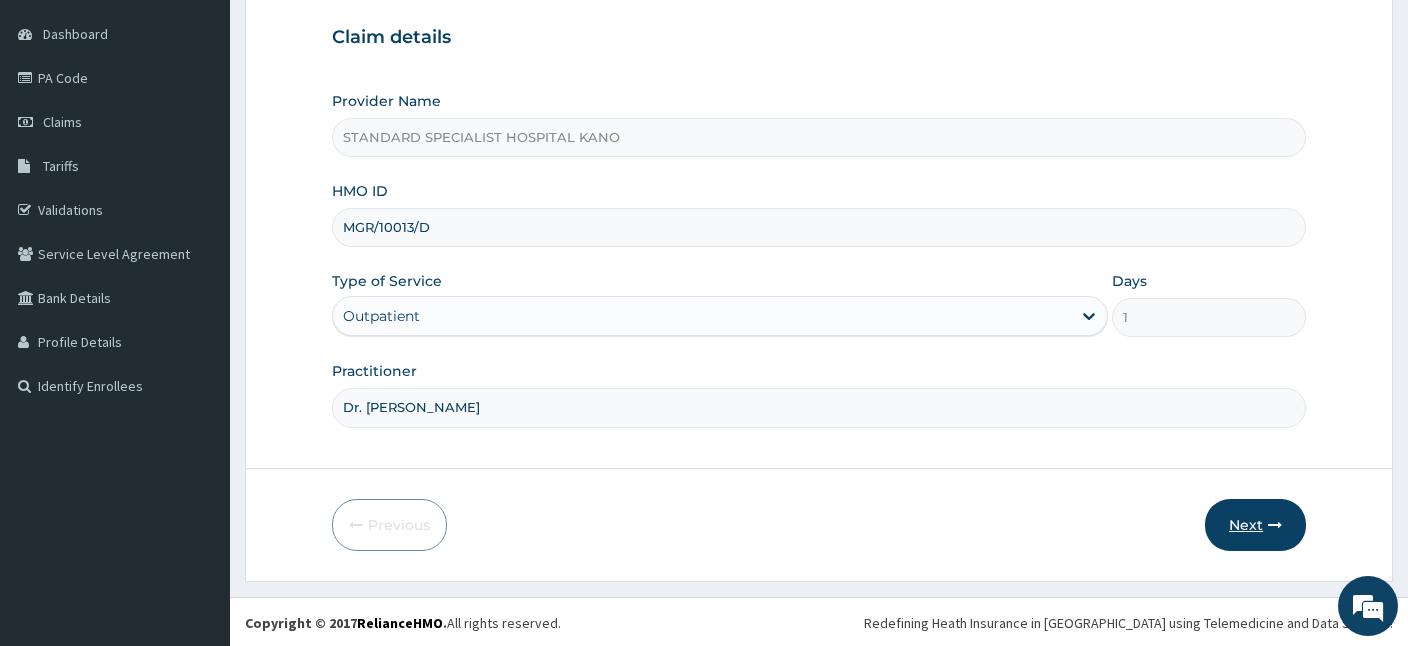 click on "Next" at bounding box center (1255, 525) 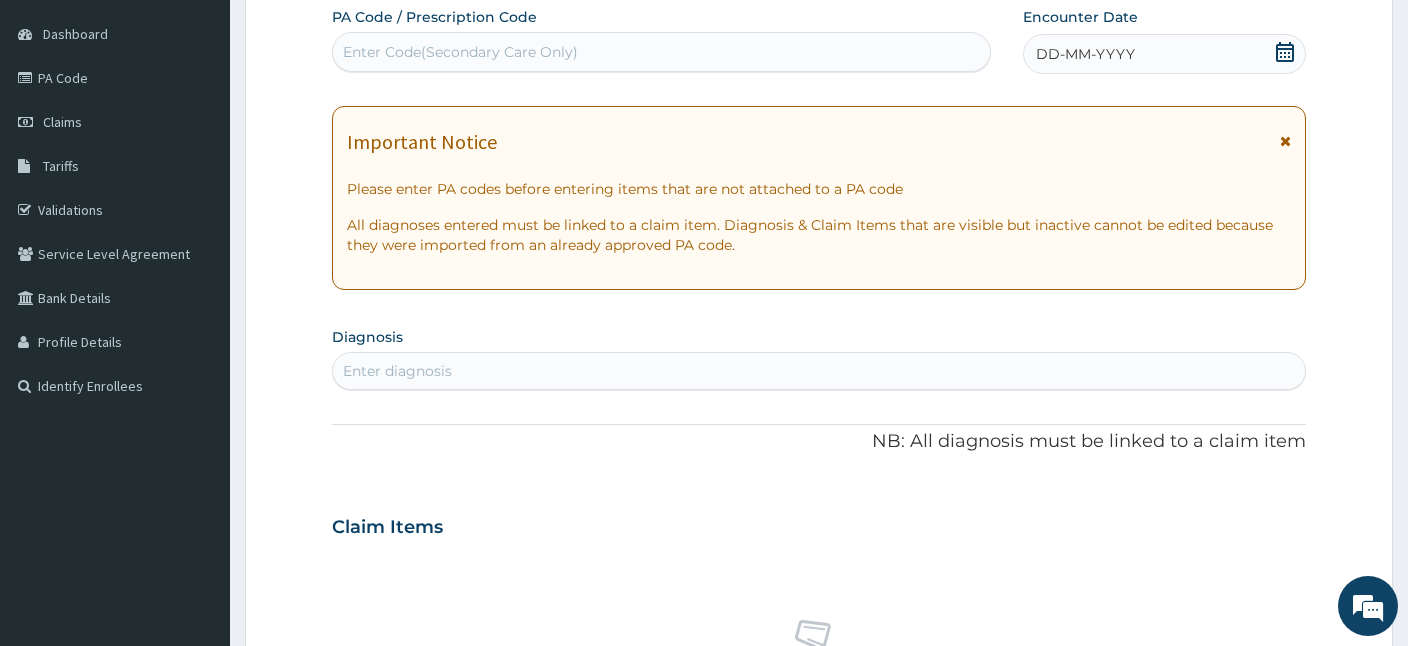 scroll, scrollTop: 0, scrollLeft: 0, axis: both 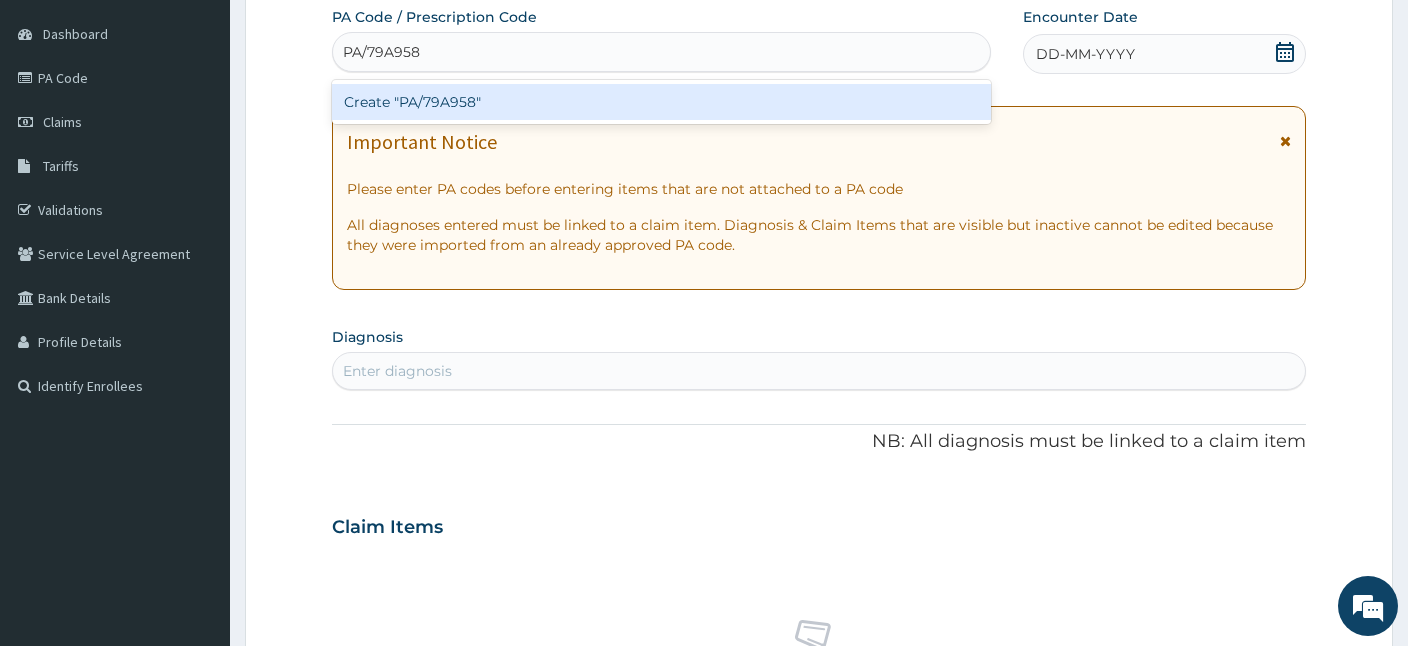 type on "PA/79A958" 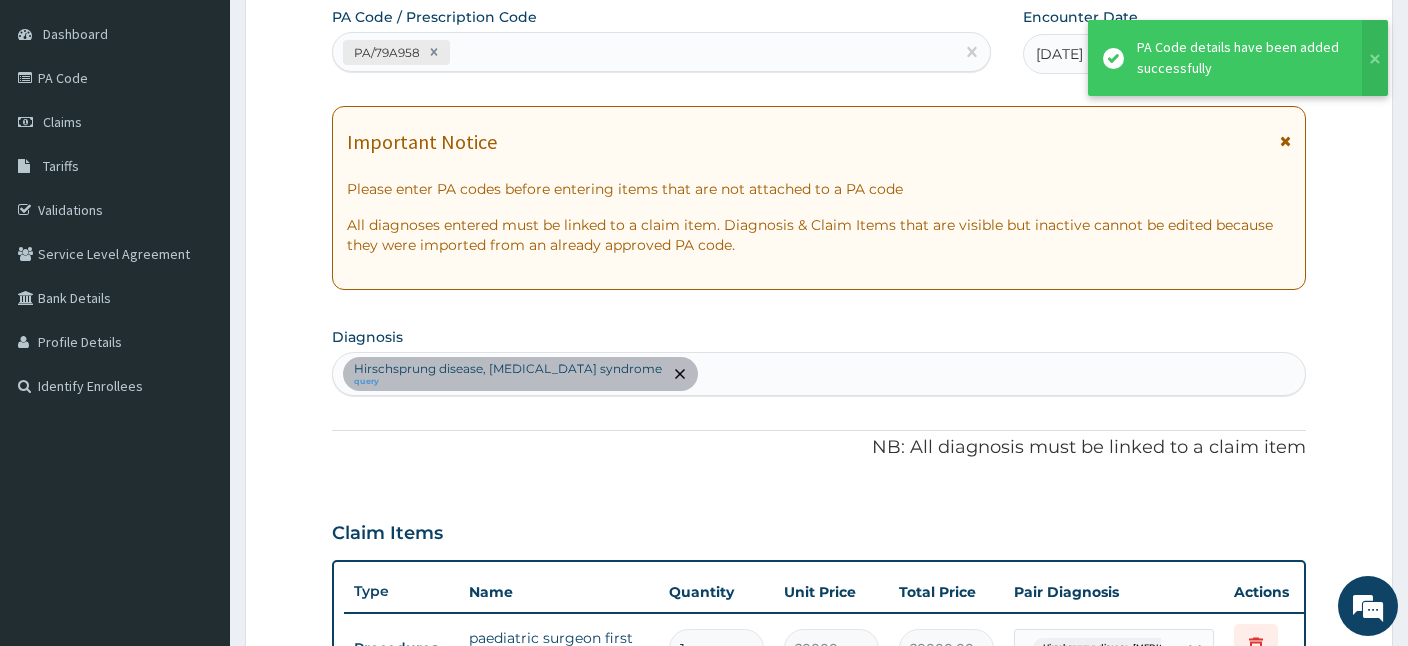 scroll, scrollTop: 607, scrollLeft: 0, axis: vertical 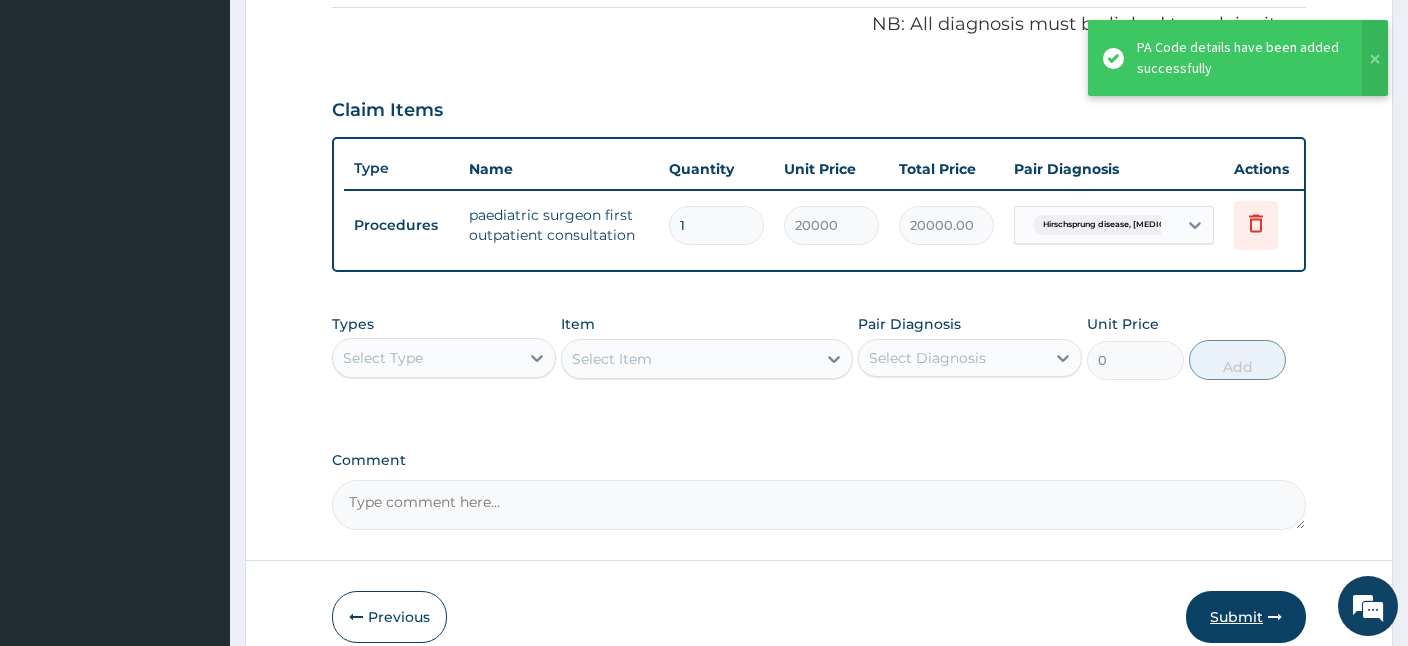 click on "Submit" at bounding box center [1246, 617] 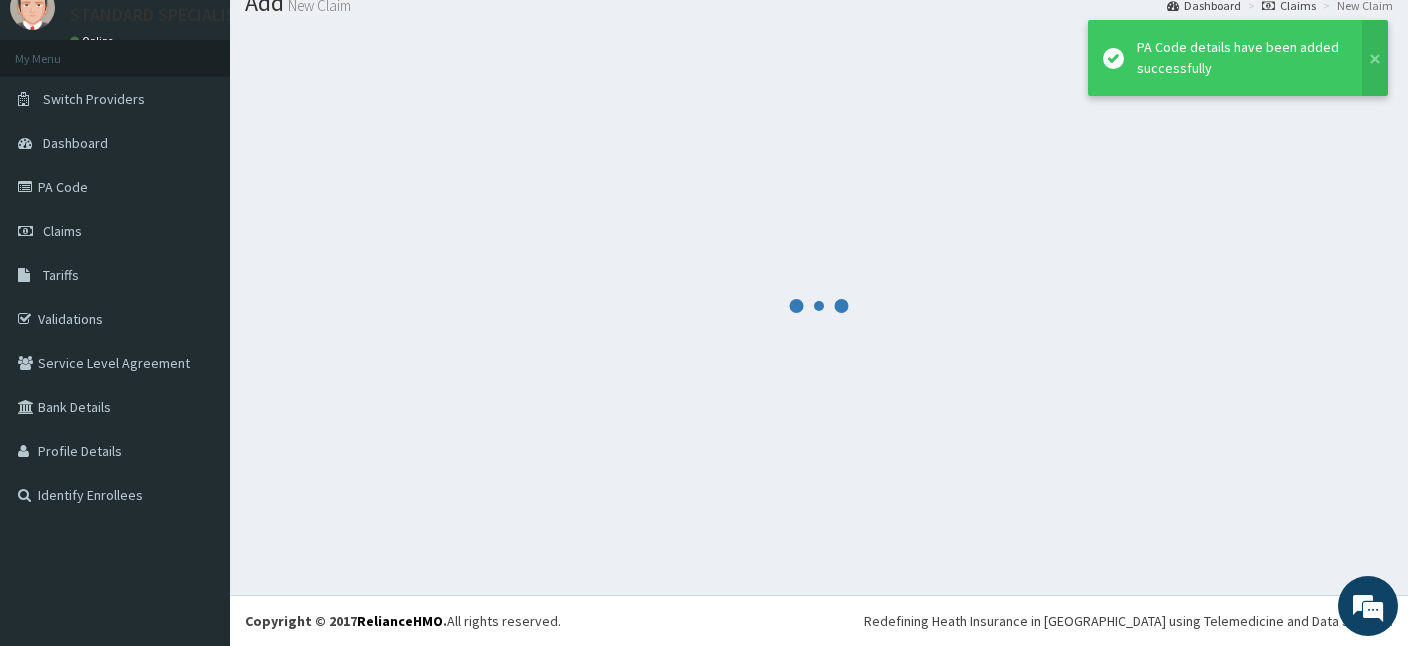 scroll, scrollTop: 75, scrollLeft: 0, axis: vertical 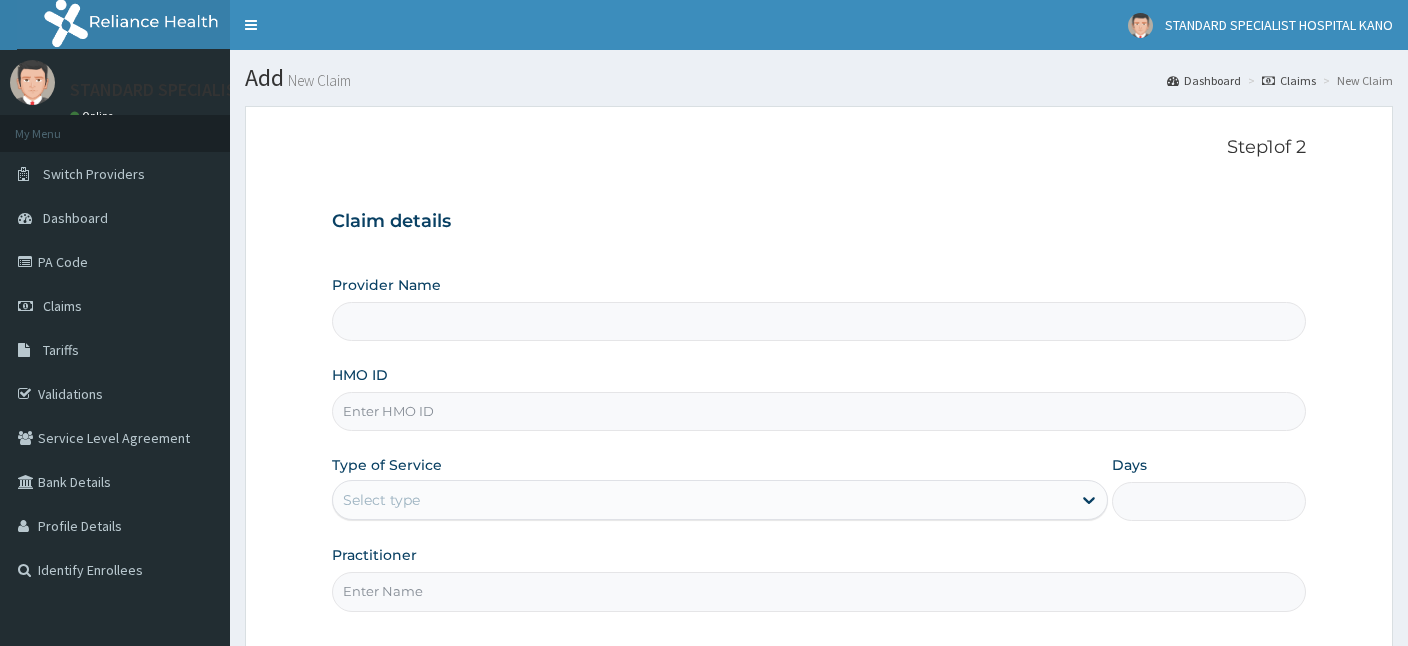 click on "HMO ID" at bounding box center (819, 411) 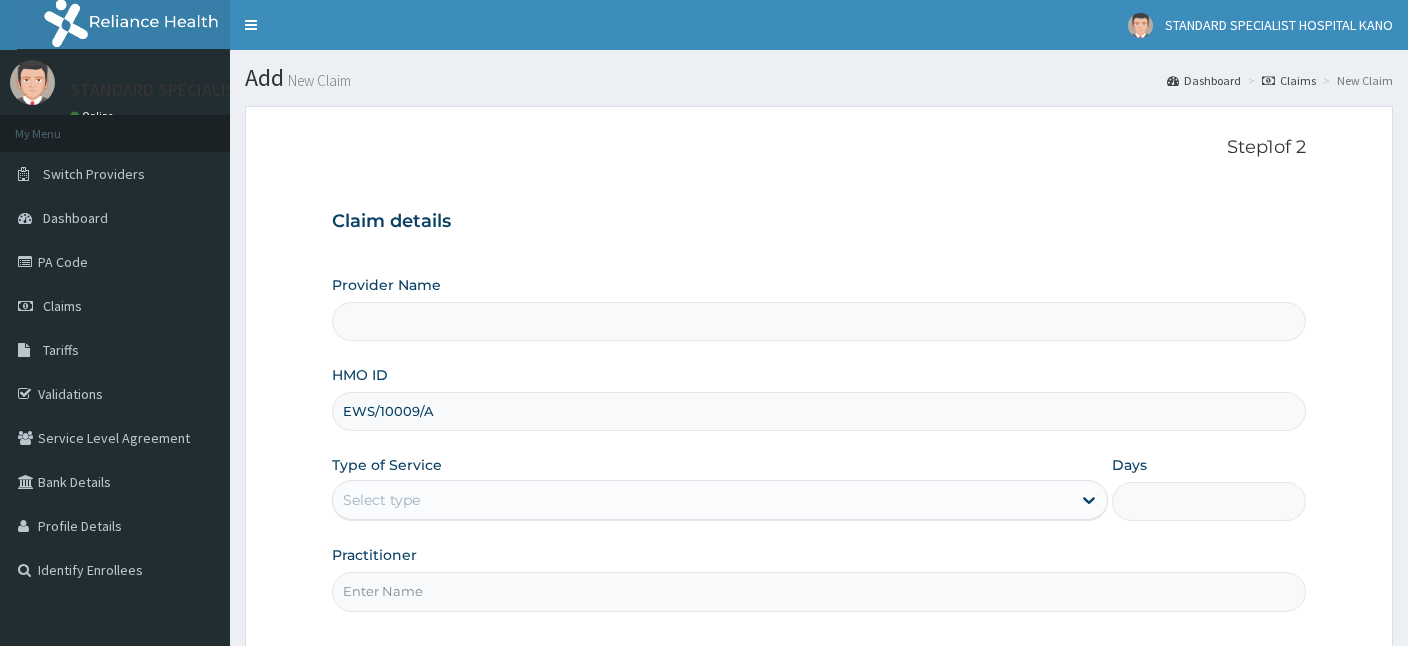 type on "STANDARD SPECIALIST HOSPITAL KANO" 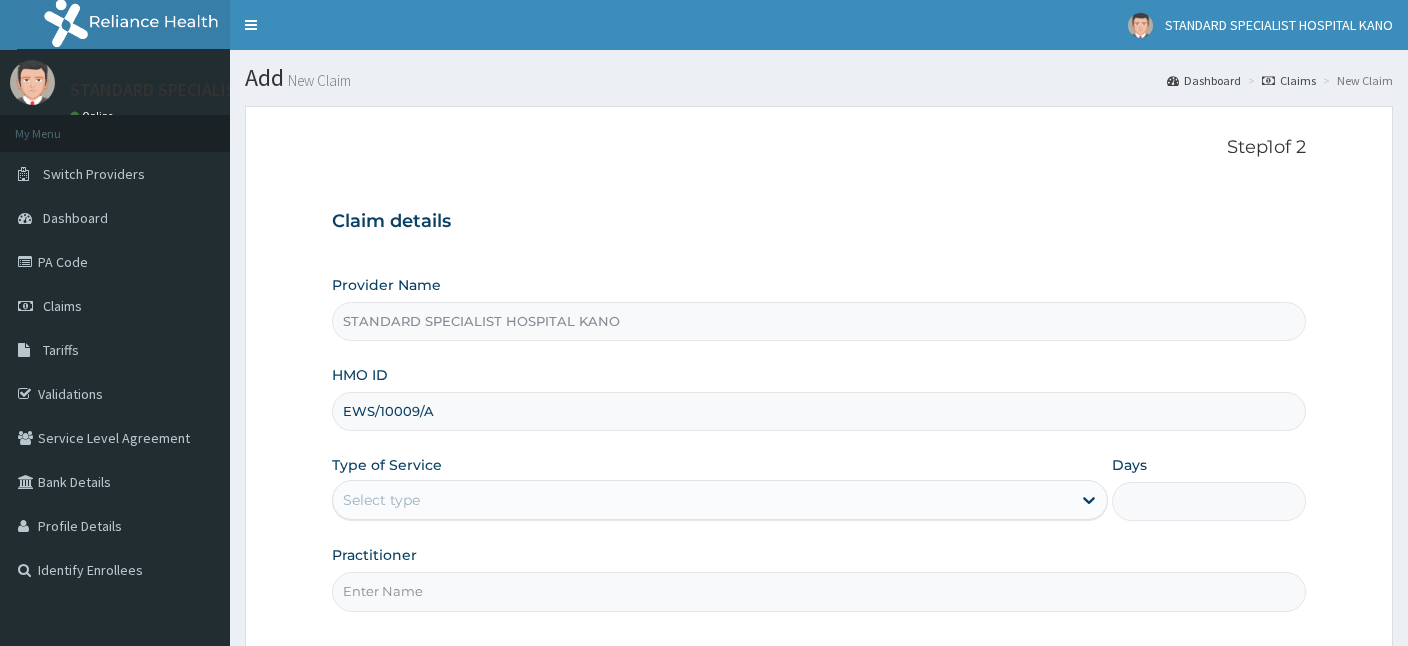 click on "EWS/10009/A" at bounding box center (819, 411) 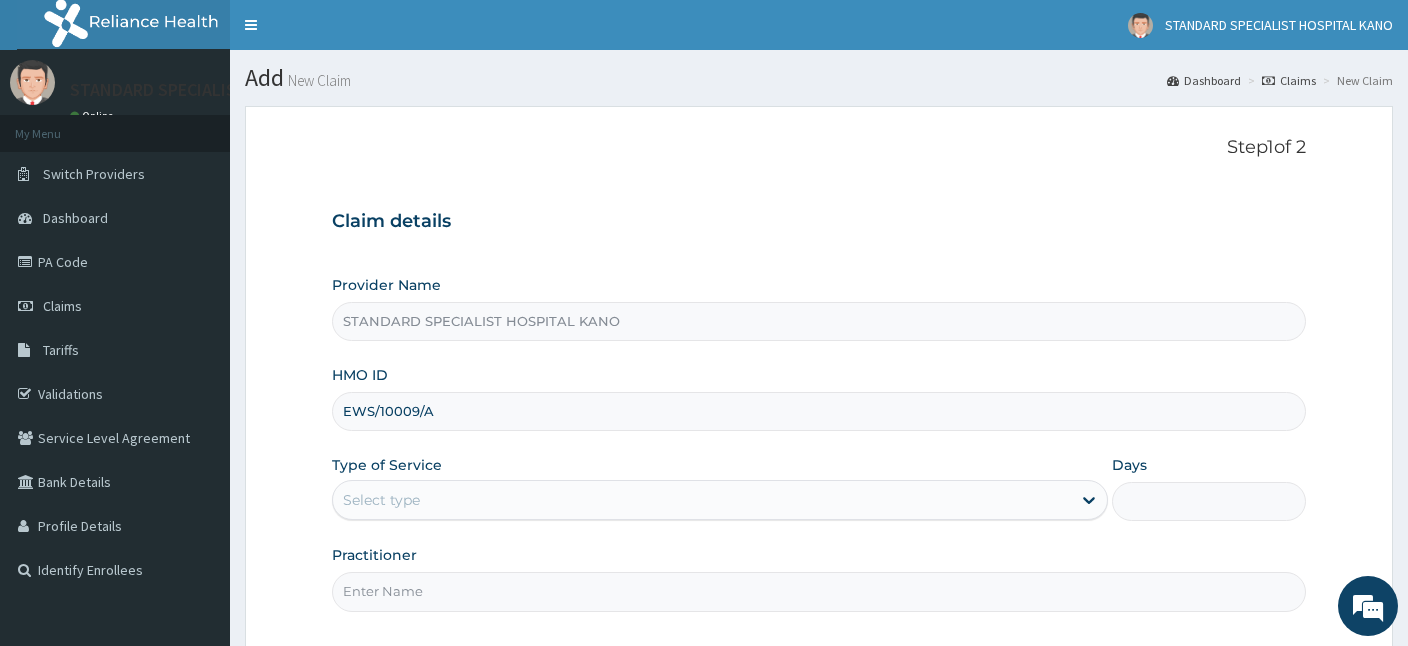 type on "EWS/10009/A" 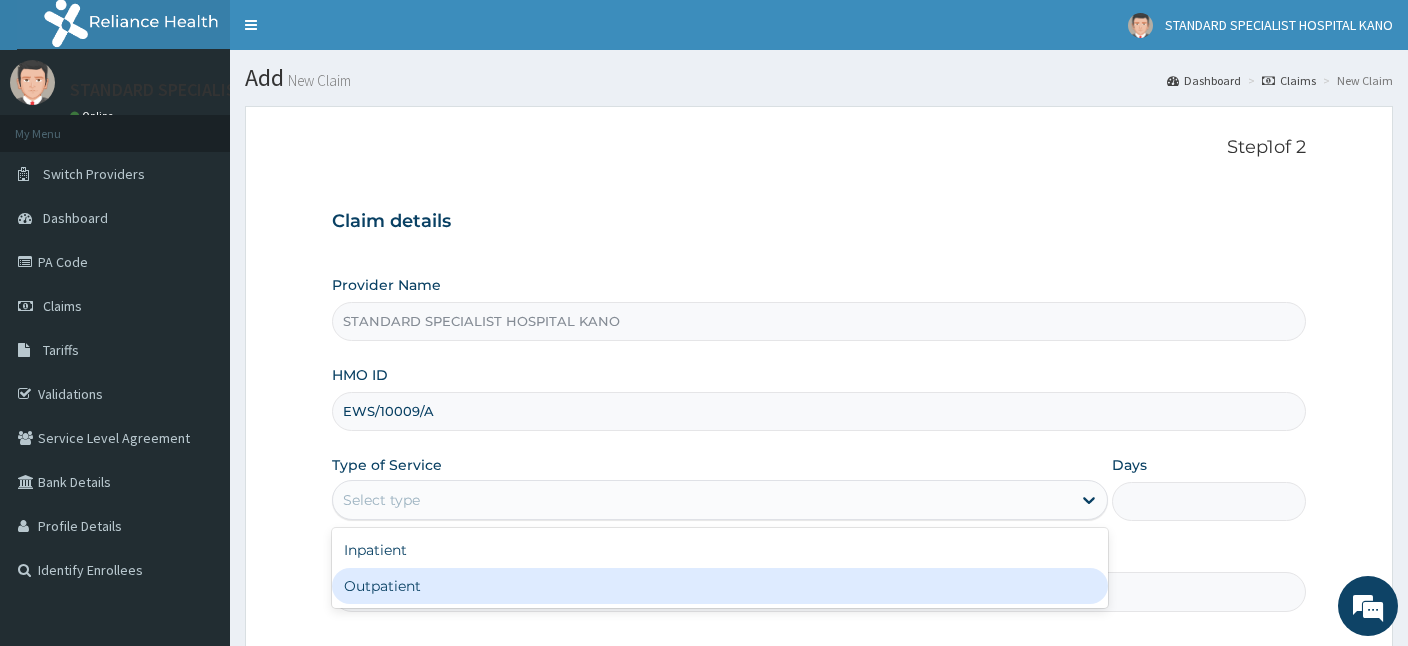 click on "Outpatient" at bounding box center (720, 586) 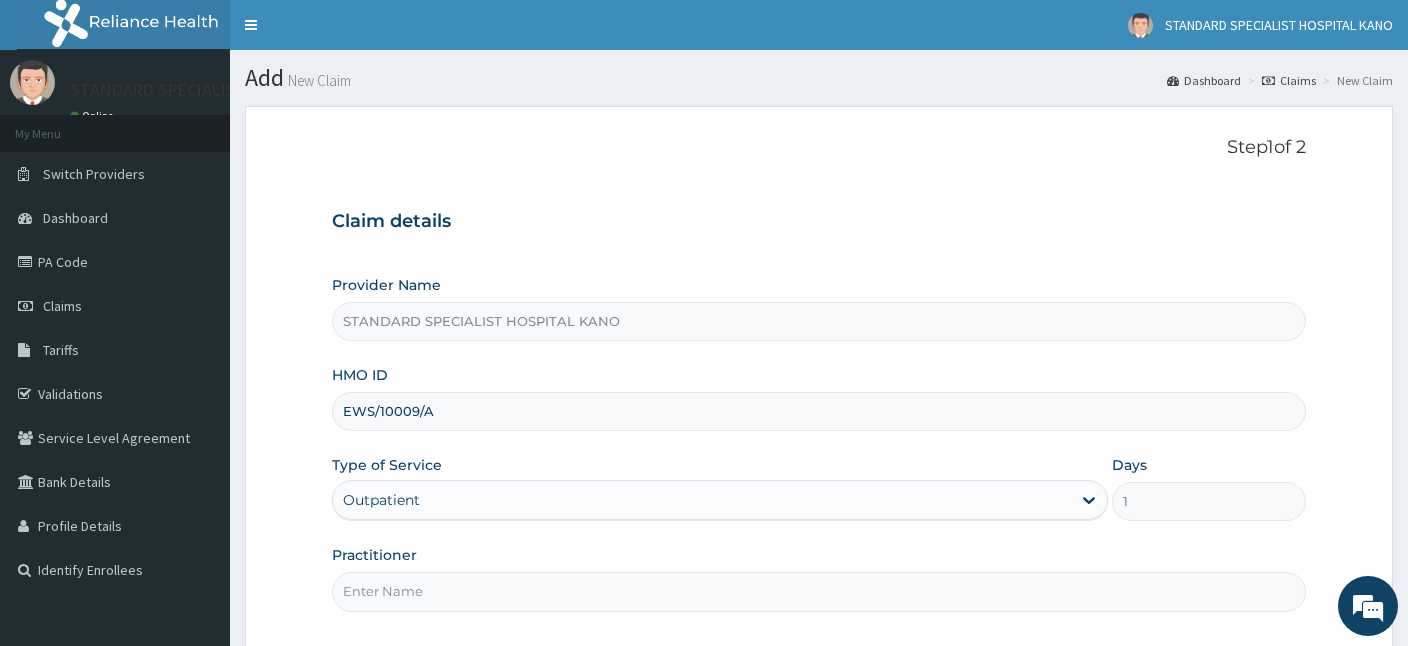 click on "Practitioner" at bounding box center (819, 591) 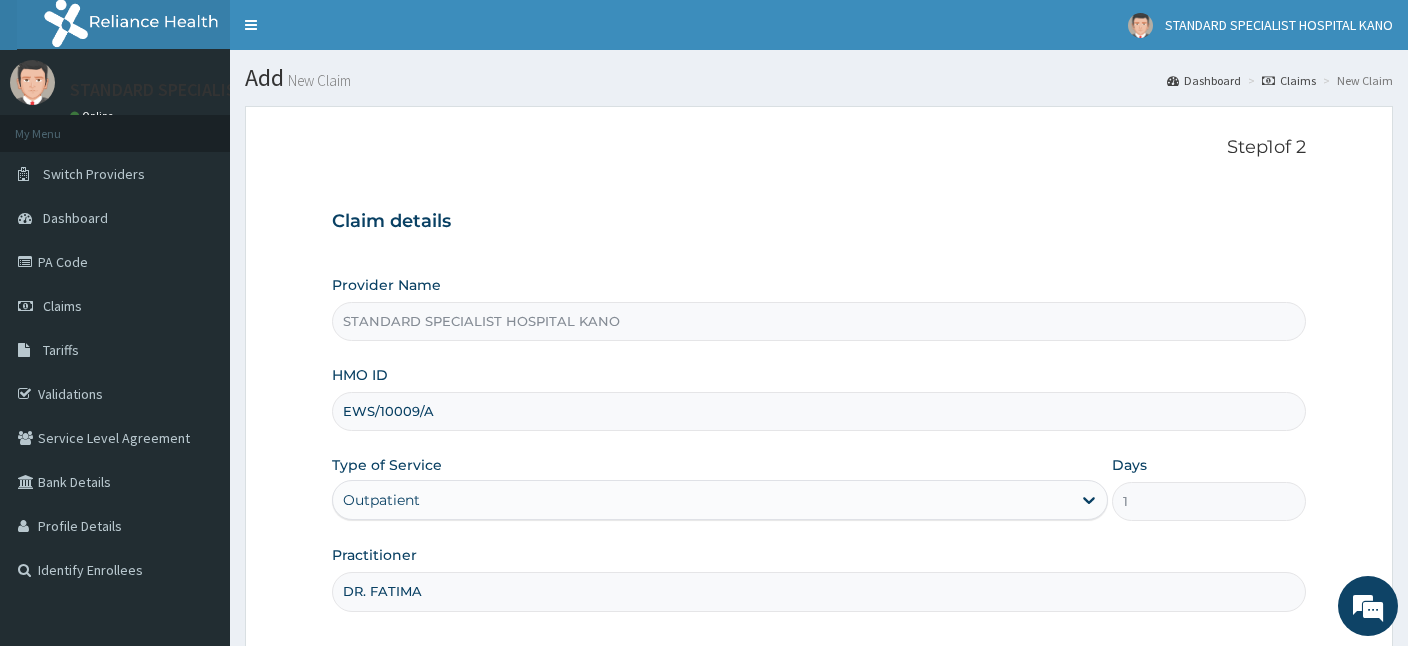 type on "DR. FATIMA" 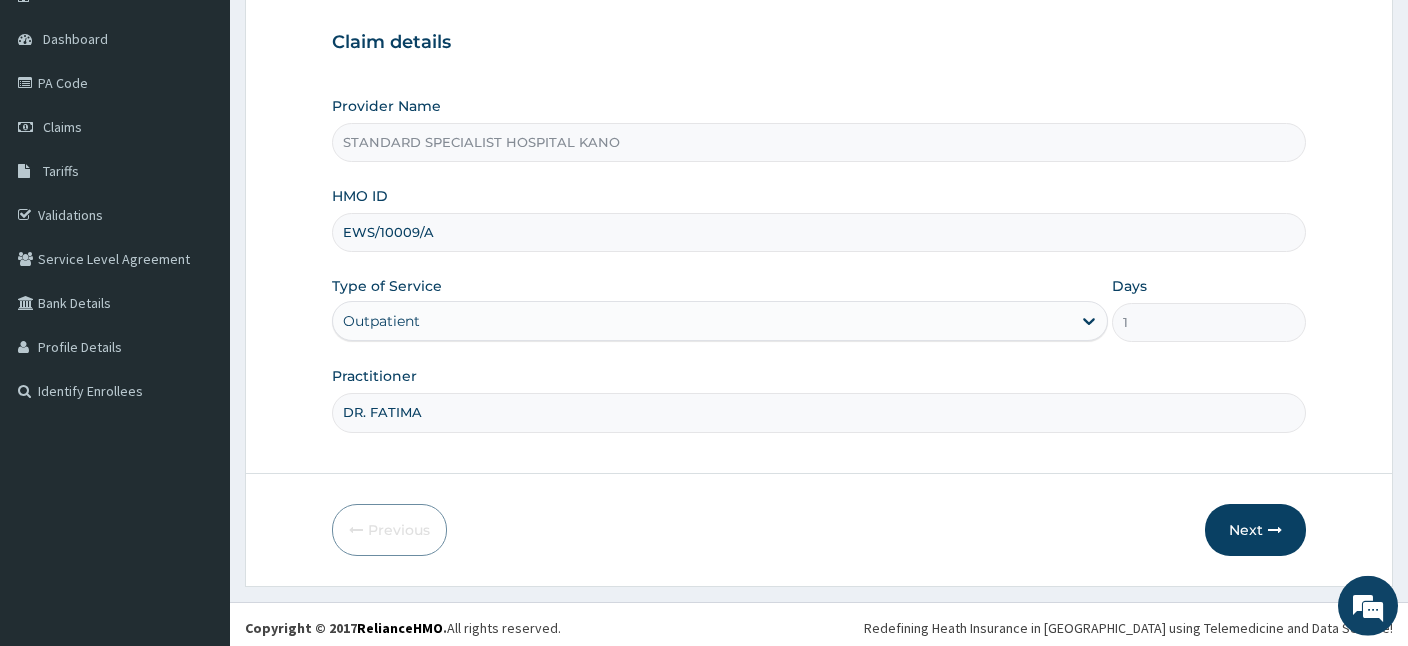 scroll, scrollTop: 184, scrollLeft: 0, axis: vertical 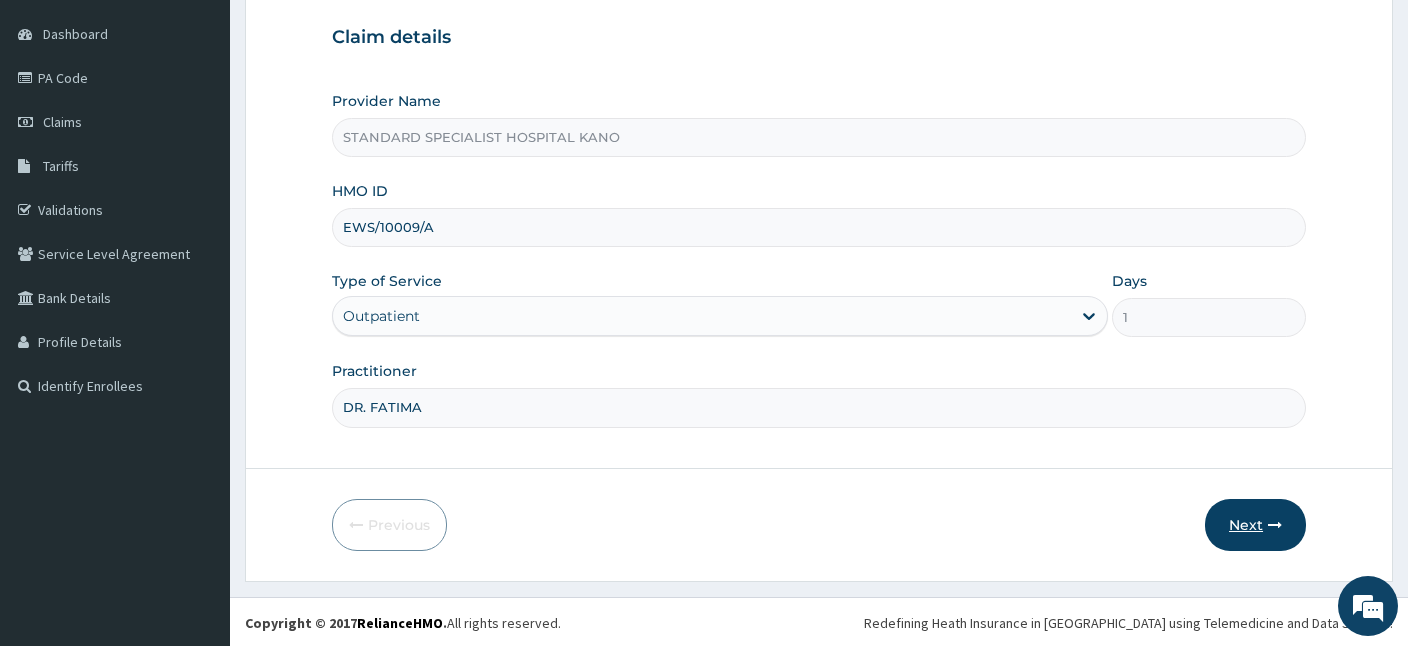 click on "Next" at bounding box center [1255, 525] 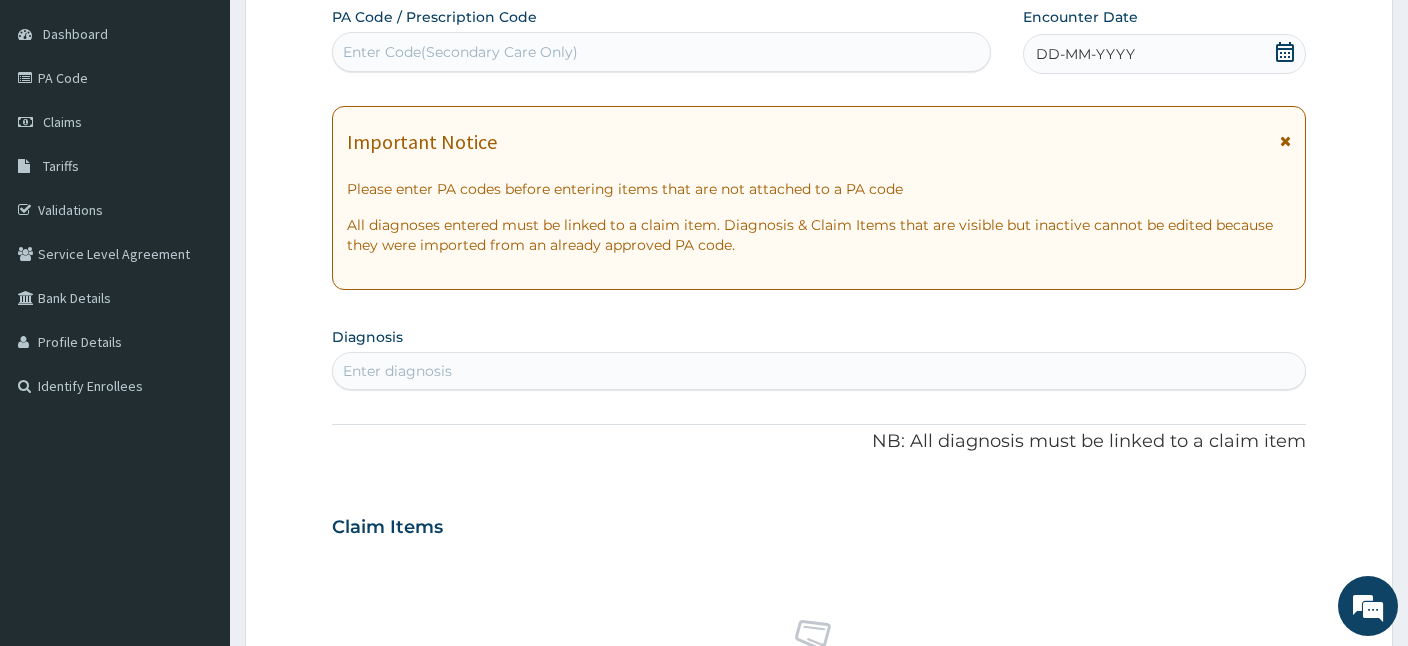 click on "Enter Code(Secondary Care Only)" at bounding box center [661, 52] 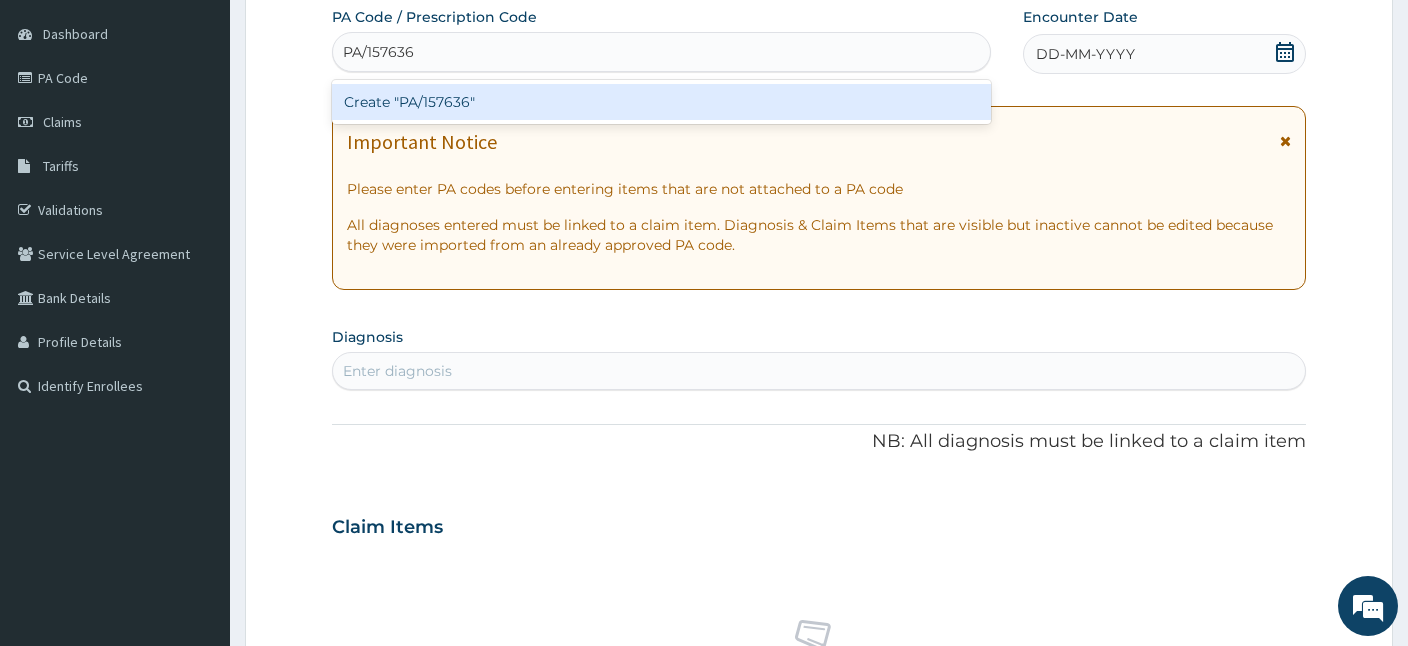 click on "Create "PA/157636"" at bounding box center (661, 102) 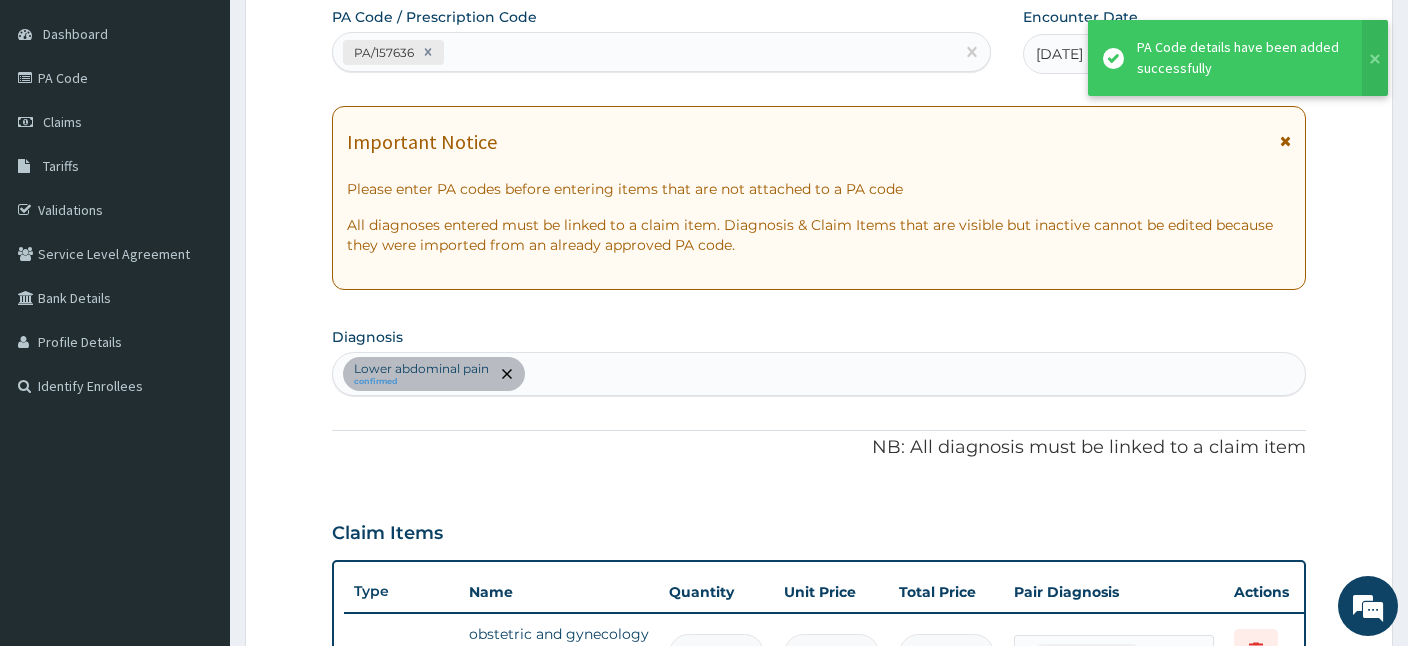 scroll, scrollTop: 512, scrollLeft: 0, axis: vertical 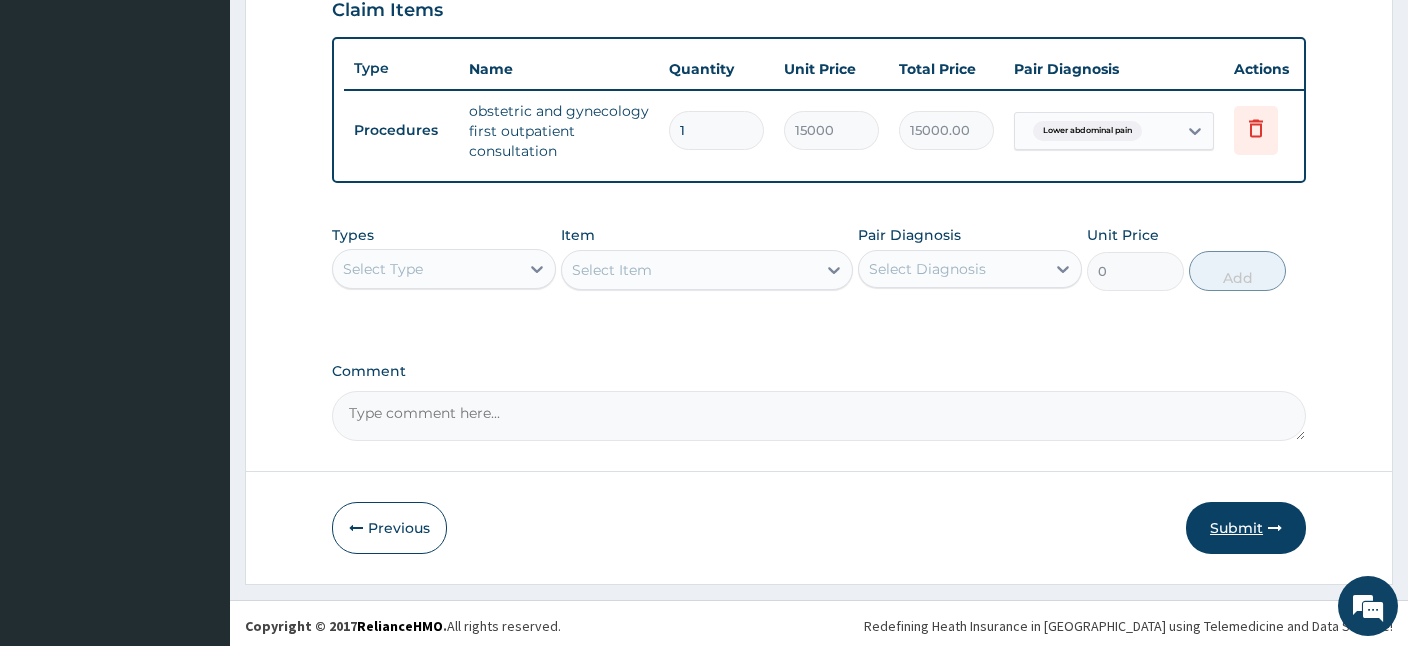 click on "Submit" at bounding box center (1246, 528) 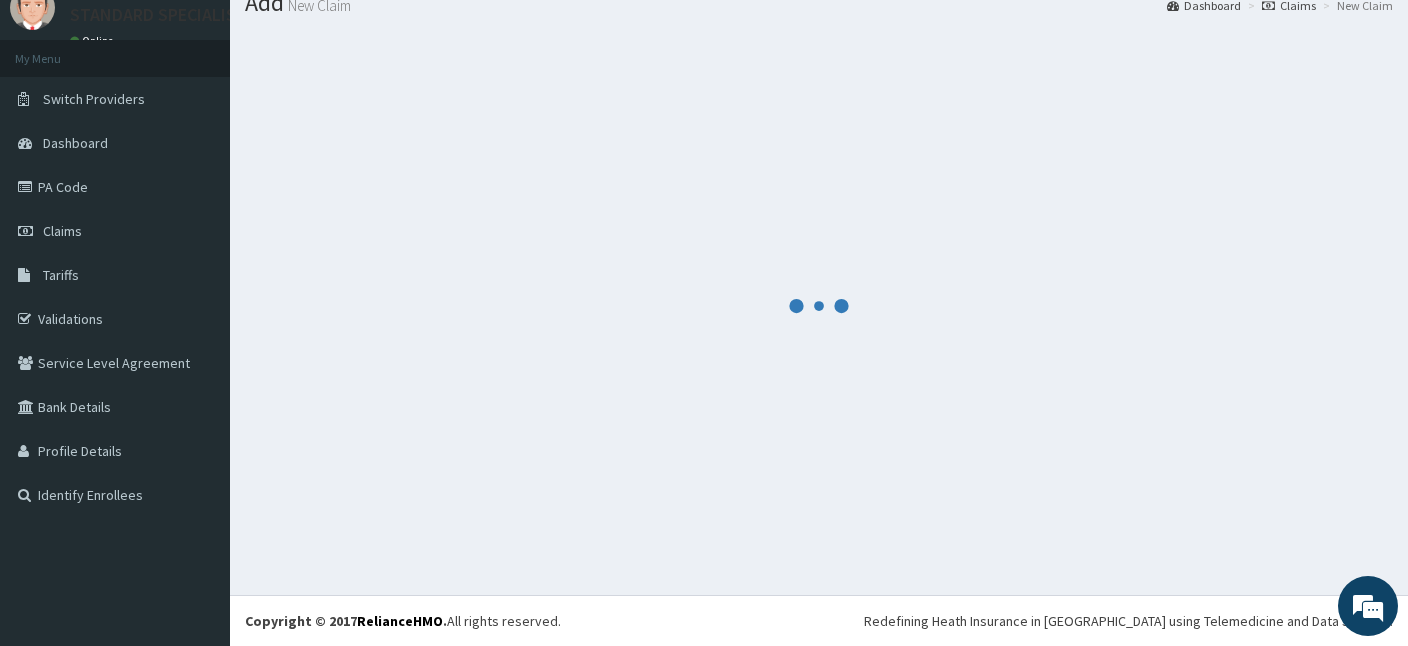 scroll, scrollTop: 75, scrollLeft: 0, axis: vertical 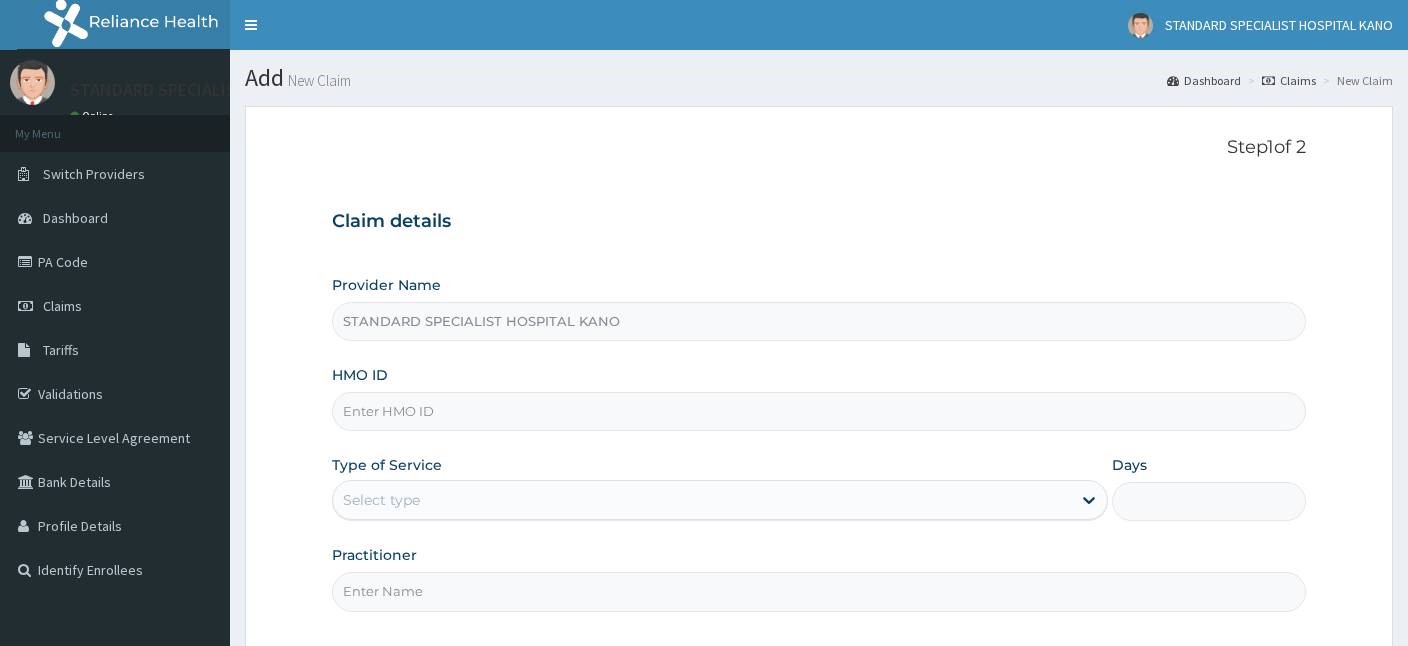 click on "HMO ID" at bounding box center [819, 411] 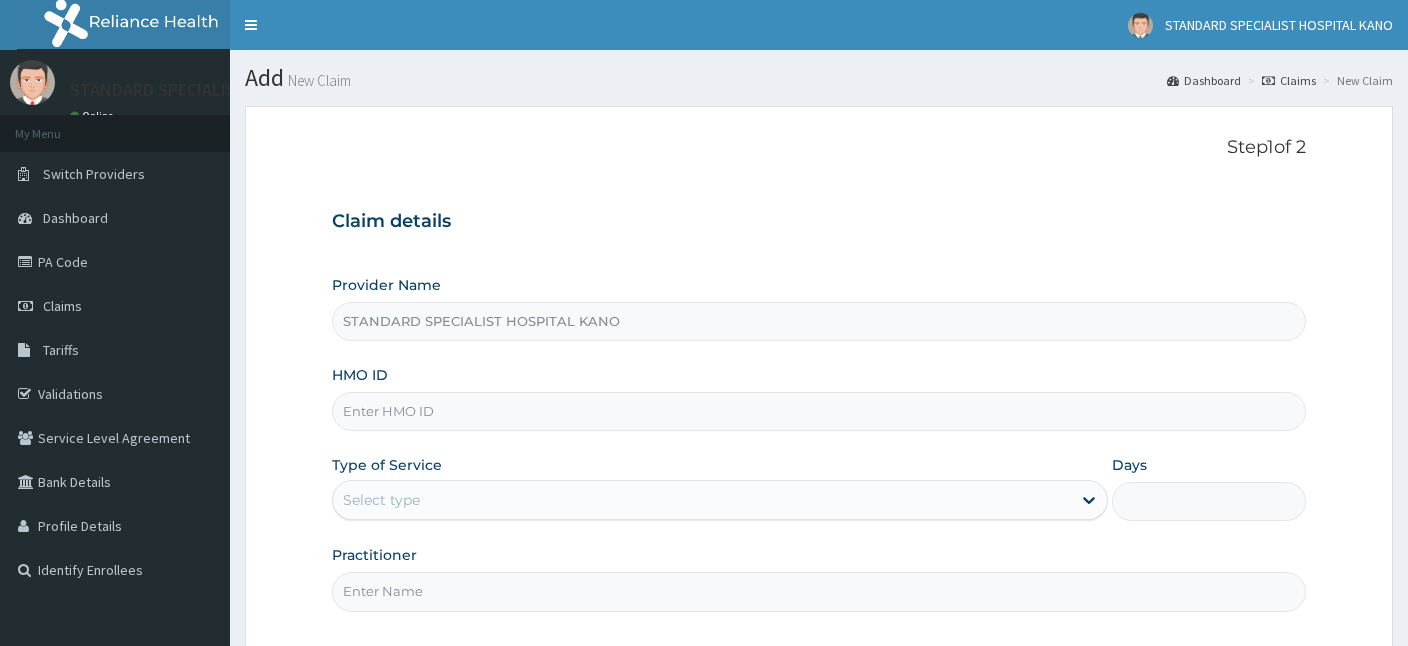 paste on "AGR/10021/B" 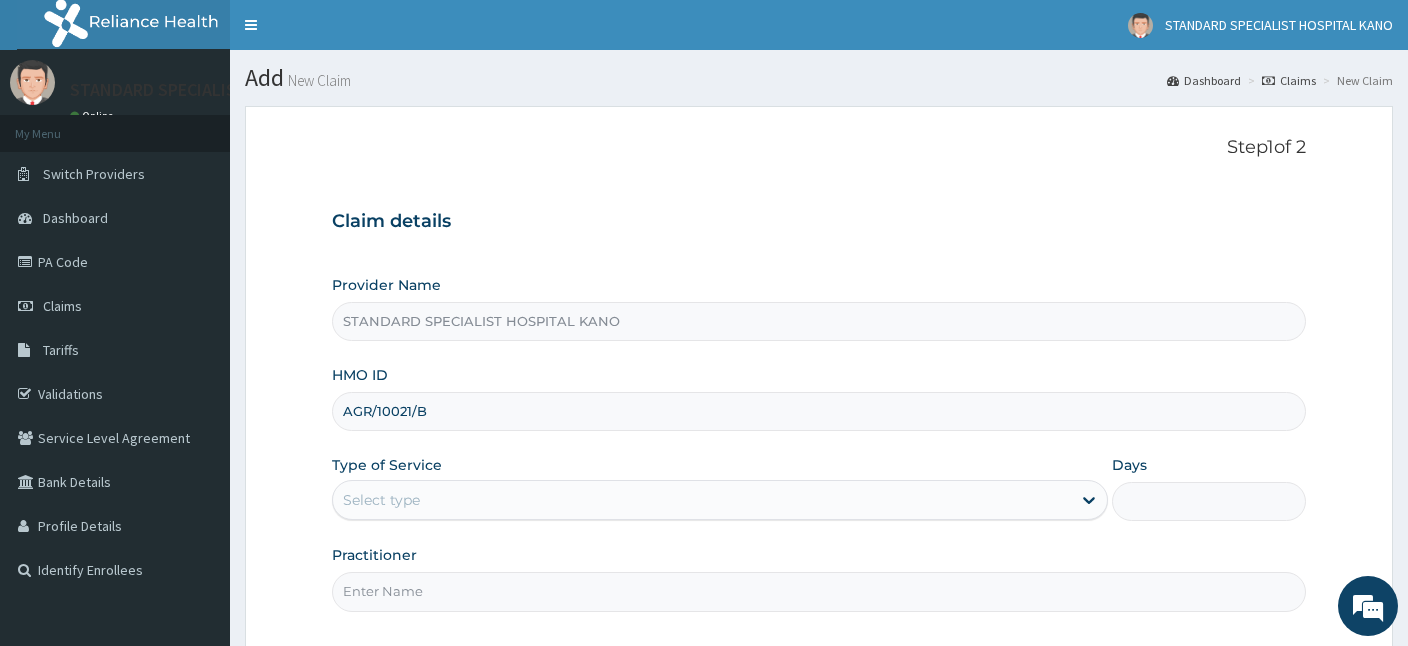 type on "AGR/10021/B" 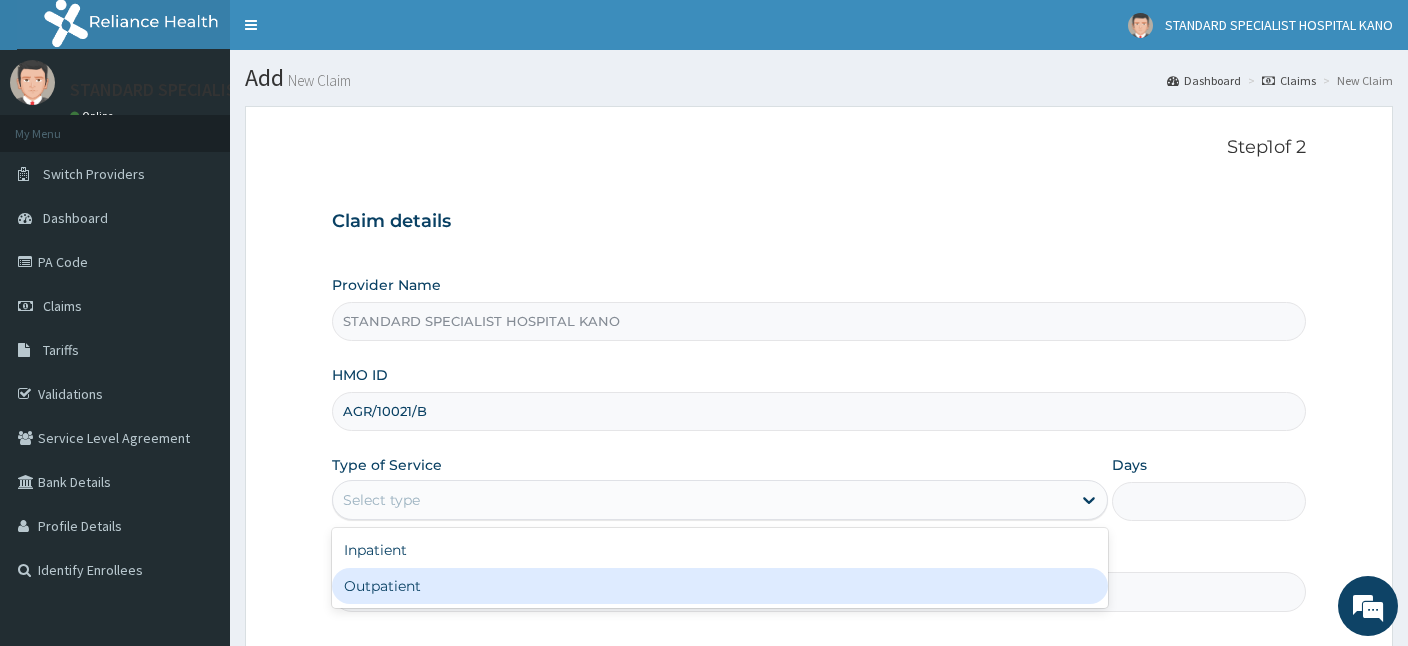 click on "Outpatient" at bounding box center (720, 586) 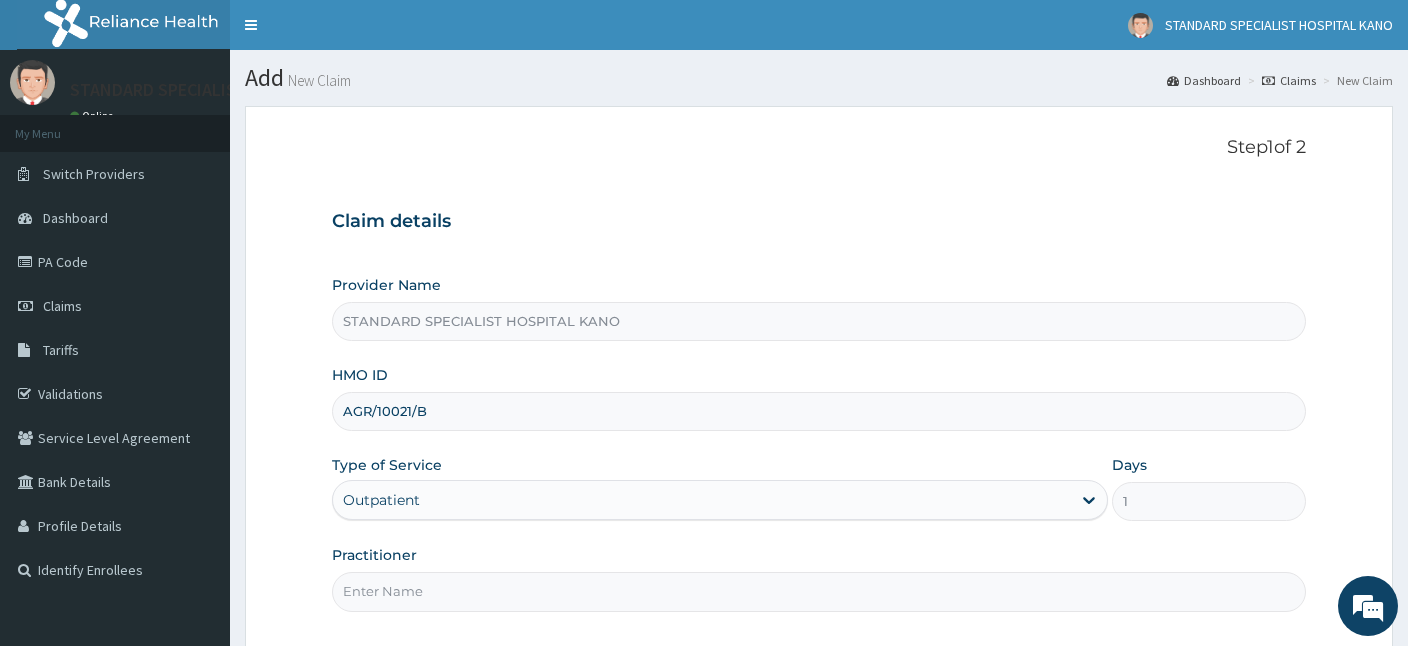 click on "Practitioner" at bounding box center (819, 591) 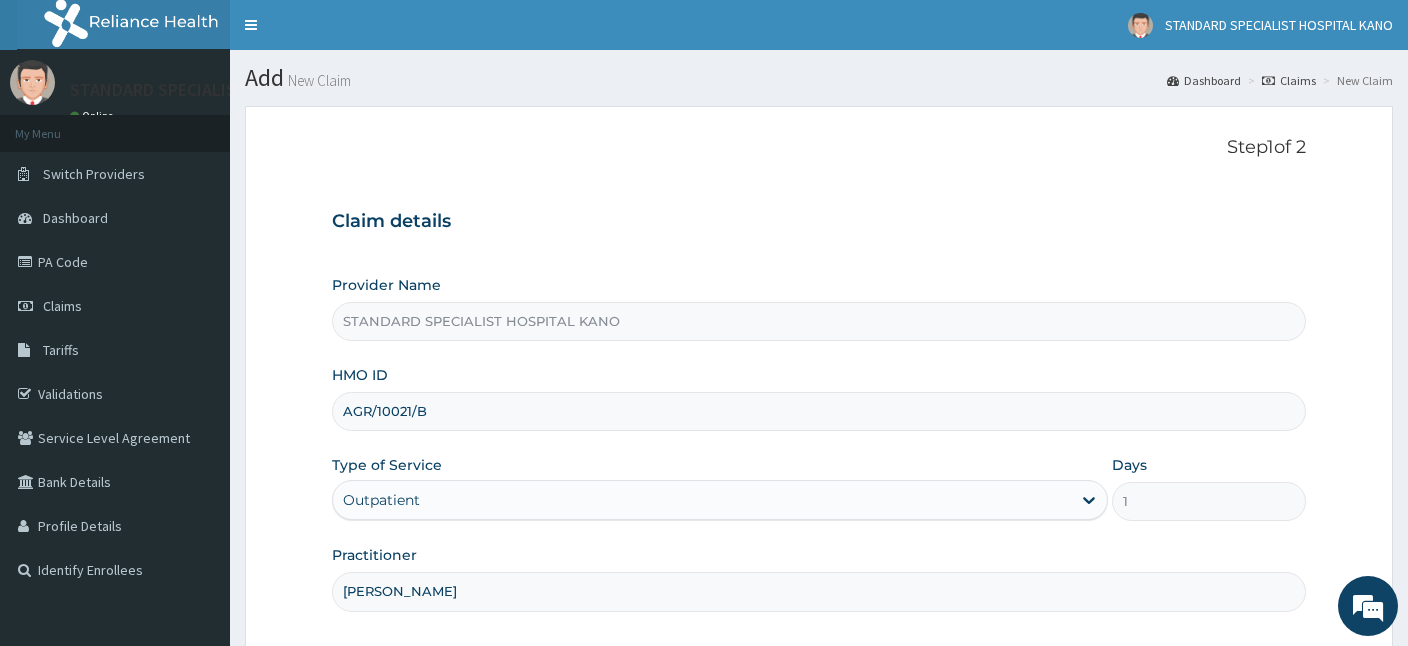 type on "DR OBAJE" 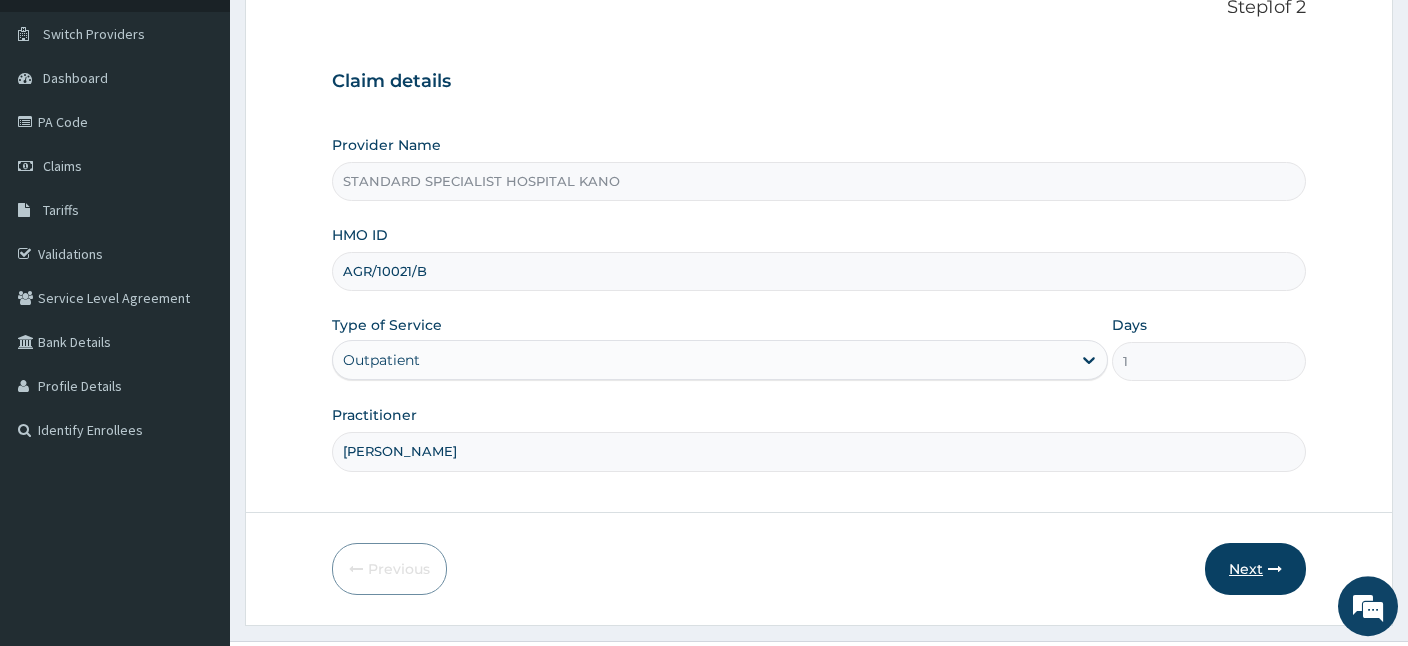 scroll, scrollTop: 184, scrollLeft: 0, axis: vertical 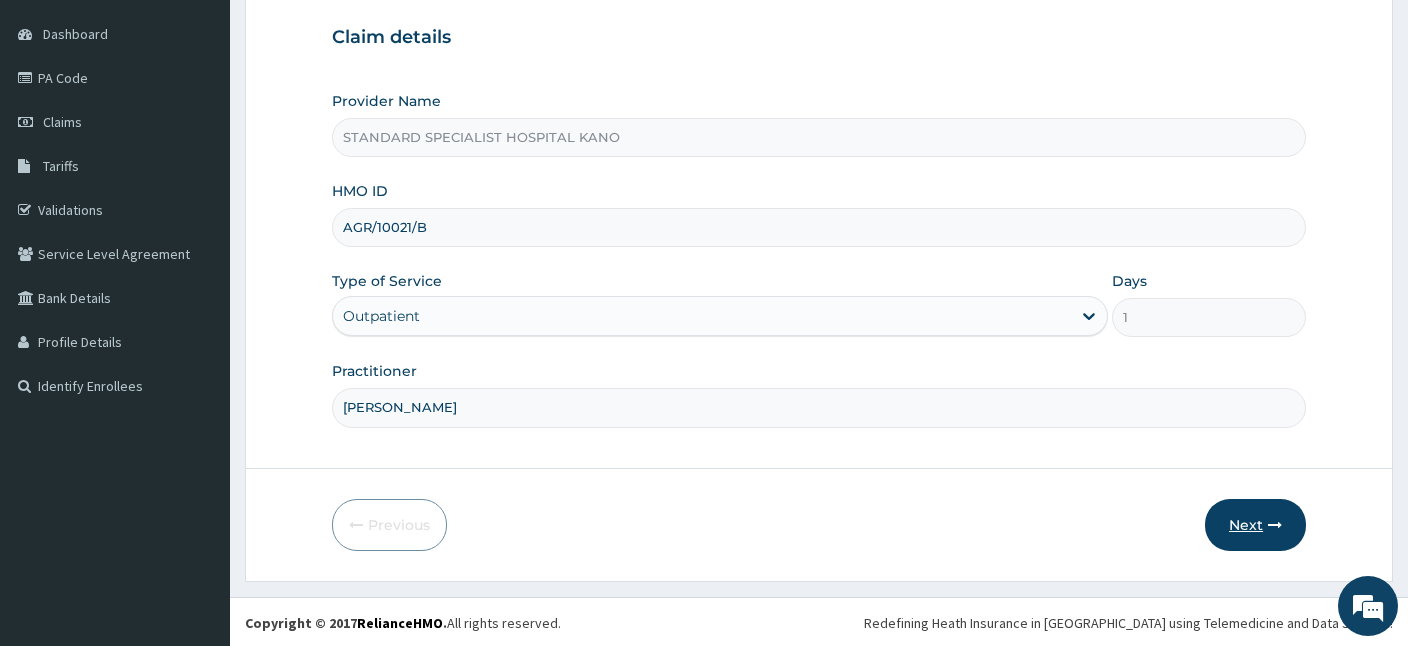 click on "Next" at bounding box center (1255, 525) 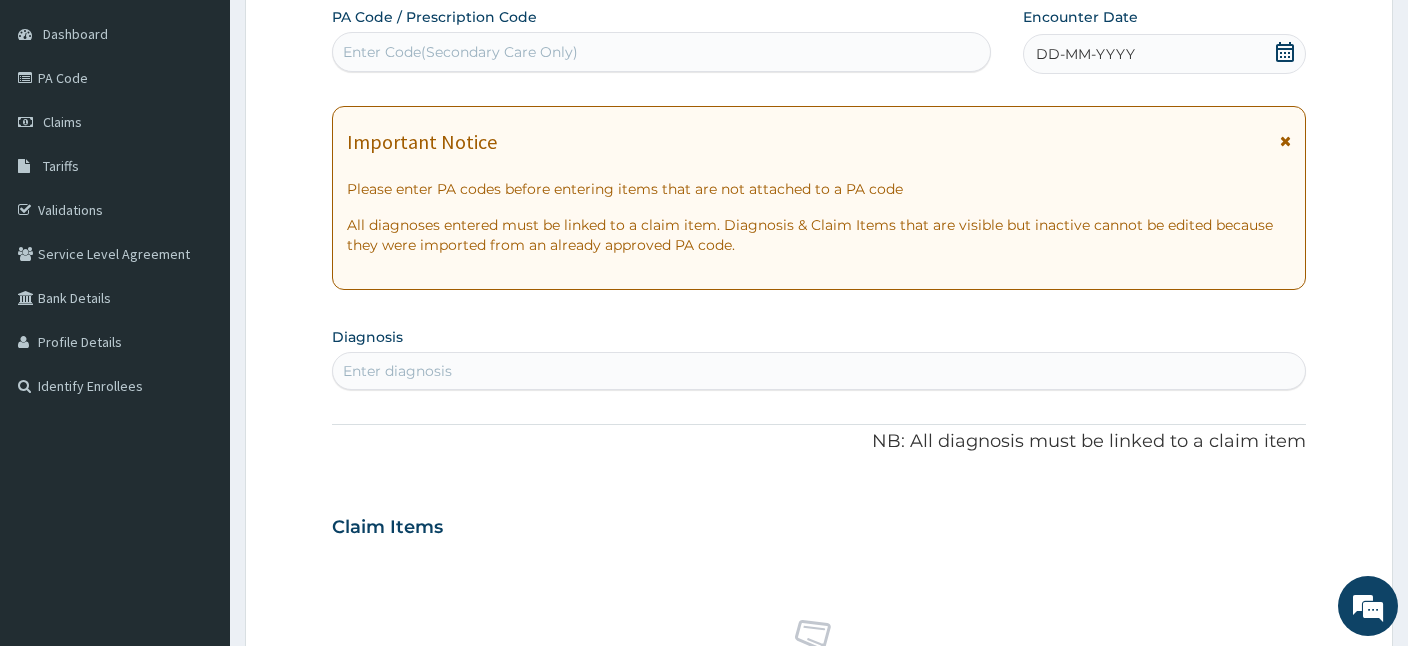 click on "Enter Code(Secondary Care Only)" at bounding box center [460, 52] 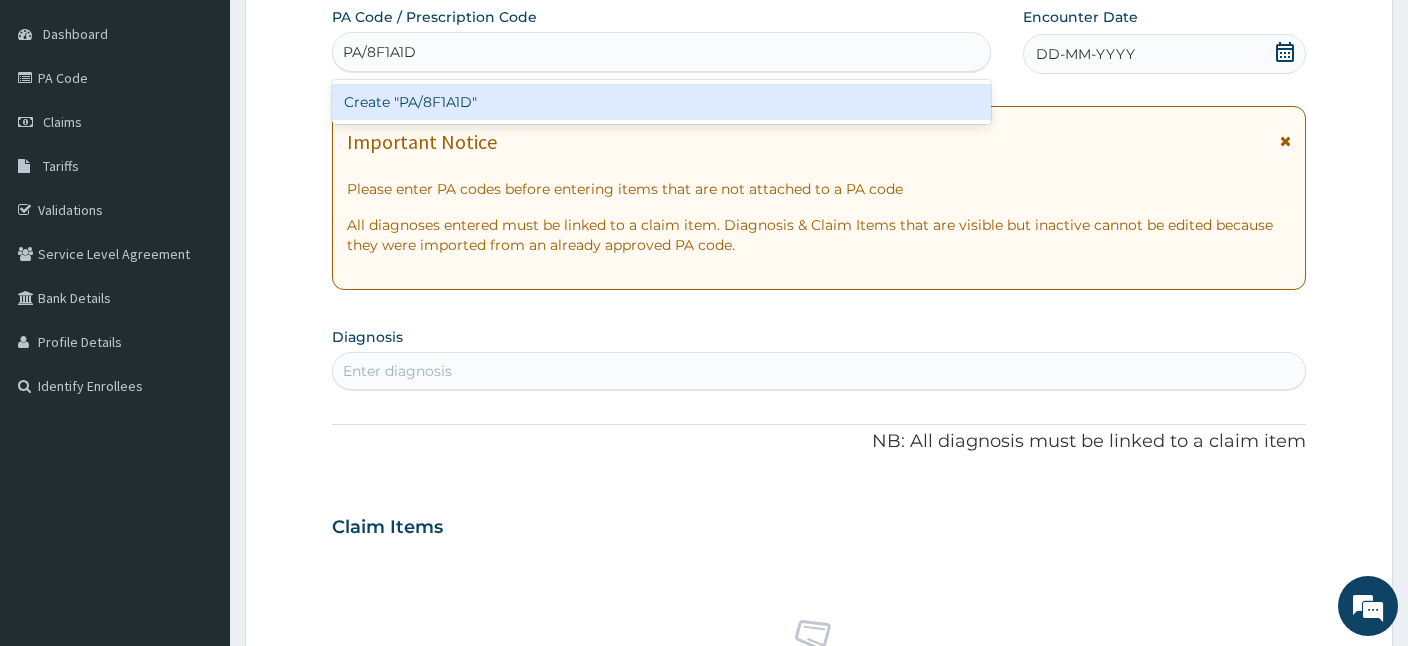 scroll, scrollTop: 0, scrollLeft: 0, axis: both 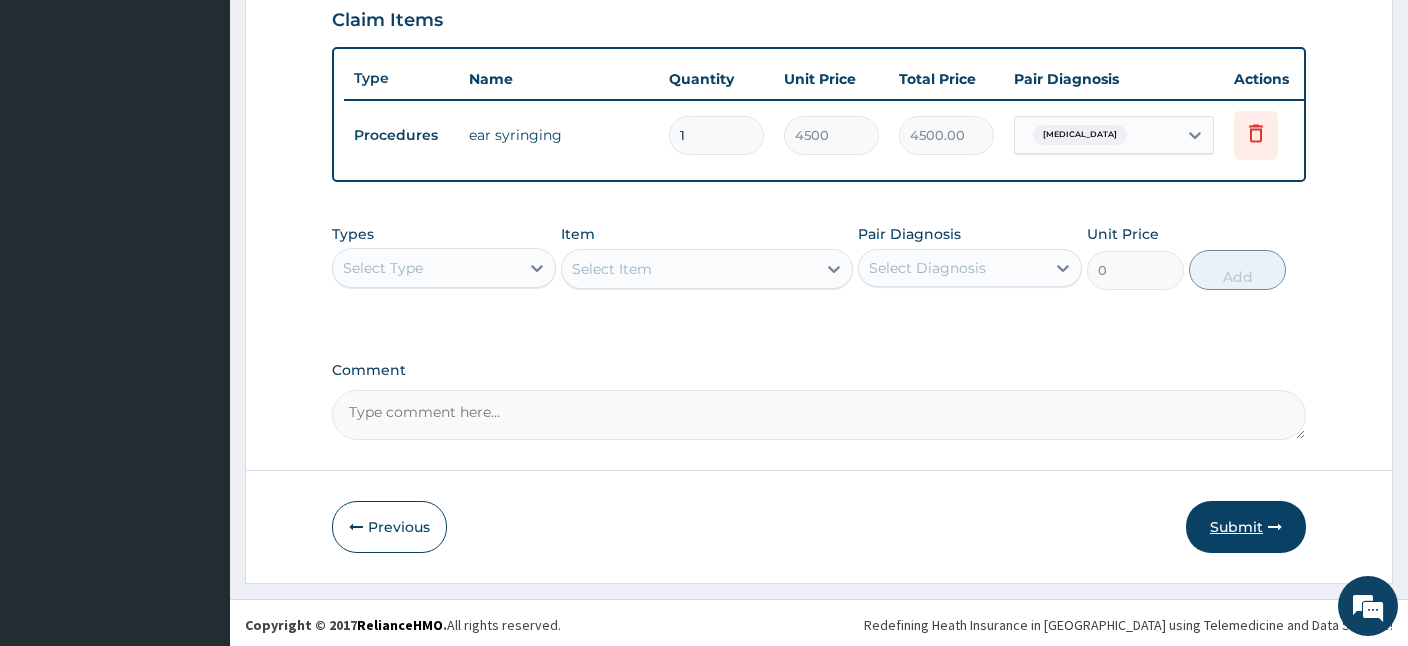 click on "Submit" at bounding box center (1246, 527) 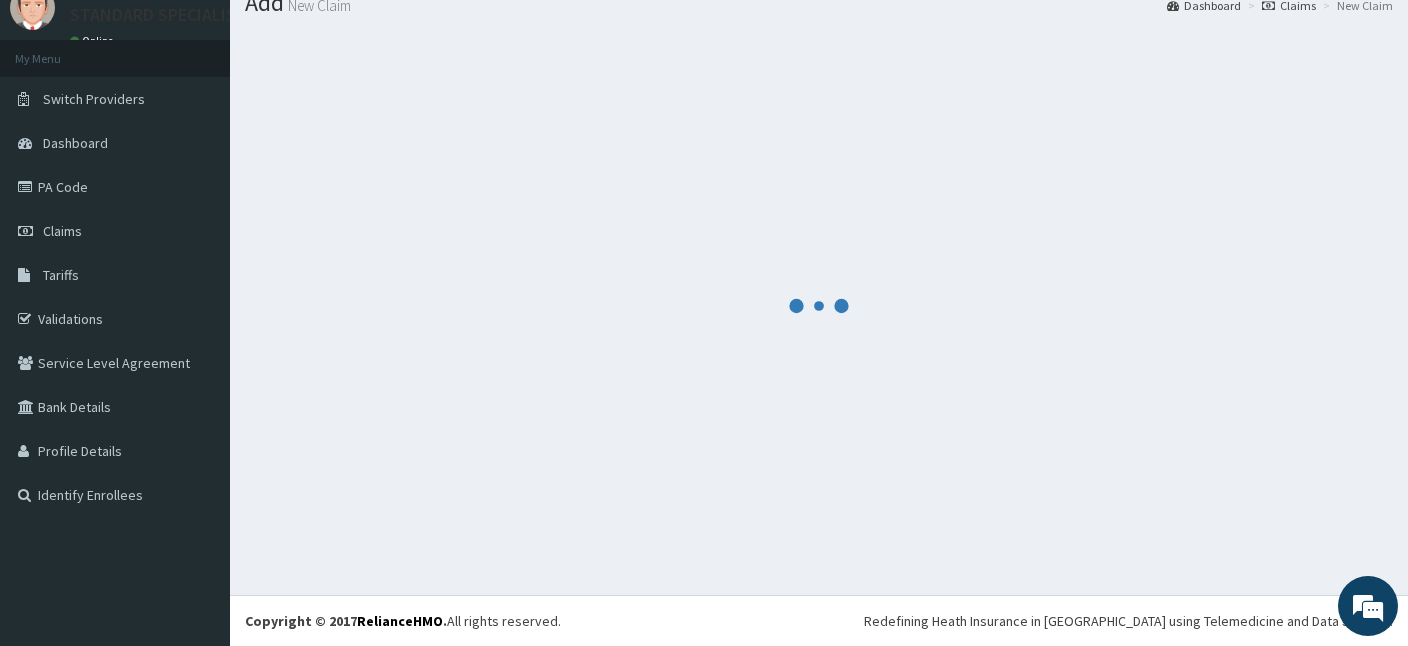 scroll, scrollTop: 75, scrollLeft: 0, axis: vertical 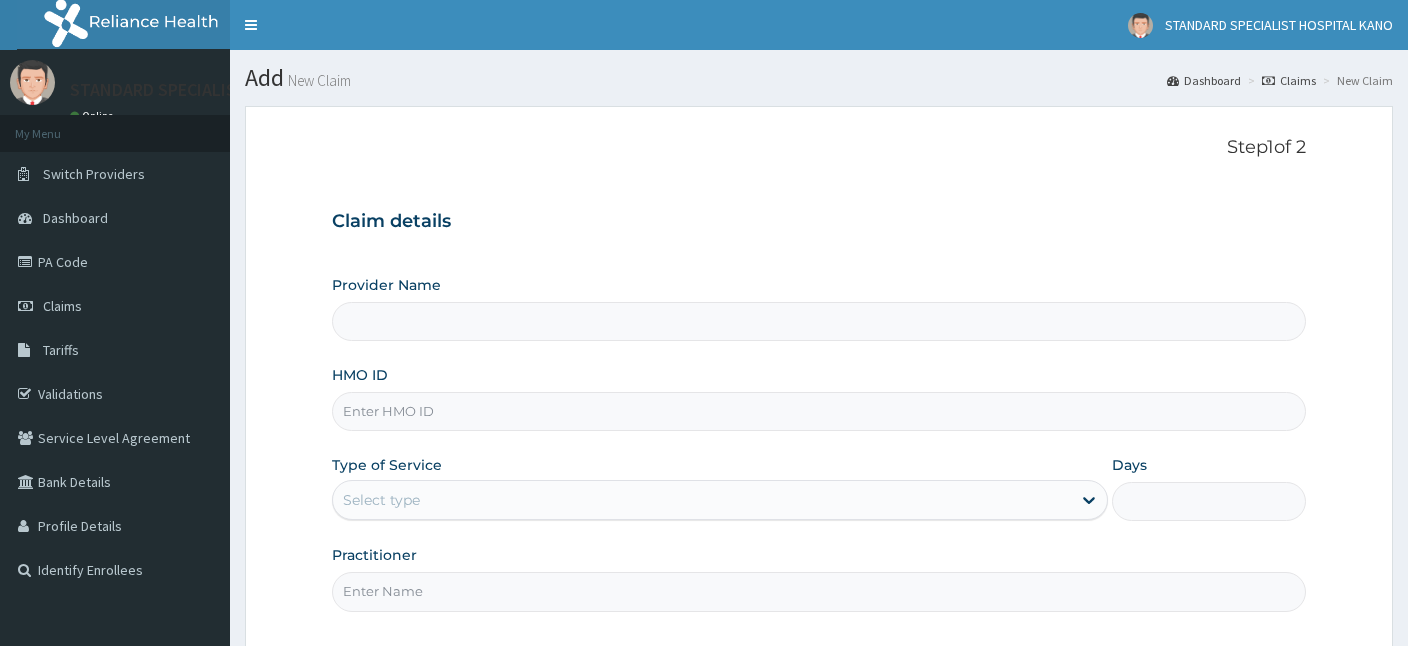type on "STANDARD SPECIALIST HOSPITAL KANO" 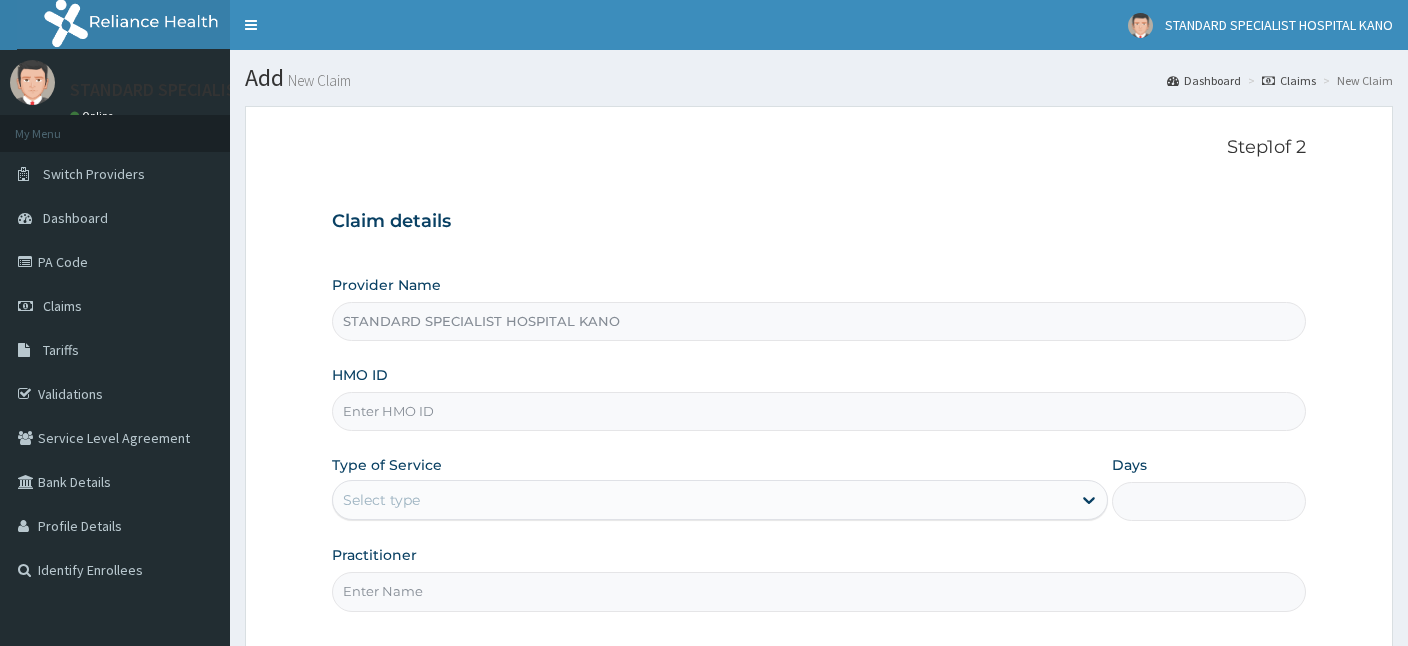 click on "HMO ID" at bounding box center (819, 411) 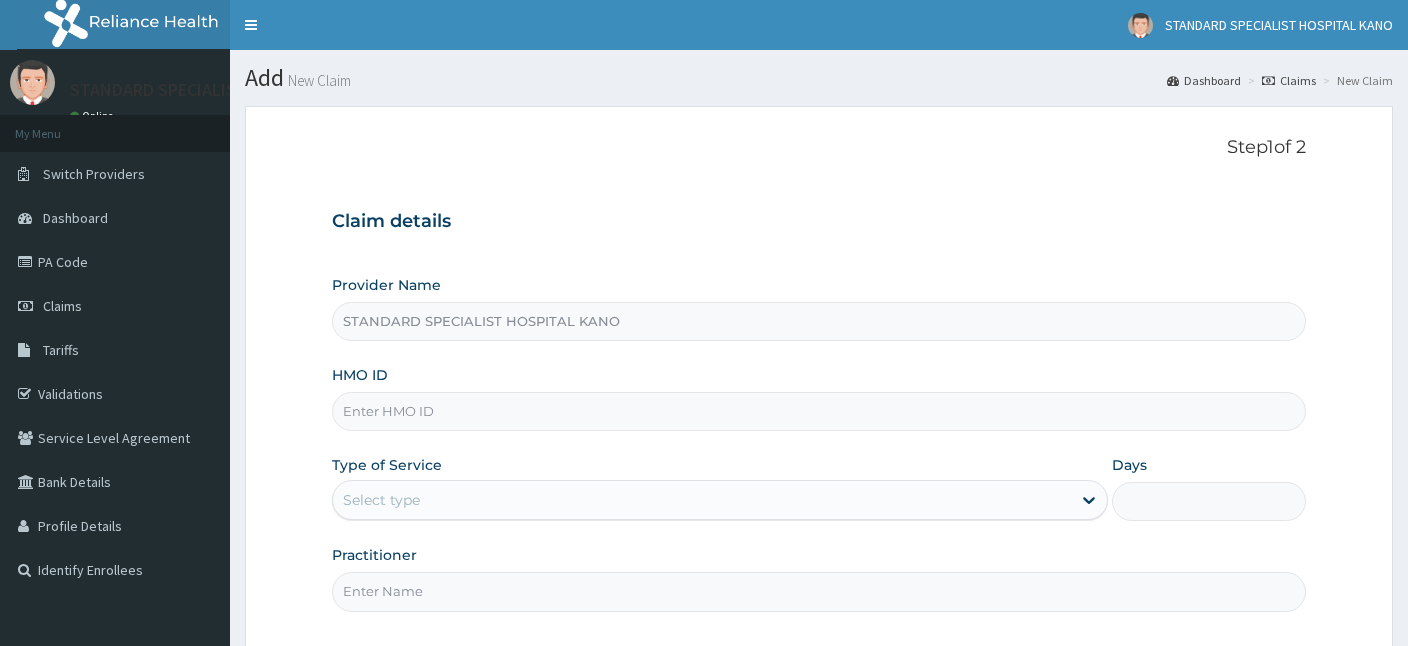 paste on "NBC/11165/B" 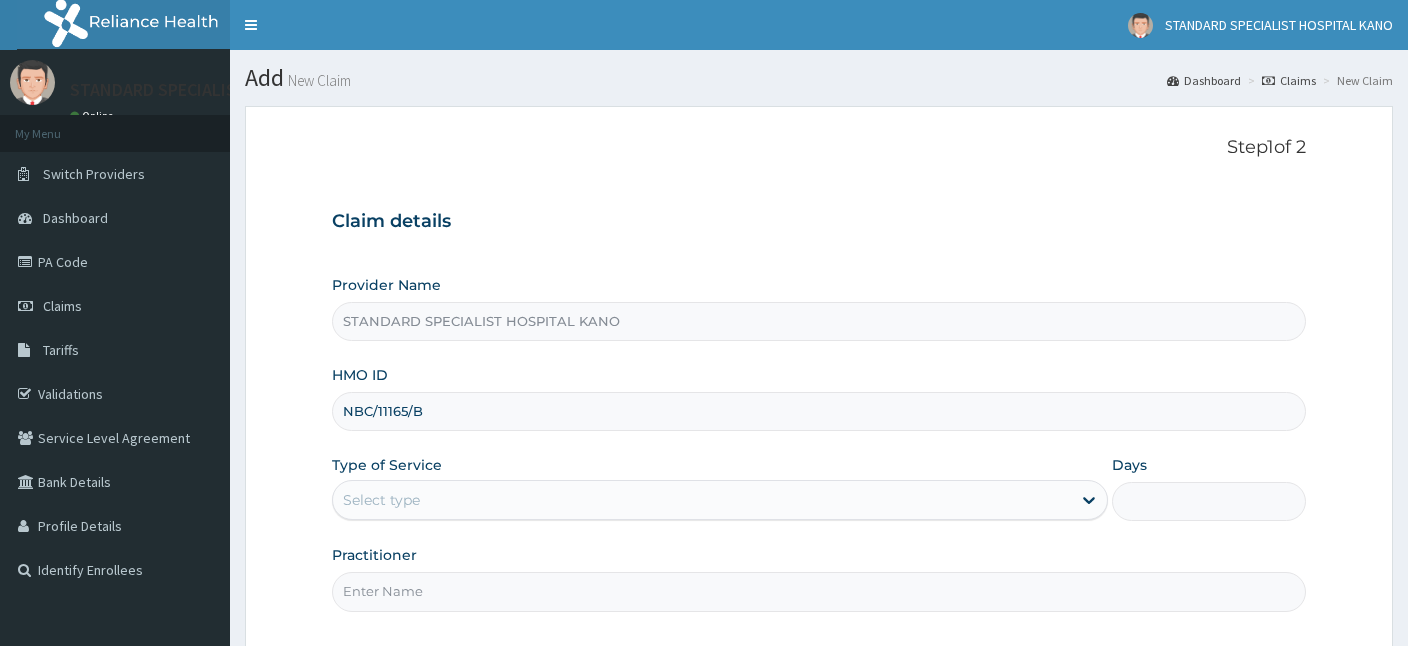 type on "NBC/11165/B" 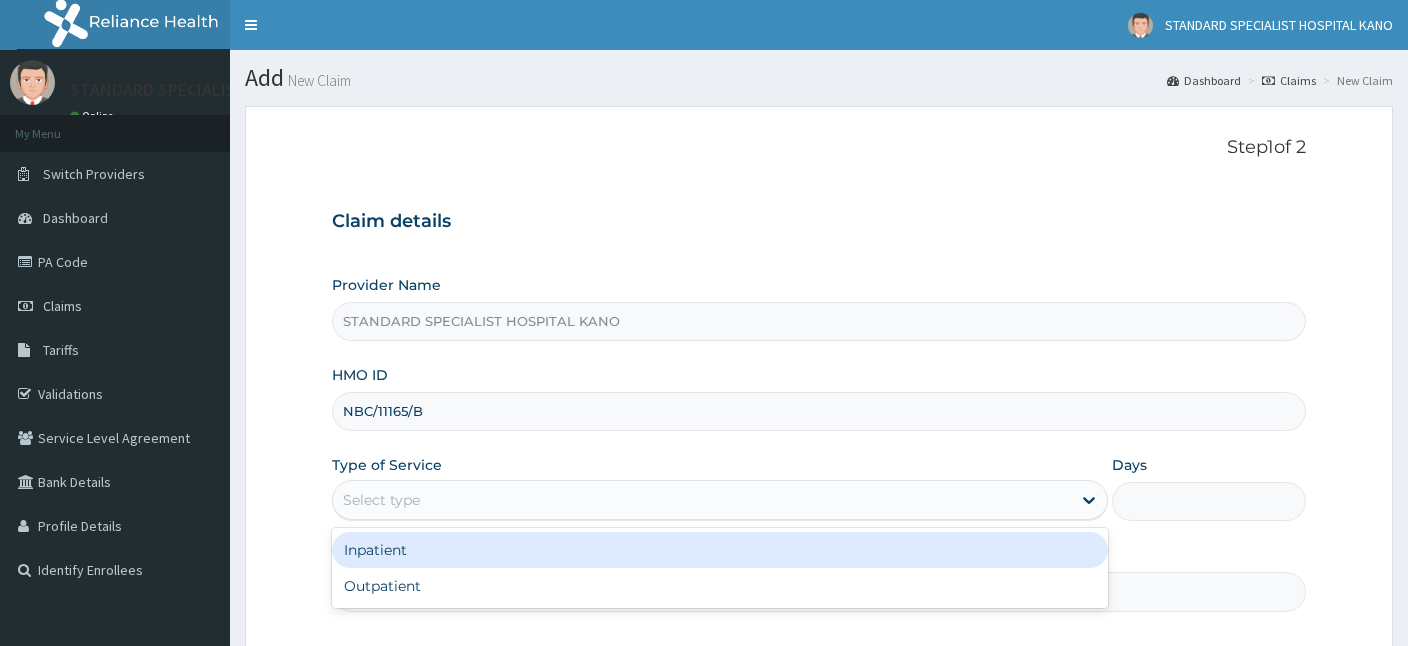 click on "Select type" at bounding box center [381, 500] 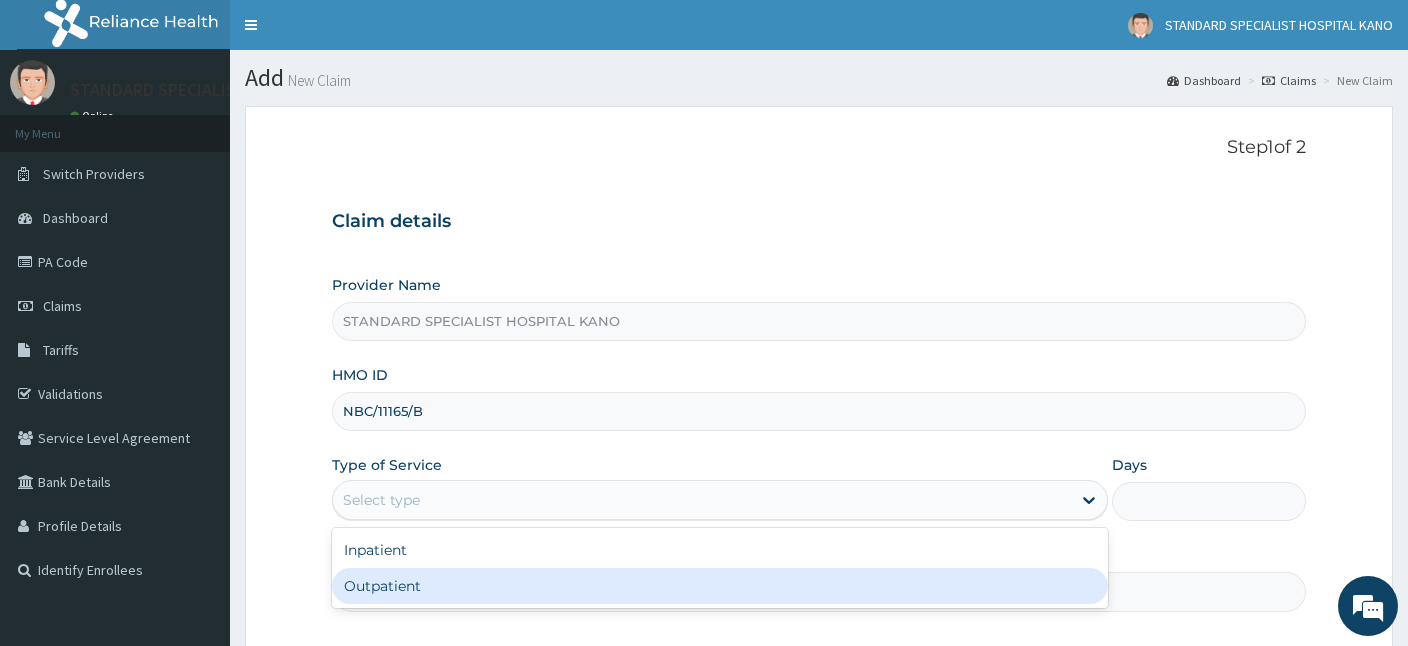 click on "Outpatient" at bounding box center (720, 586) 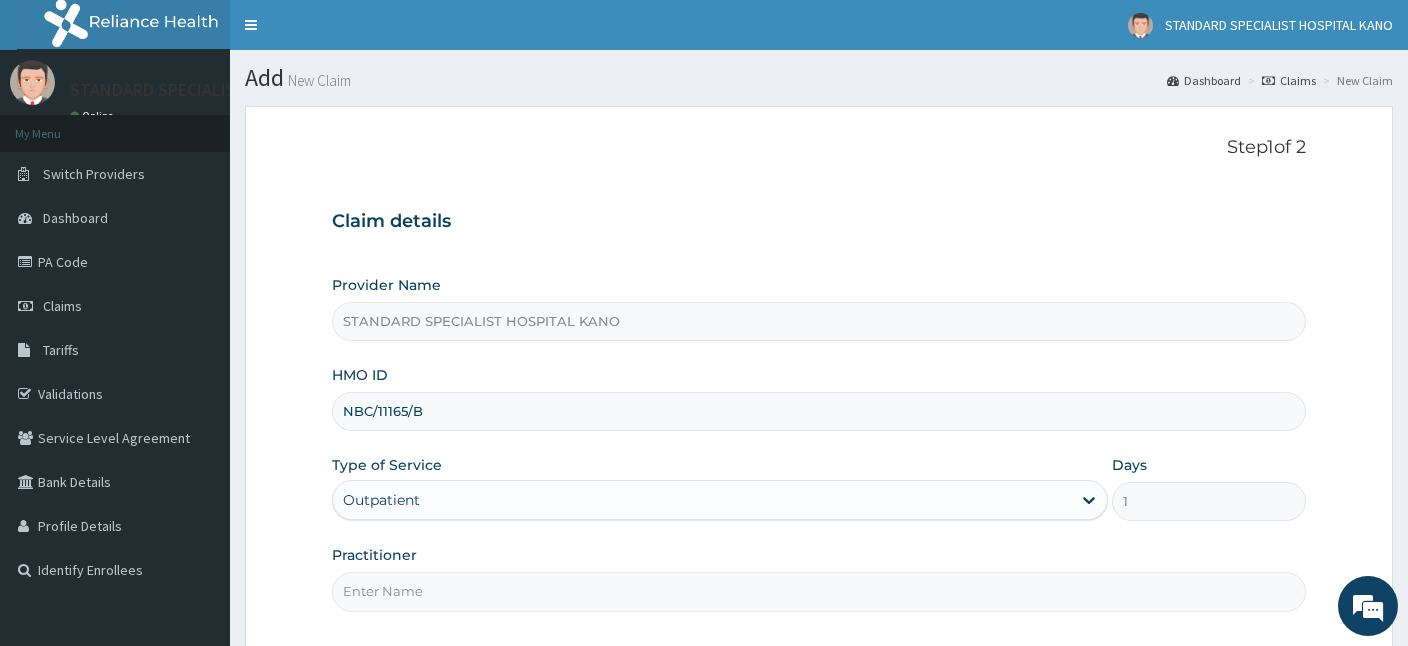 click on "Practitioner" at bounding box center (819, 591) 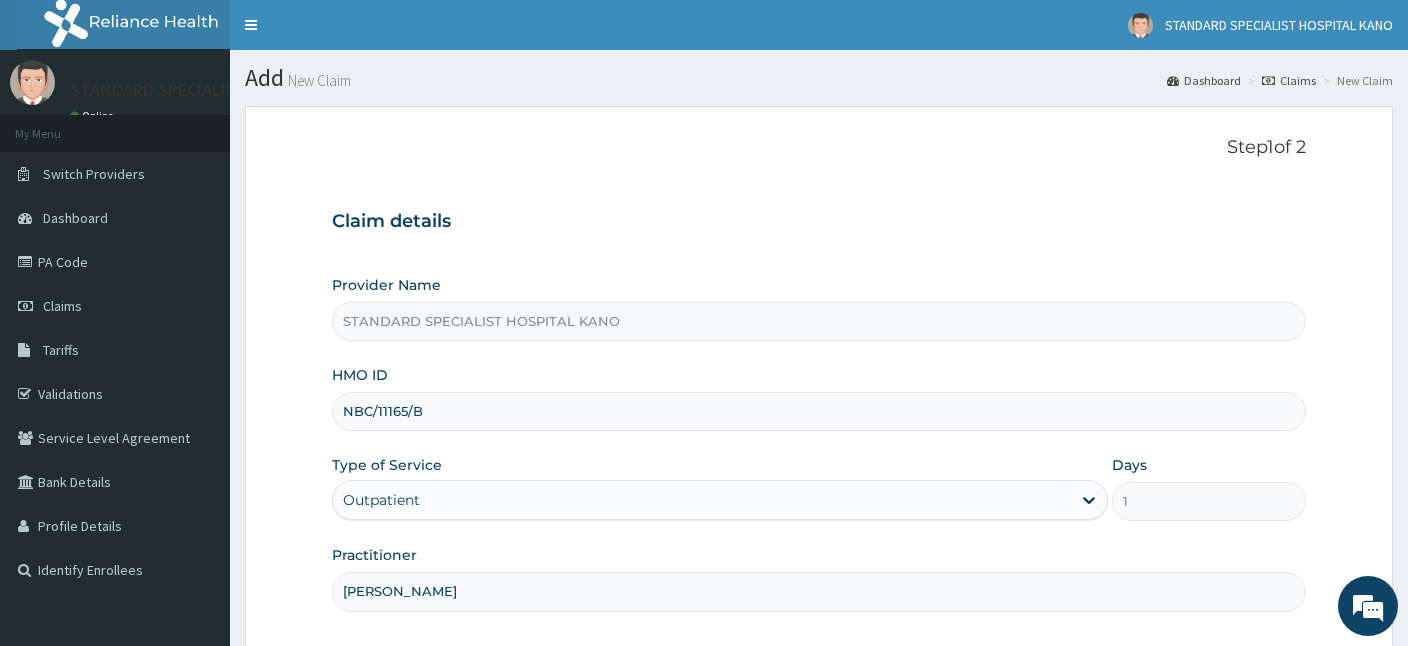 type on "Dr. Ezeh" 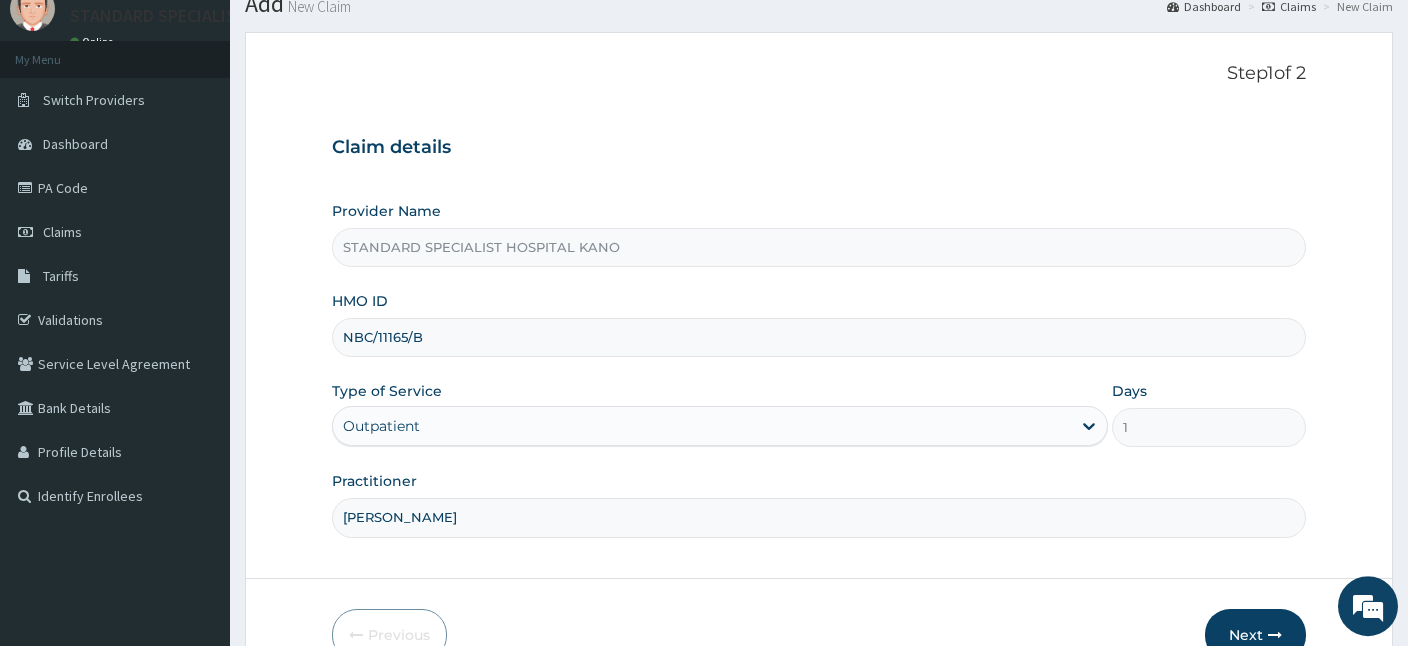 scroll, scrollTop: 184, scrollLeft: 0, axis: vertical 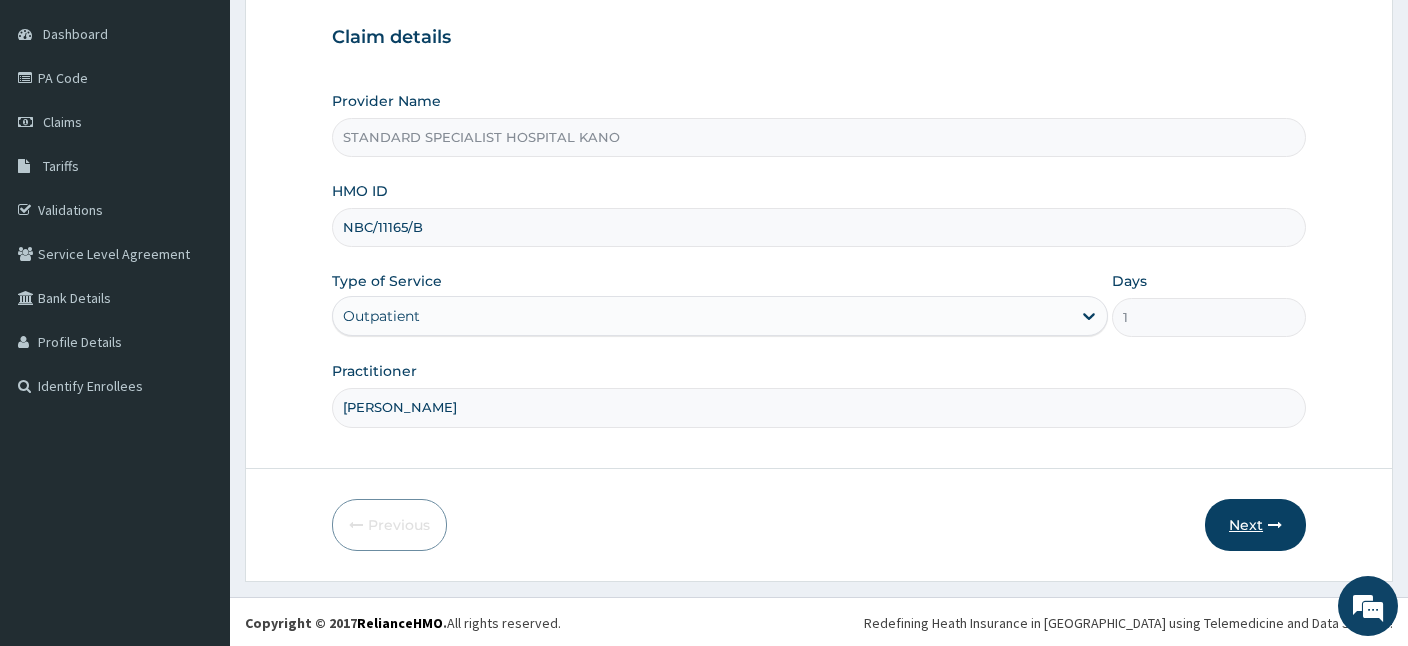 click on "Next" at bounding box center (1255, 525) 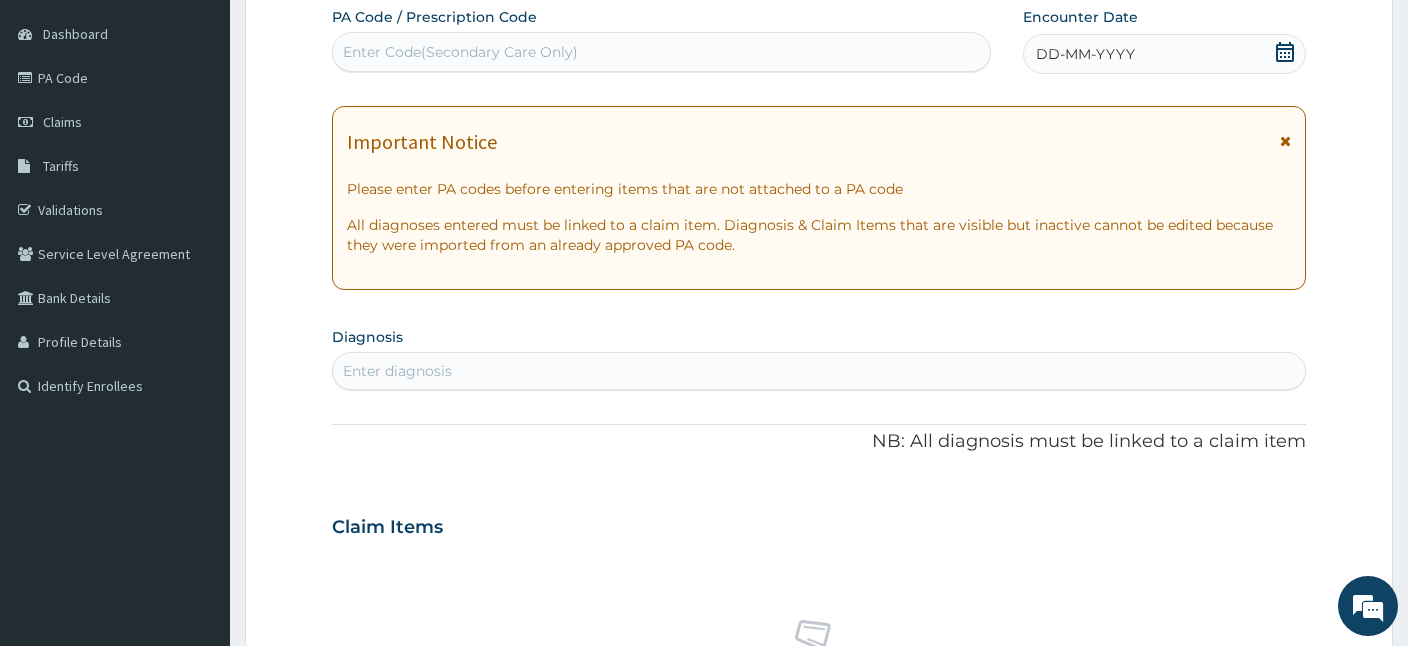 scroll, scrollTop: 0, scrollLeft: 0, axis: both 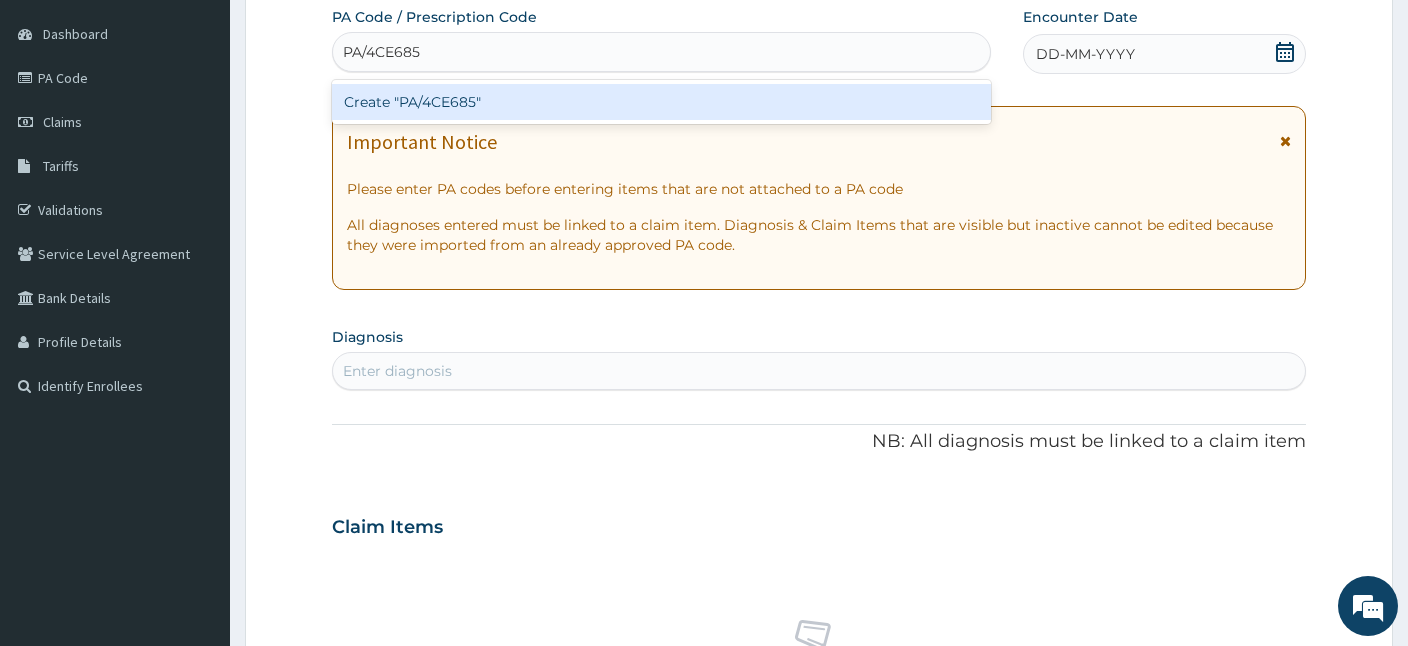 click on "Create "PA/4CE685"" at bounding box center [661, 102] 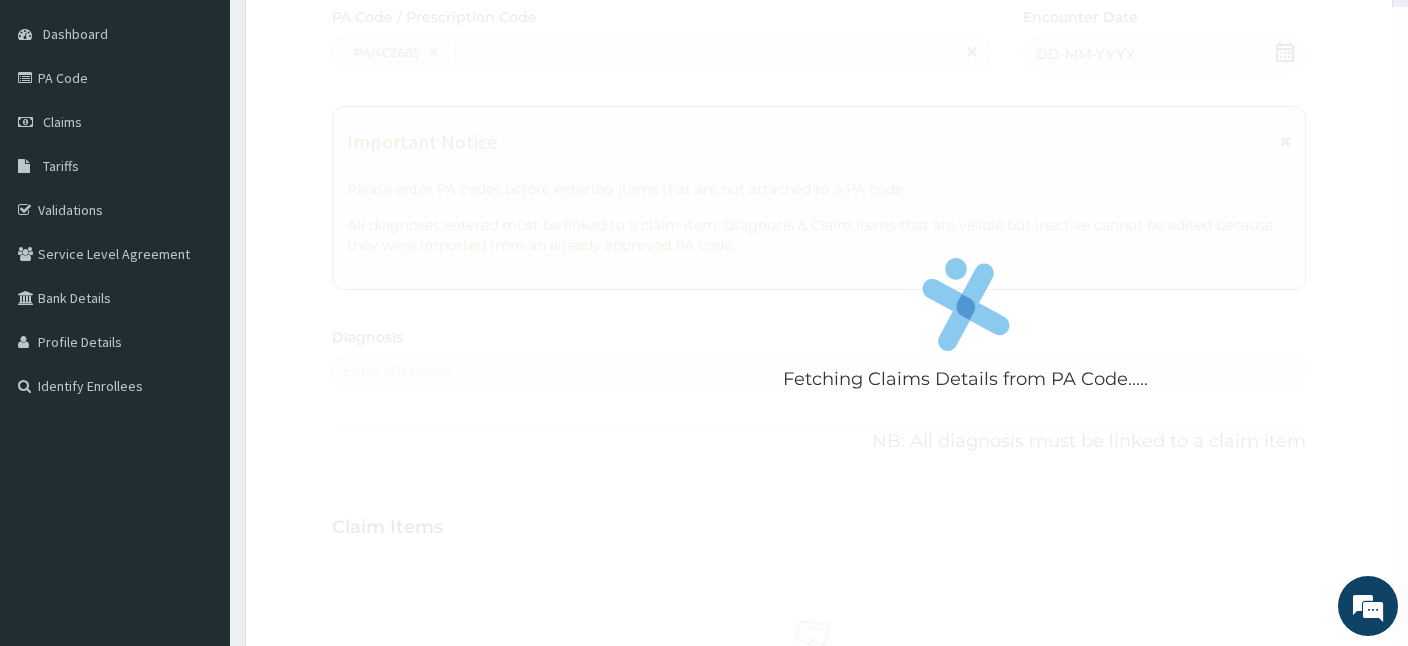 type 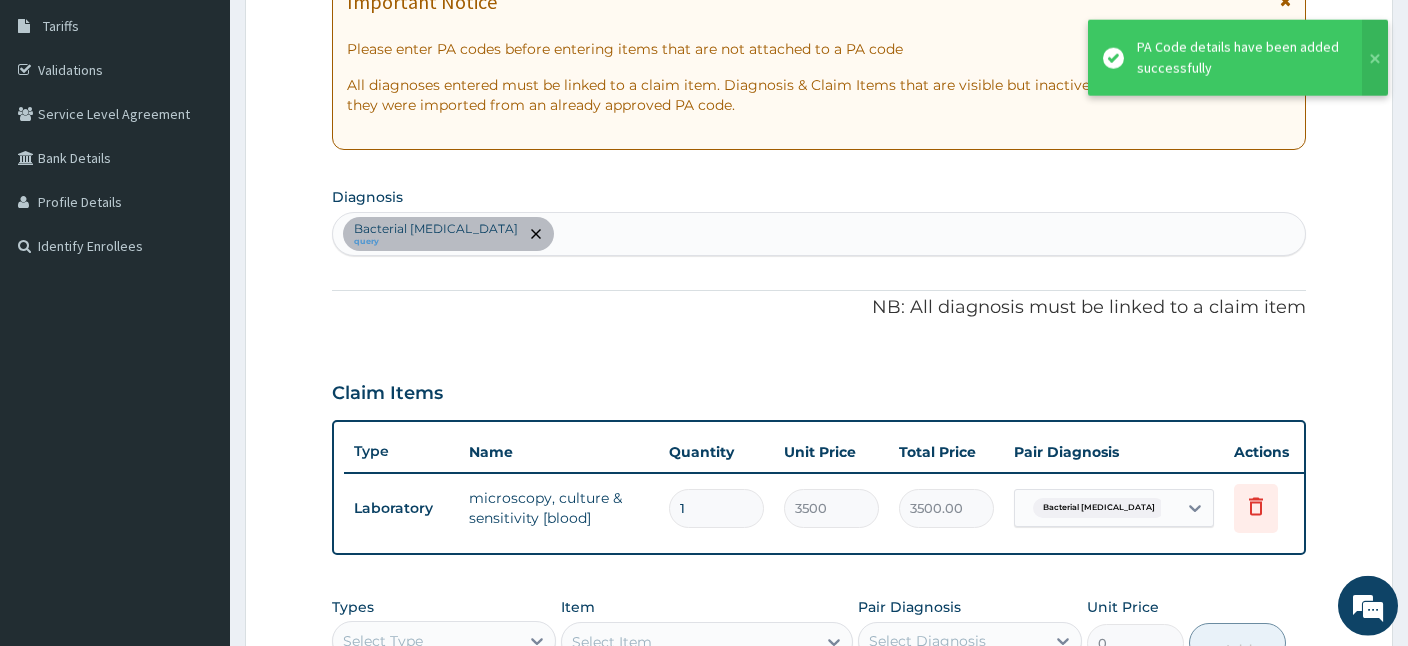 scroll, scrollTop: 697, scrollLeft: 0, axis: vertical 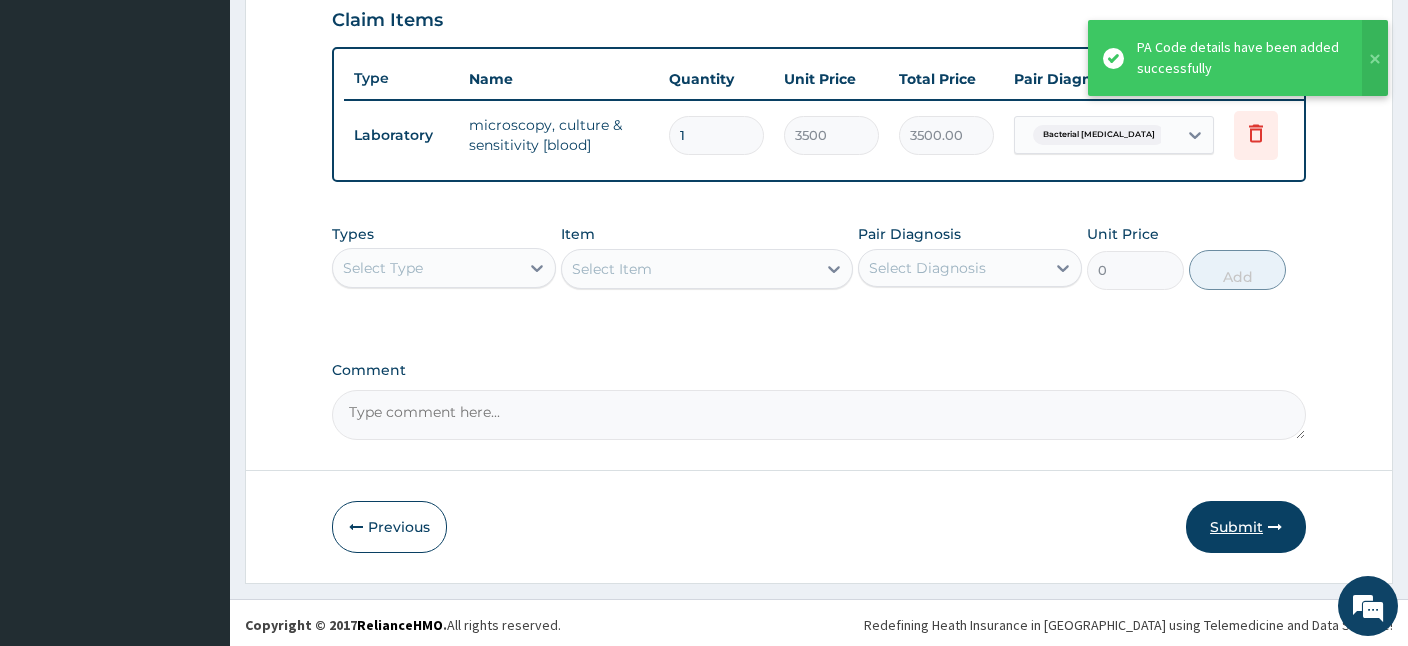 click on "Submit" at bounding box center [1246, 527] 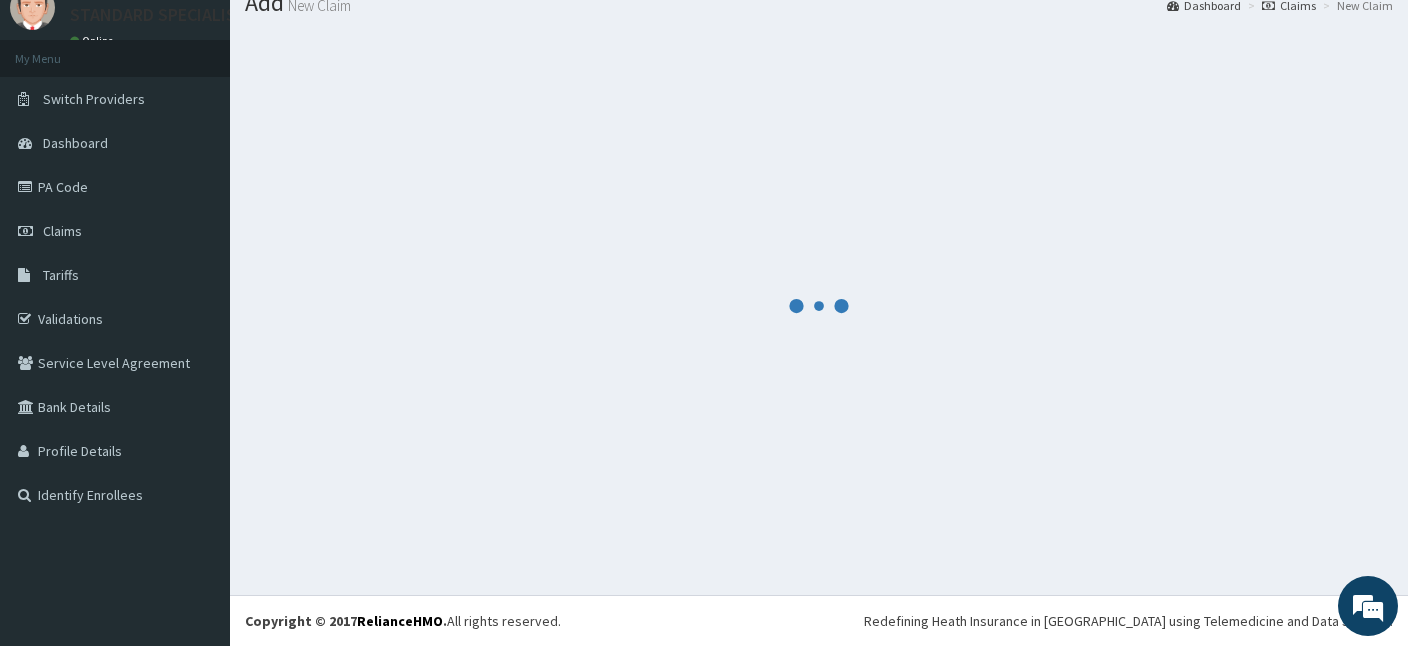 scroll, scrollTop: 75, scrollLeft: 0, axis: vertical 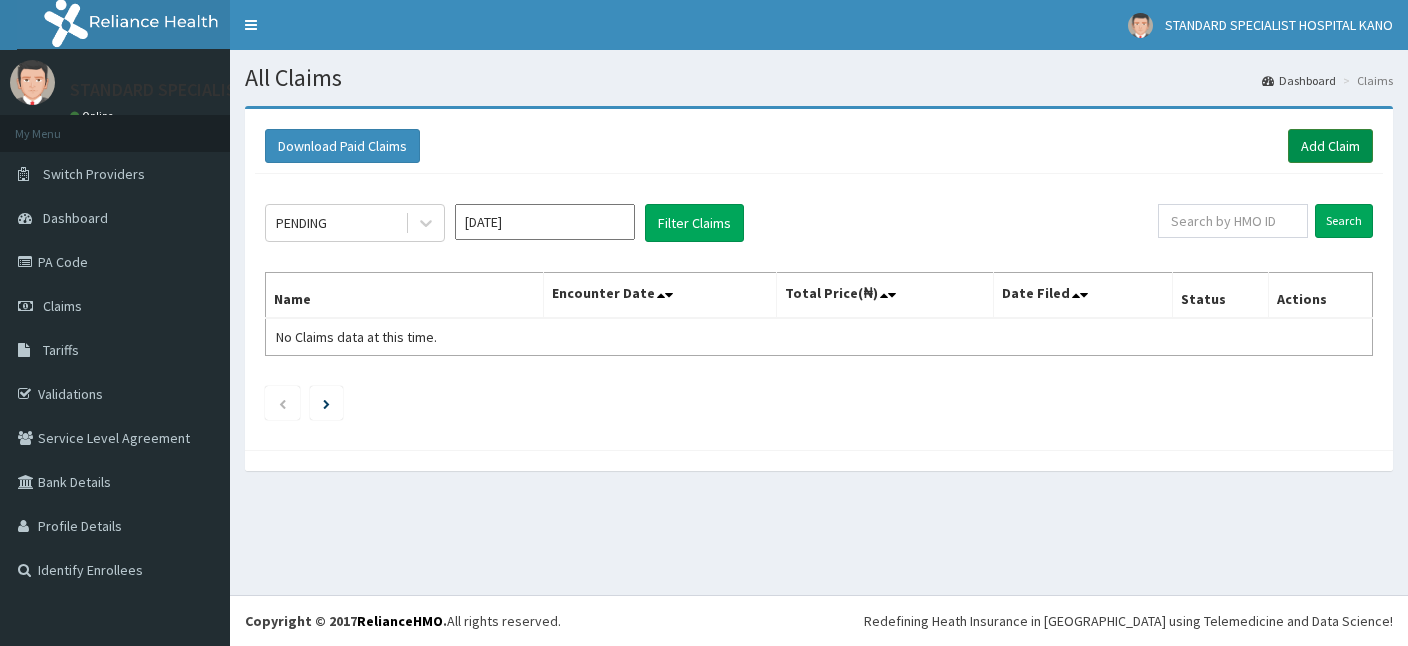 click on "Add Claim" at bounding box center [1330, 146] 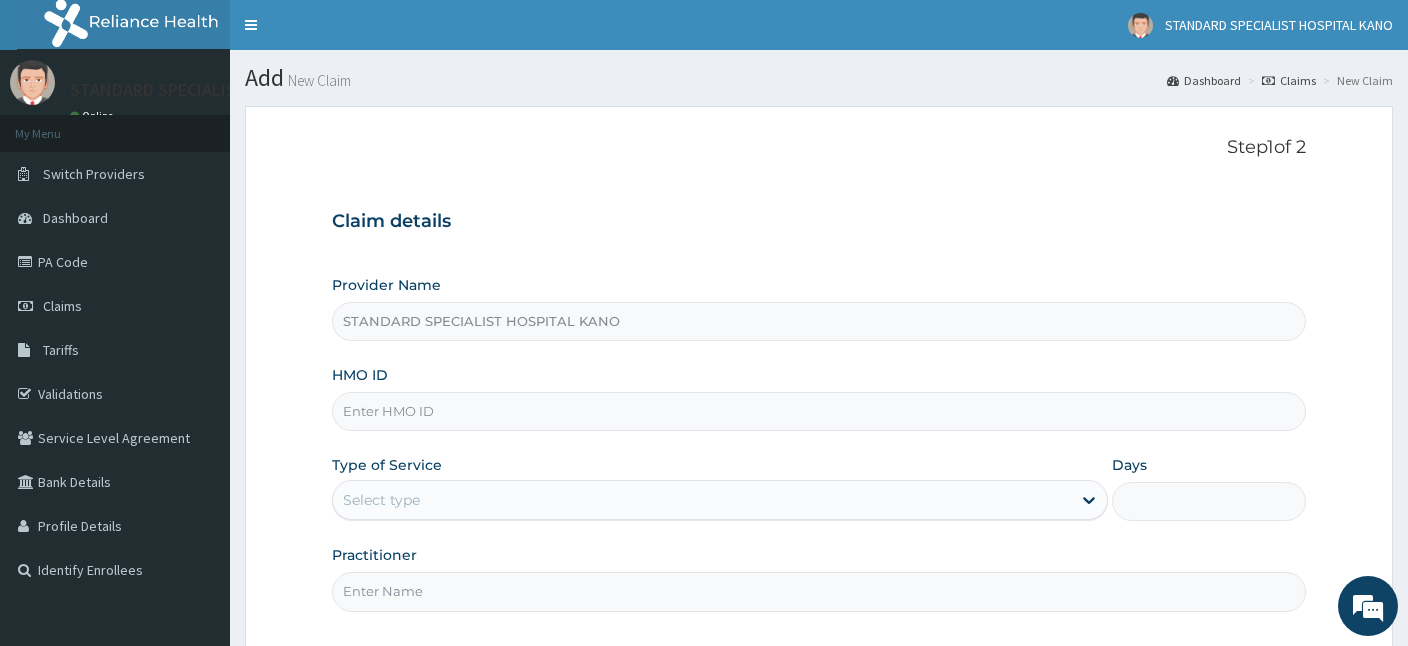 scroll, scrollTop: 0, scrollLeft: 0, axis: both 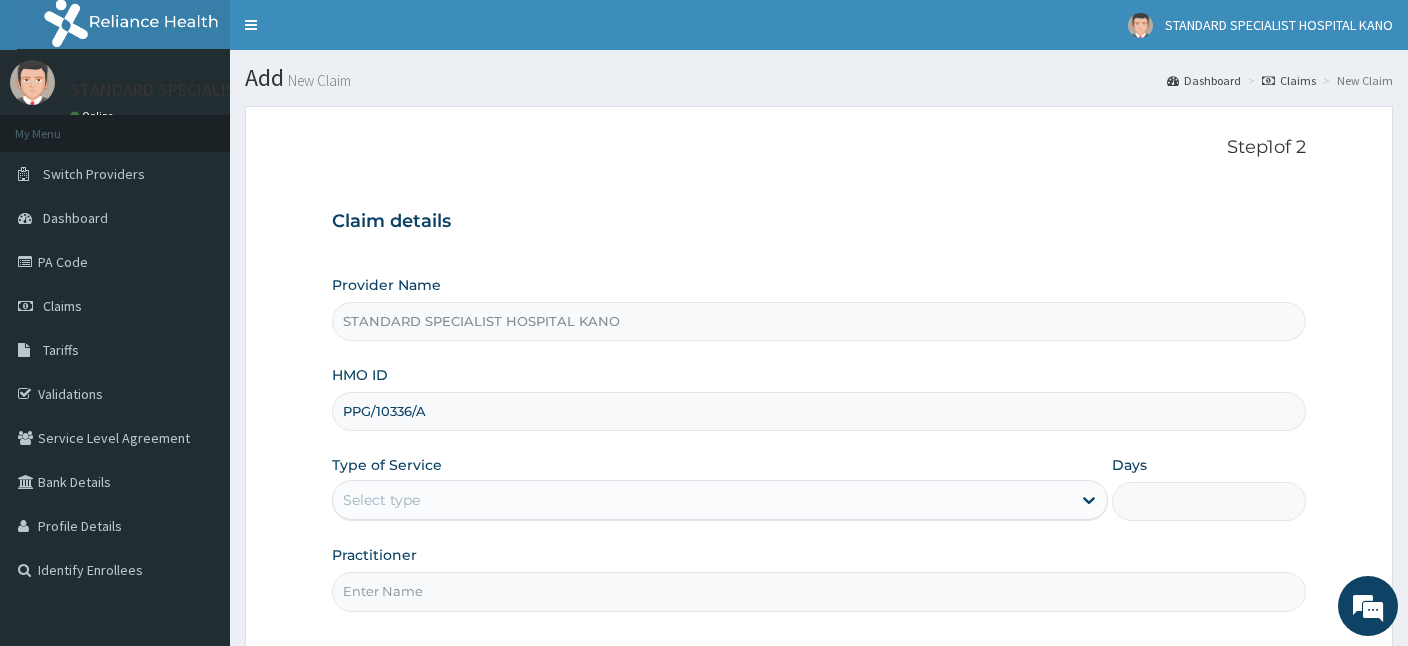 type on "PPG/10336/A" 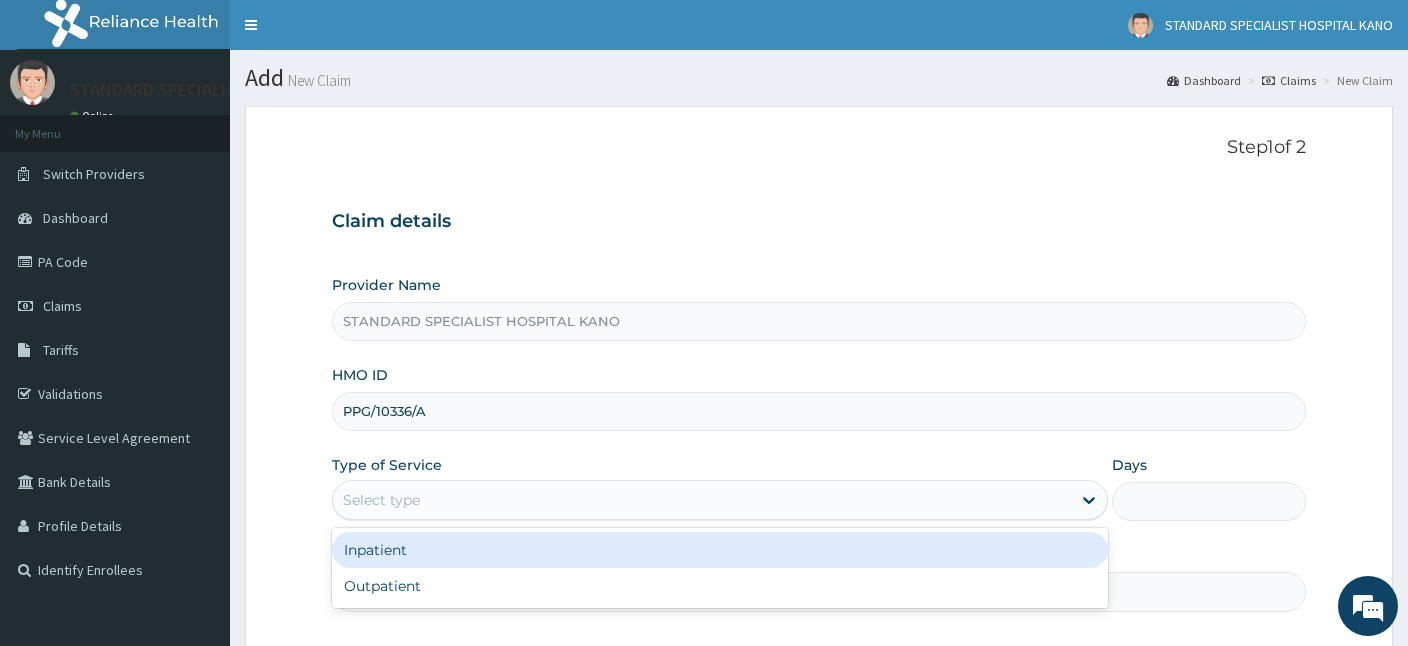 click on "Select type" at bounding box center (381, 500) 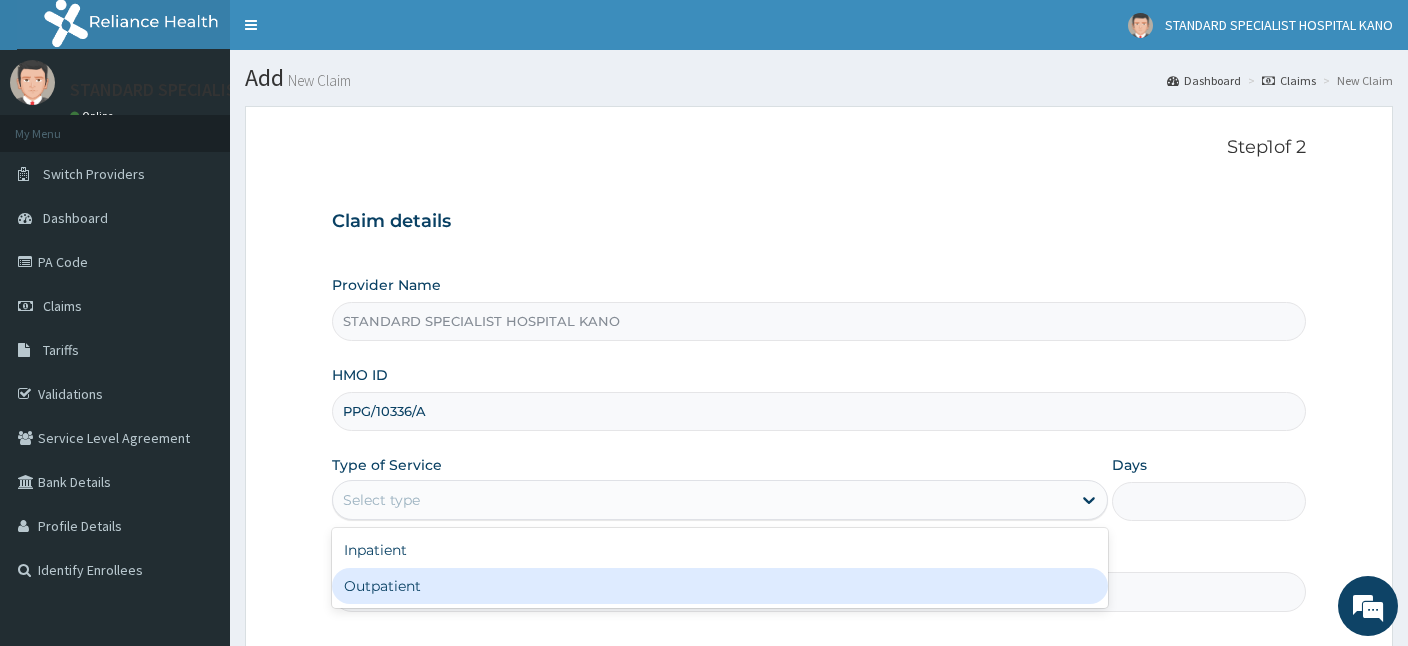click on "Outpatient" at bounding box center (720, 586) 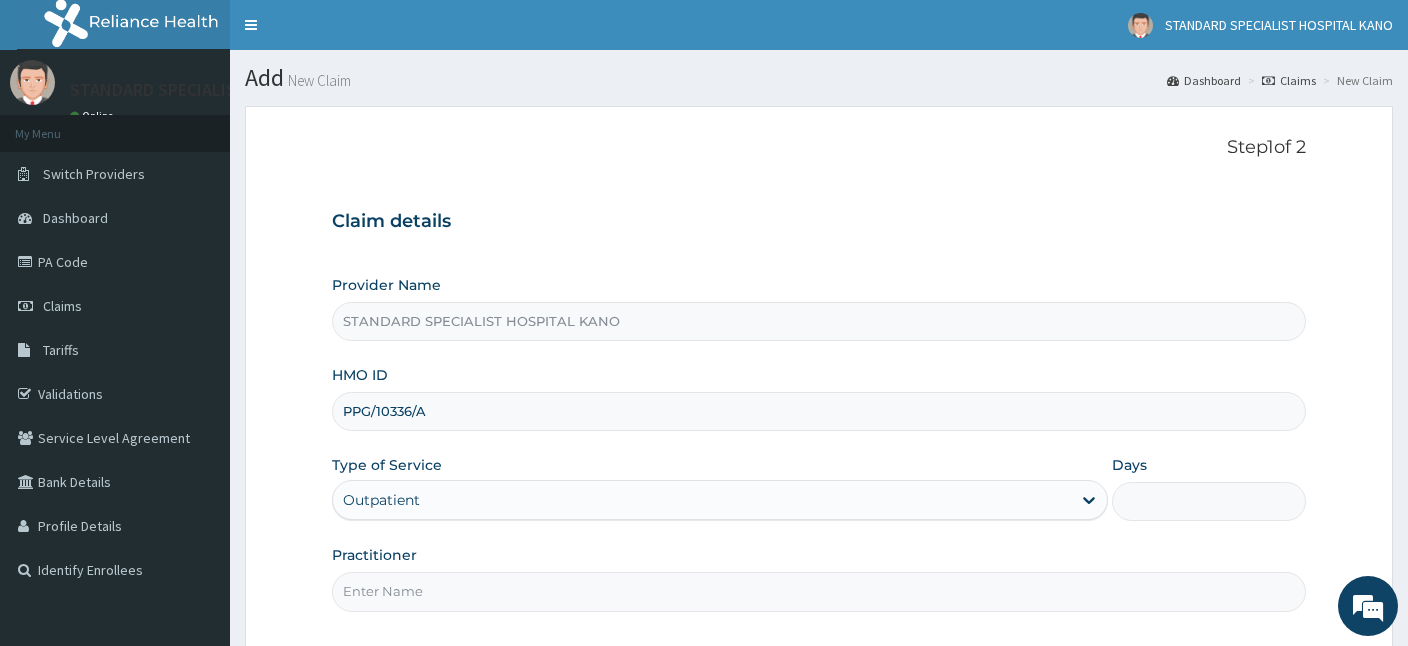 type on "1" 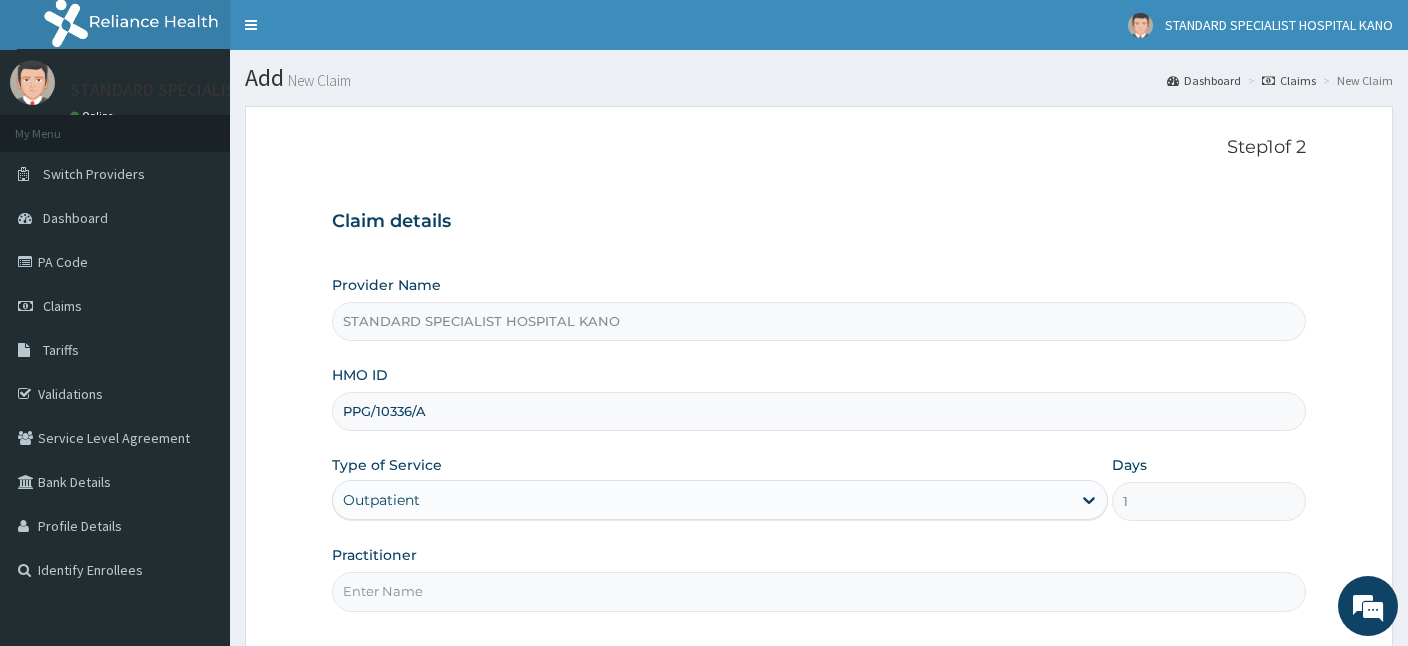 click on "Practitioner" at bounding box center (819, 591) 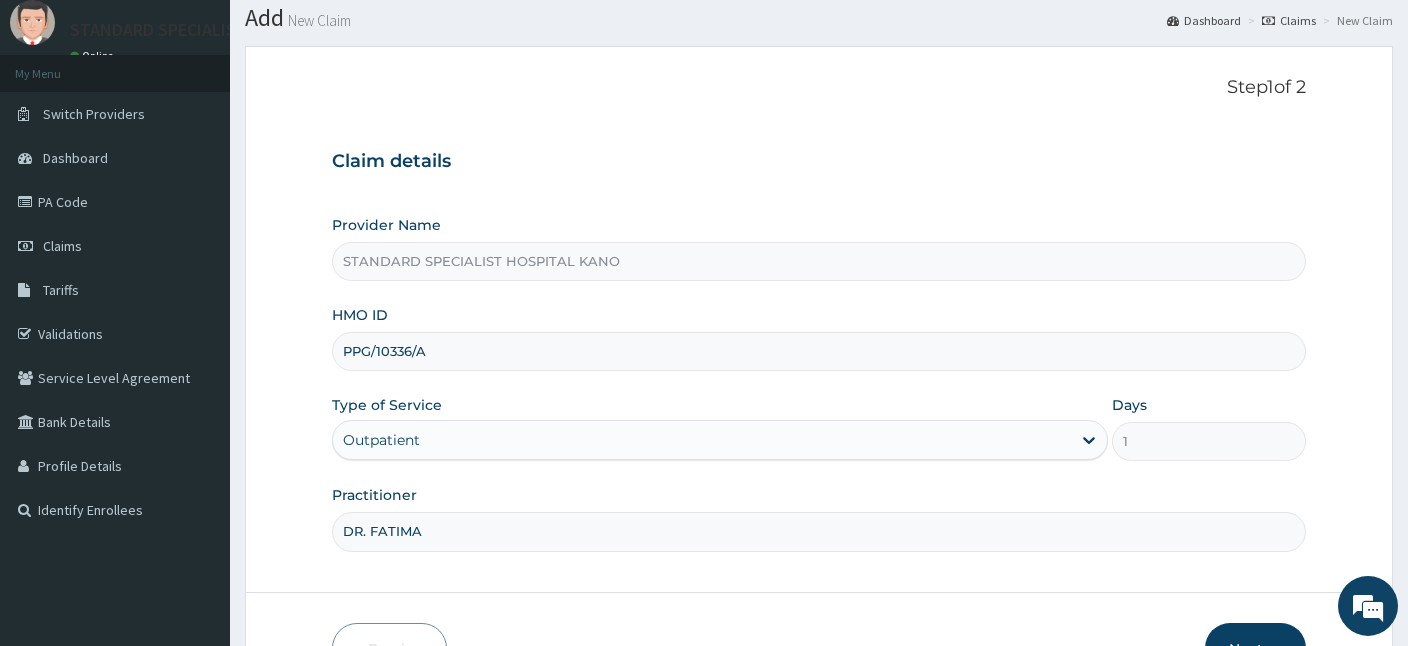 scroll, scrollTop: 184, scrollLeft: 0, axis: vertical 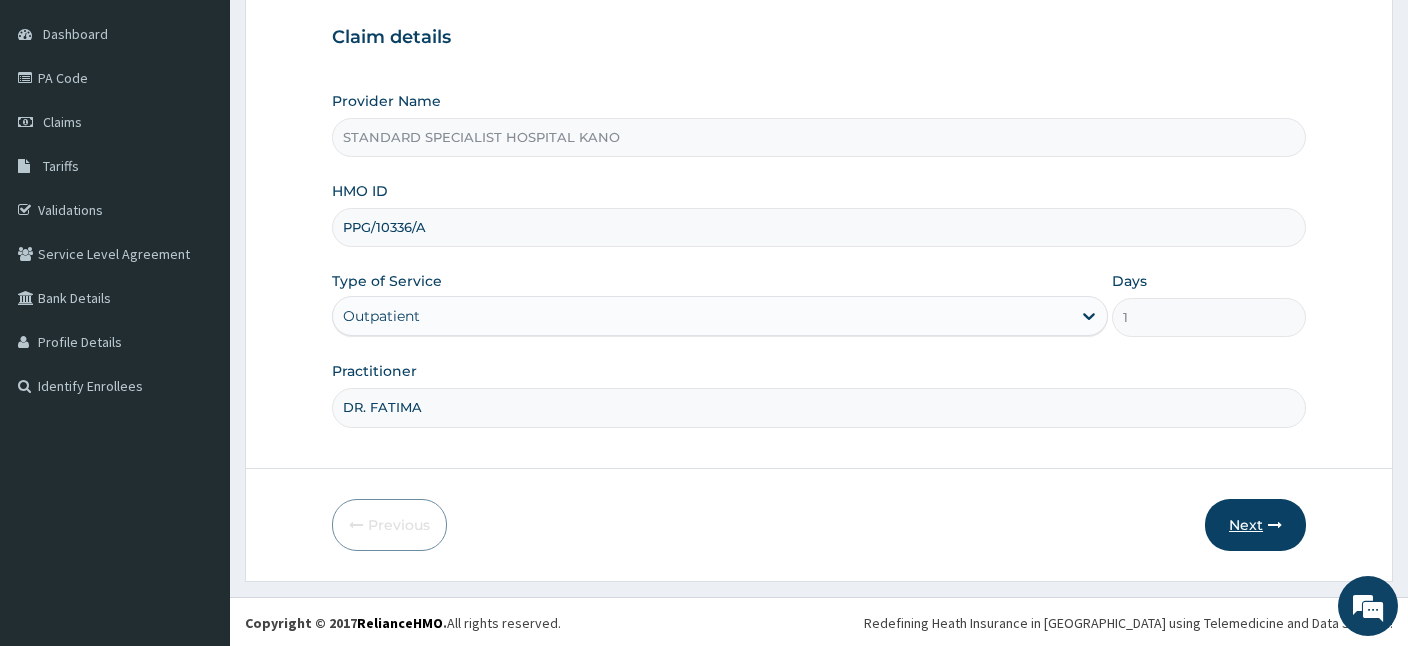 type on "DR. FATIMA" 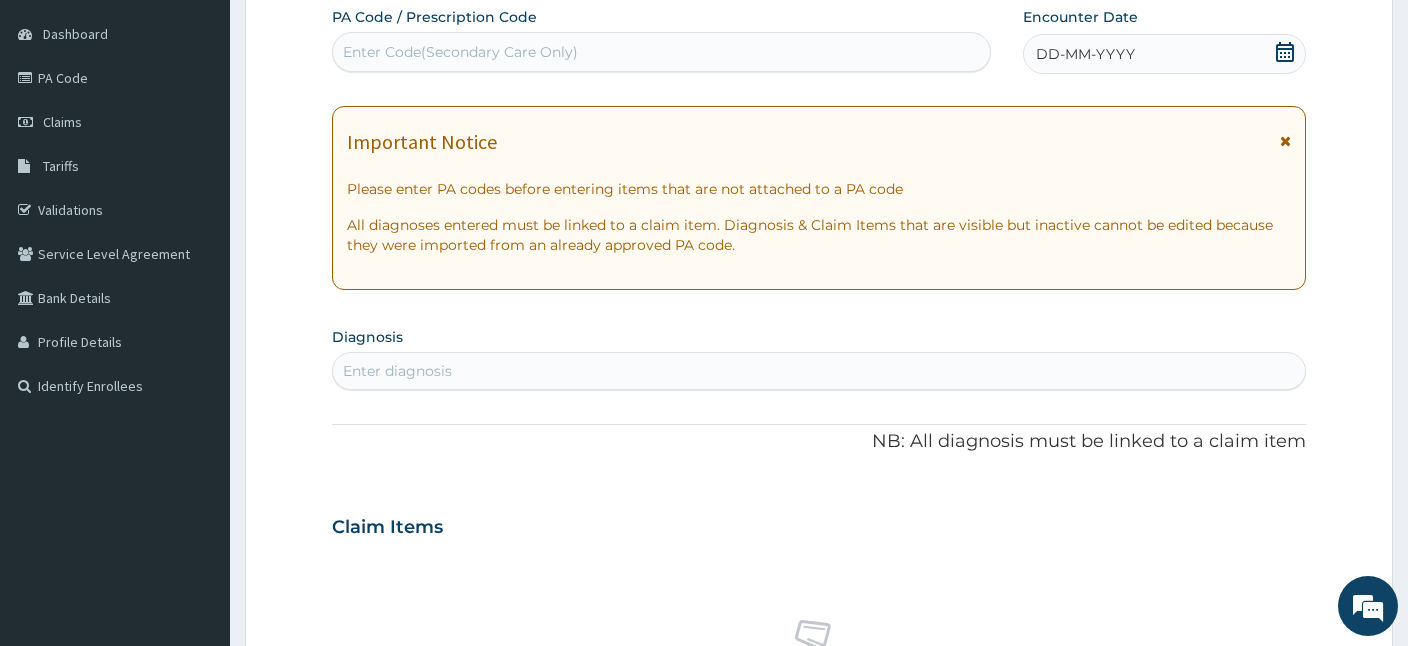 click on "Enter Code(Secondary Care Only)" at bounding box center (460, 52) 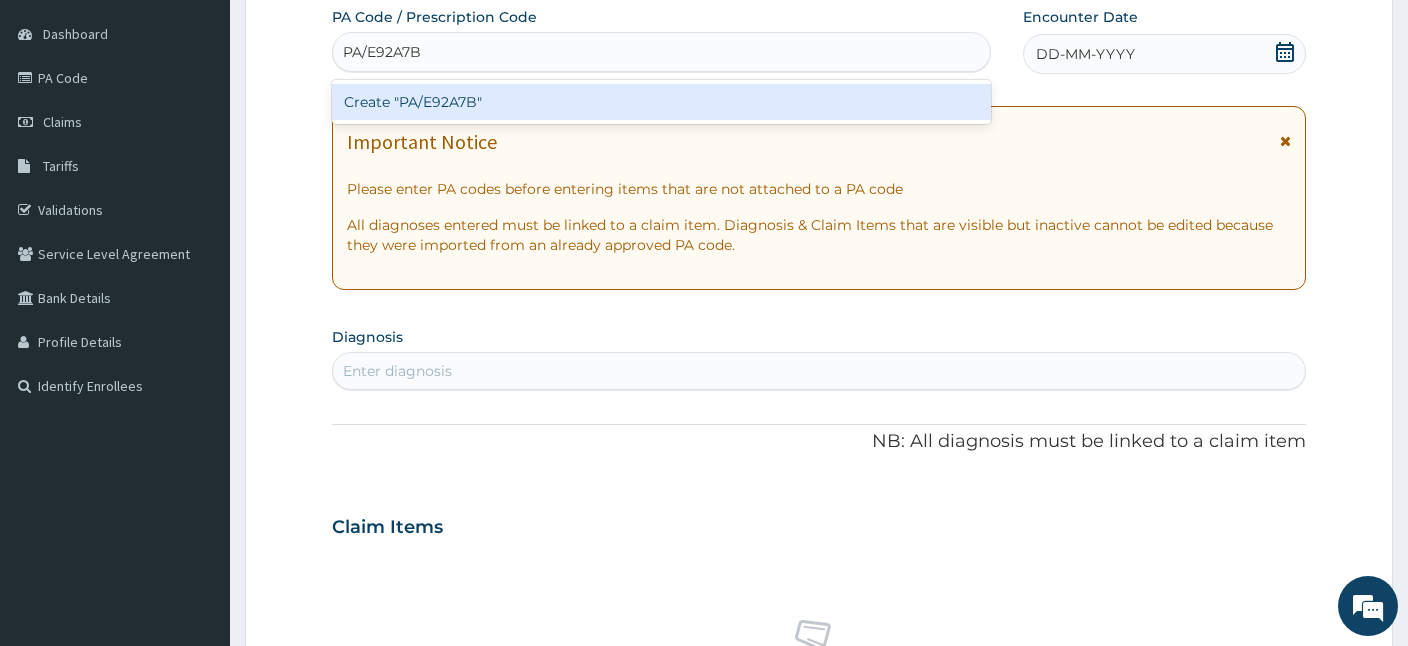 click on "Create "PA/E92A7B"" at bounding box center [661, 102] 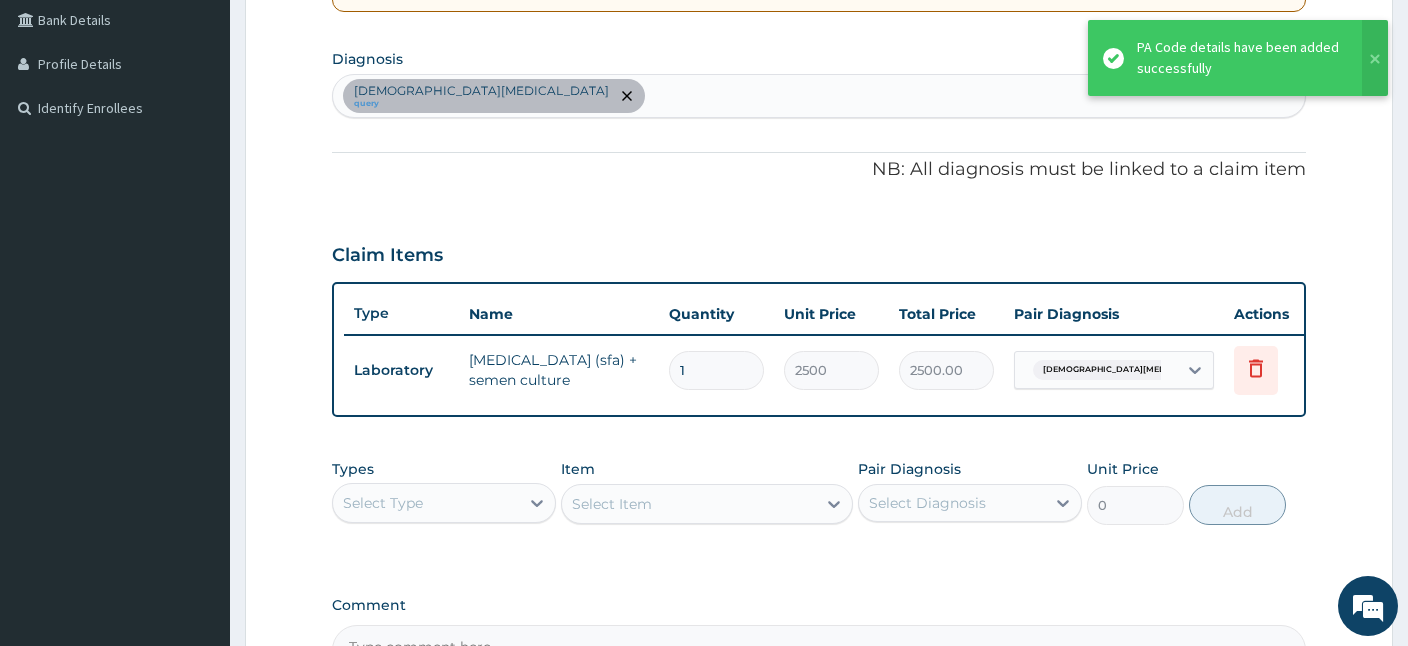 scroll, scrollTop: 607, scrollLeft: 0, axis: vertical 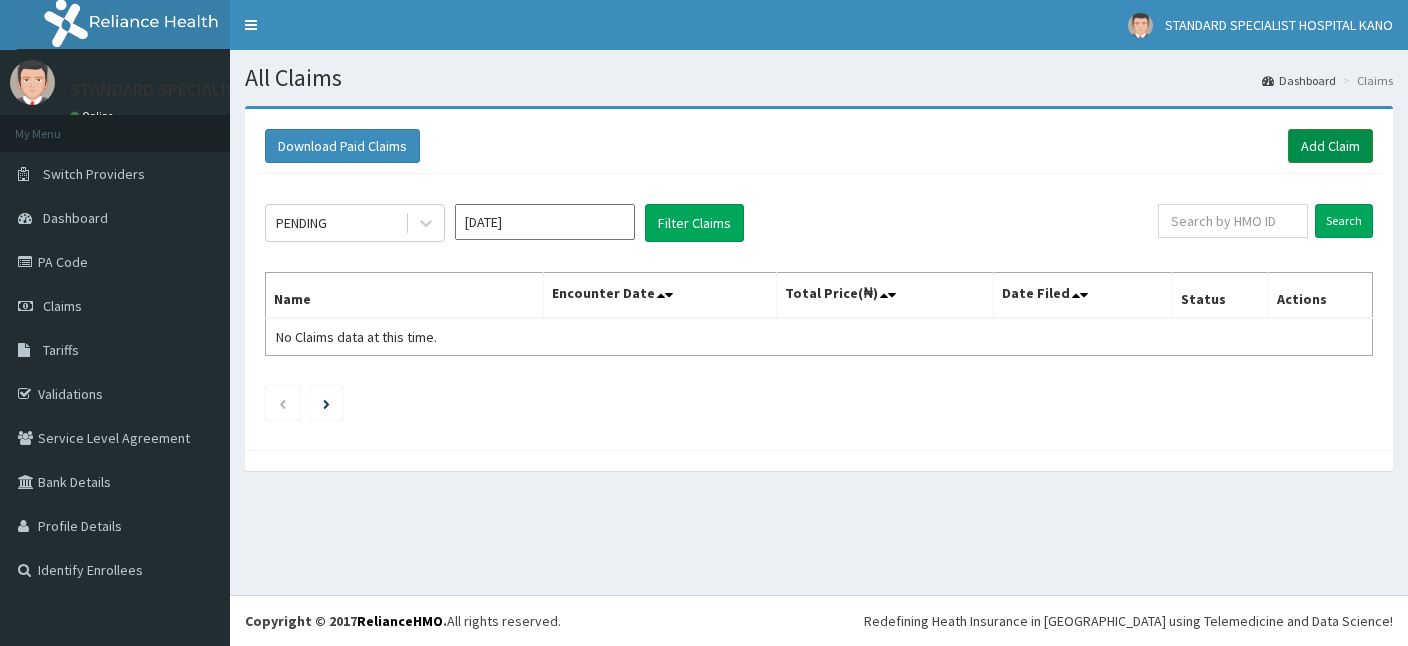 click on "Add Claim" at bounding box center [1330, 146] 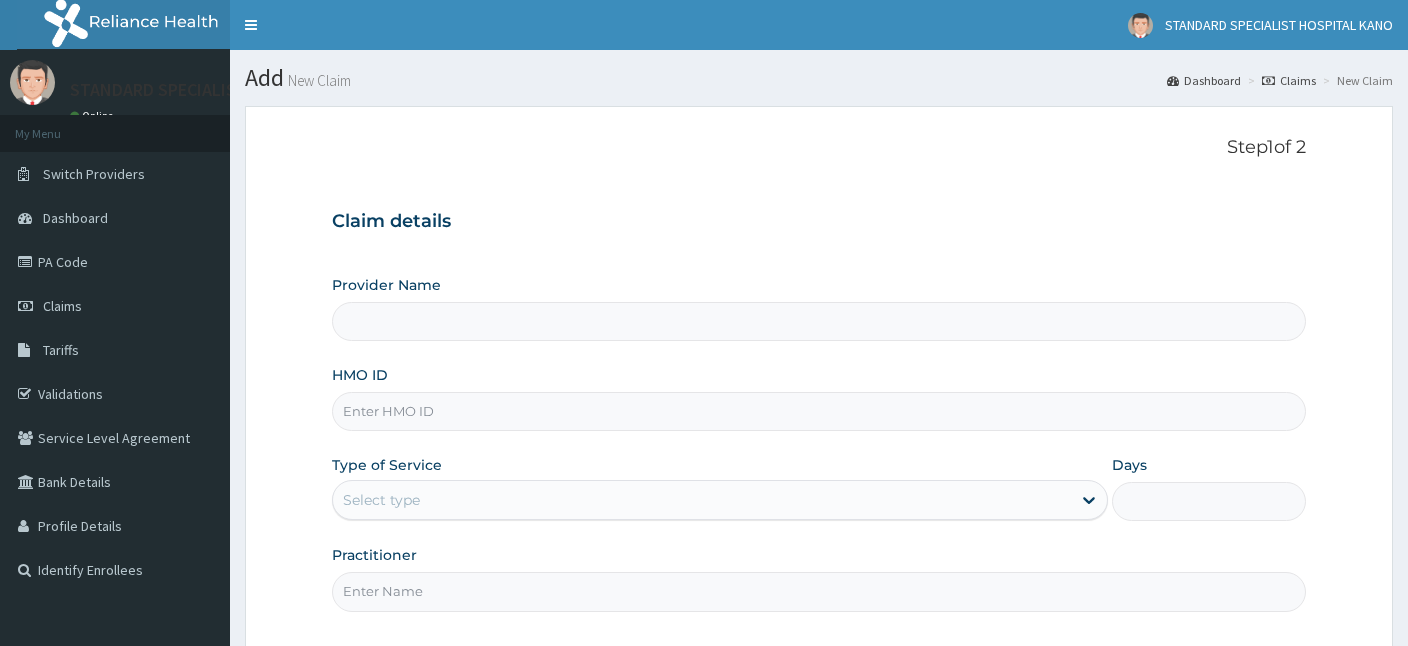 scroll, scrollTop: 0, scrollLeft: 0, axis: both 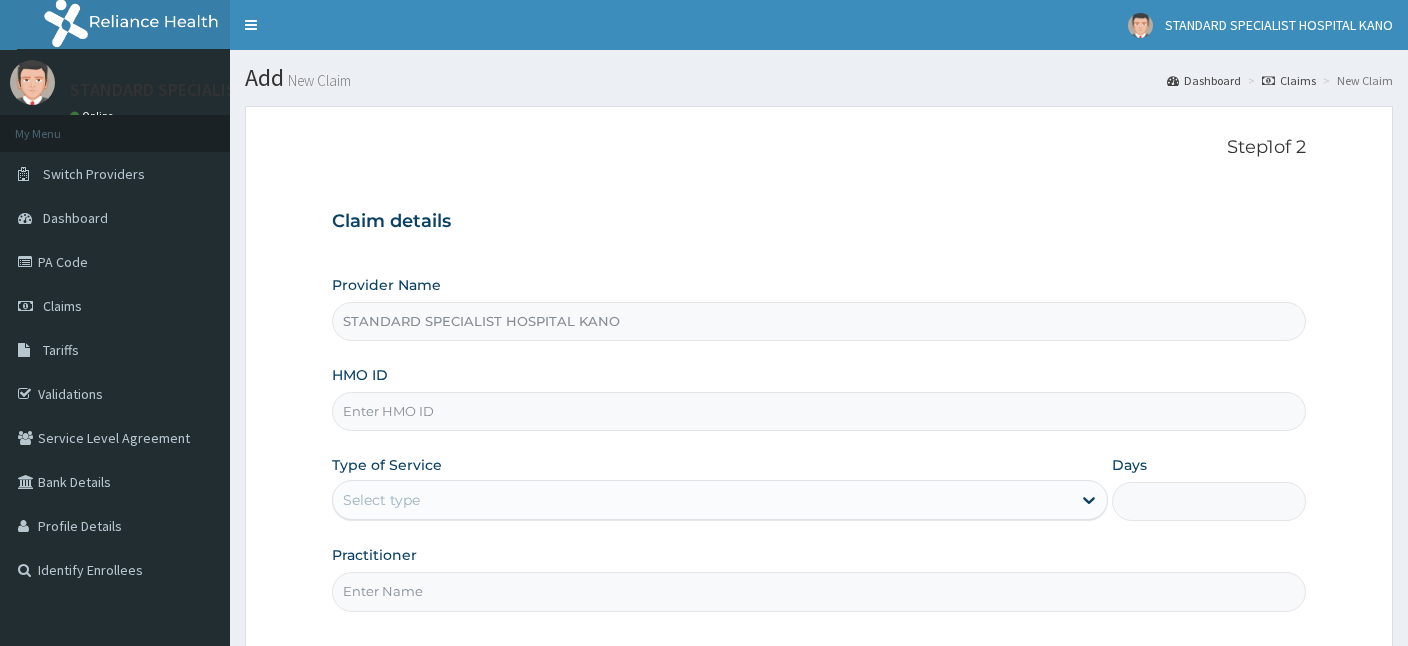 paste on "RBN/10119/B" 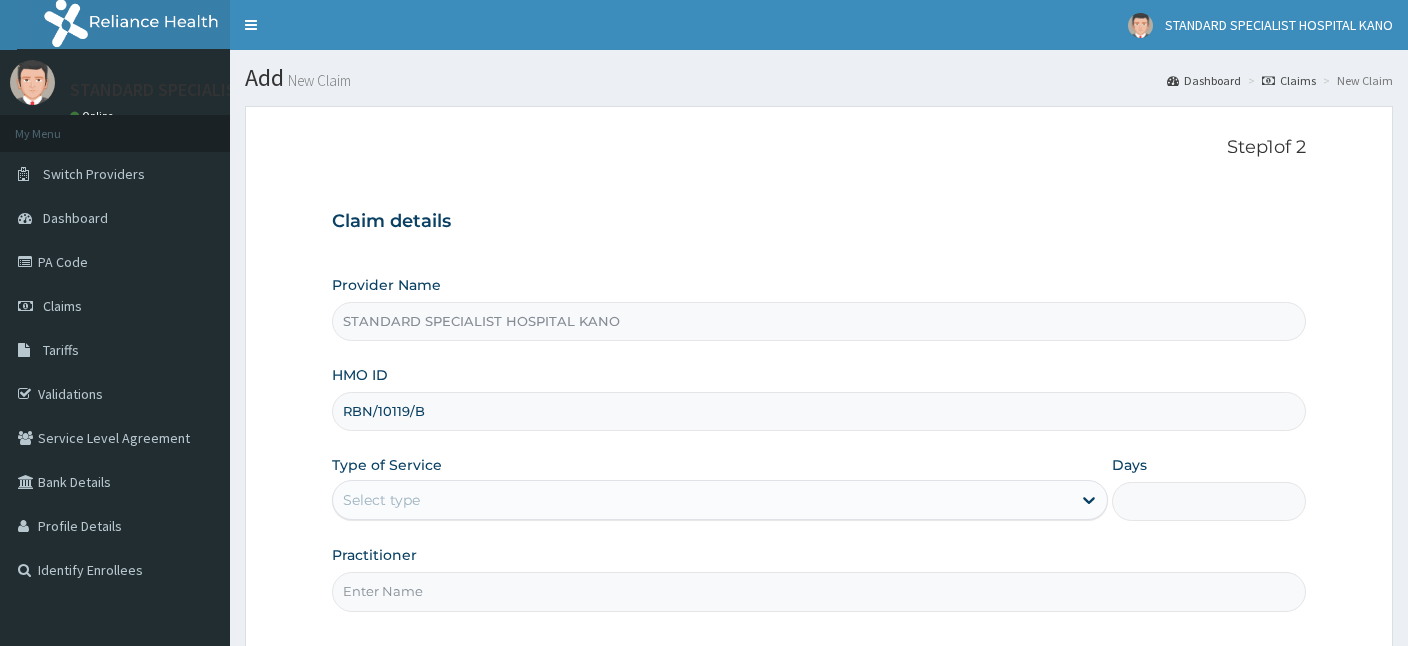 type on "RBN/10119/B" 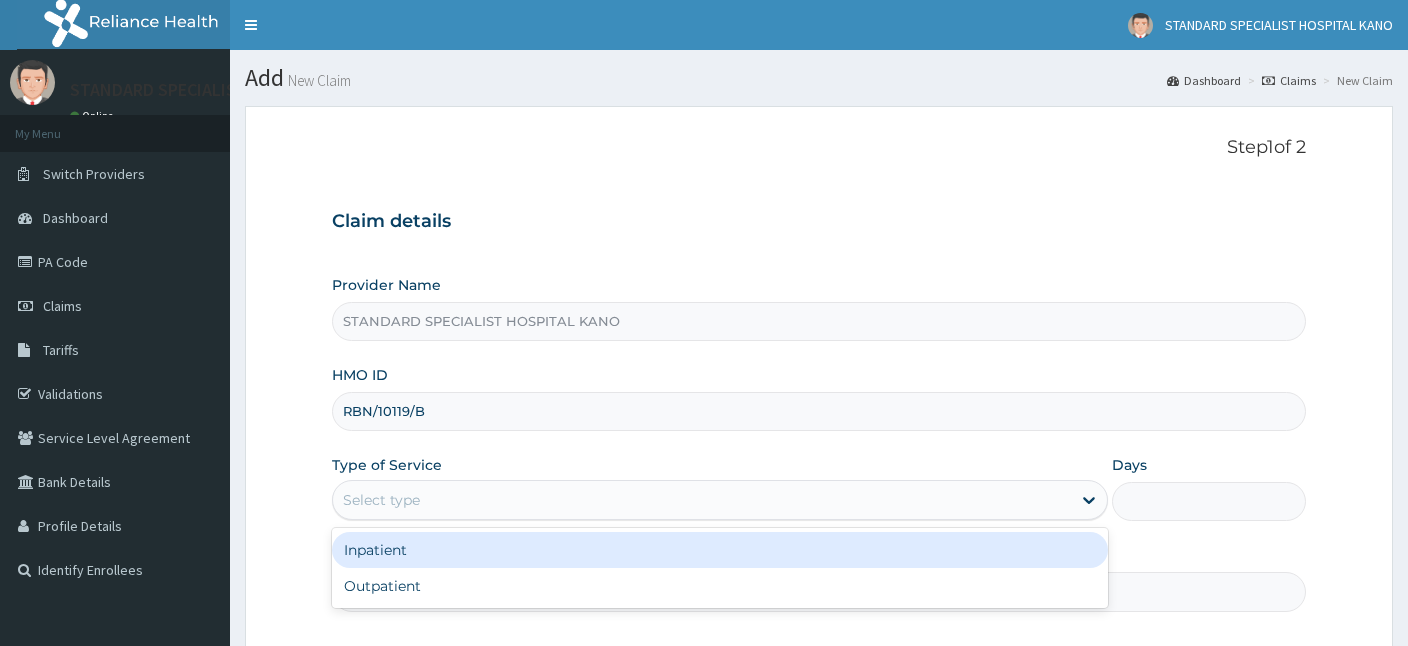 click on "Select type" at bounding box center (381, 500) 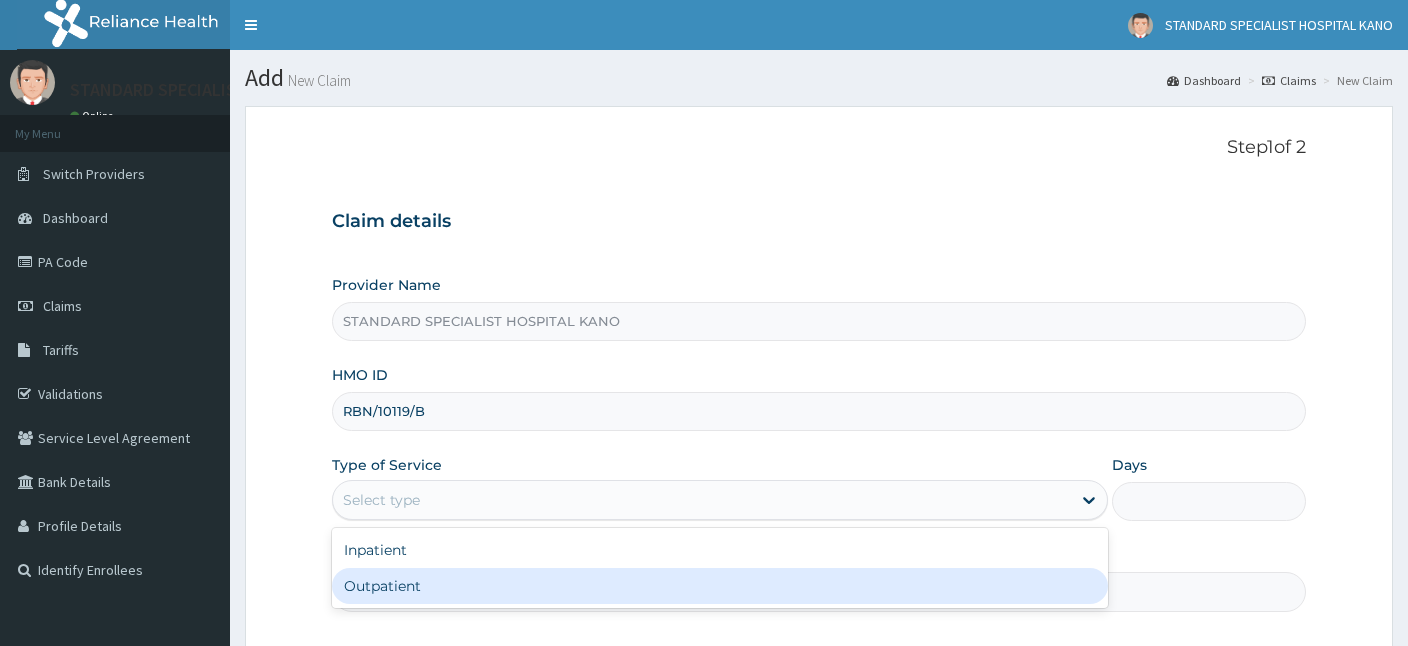 drag, startPoint x: 383, startPoint y: 588, endPoint x: 388, endPoint y: 579, distance: 10.29563 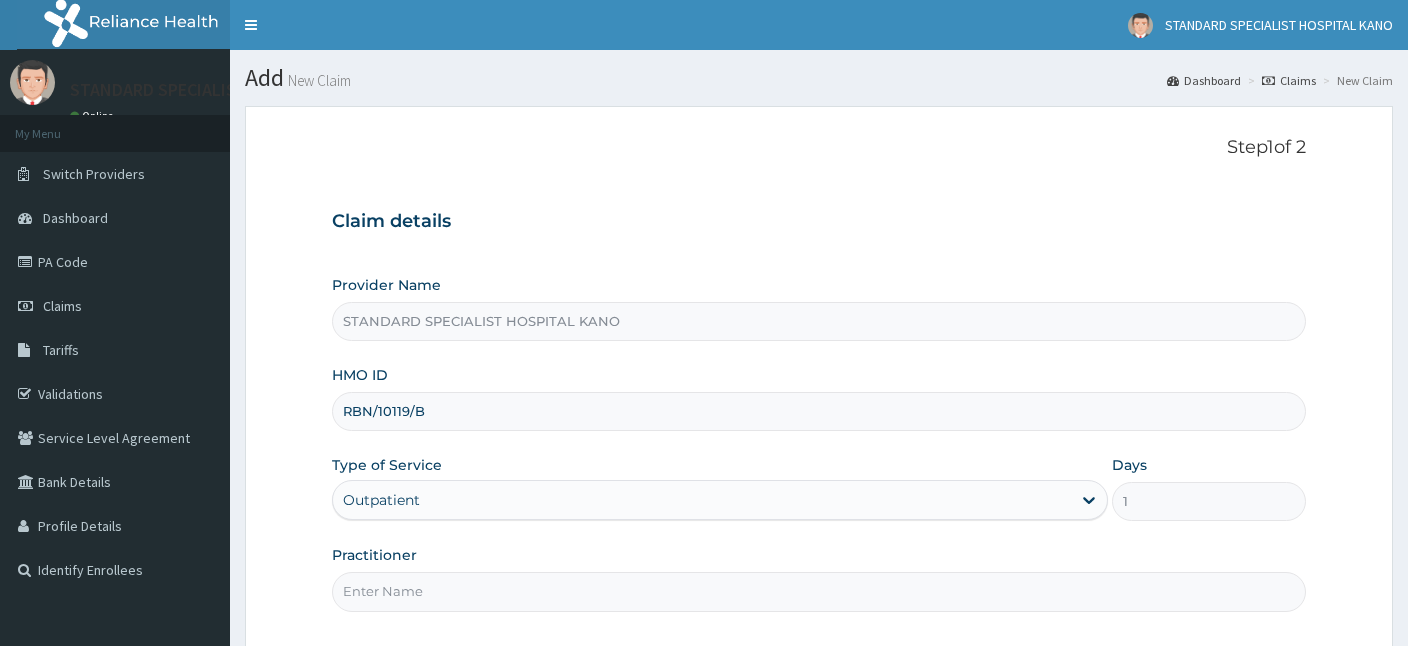 click on "Practitioner" at bounding box center (819, 591) 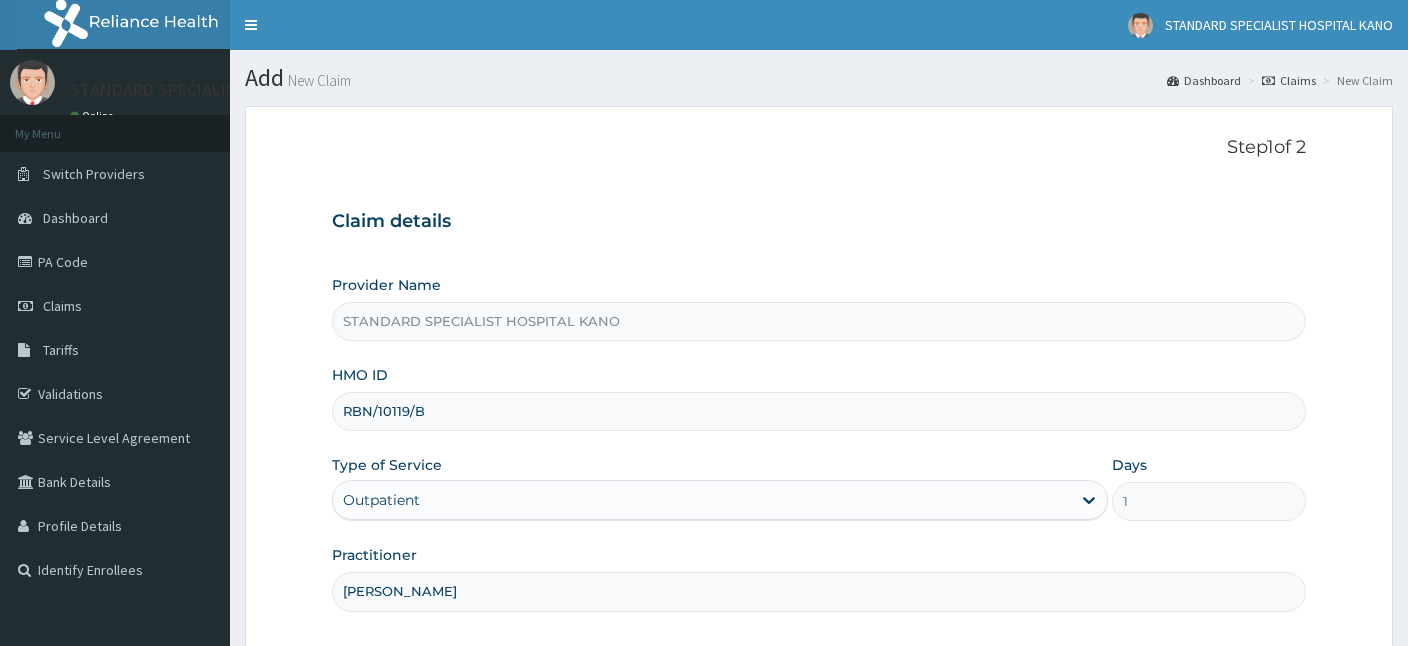 type on "[PERSON_NAME]" 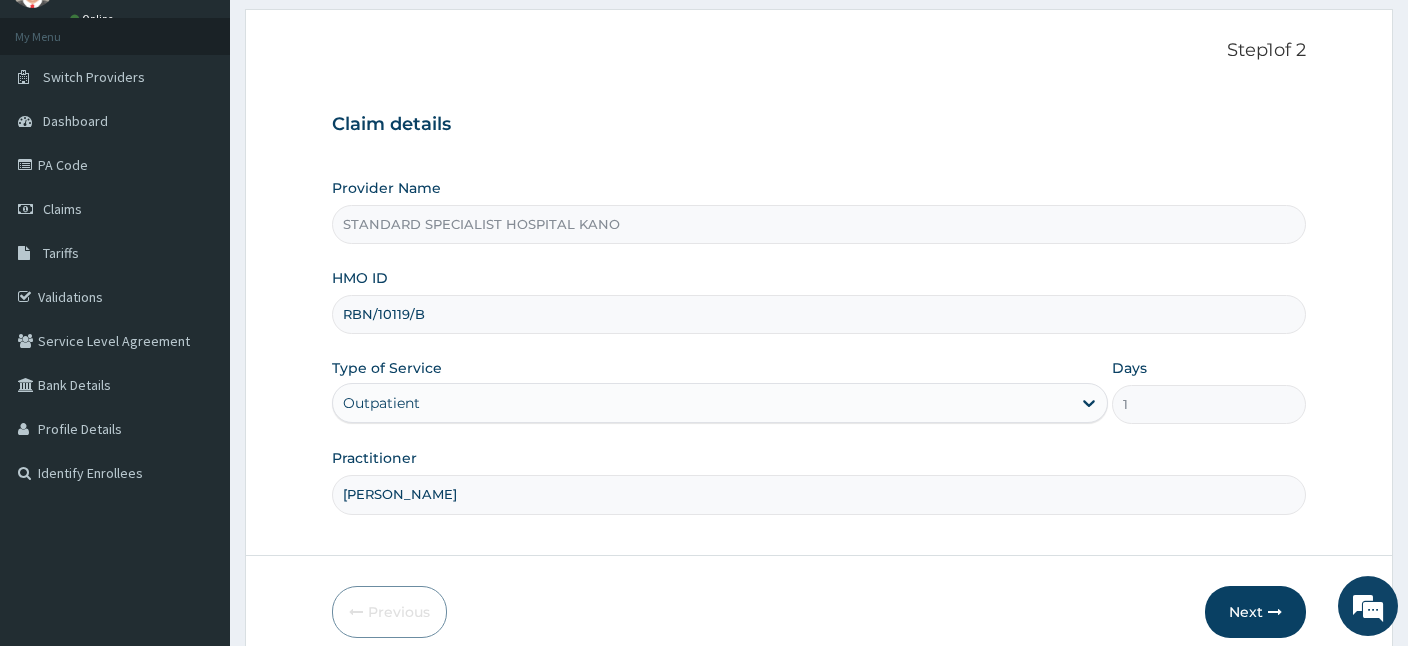 scroll, scrollTop: 184, scrollLeft: 0, axis: vertical 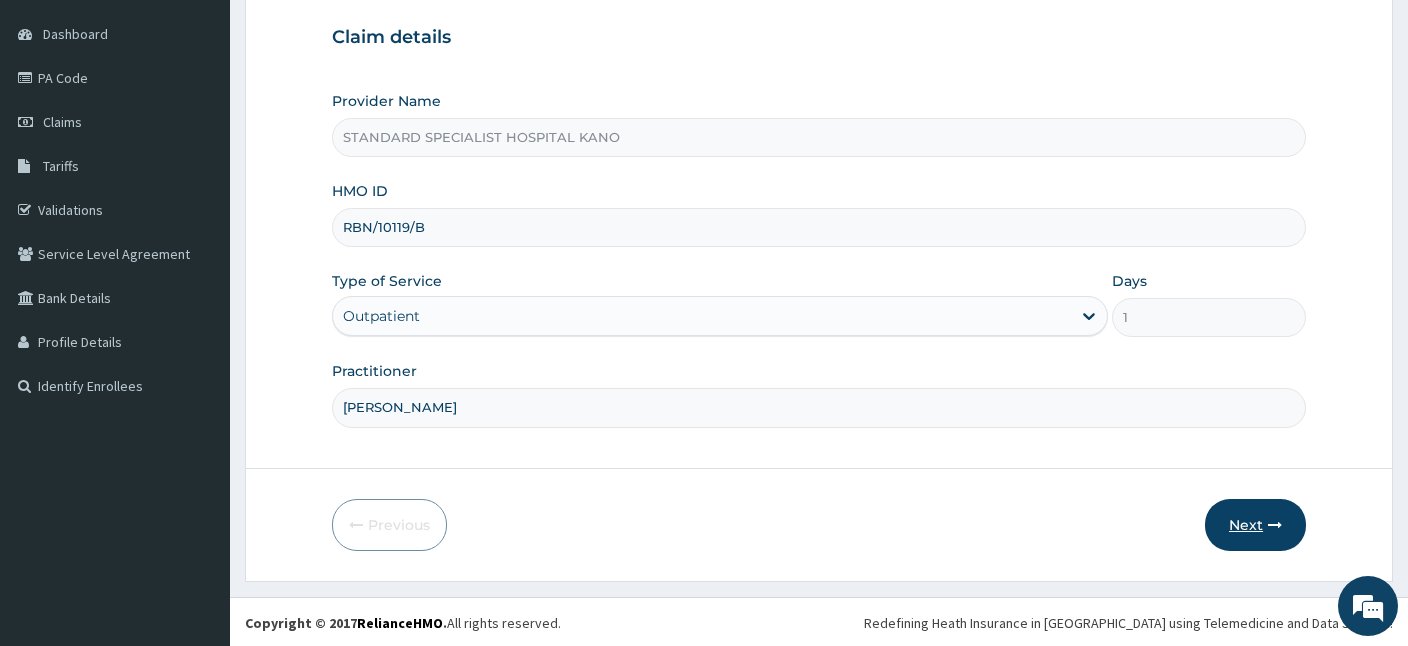 click on "Next" at bounding box center (1255, 525) 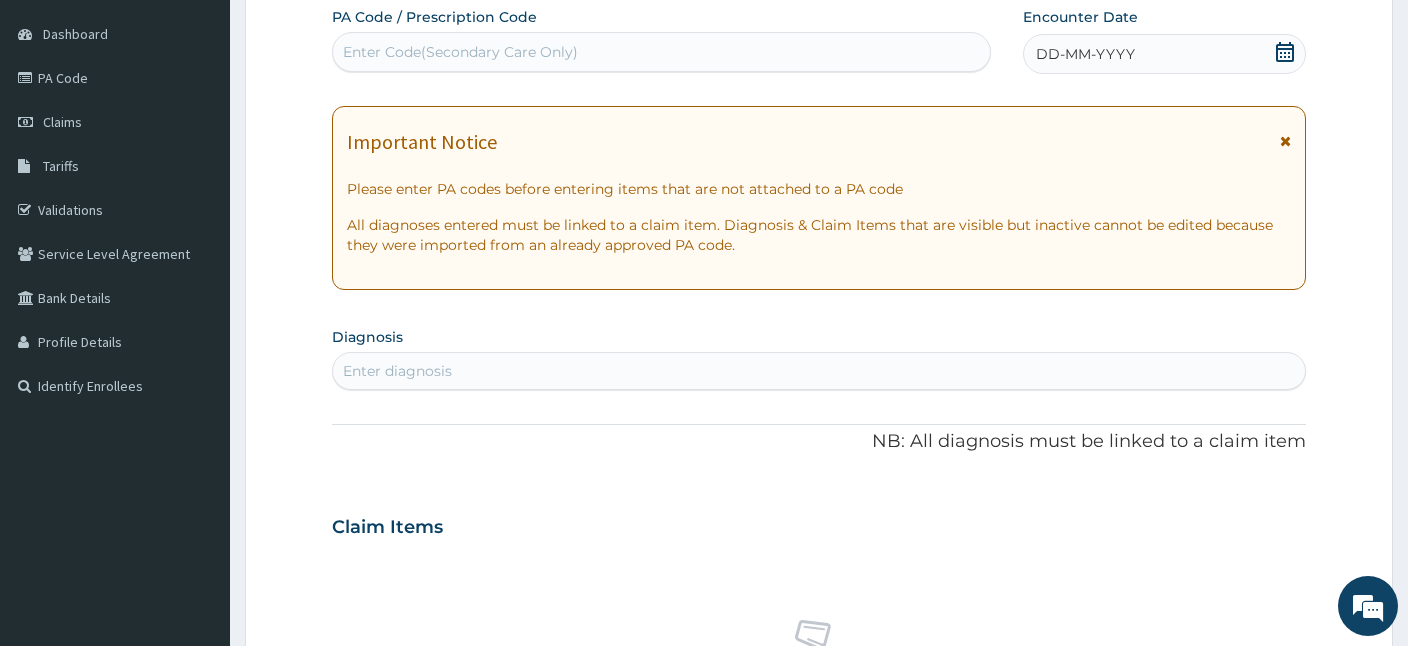 click on "Enter Code(Secondary Care Only)" at bounding box center (661, 52) 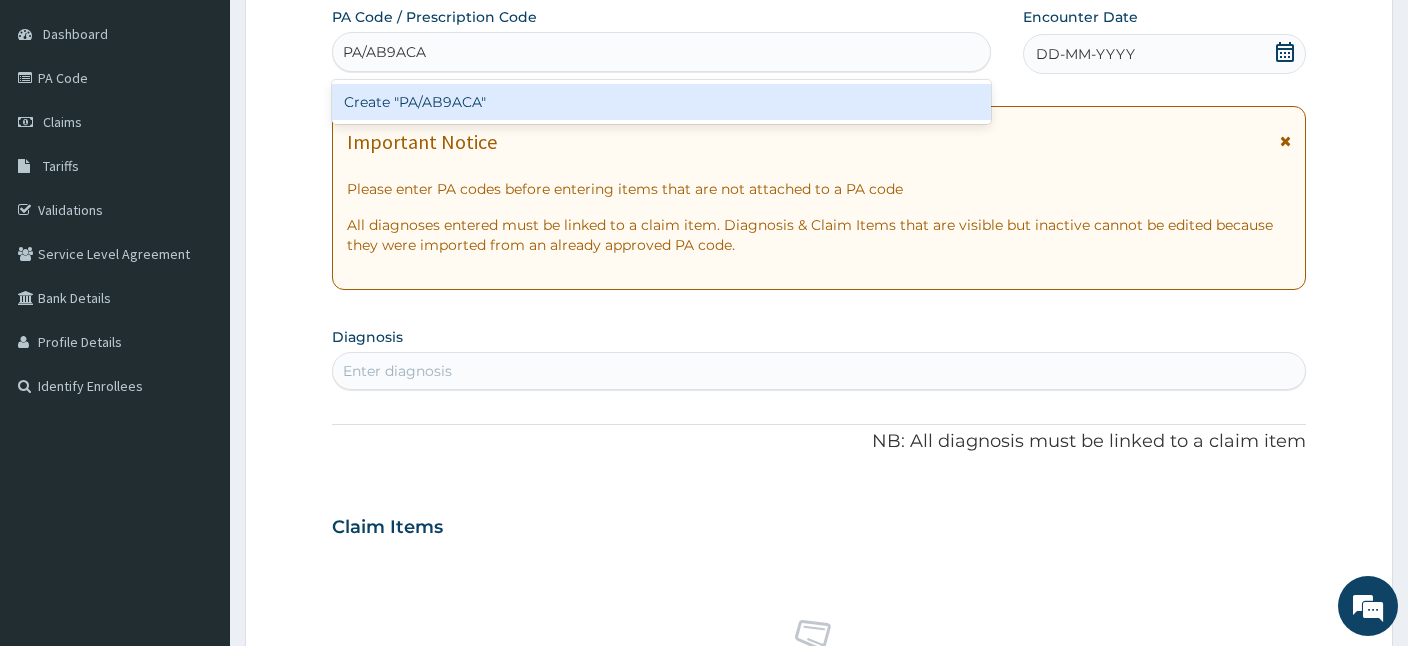 click on "Create "PA/AB9ACA"" at bounding box center (661, 102) 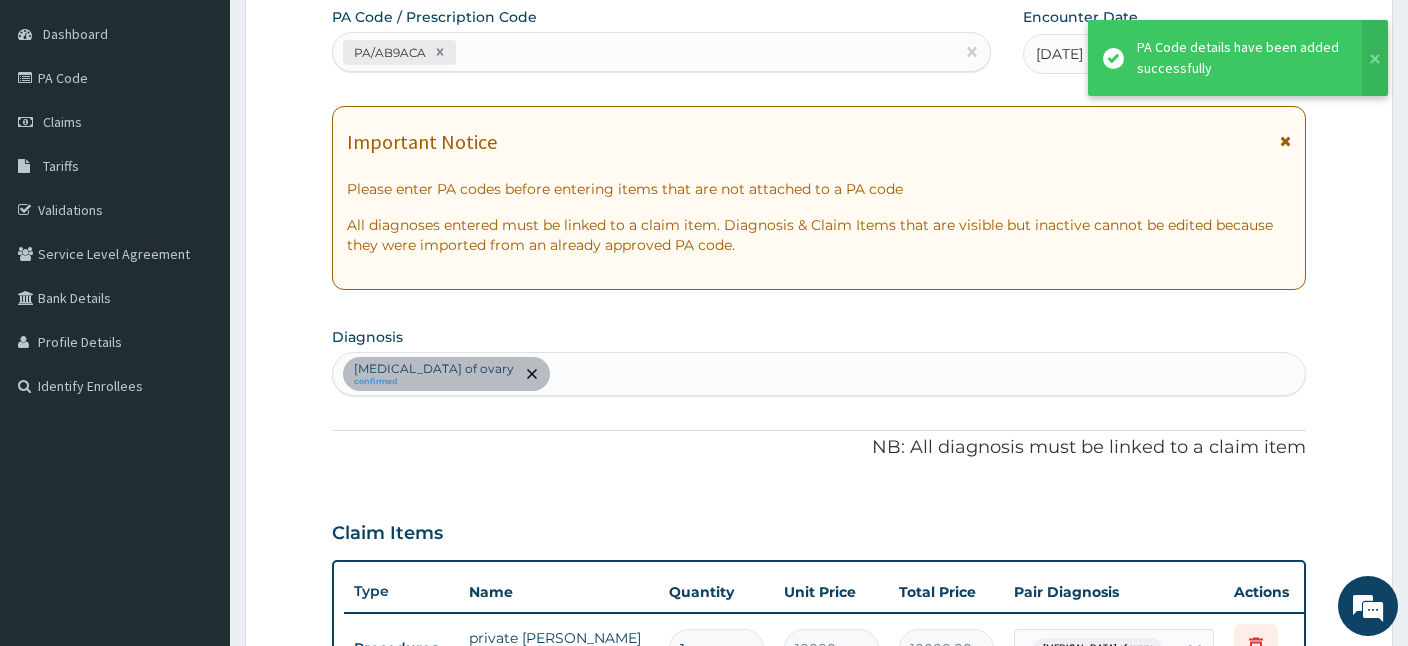 scroll, scrollTop: 1133, scrollLeft: 0, axis: vertical 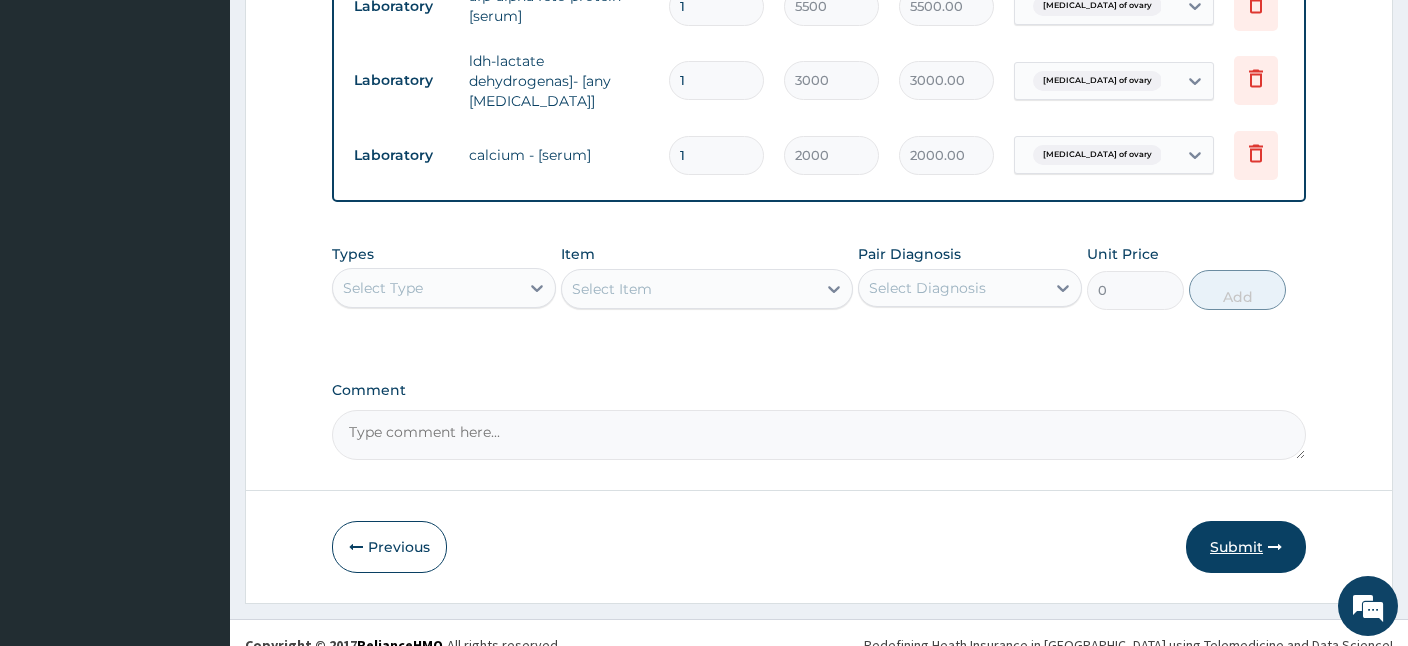 click on "Submit" at bounding box center [1246, 547] 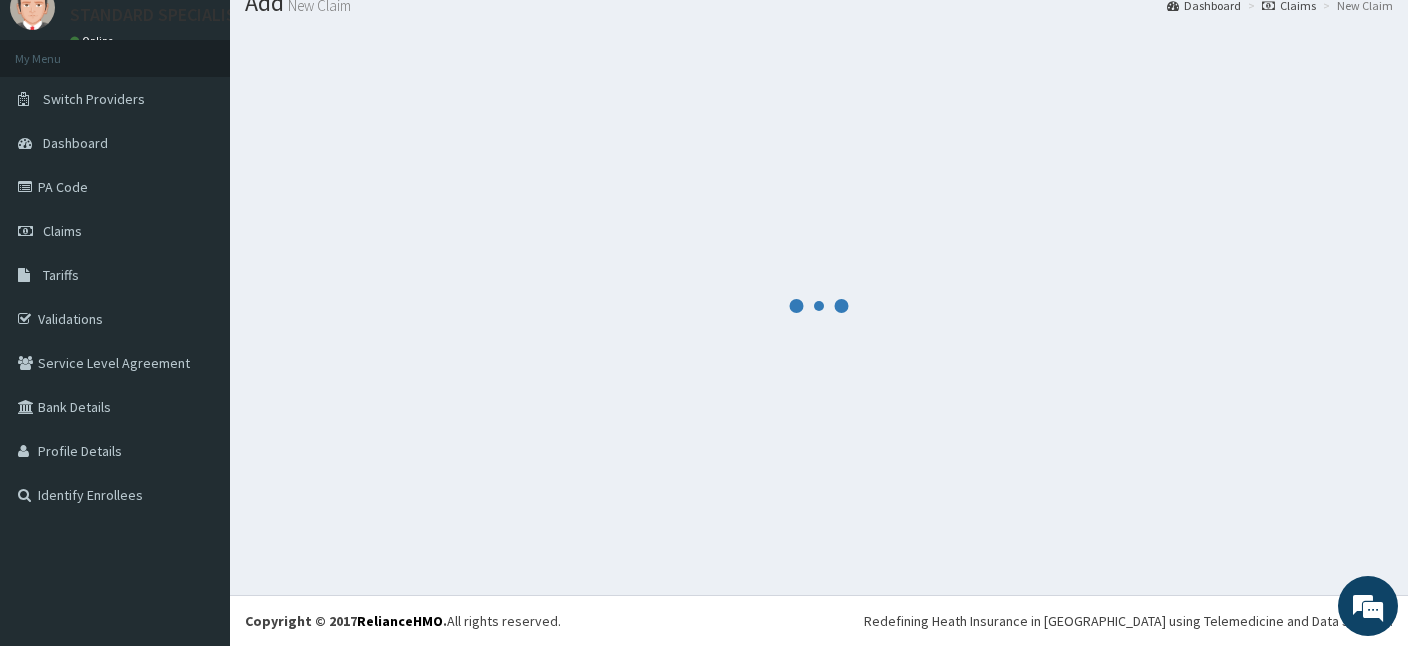 scroll, scrollTop: 75, scrollLeft: 0, axis: vertical 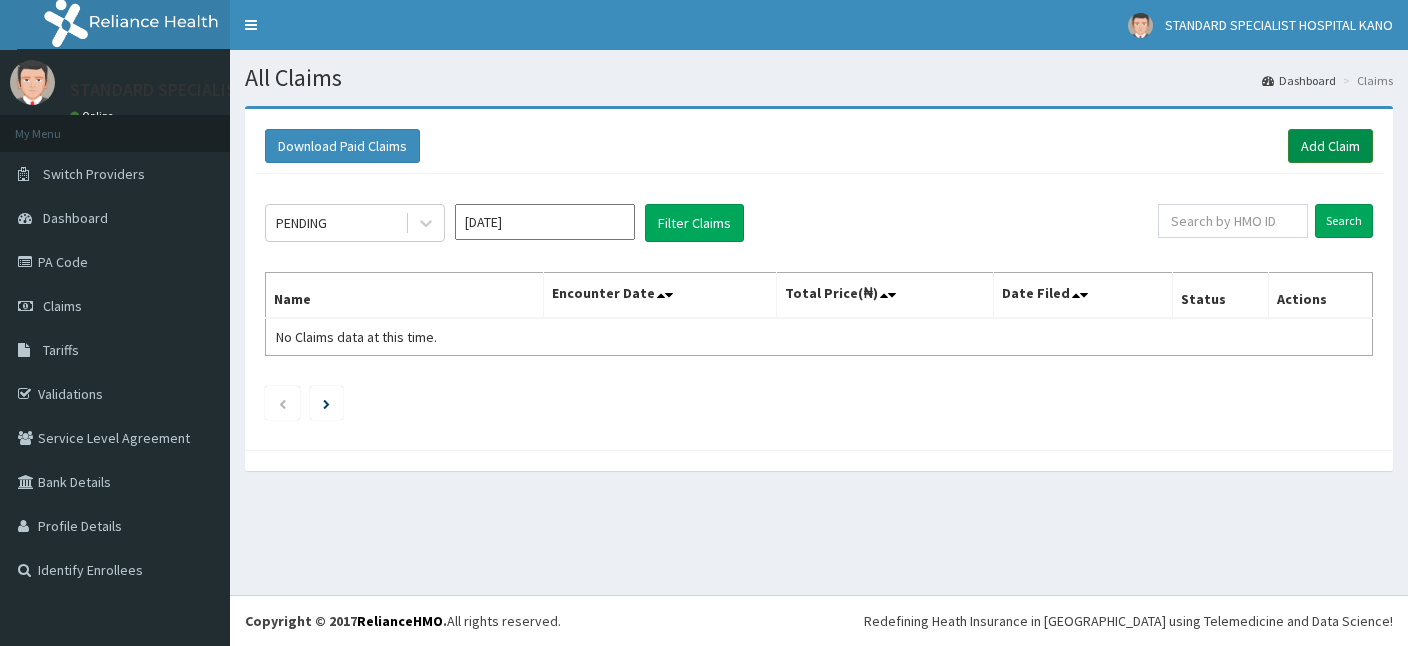 click on "Add Claim" at bounding box center (1330, 146) 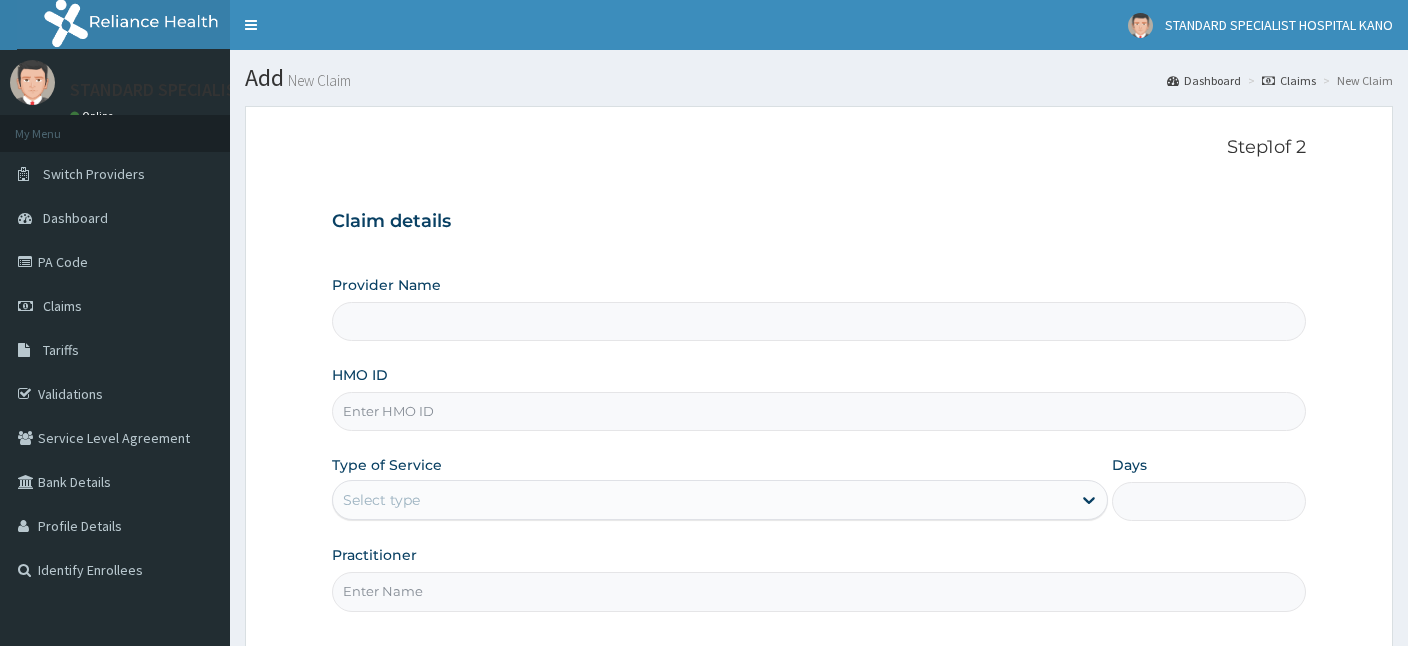 scroll, scrollTop: 0, scrollLeft: 0, axis: both 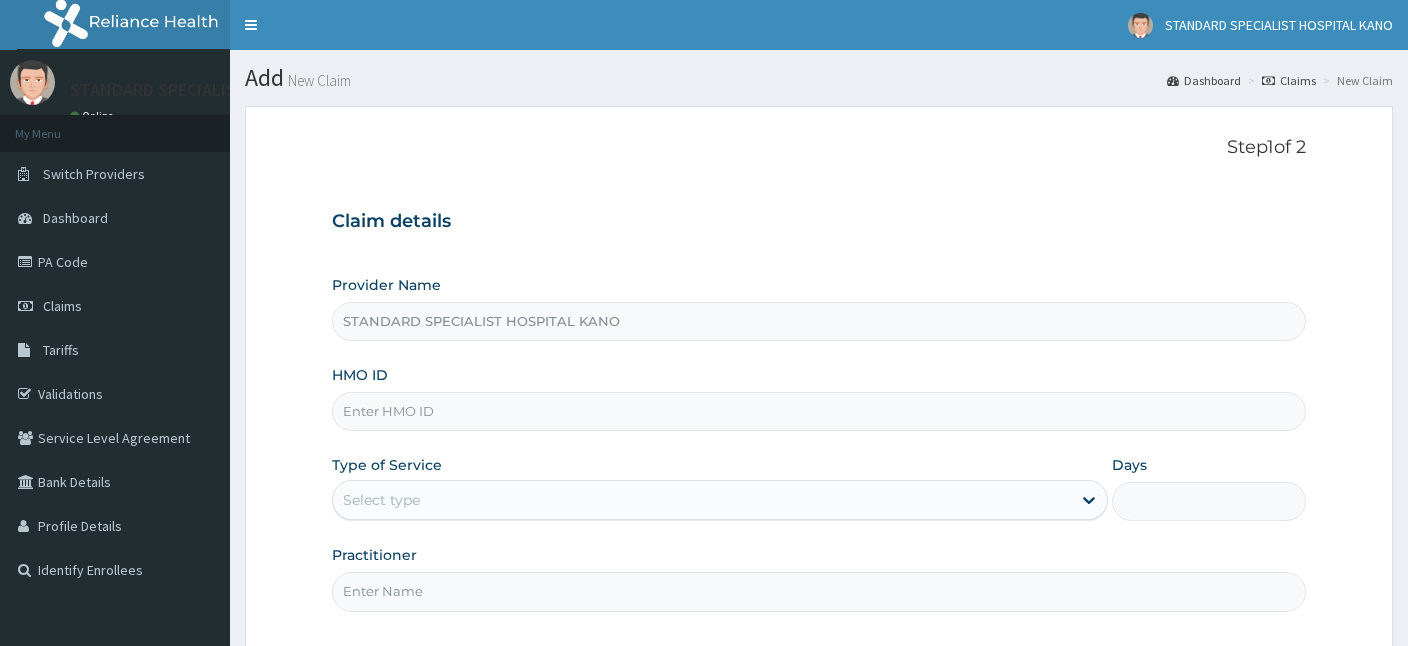 click on "HMO ID" at bounding box center [819, 411] 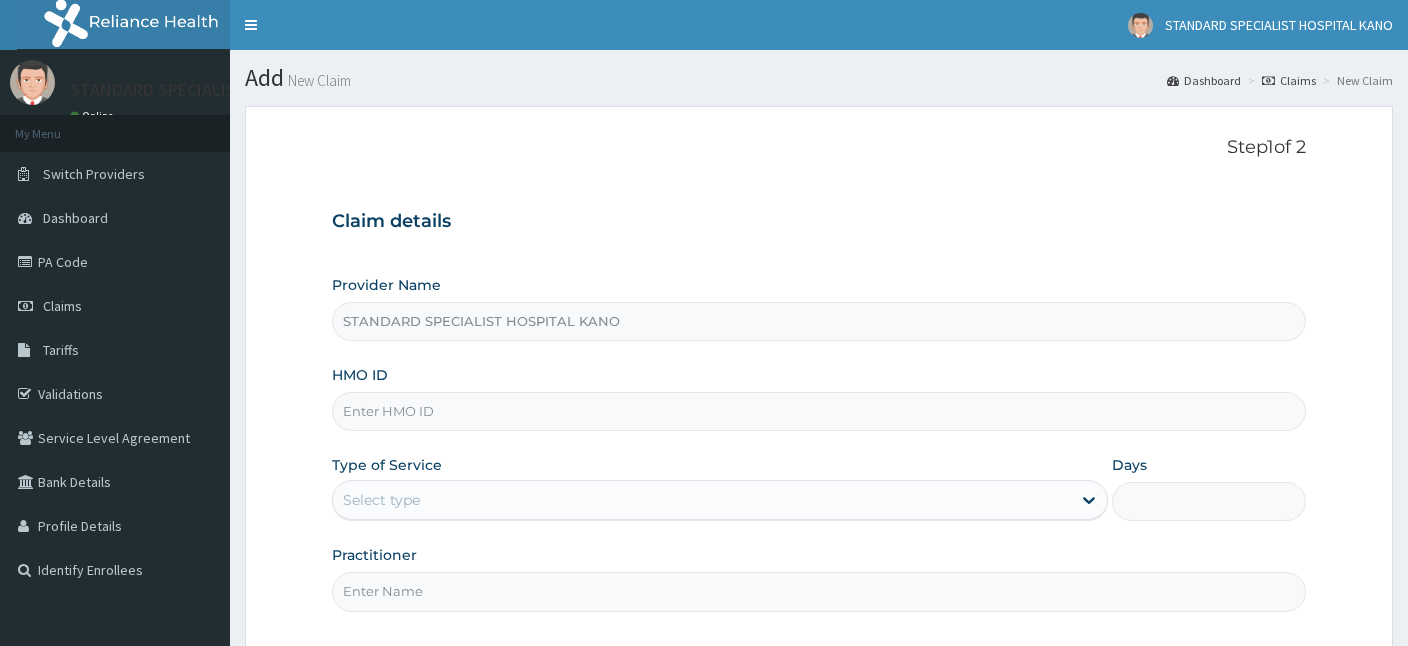 paste on "rbn/10119/b" 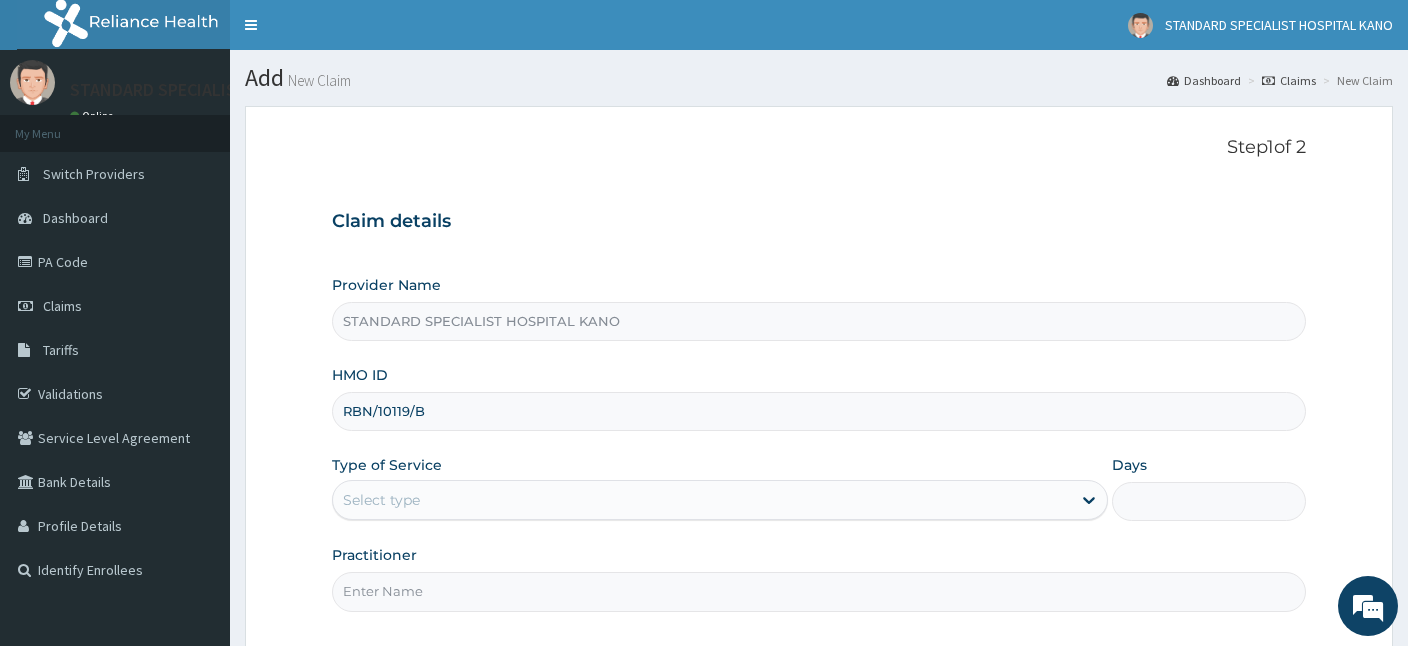 type on "RBN/10119/B" 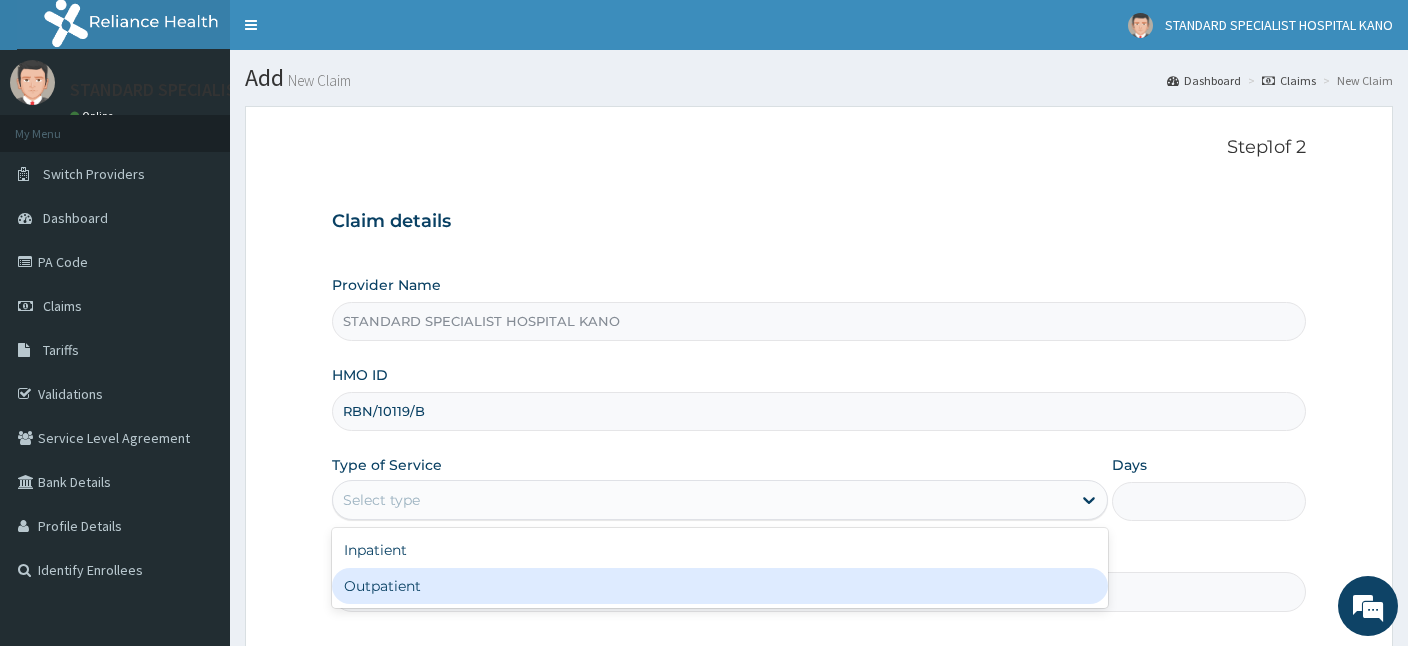 click on "Outpatient" at bounding box center (720, 586) 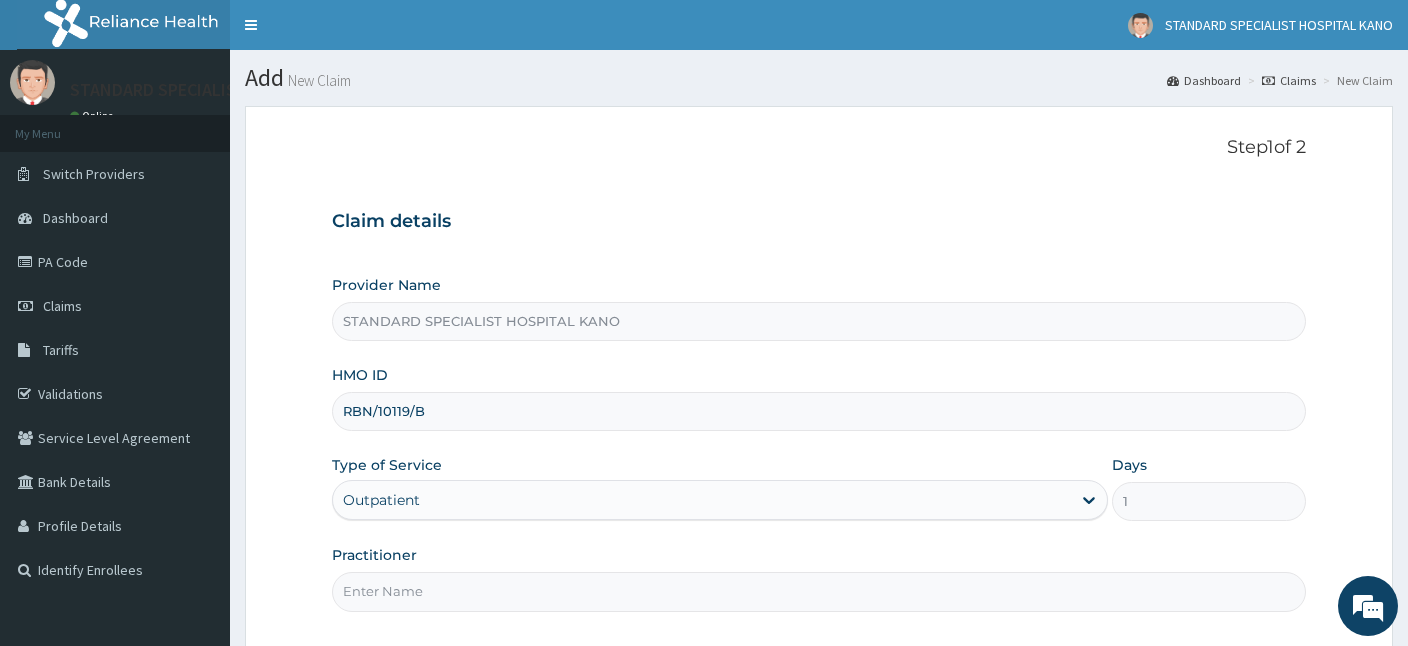 click on "Practitioner" at bounding box center [819, 591] 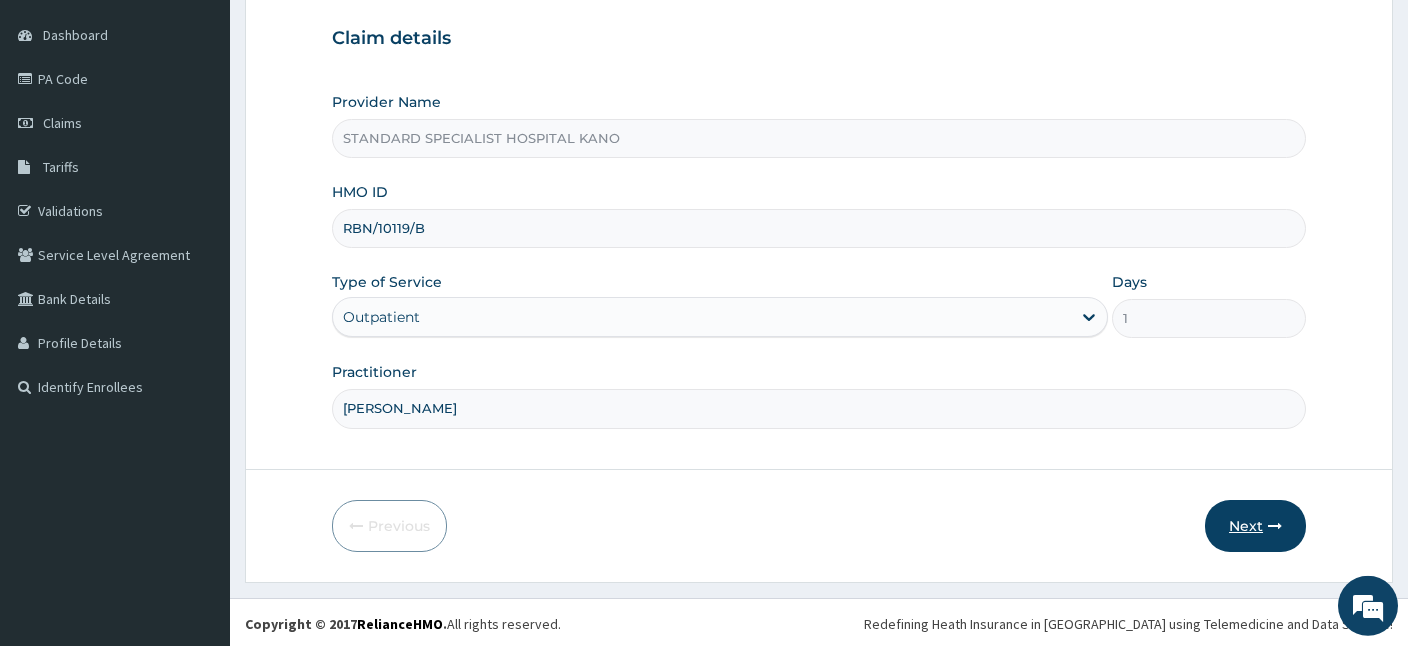 scroll, scrollTop: 184, scrollLeft: 0, axis: vertical 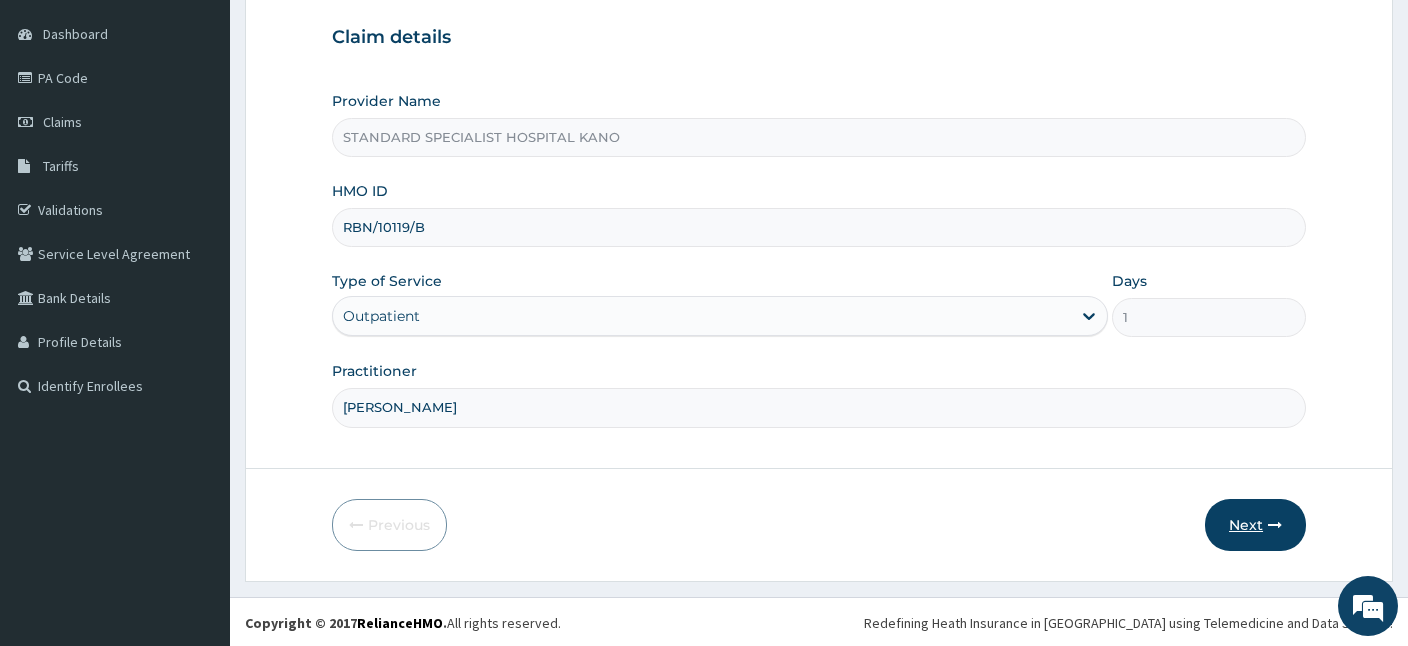 type on "[PERSON_NAME]" 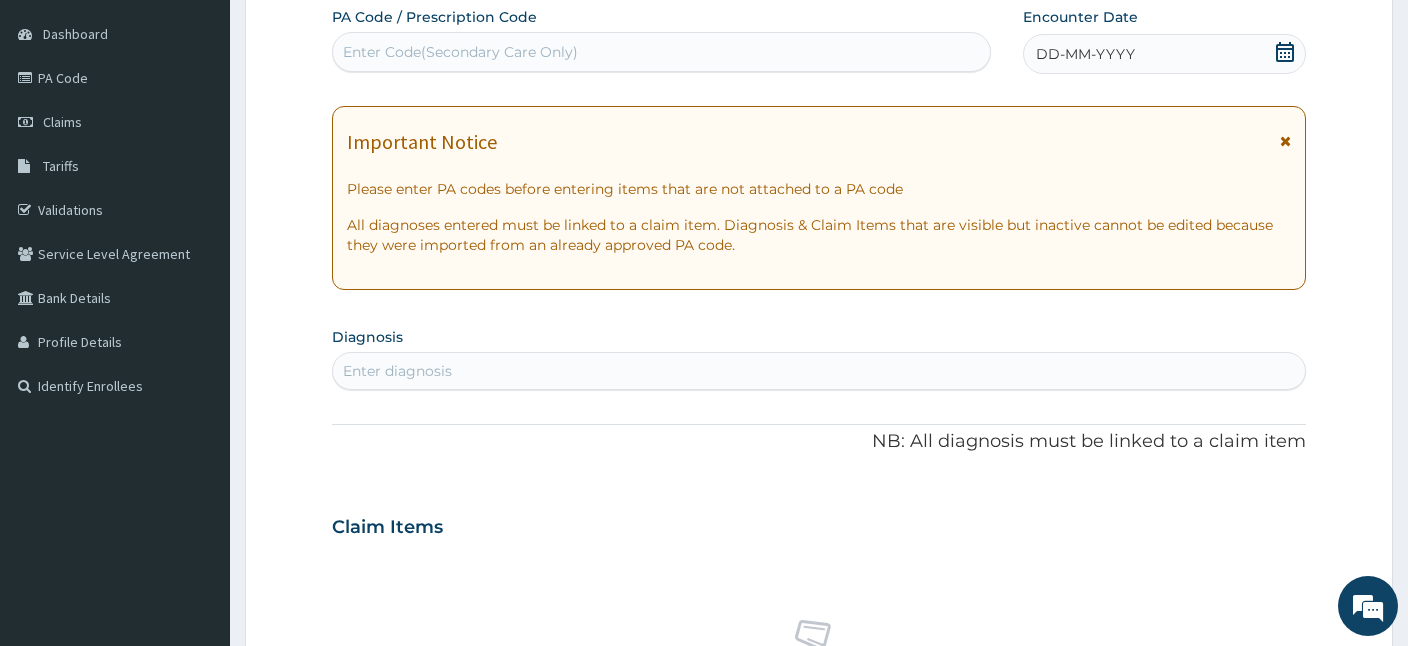 click on "Enter Code(Secondary Care Only)" at bounding box center [460, 52] 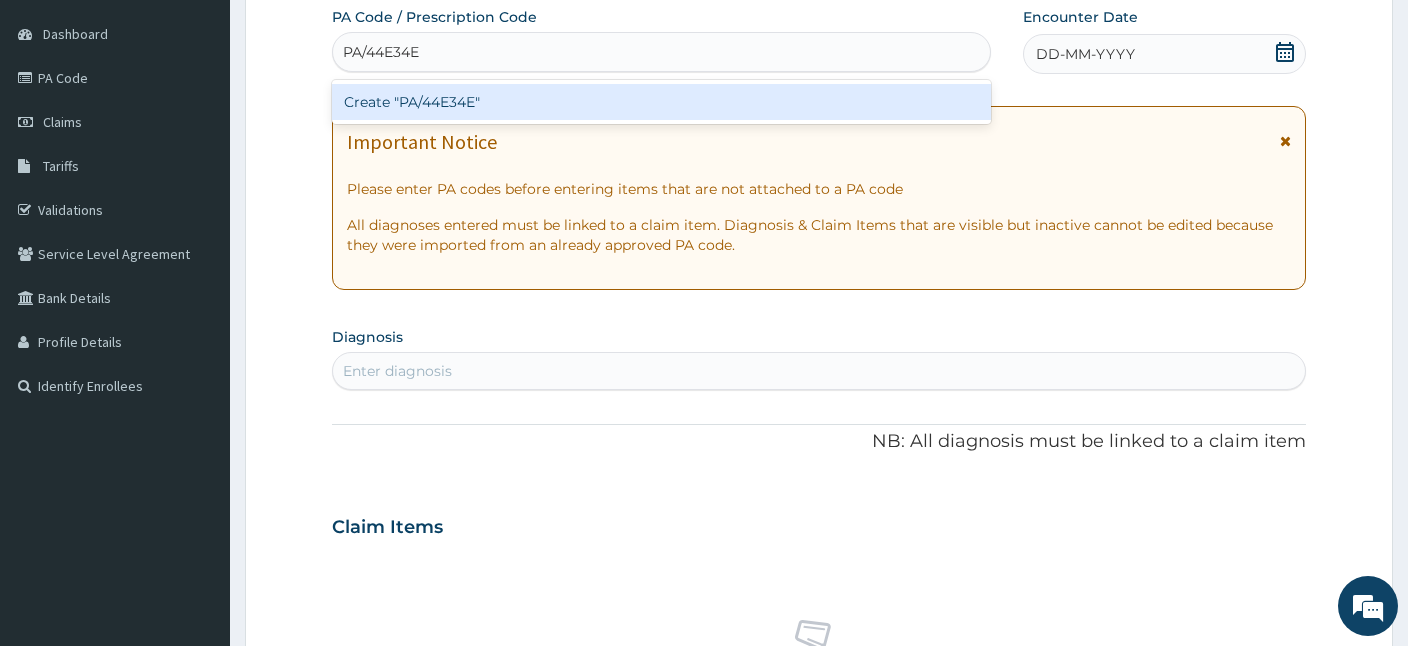 click on "Create "PA/44E34E"" at bounding box center [661, 102] 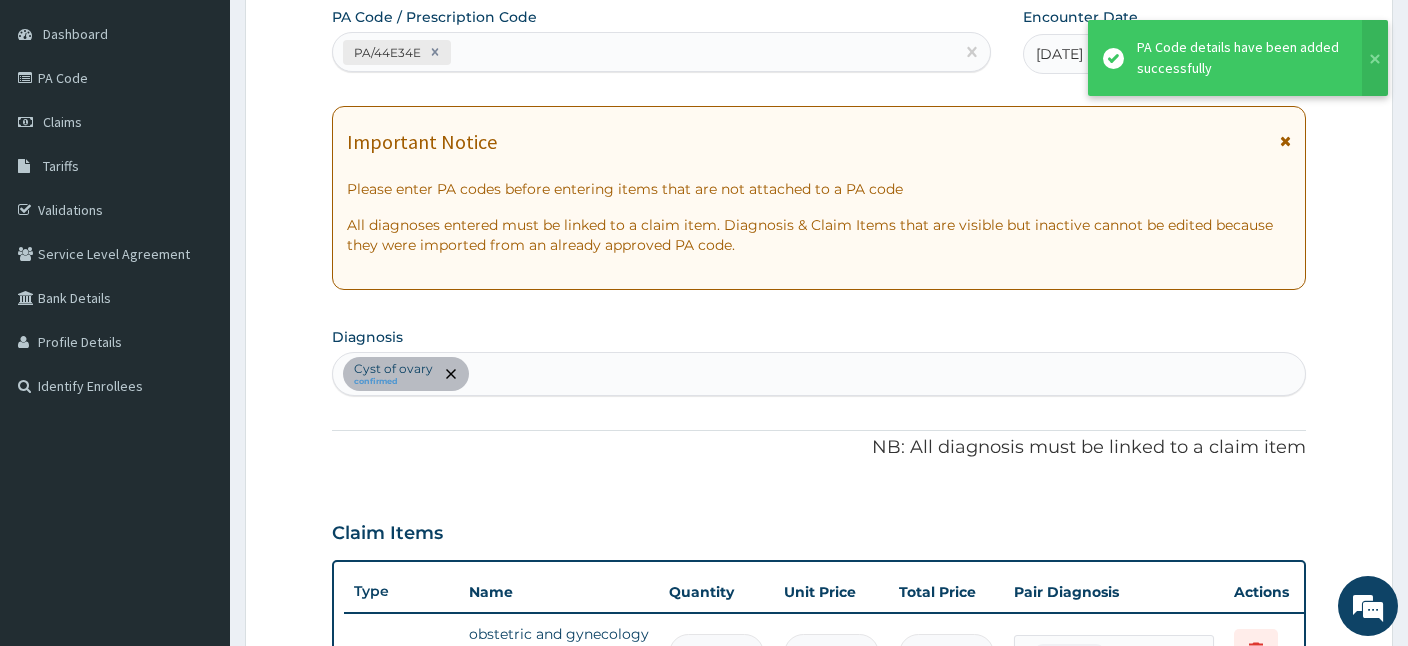 scroll, scrollTop: 512, scrollLeft: 0, axis: vertical 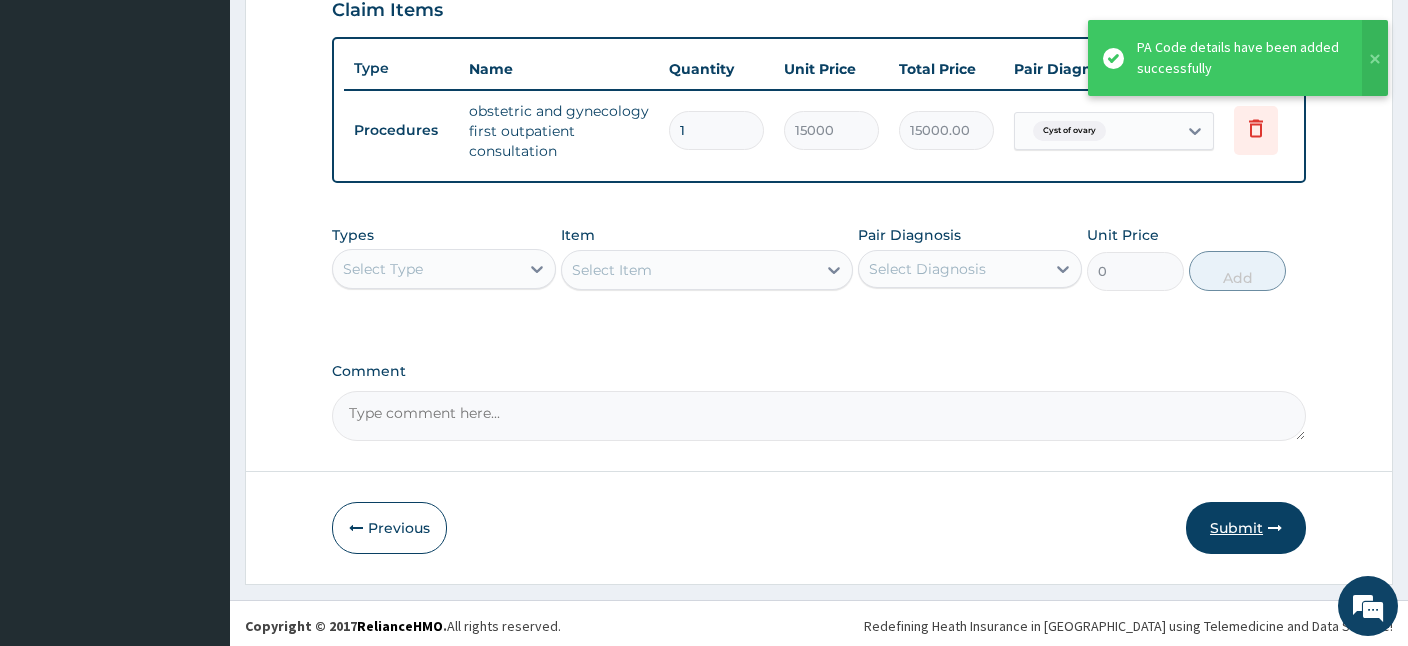 click on "Submit" at bounding box center (1246, 528) 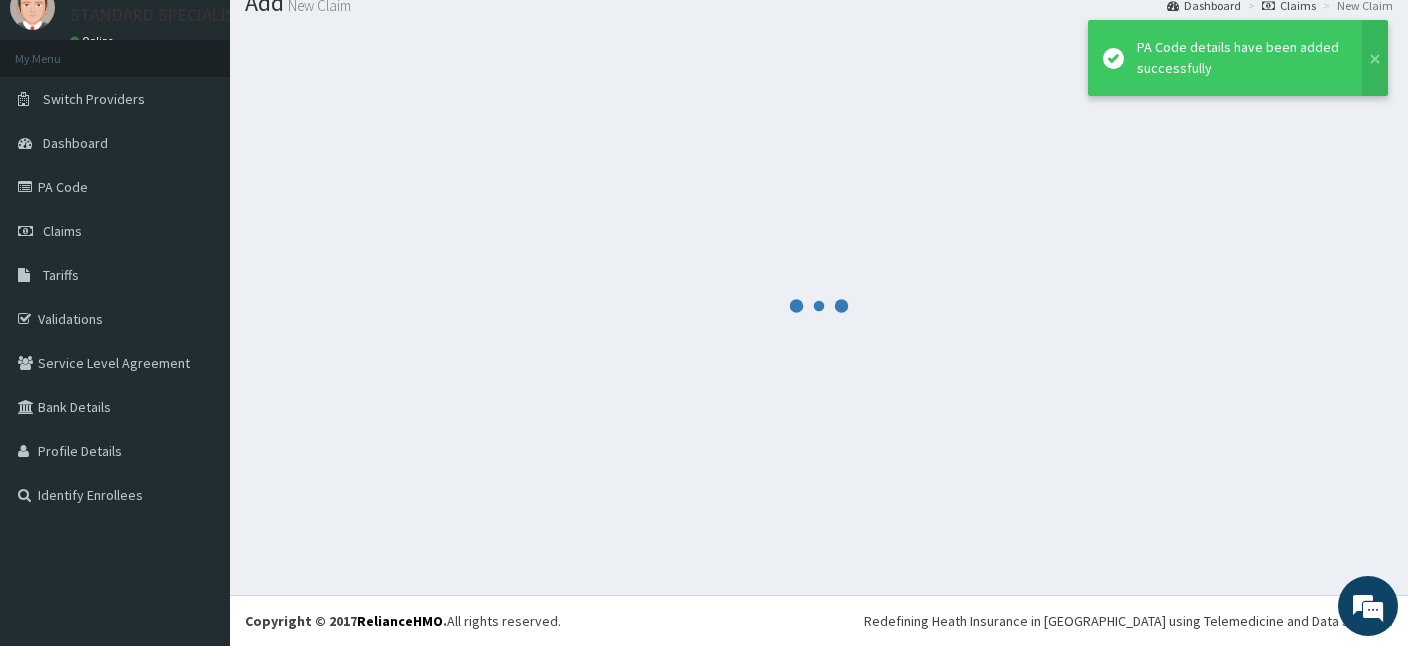 scroll, scrollTop: 75, scrollLeft: 0, axis: vertical 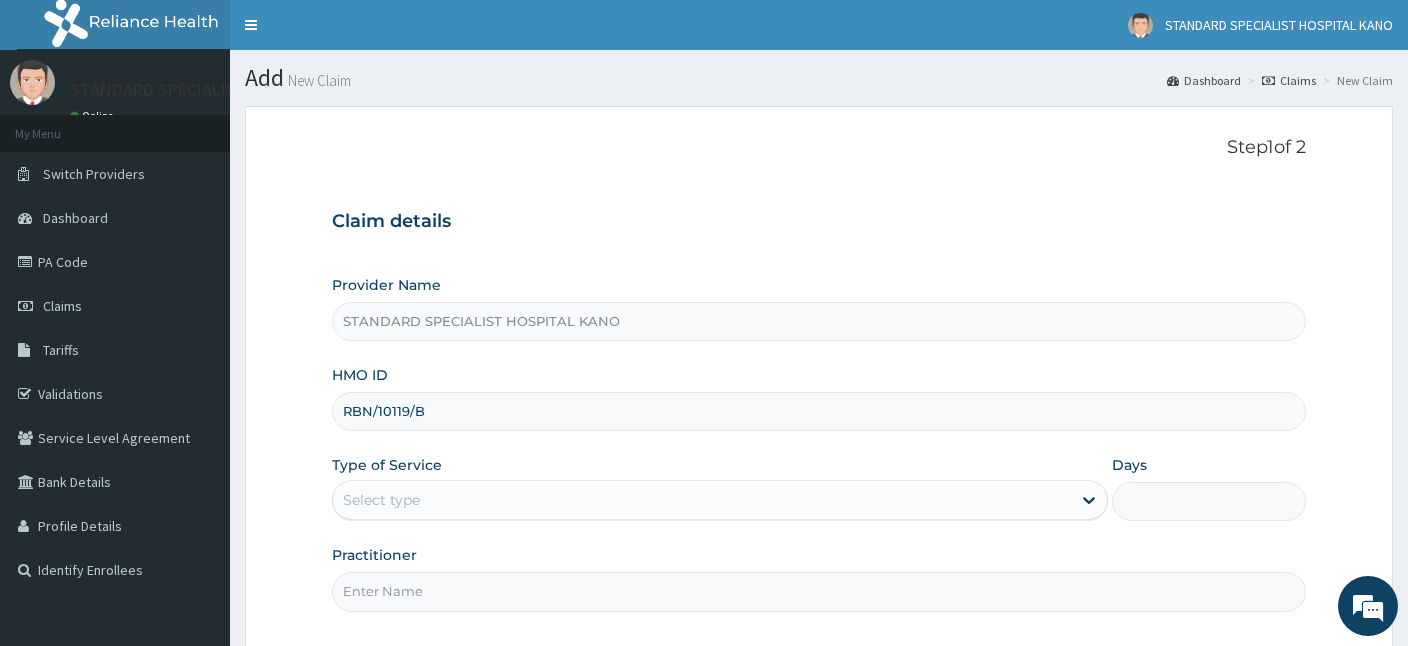 type on "RBN/10119/B" 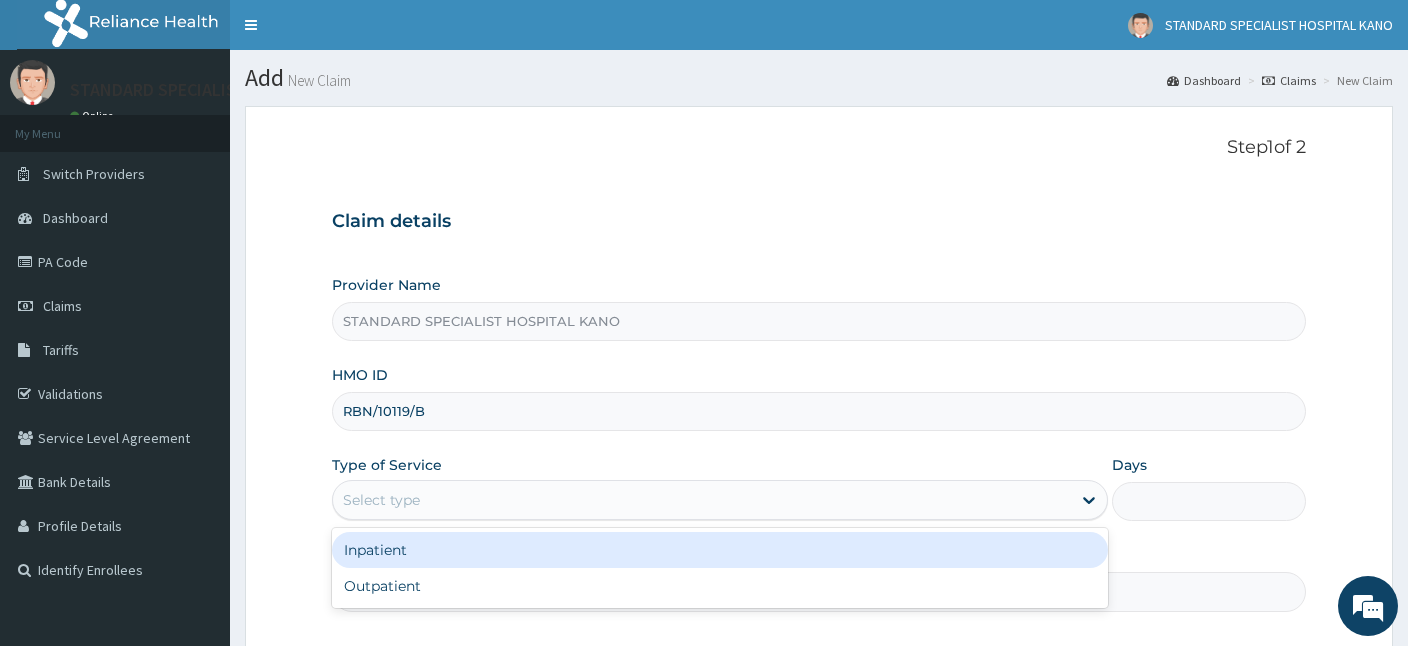 click on "Select type" at bounding box center [702, 500] 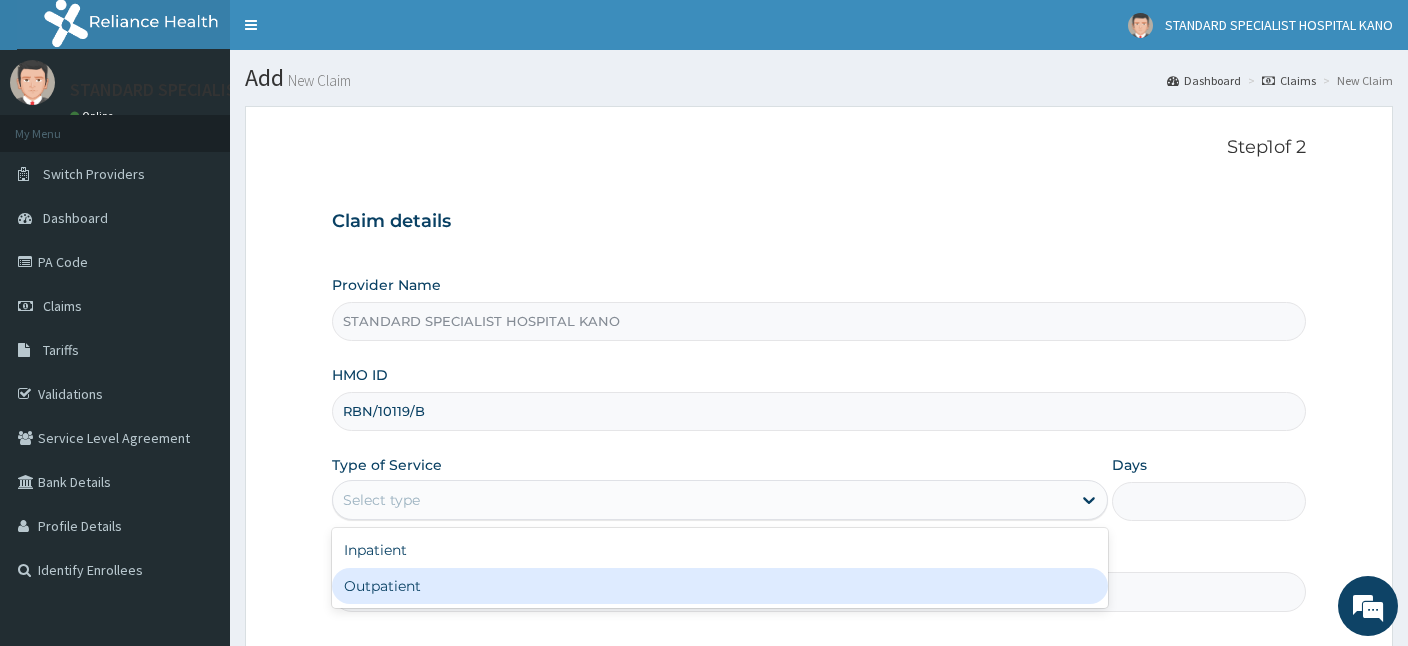 click on "Outpatient" at bounding box center [720, 586] 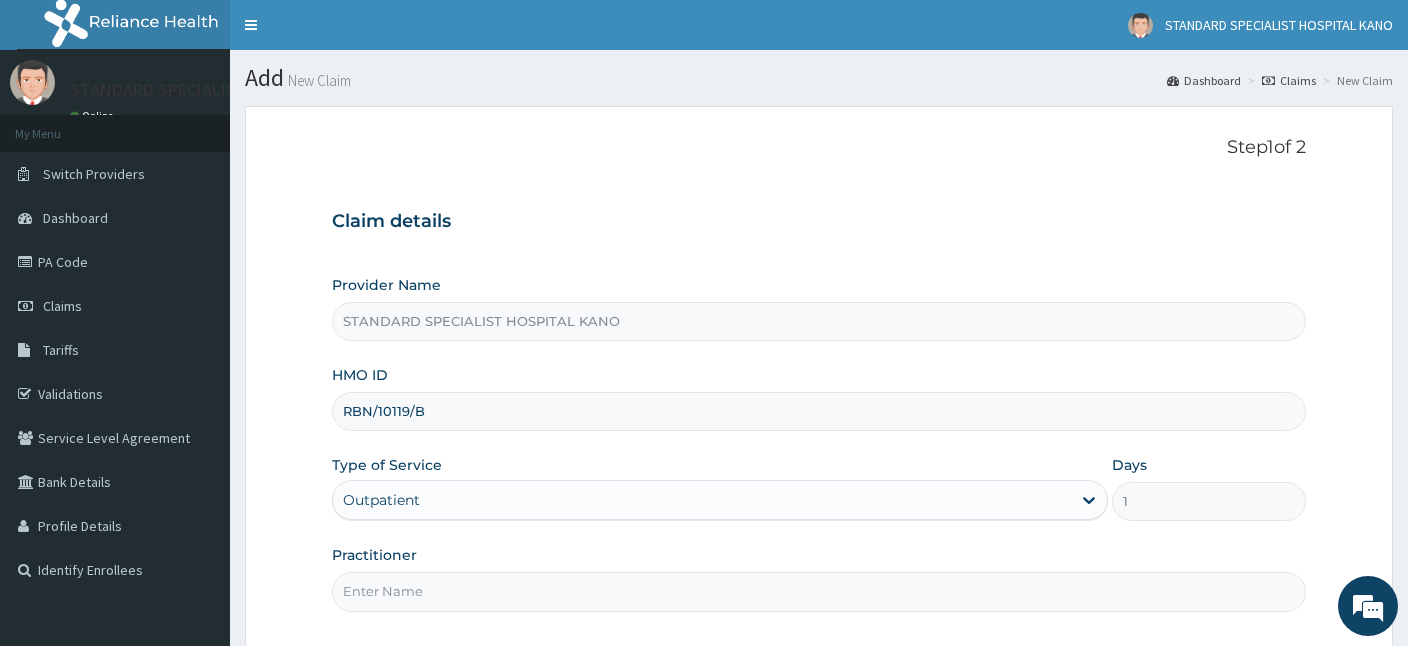 click on "Practitioner" at bounding box center (819, 591) 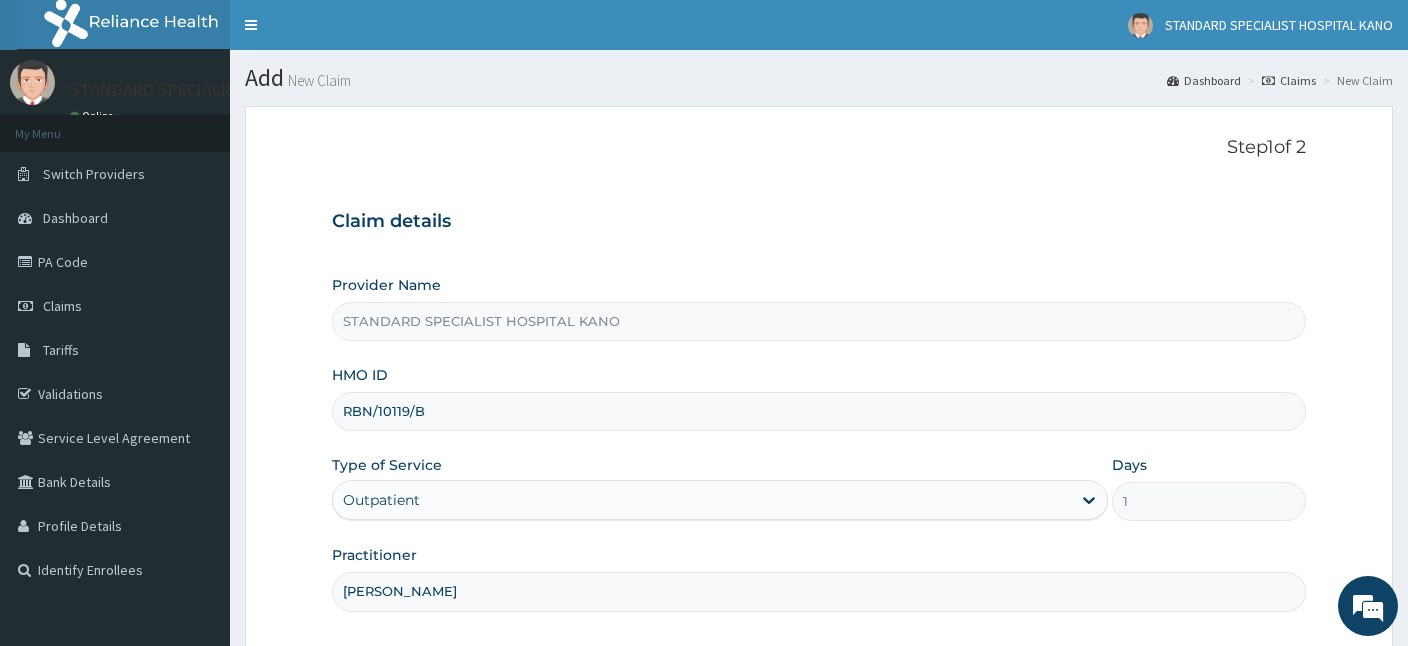 type on "DR FELIX" 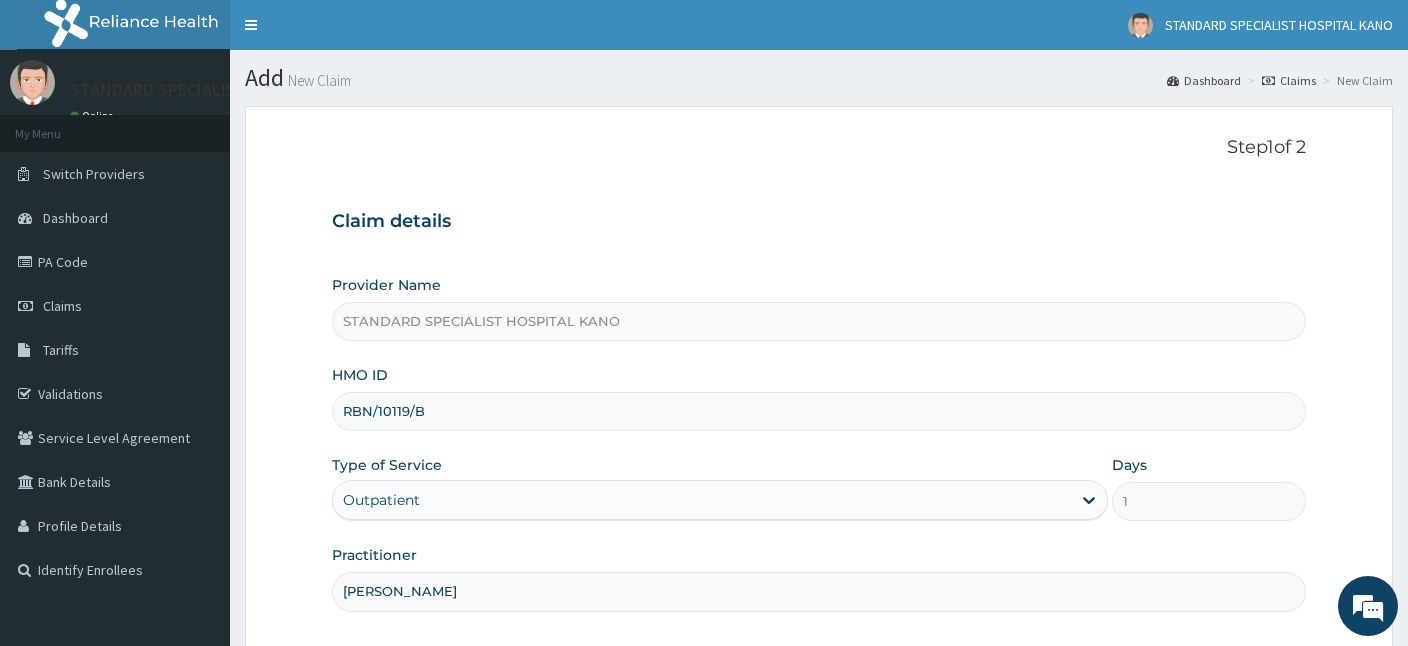 scroll, scrollTop: 184, scrollLeft: 0, axis: vertical 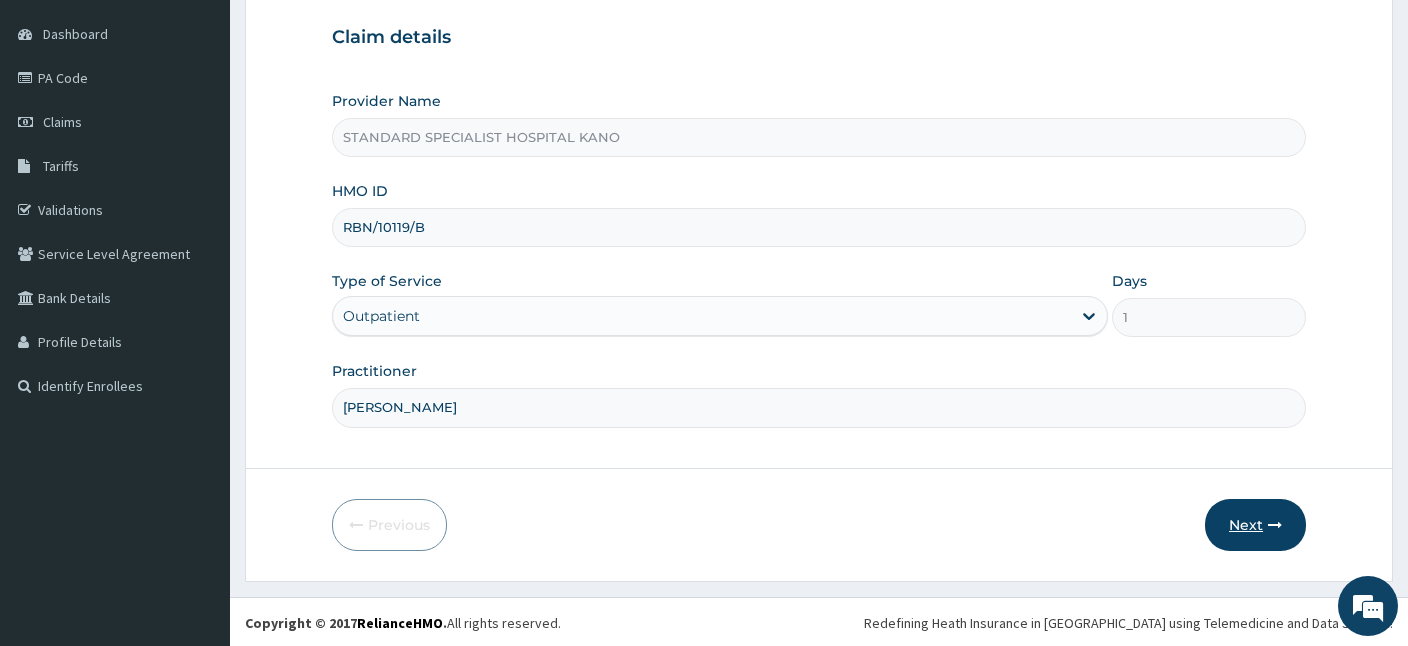 click on "Next" at bounding box center [1255, 525] 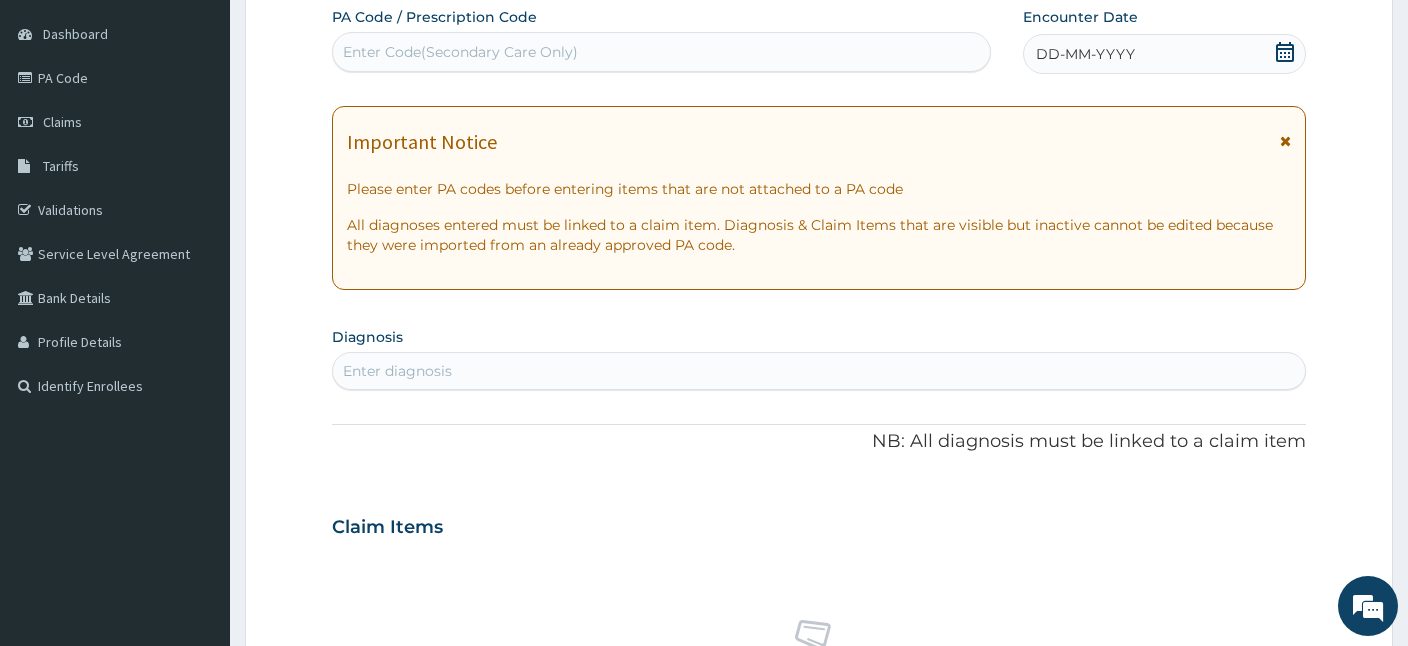 click on "Enter Code(Secondary Care Only)" at bounding box center (460, 52) 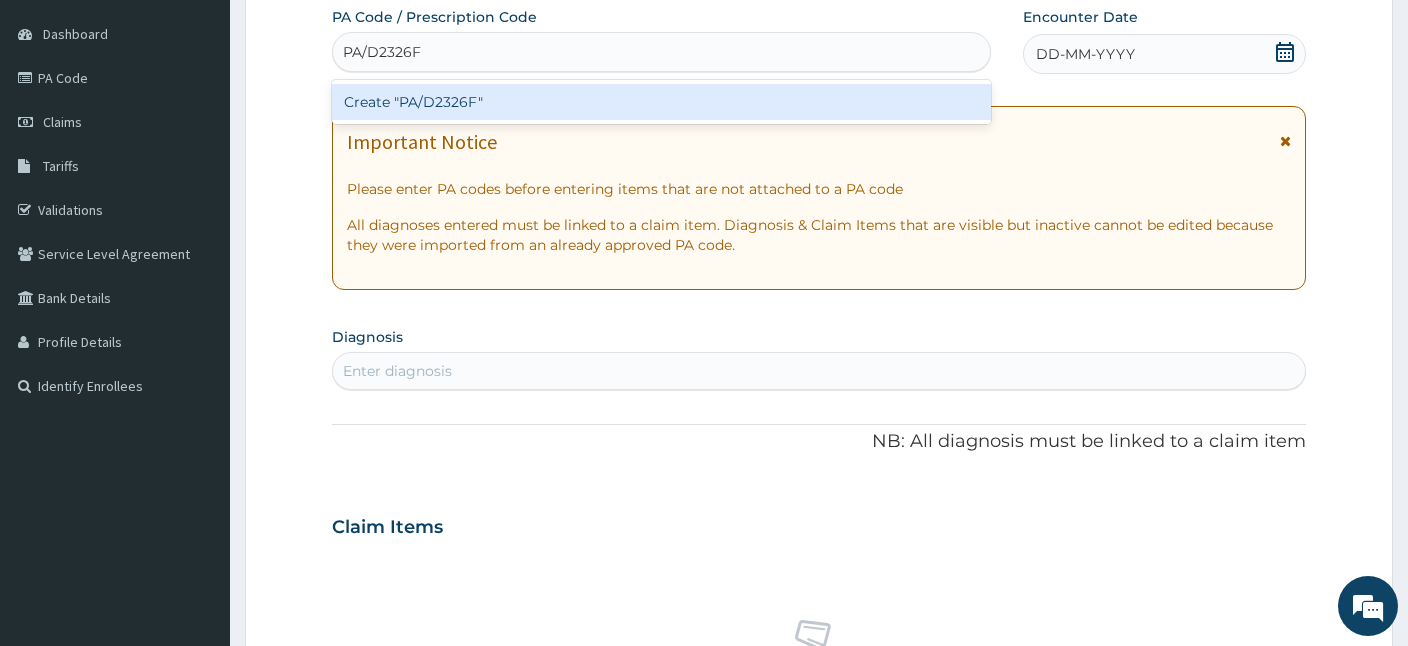 click on "Create "PA/D2326F"" at bounding box center (661, 102) 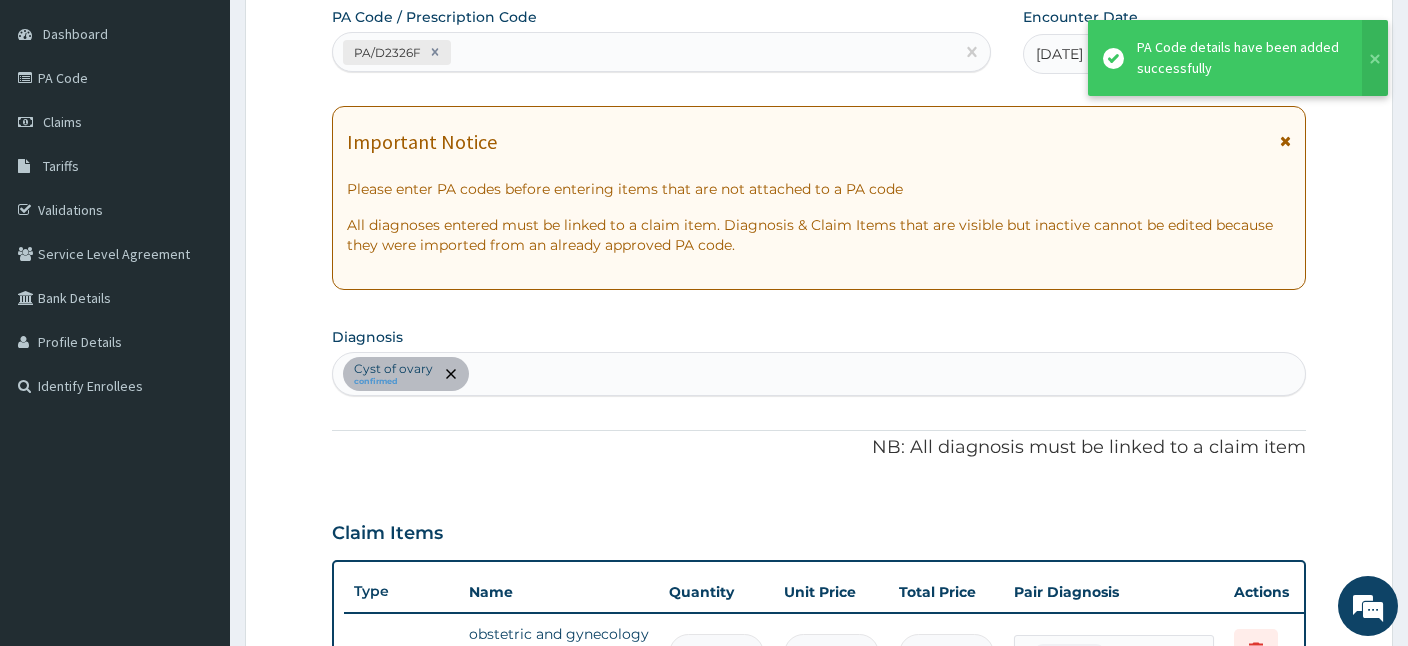 scroll, scrollTop: 512, scrollLeft: 0, axis: vertical 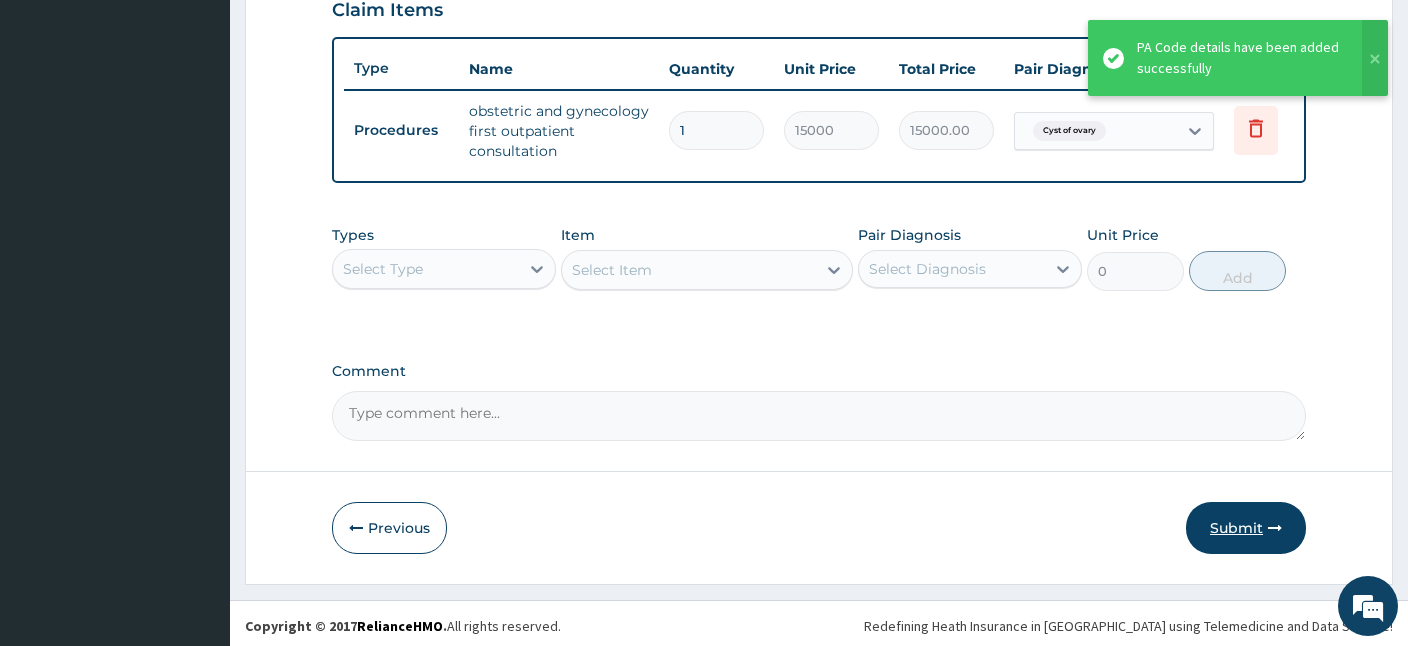 click on "Submit" at bounding box center (1246, 528) 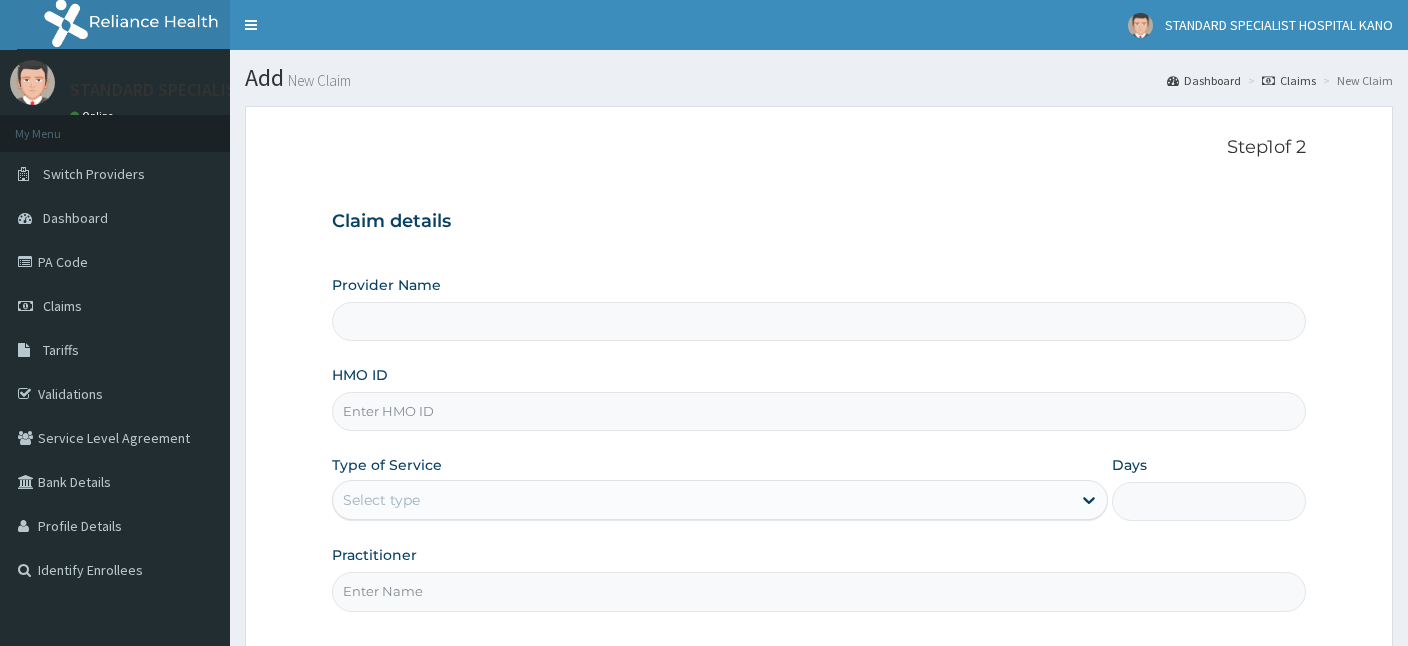 scroll, scrollTop: 0, scrollLeft: 0, axis: both 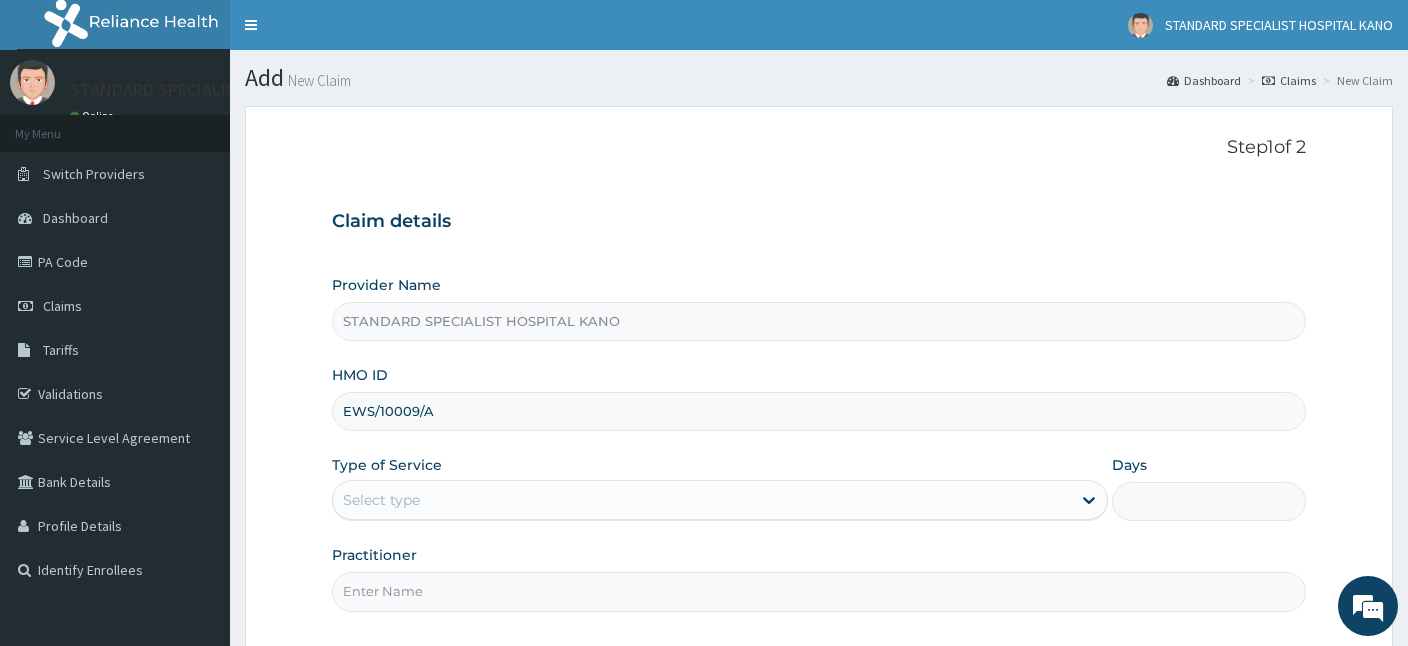 type on "EWS/10009/A" 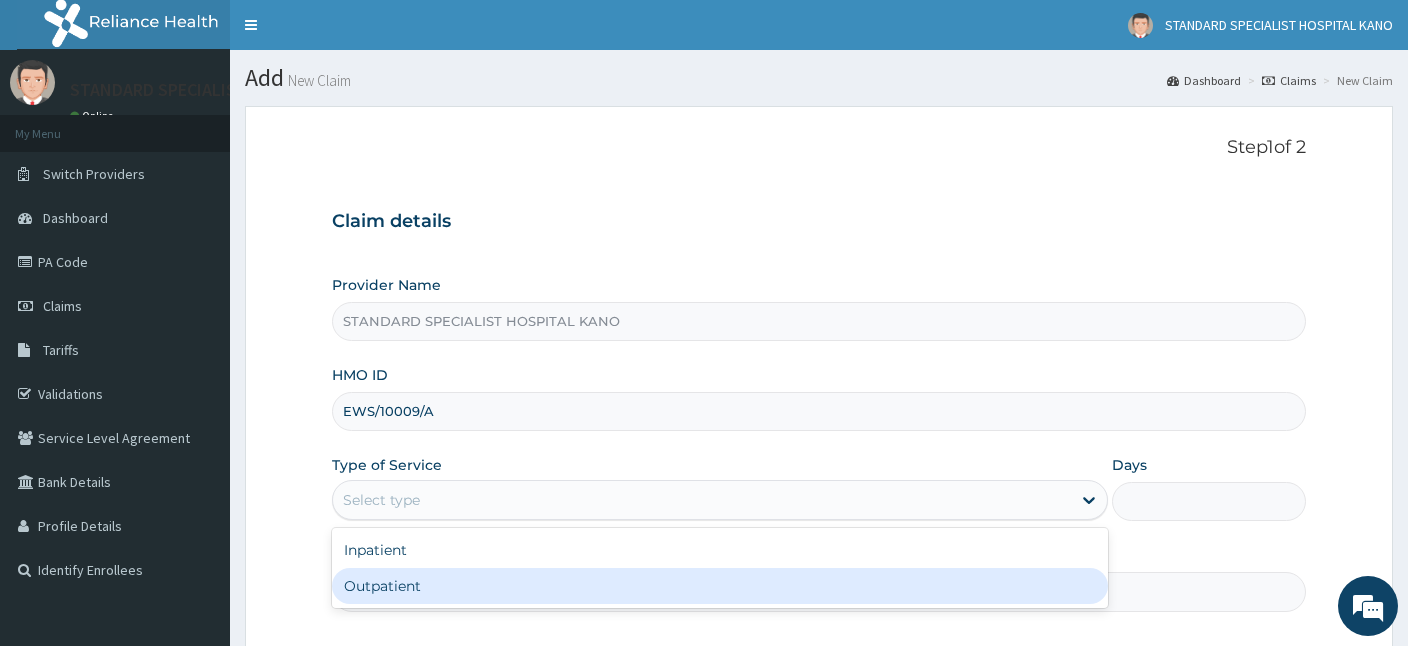 click on "Outpatient" at bounding box center [720, 586] 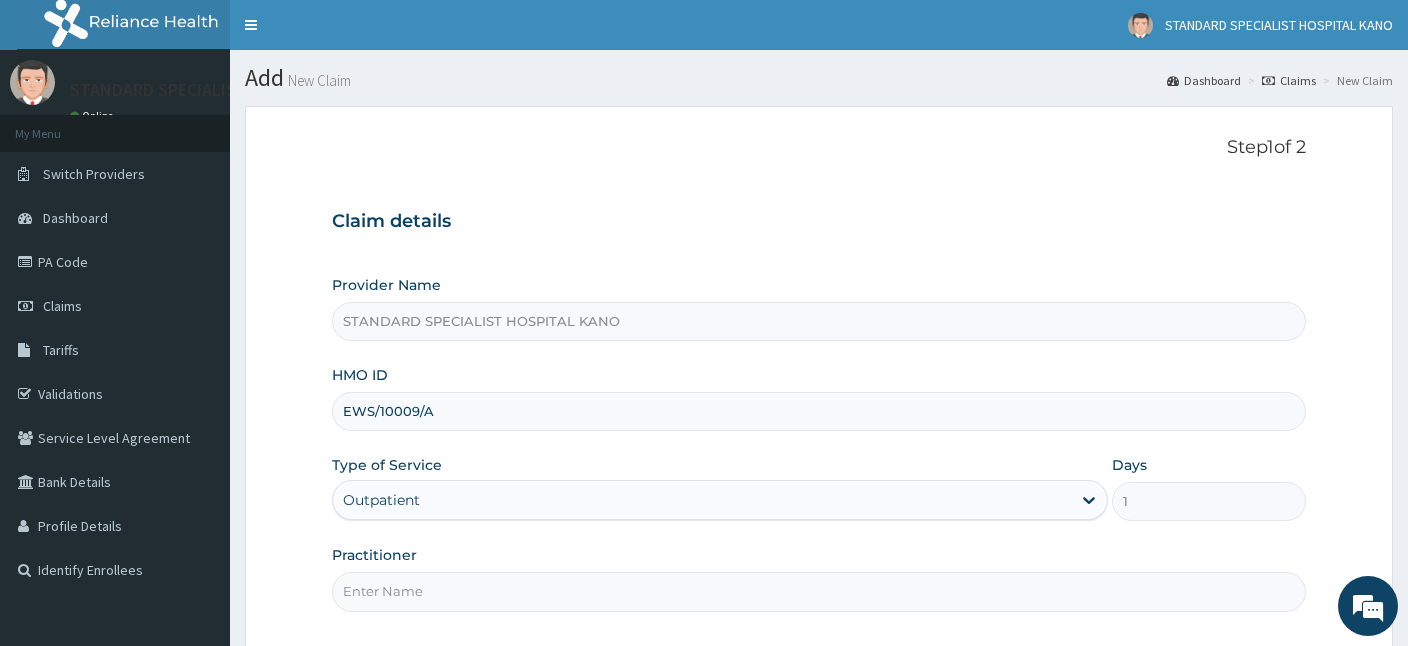 click on "Practitioner" at bounding box center (819, 591) 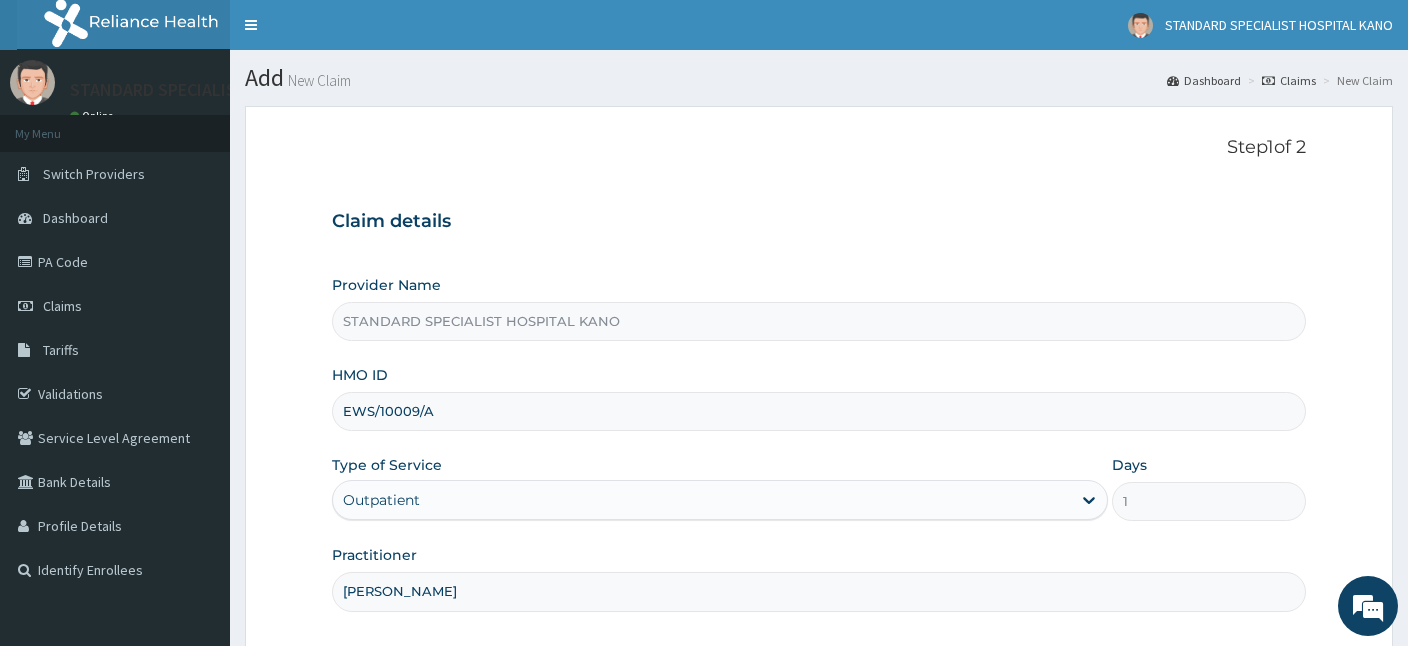 type on "[PERSON_NAME]" 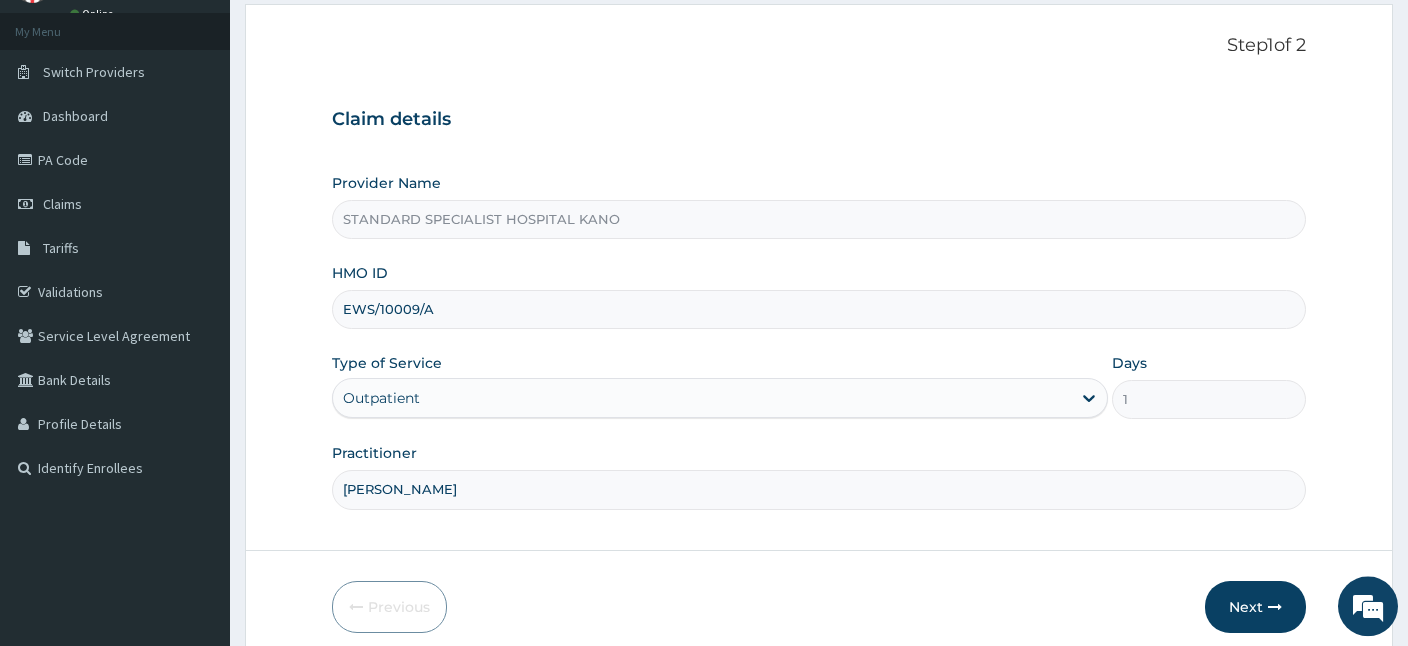 scroll, scrollTop: 184, scrollLeft: 0, axis: vertical 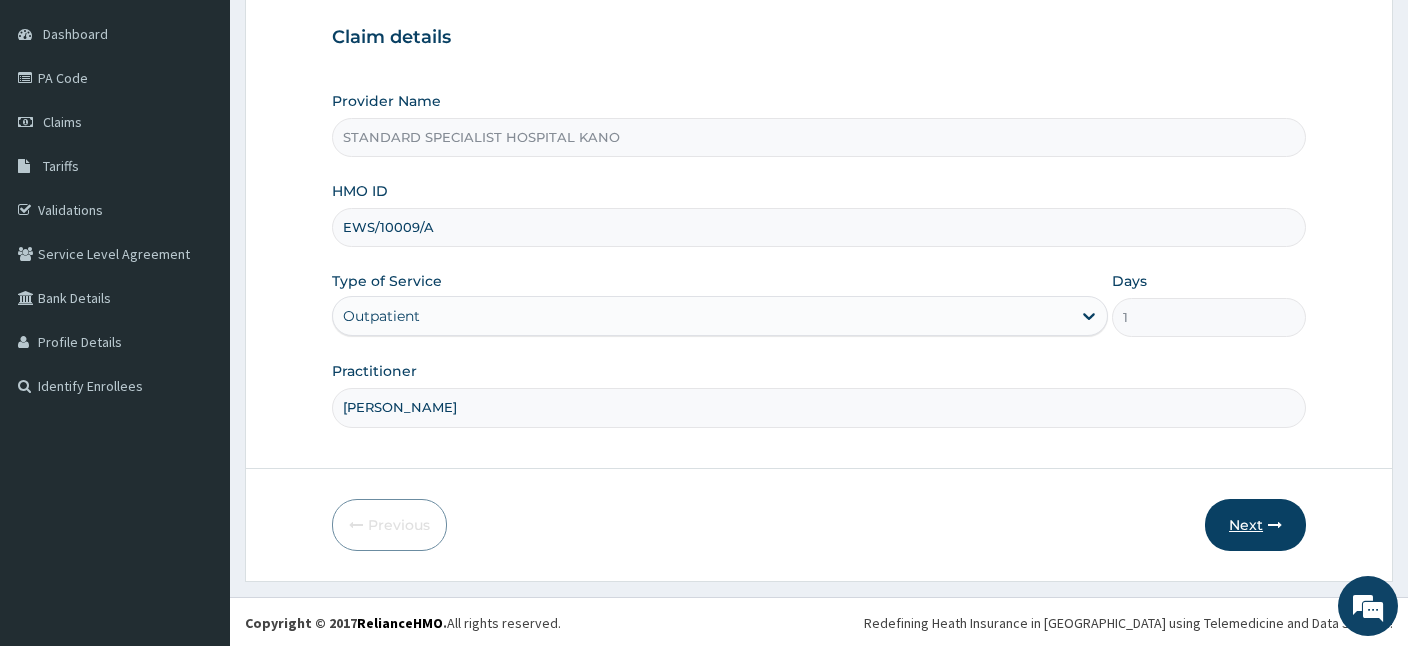 click on "Next" at bounding box center [1255, 525] 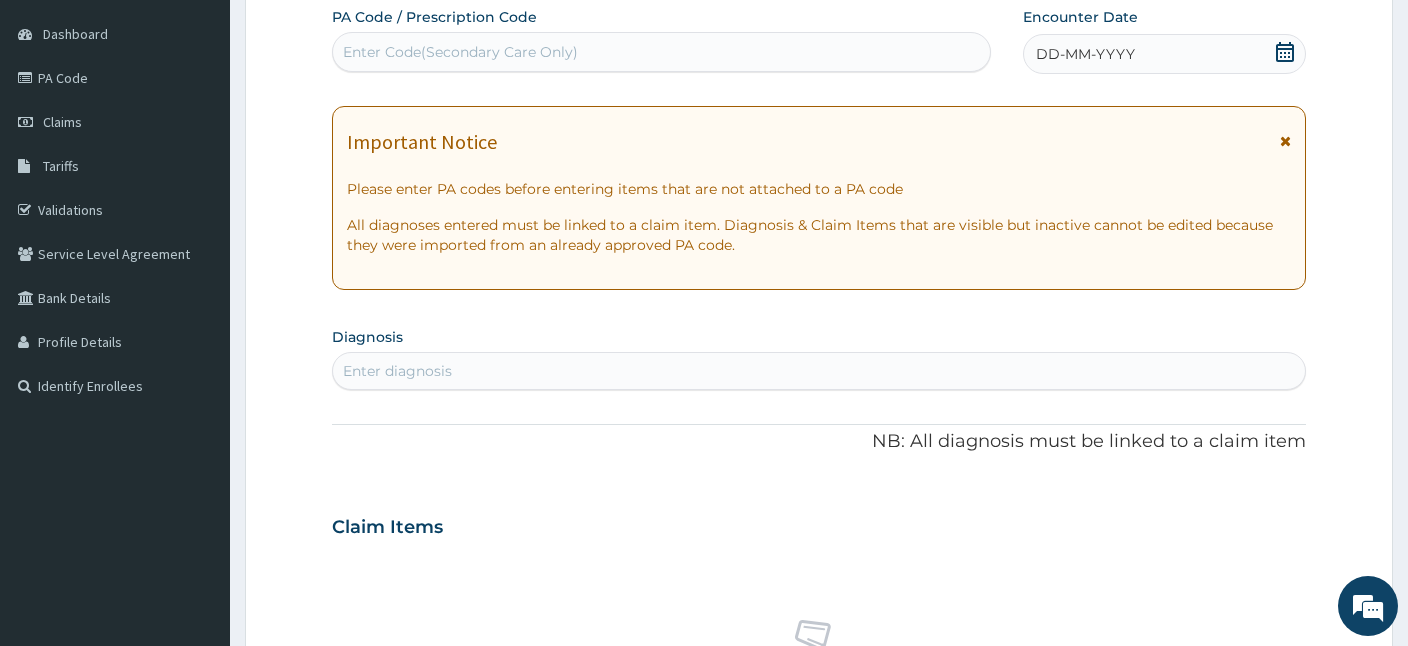 scroll, scrollTop: 0, scrollLeft: 0, axis: both 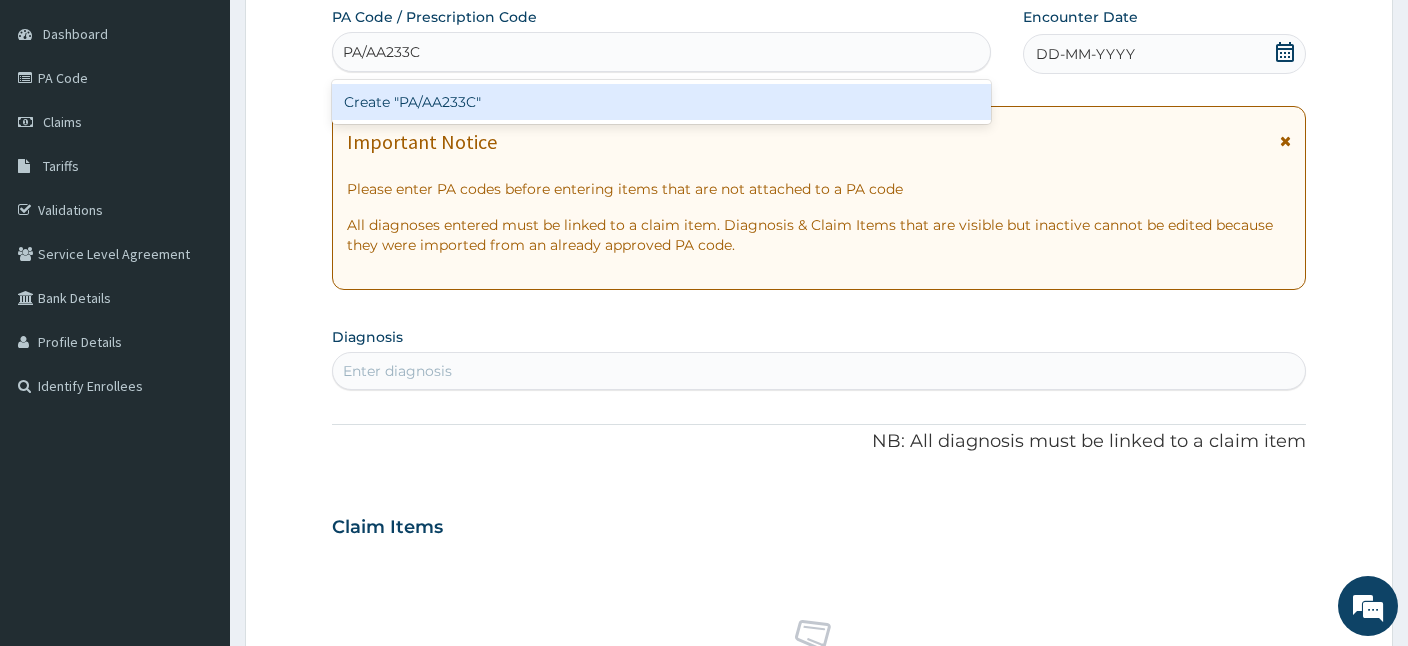 click on "Create "PA/AA233C"" at bounding box center [661, 102] 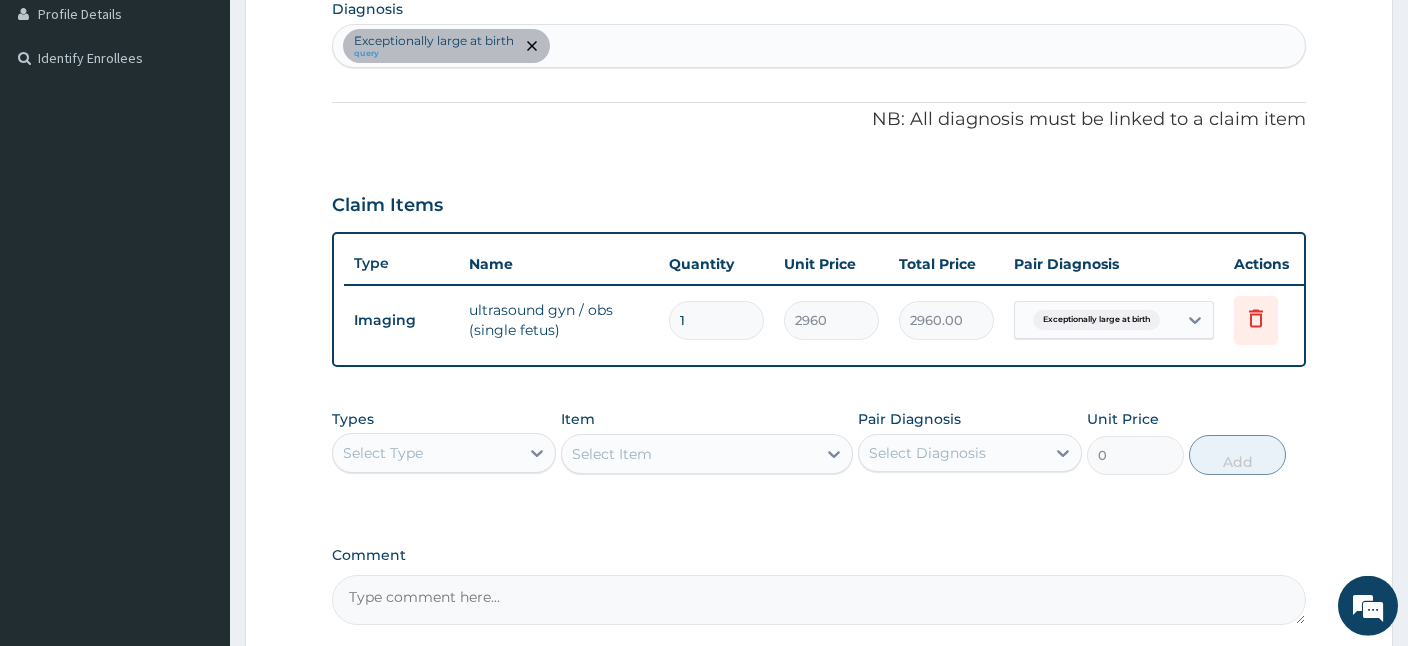 scroll, scrollTop: 607, scrollLeft: 0, axis: vertical 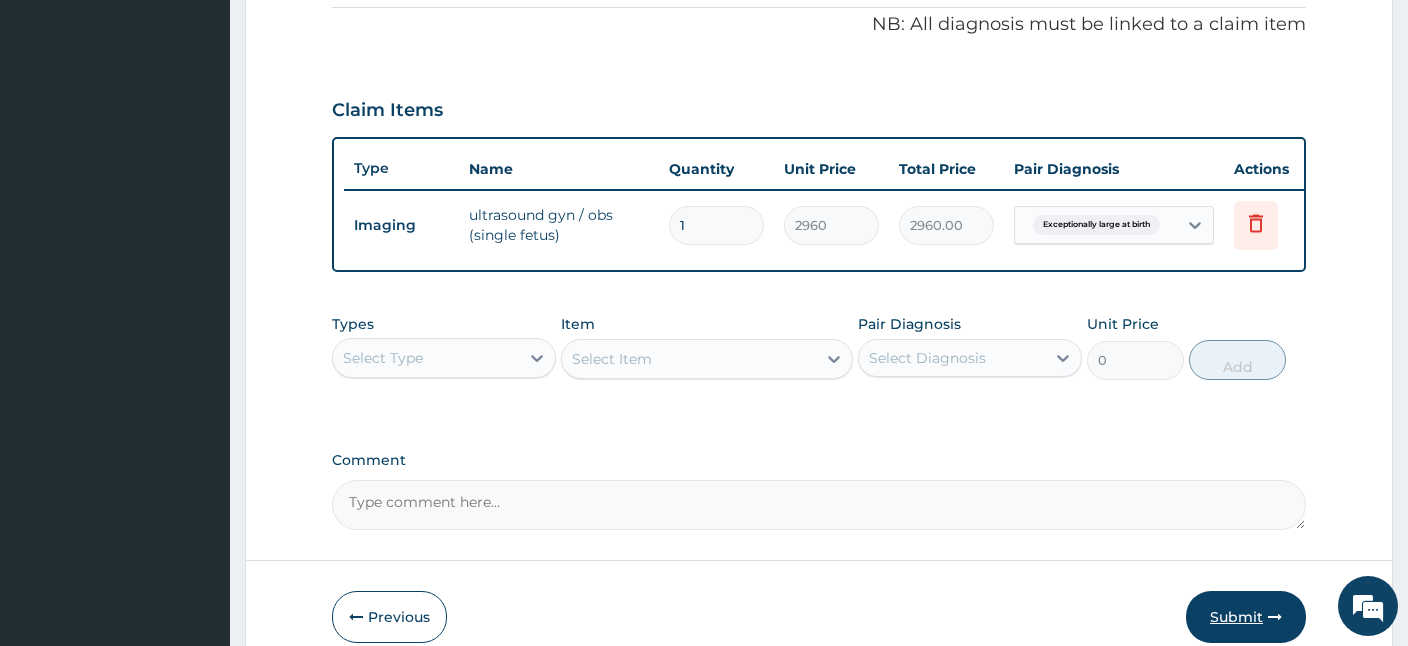 click on "Submit" at bounding box center [1246, 617] 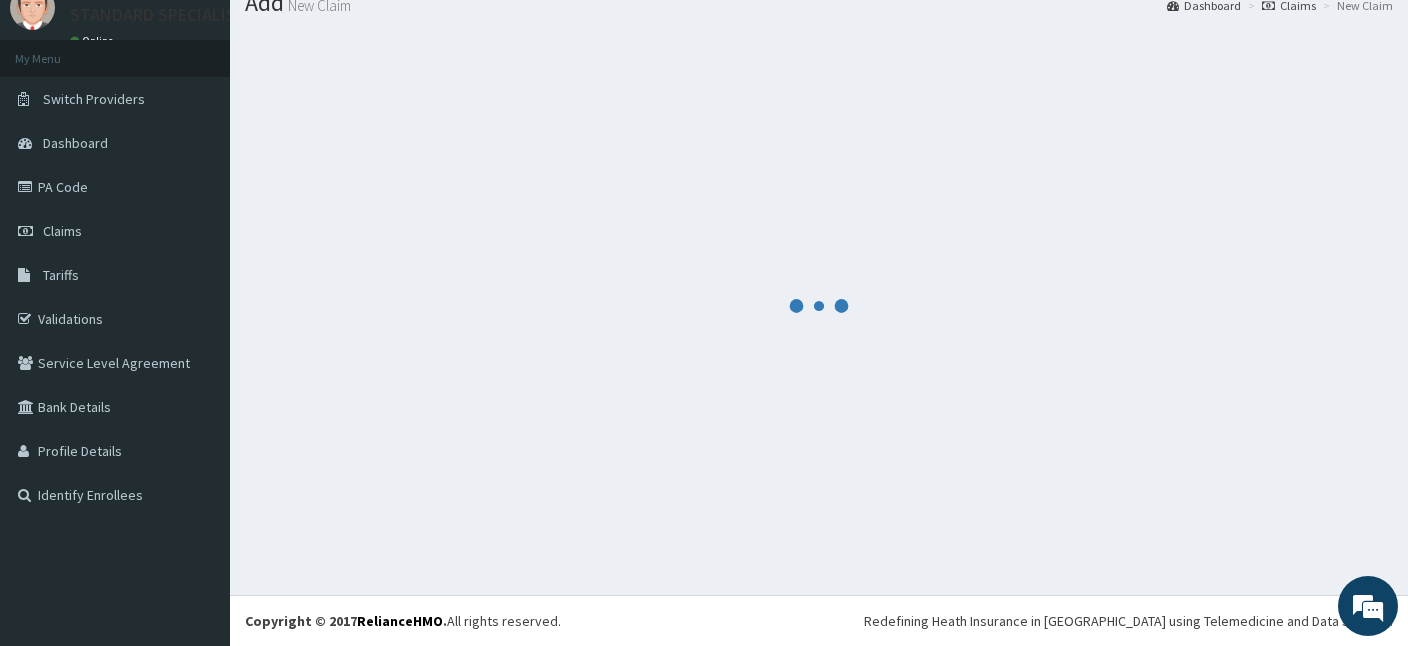 scroll, scrollTop: 75, scrollLeft: 0, axis: vertical 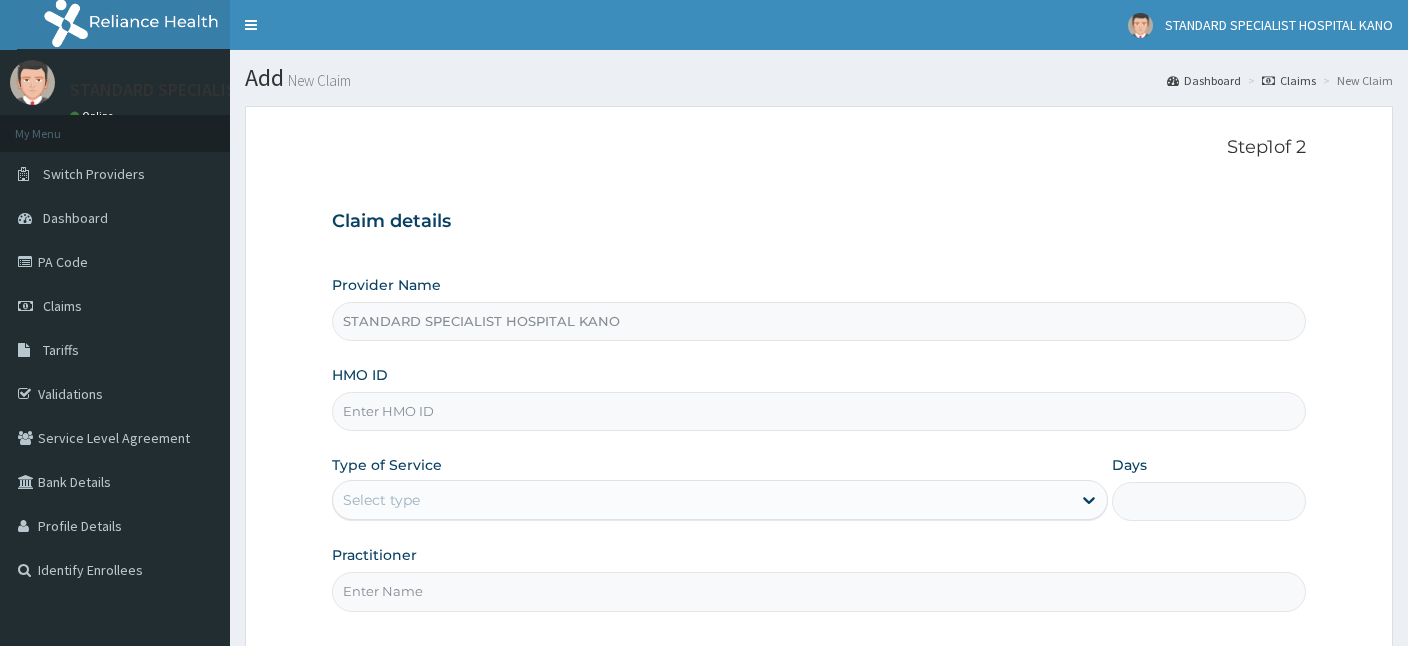 type on "STANDARD SPECIALIST HOSPITAL KANO" 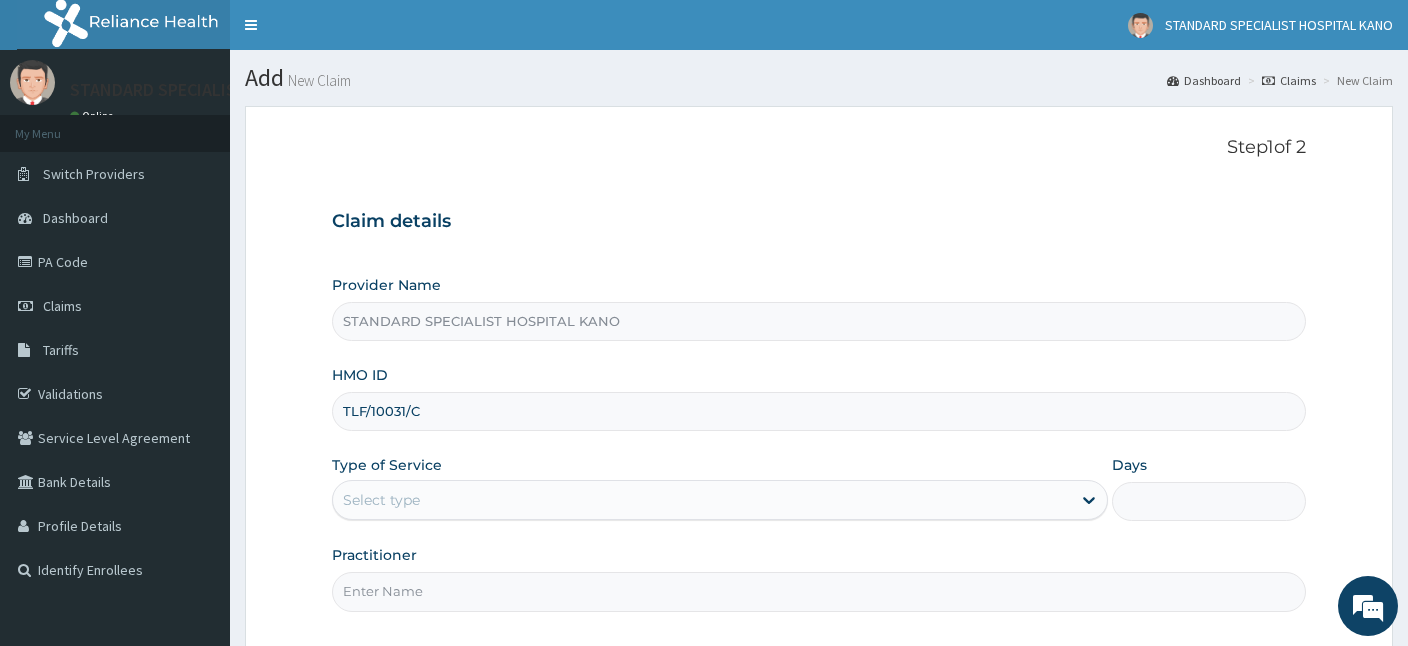 type on "TLF/10031/C" 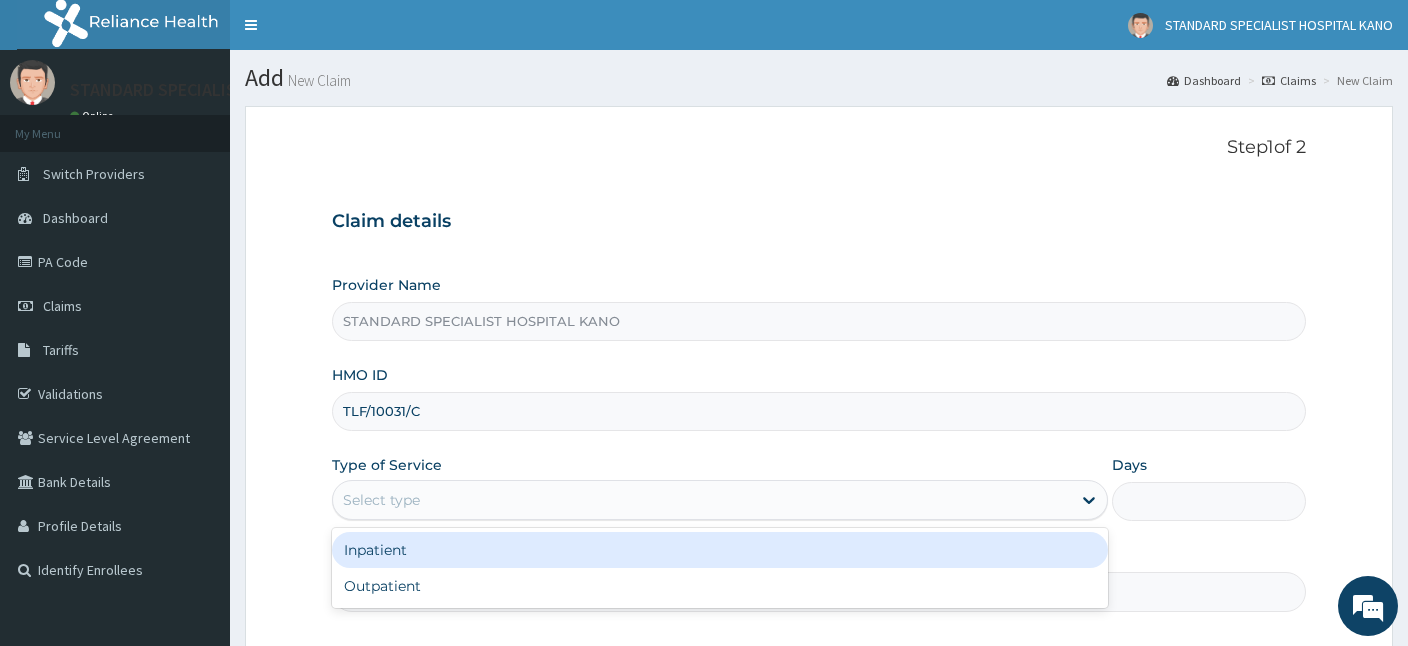 drag, startPoint x: 401, startPoint y: 518, endPoint x: 401, endPoint y: 505, distance: 13 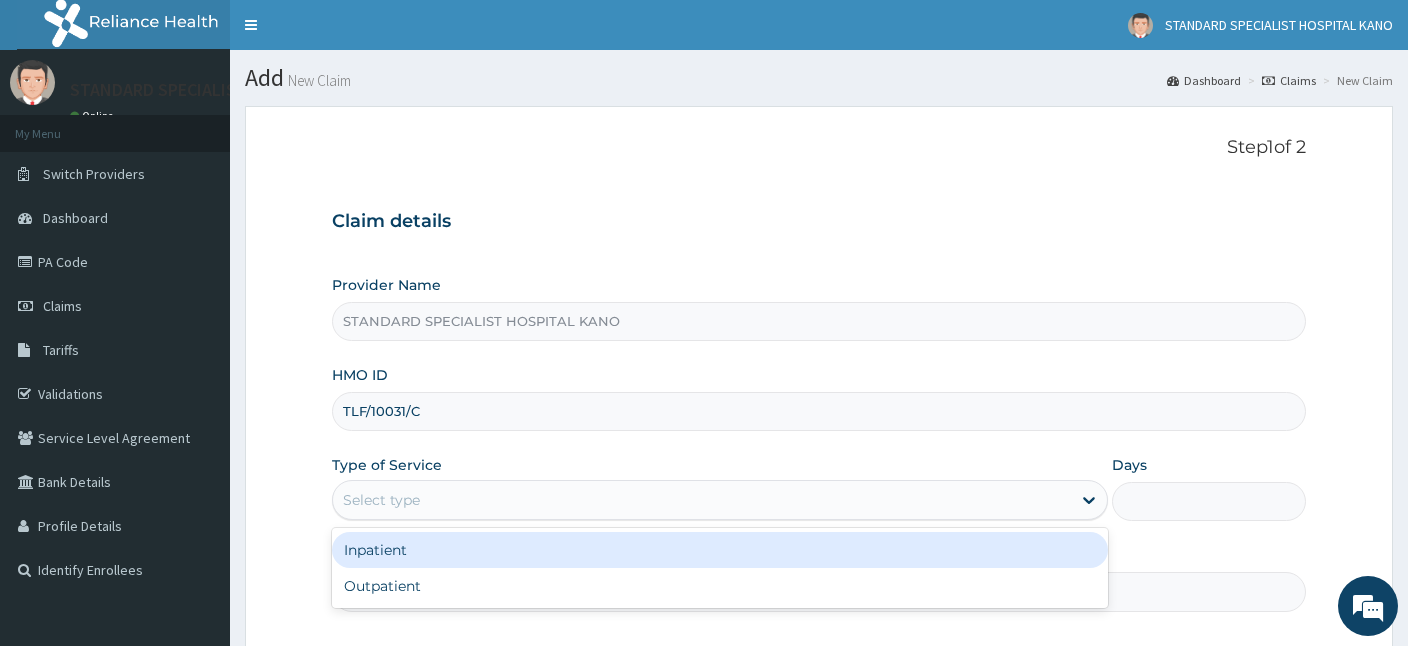click on "Select type" at bounding box center [720, 500] 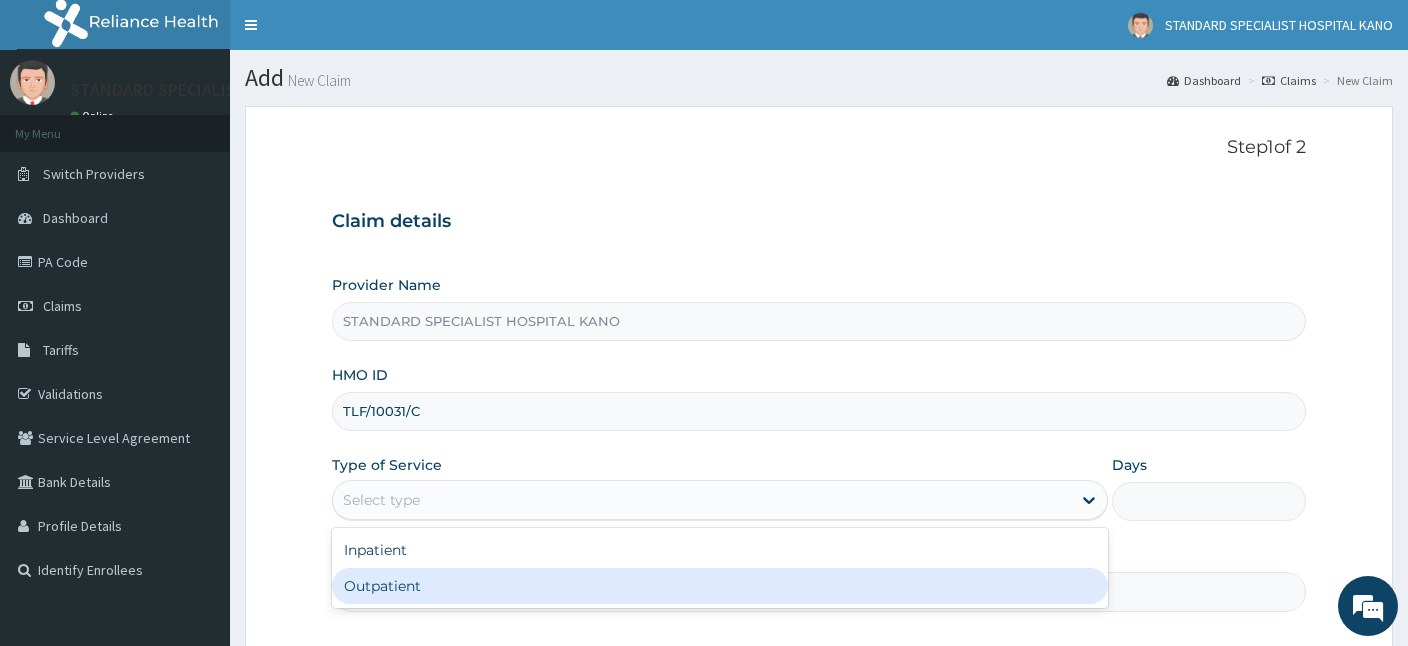 click on "Outpatient" at bounding box center (720, 586) 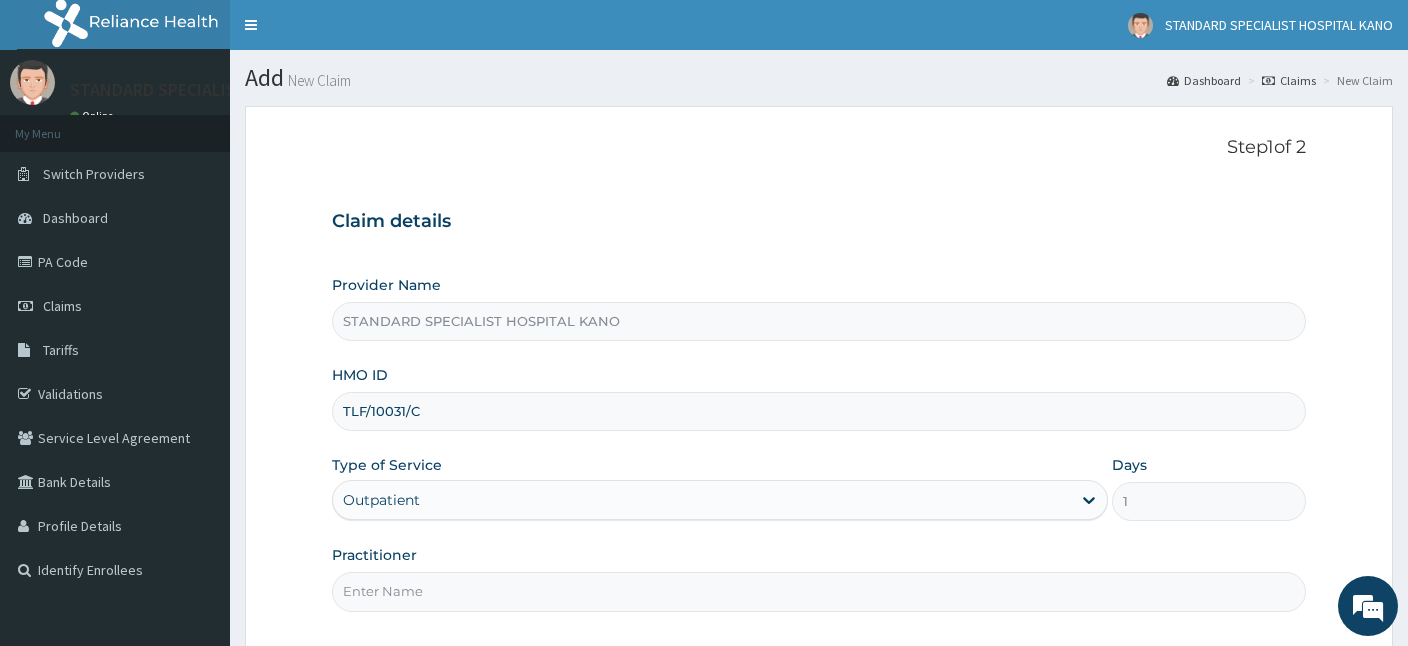 click on "Practitioner" at bounding box center [819, 591] 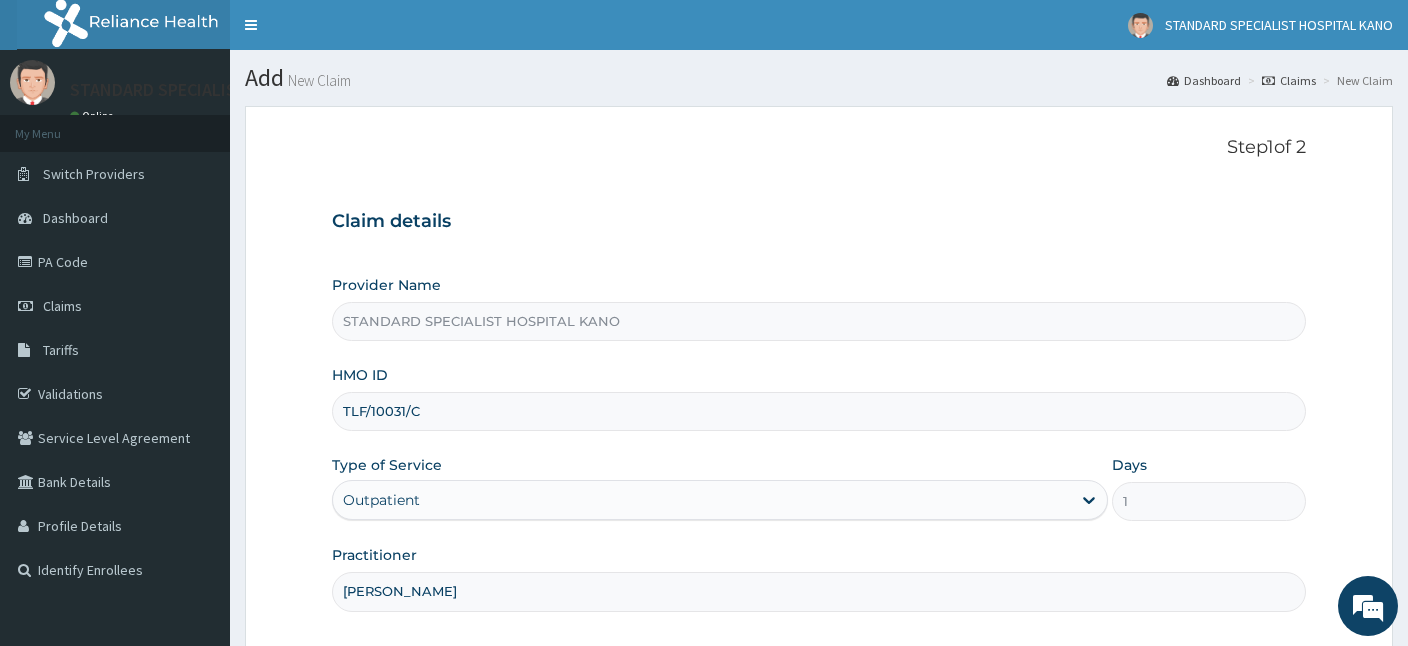 type on "Dr. Ezeh" 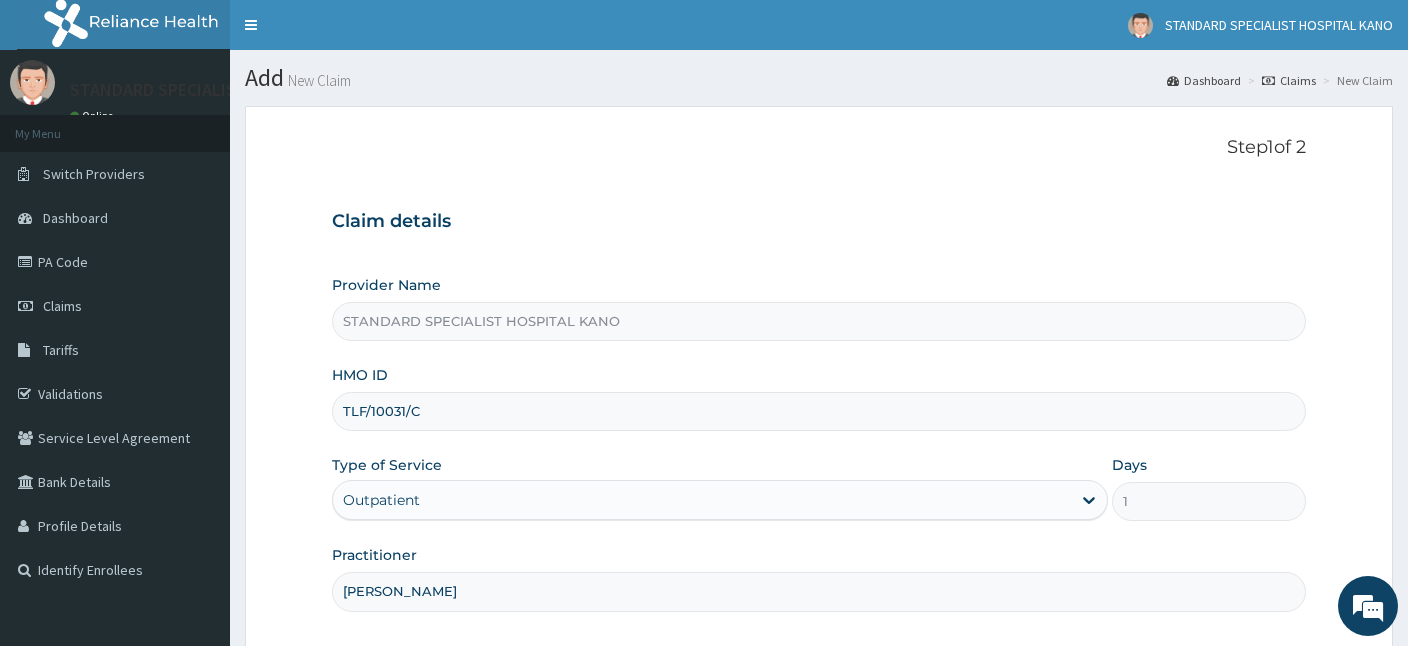 scroll, scrollTop: 184, scrollLeft: 0, axis: vertical 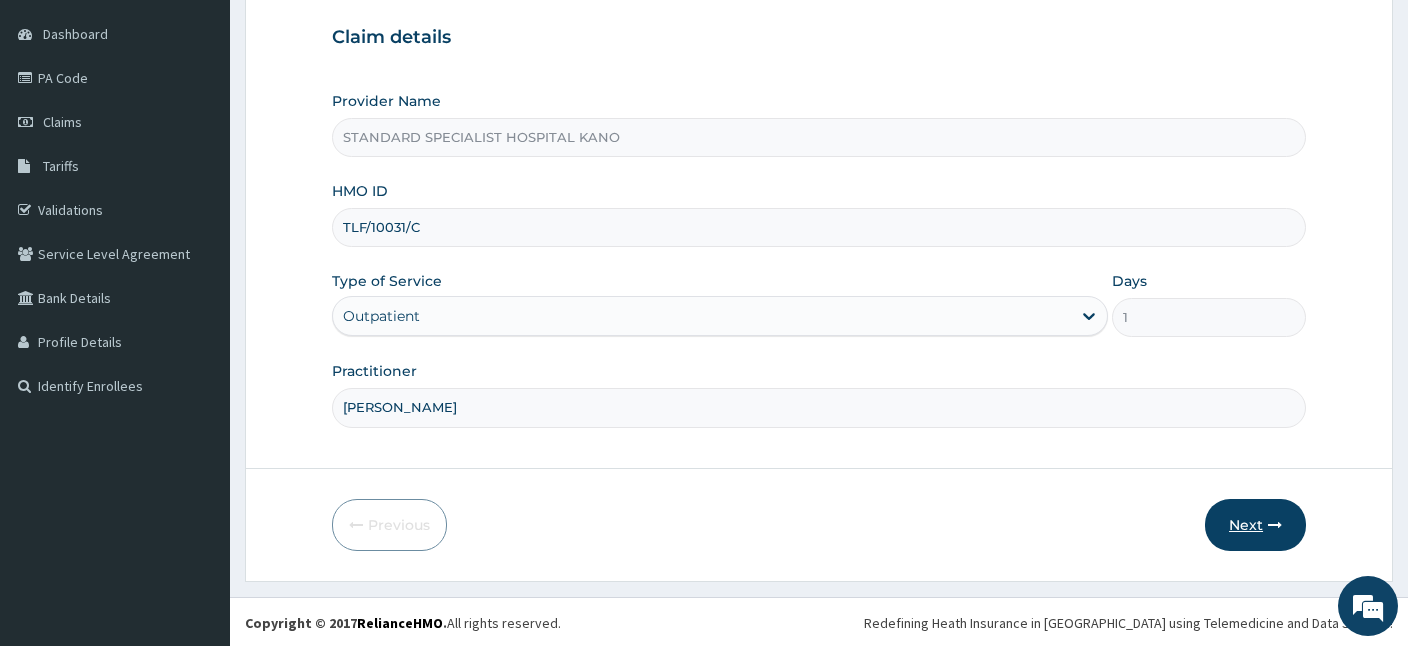 click on "Next" at bounding box center (1255, 525) 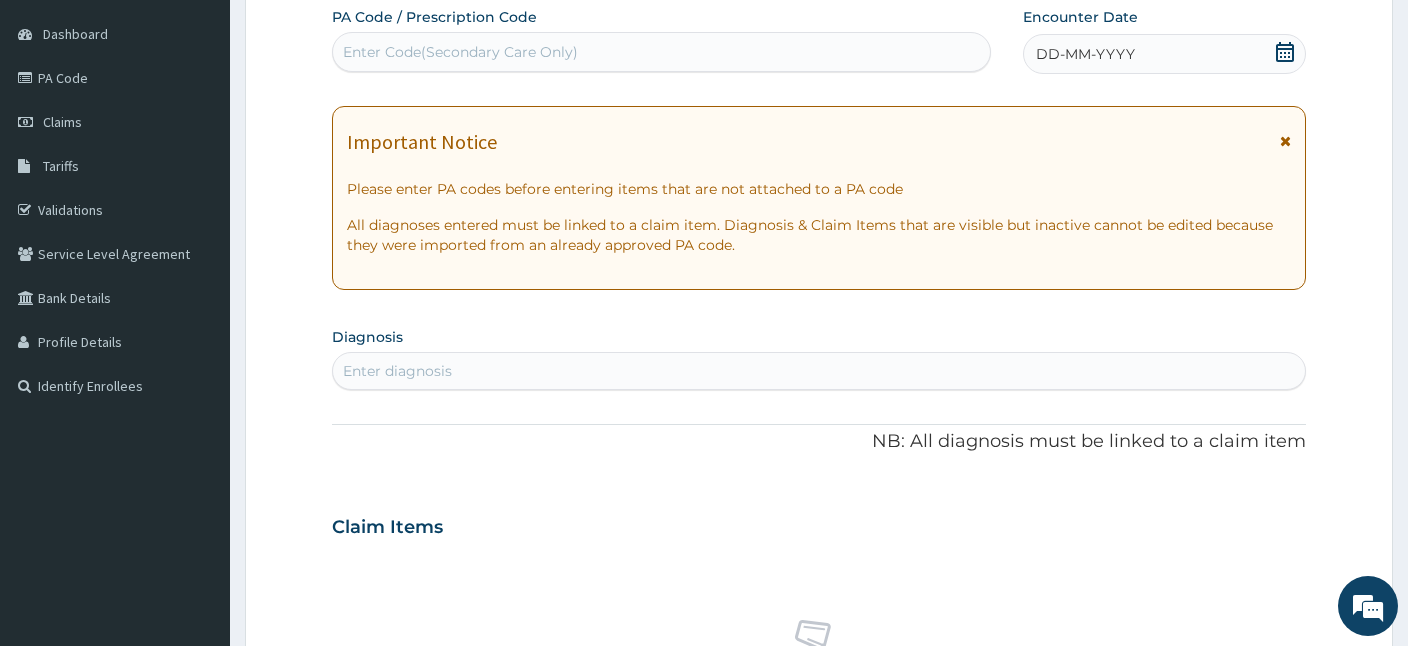 scroll, scrollTop: 0, scrollLeft: 0, axis: both 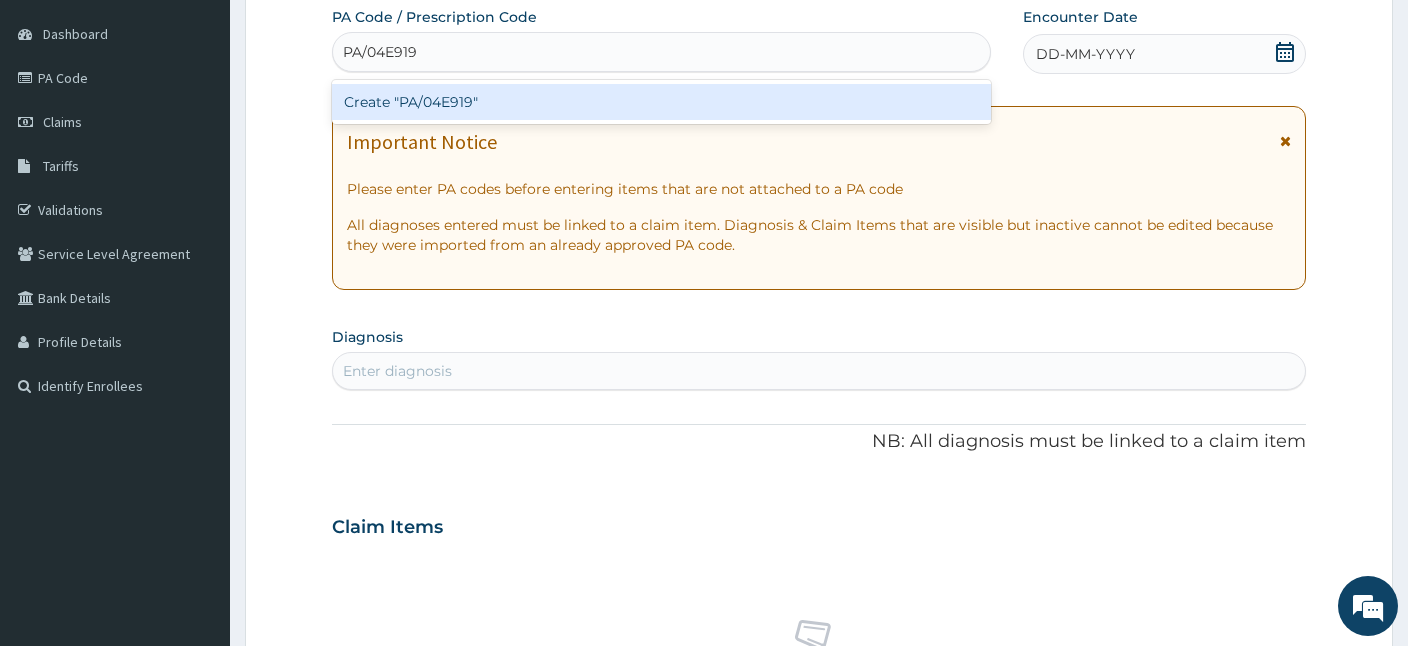 click on "Create "PA/04E919"" at bounding box center [661, 102] 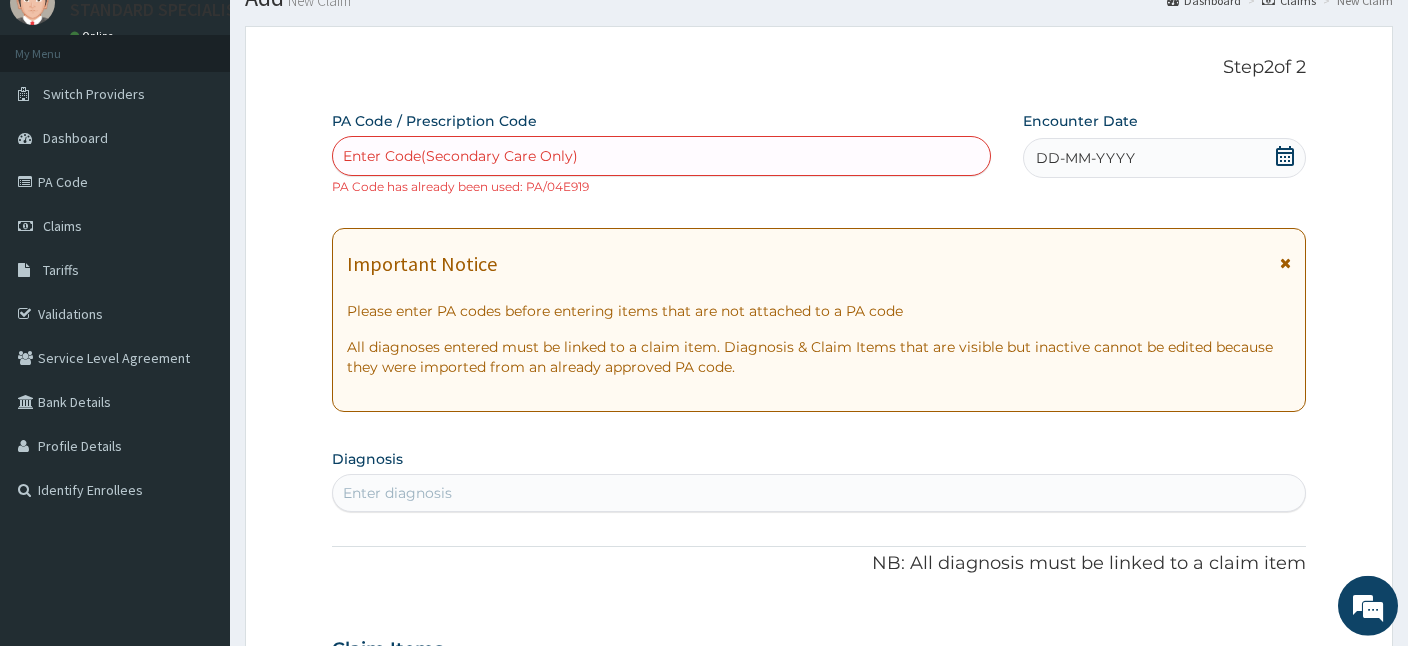 scroll, scrollTop: 0, scrollLeft: 0, axis: both 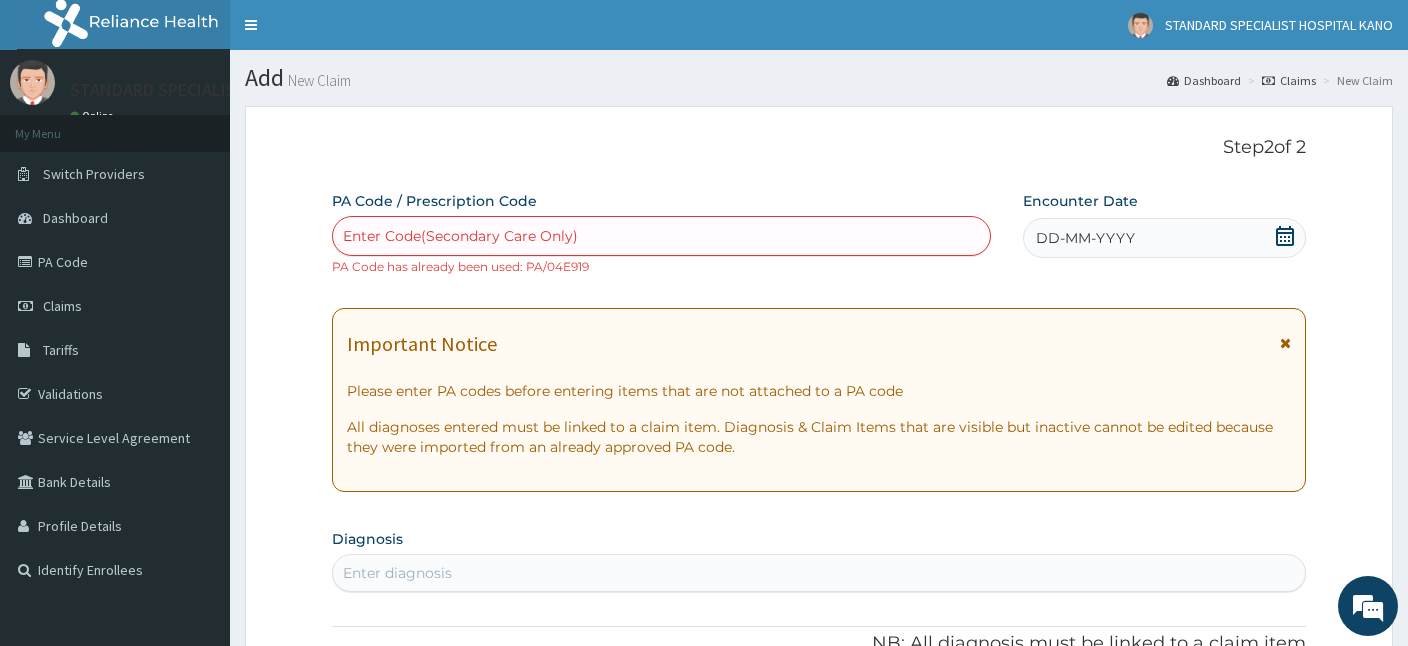 click on "Claims" at bounding box center [1289, 80] 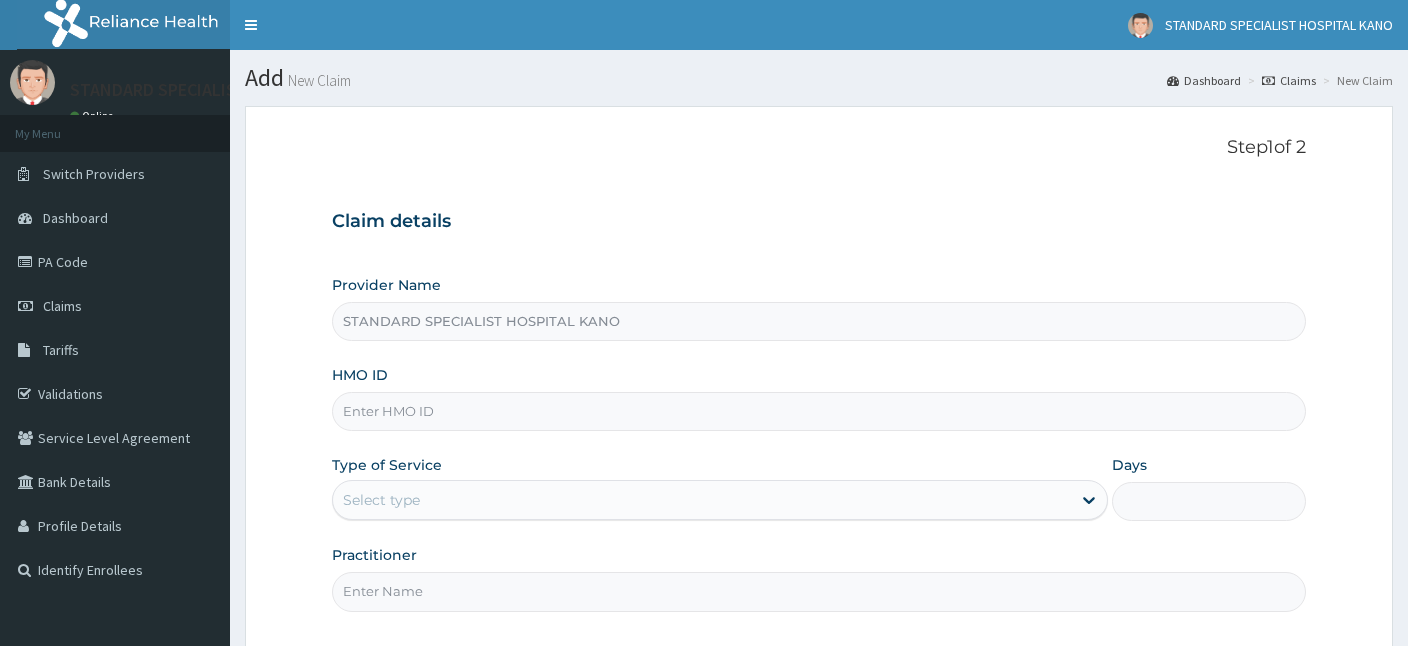scroll, scrollTop: 0, scrollLeft: 0, axis: both 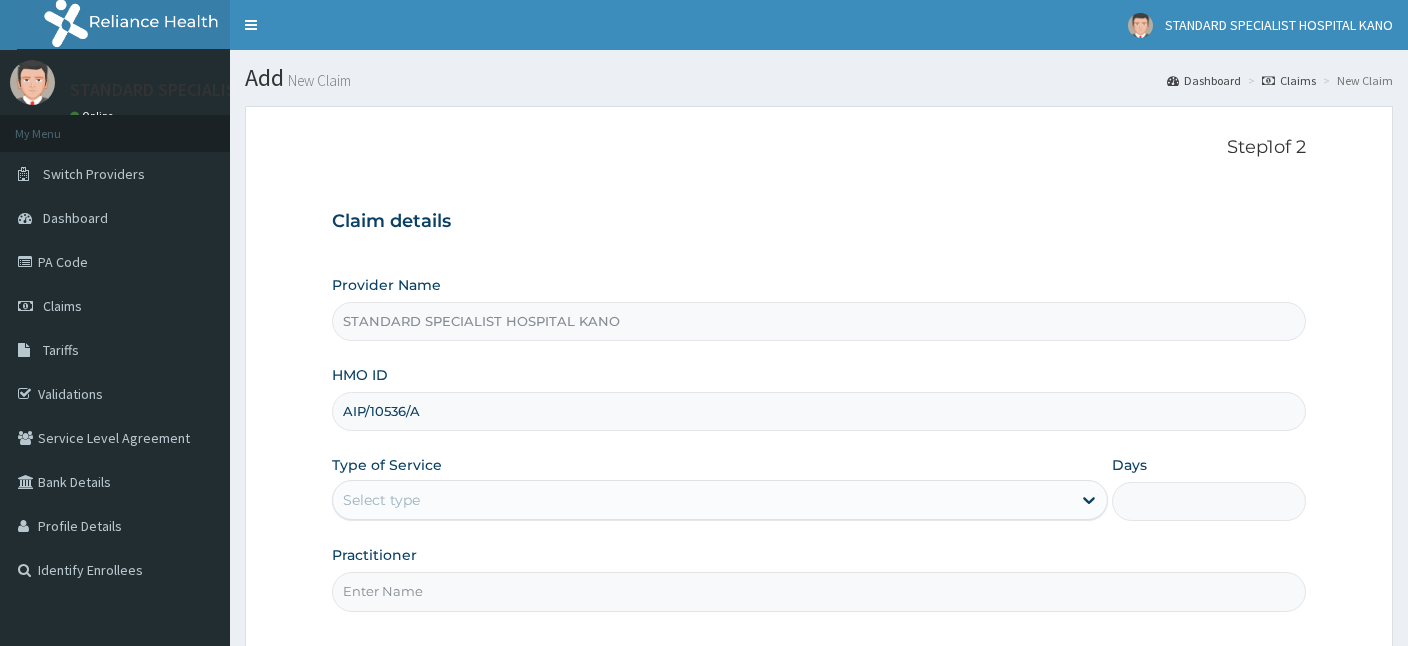 type on "AIP/10536/A" 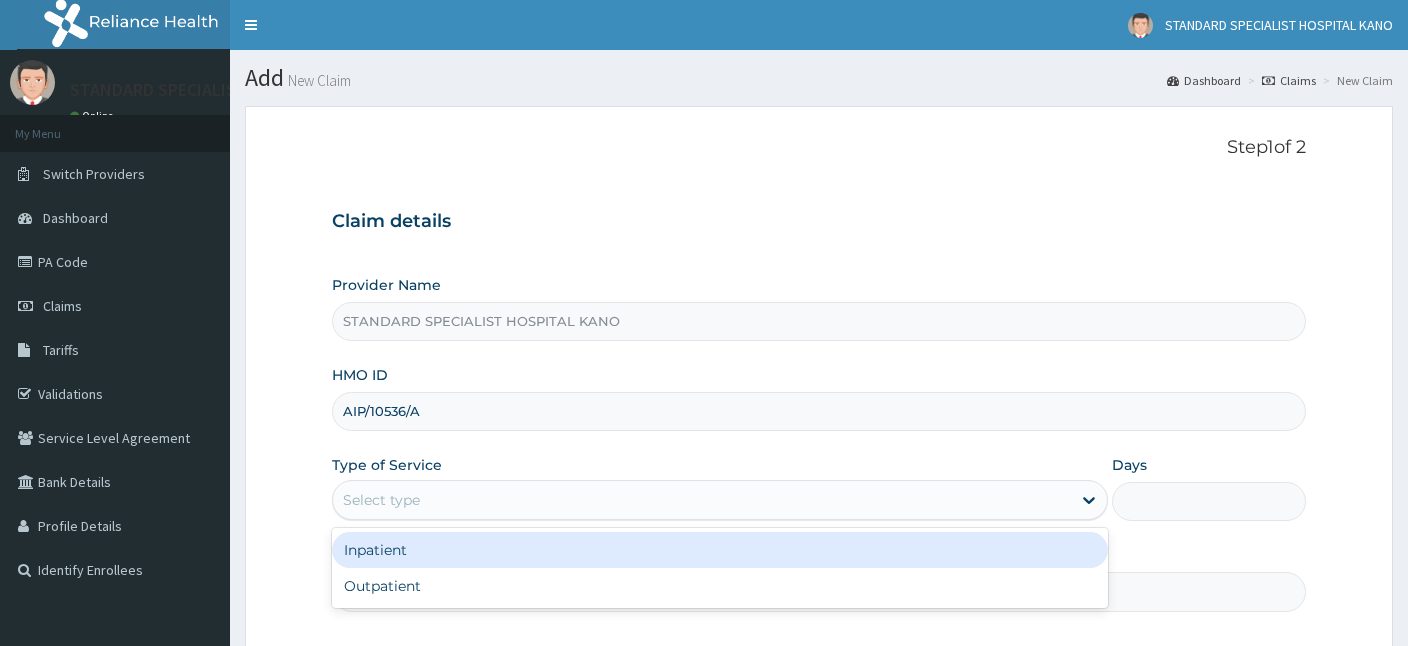 click on "Select type" at bounding box center [702, 500] 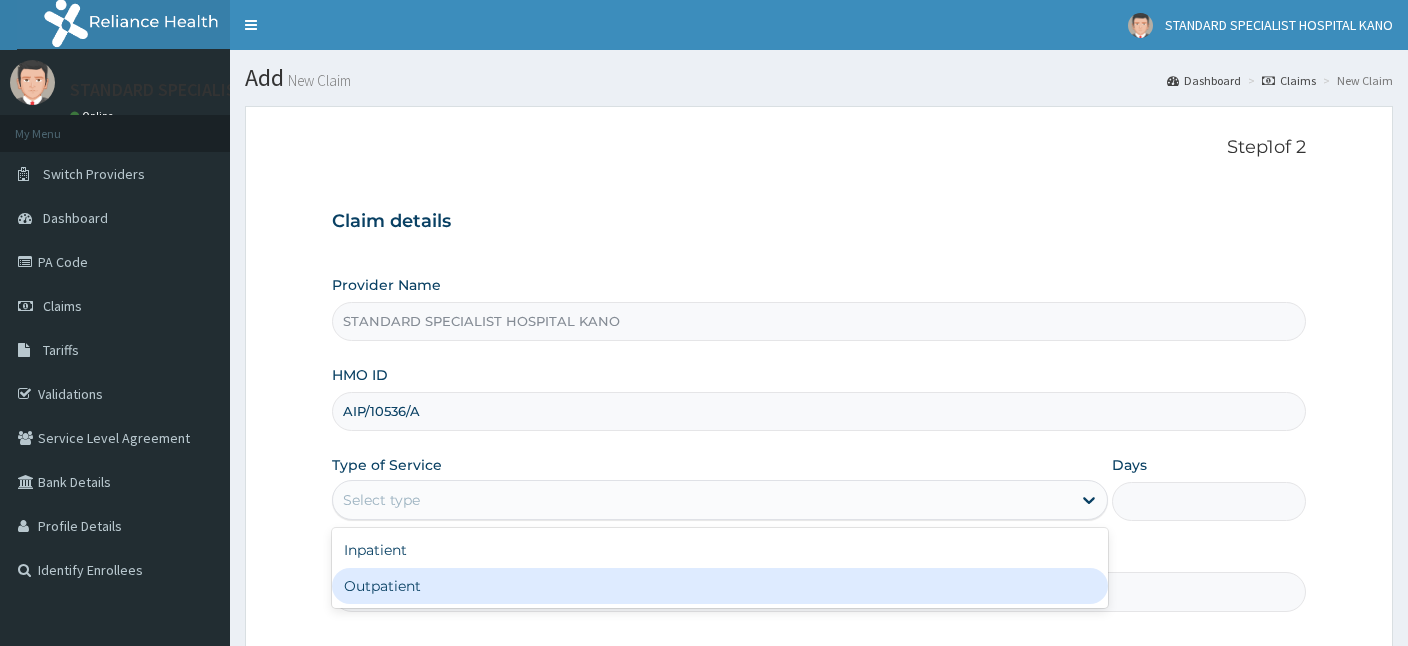 click on "Outpatient" at bounding box center [720, 586] 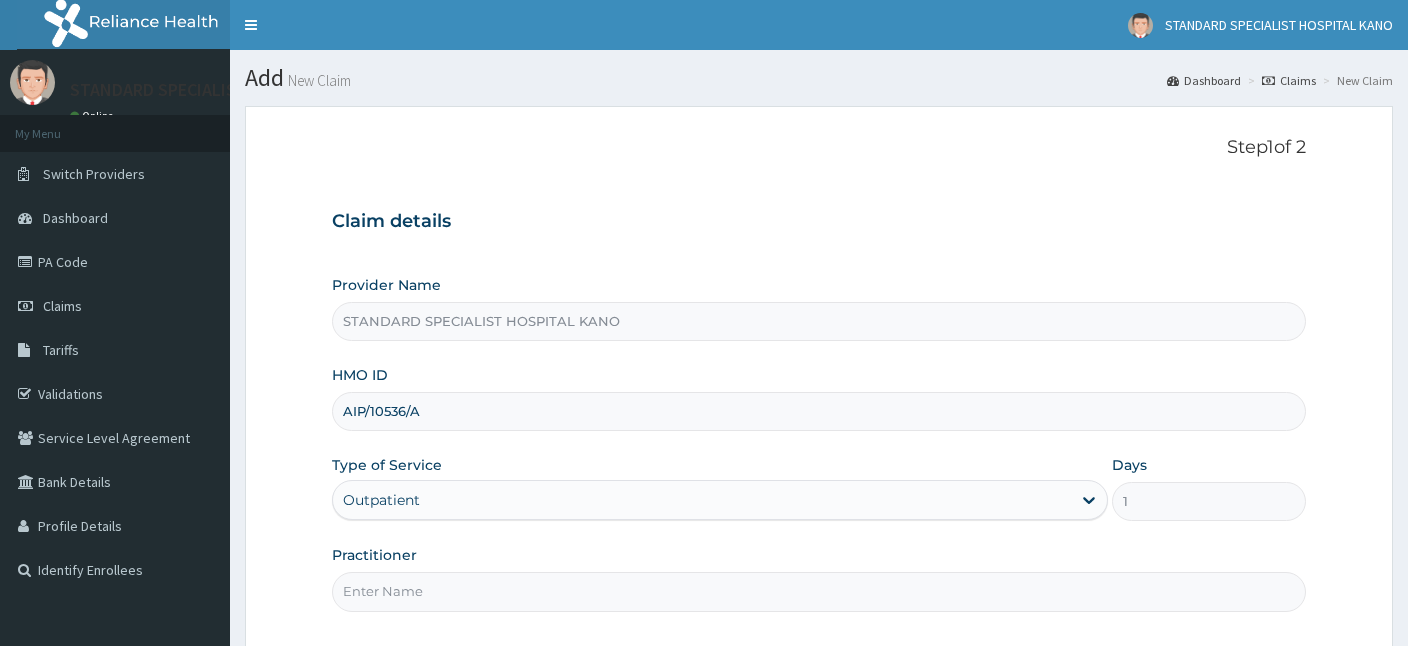click on "Practitioner" at bounding box center [819, 591] 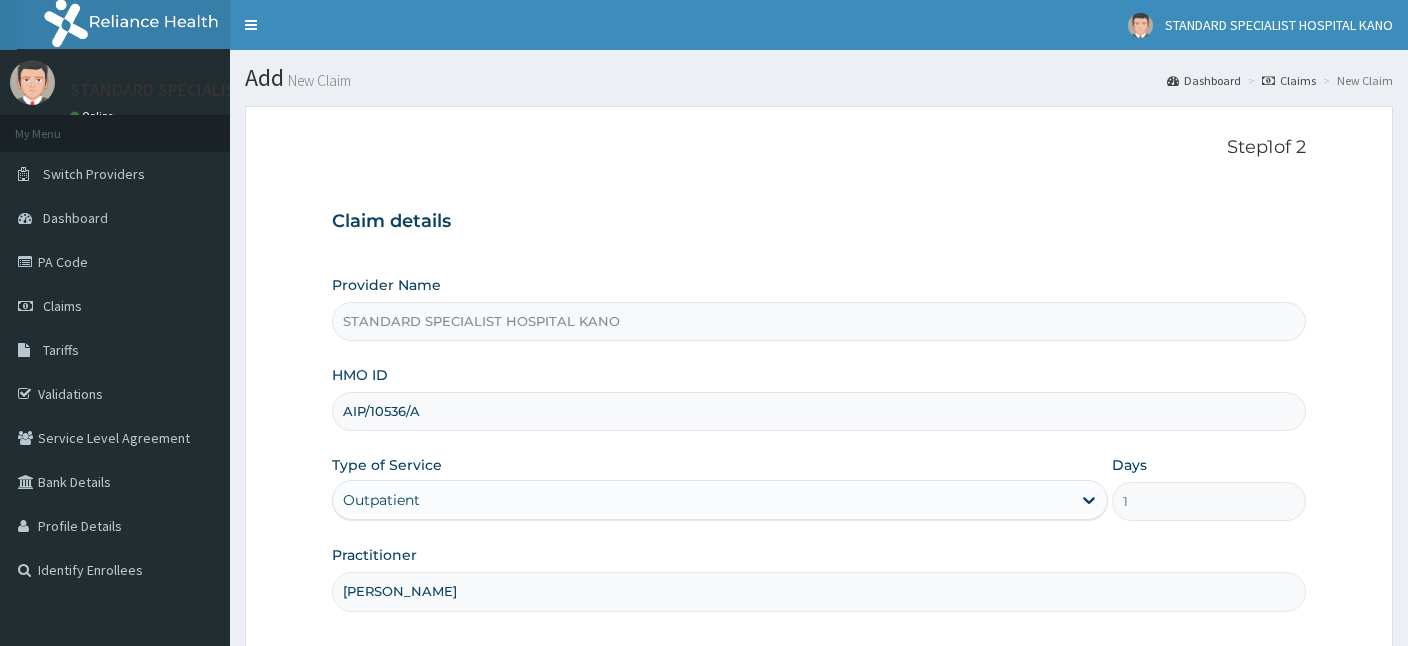 type on "DR OBAJE" 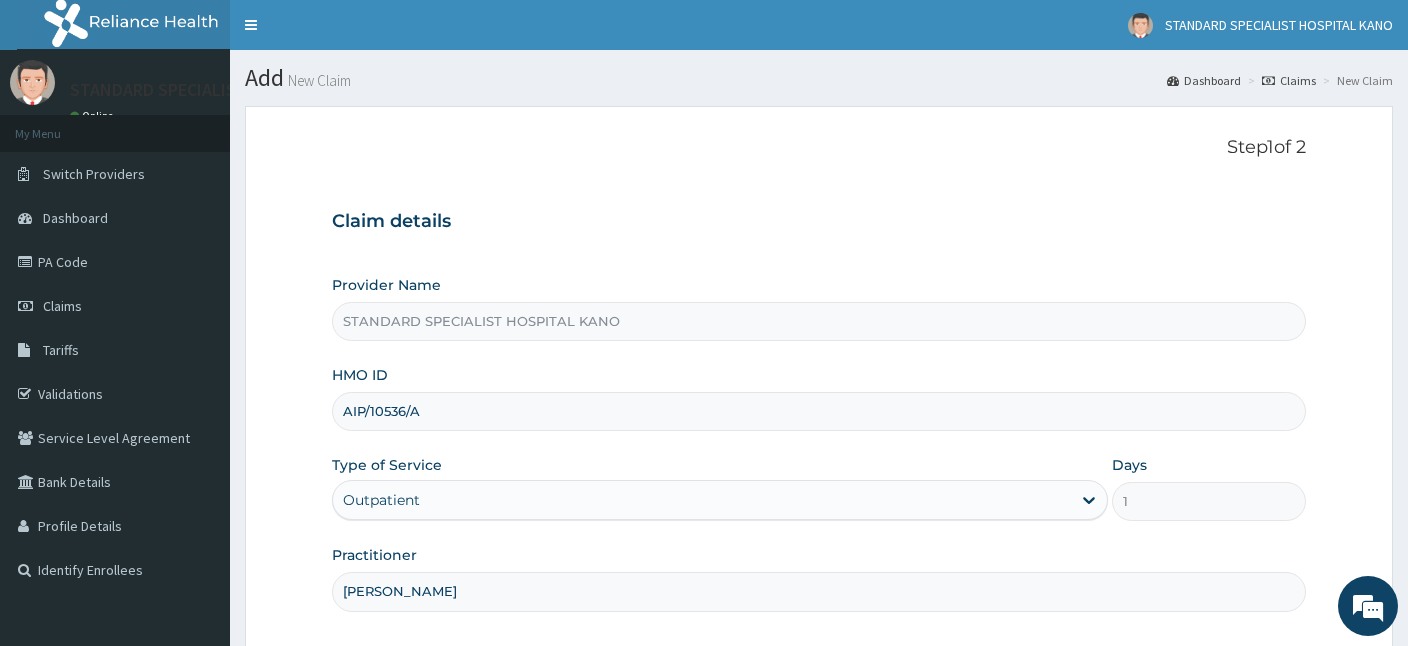 scroll, scrollTop: 184, scrollLeft: 0, axis: vertical 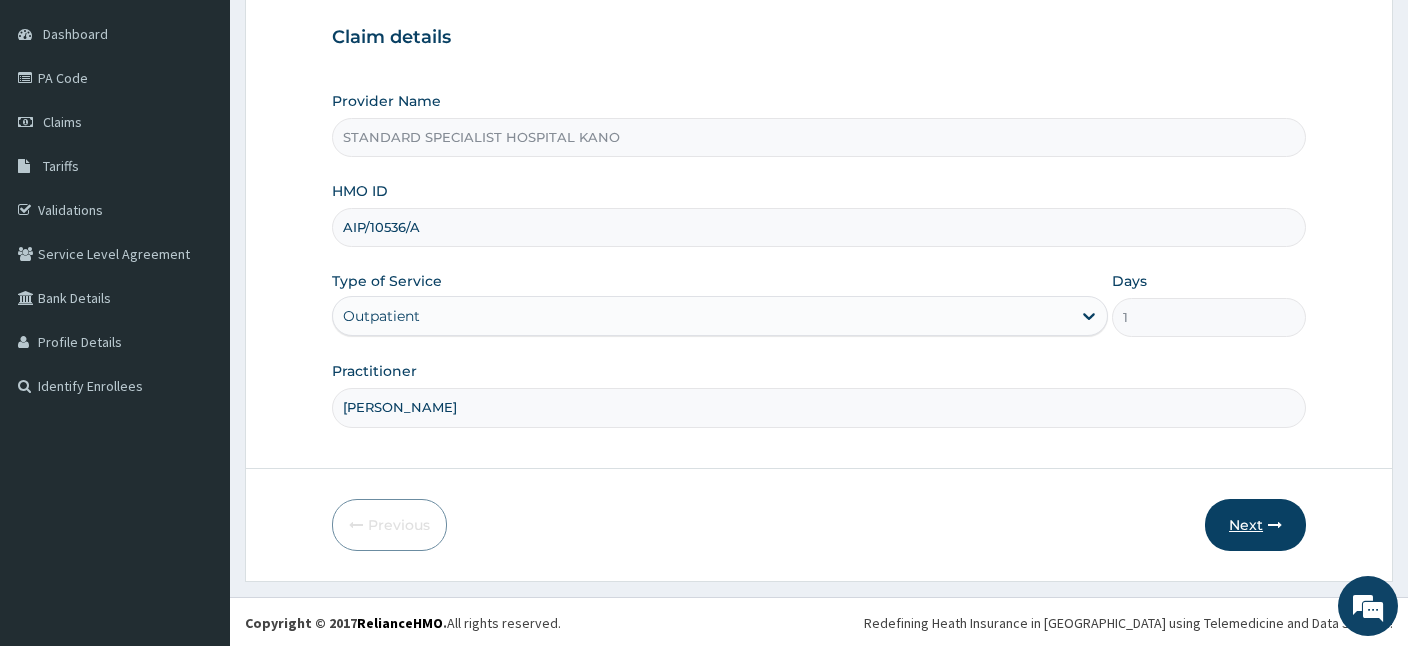 click on "Next" at bounding box center (1255, 525) 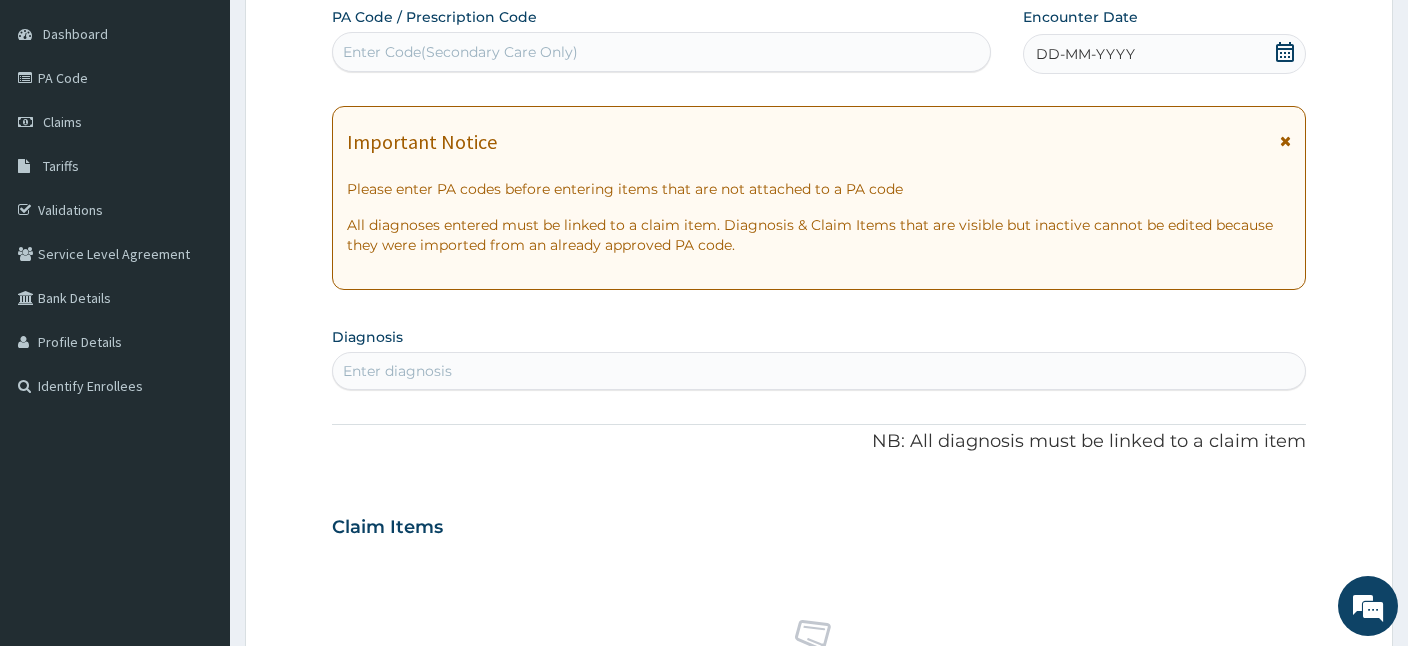 click on "Enter Code(Secondary Care Only)" at bounding box center (661, 52) 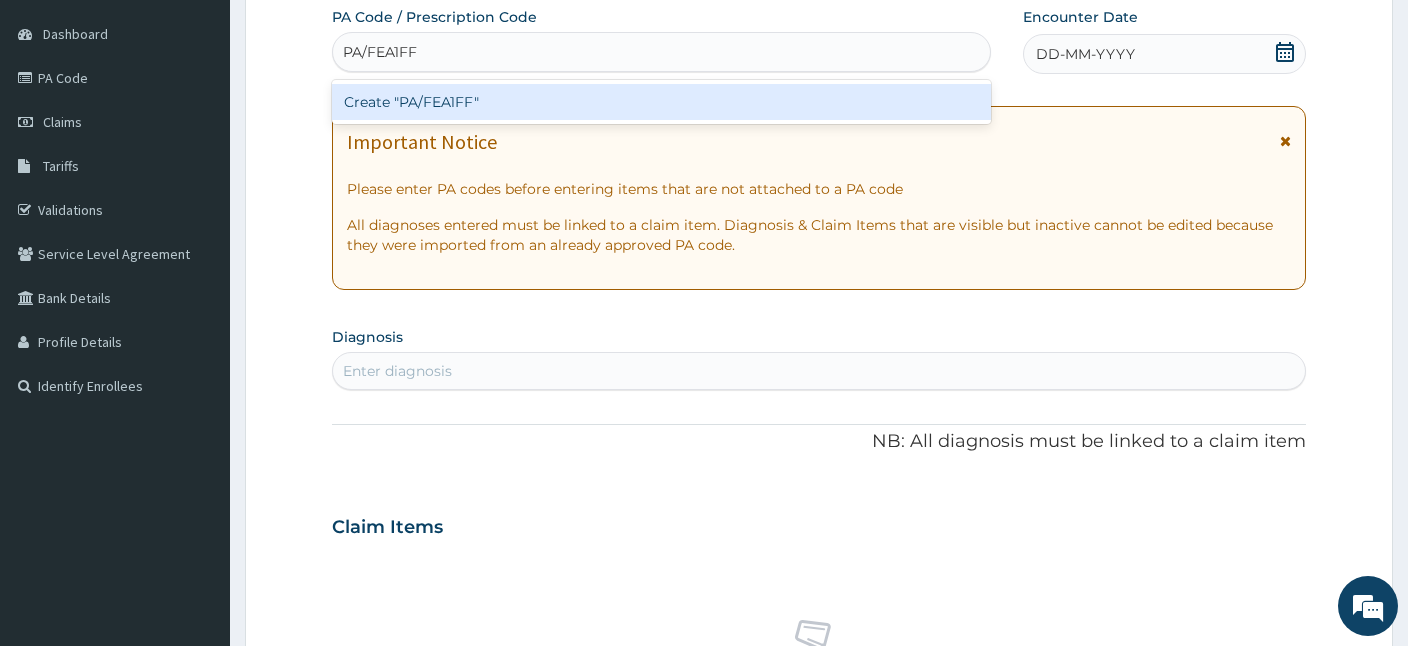 click on "Create "PA/FEA1FF"" at bounding box center [661, 102] 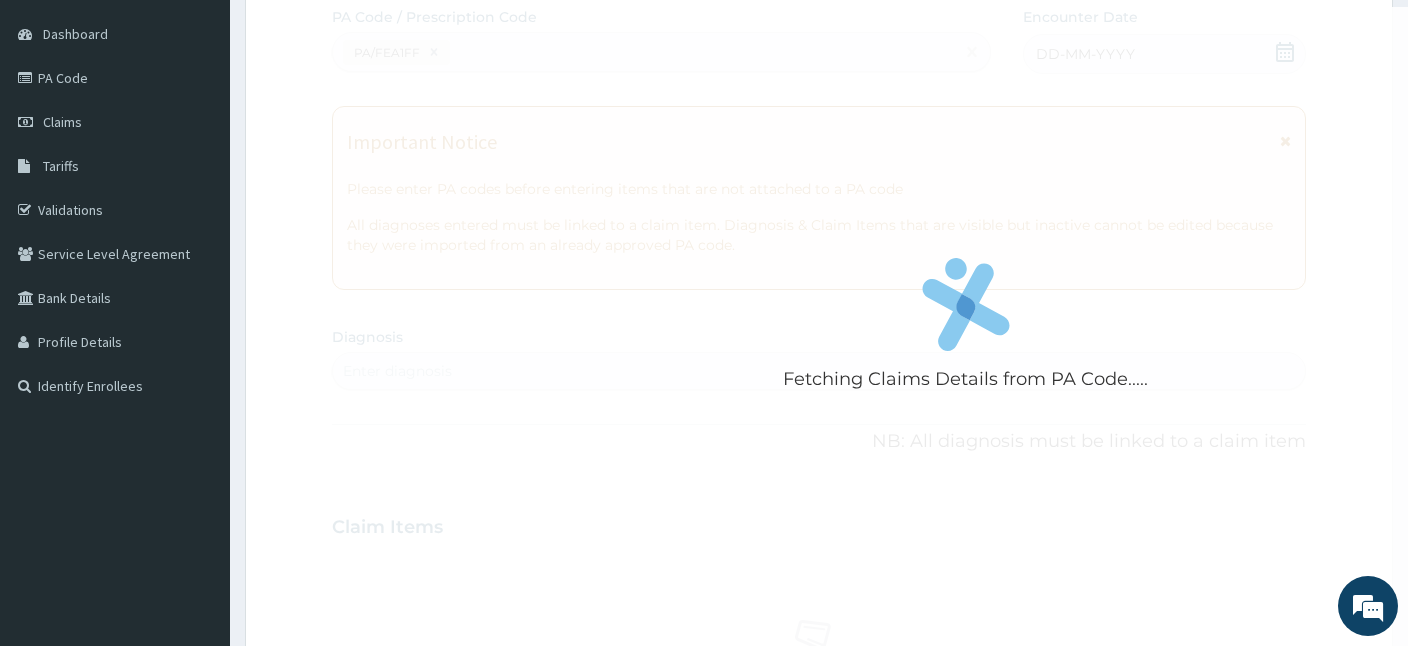 scroll, scrollTop: 0, scrollLeft: 0, axis: both 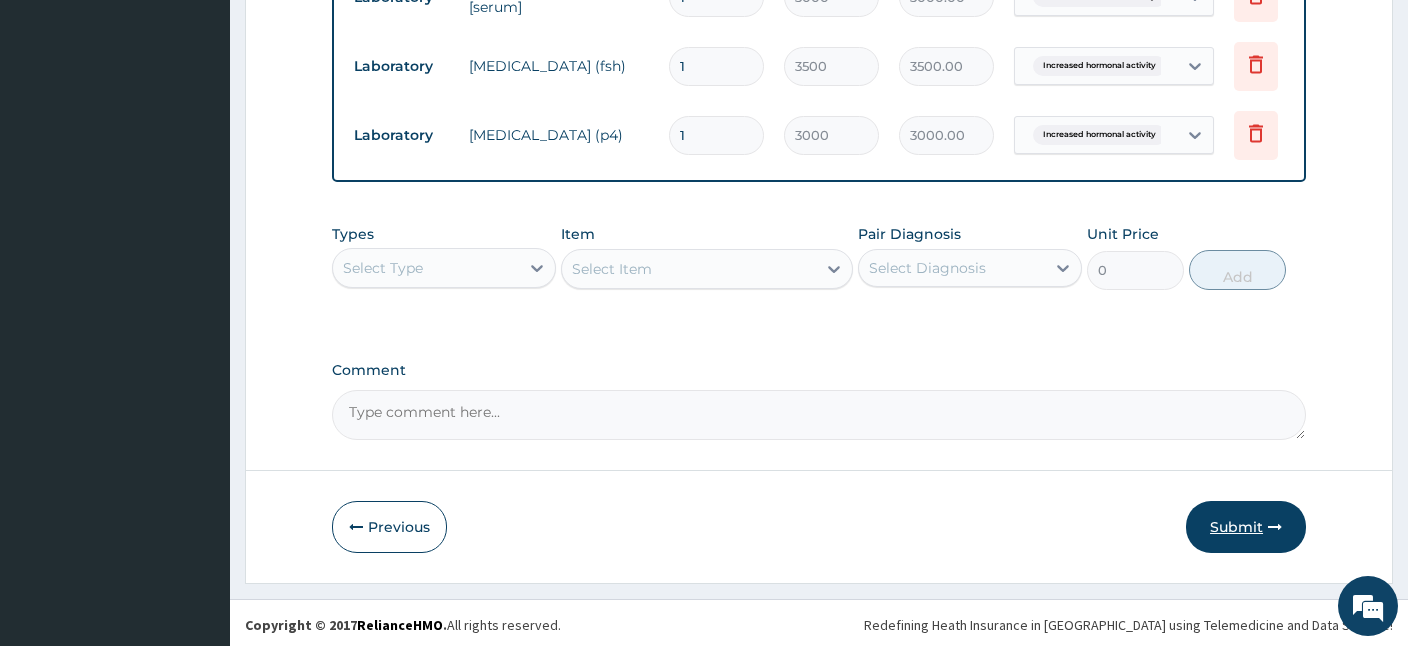 click on "Submit" at bounding box center [1246, 527] 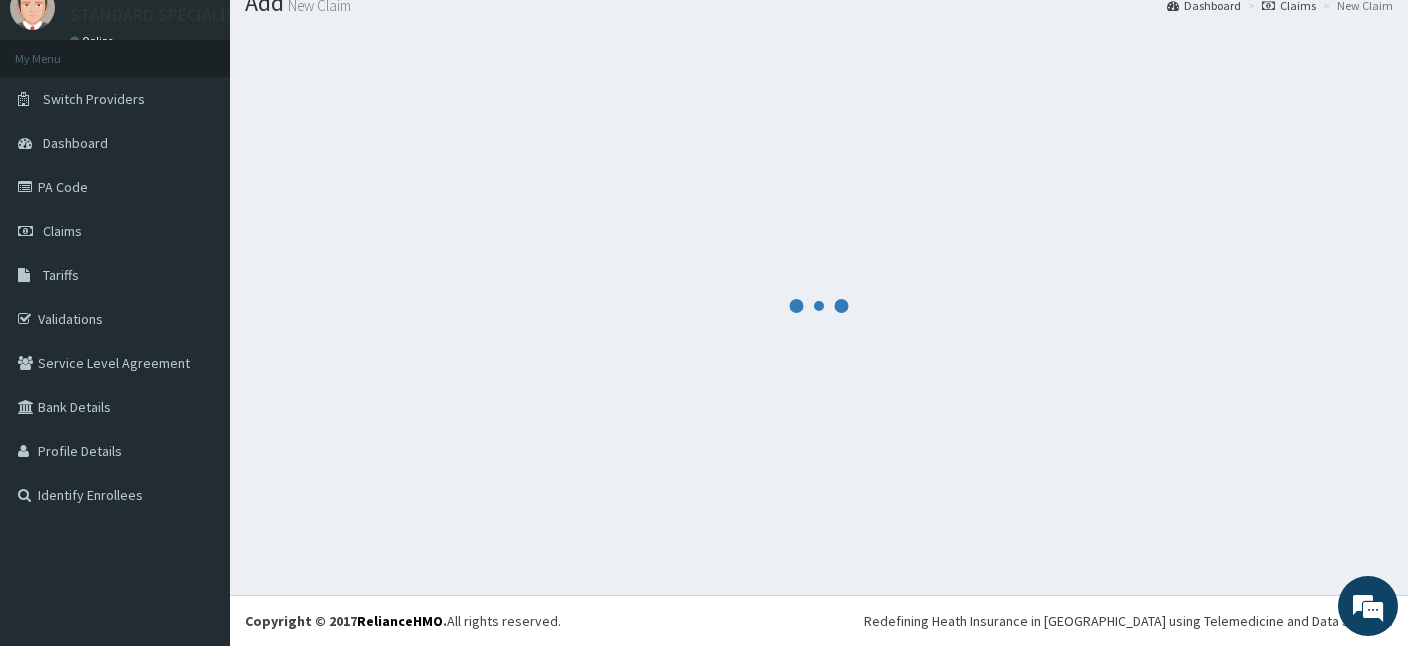 scroll, scrollTop: 75, scrollLeft: 0, axis: vertical 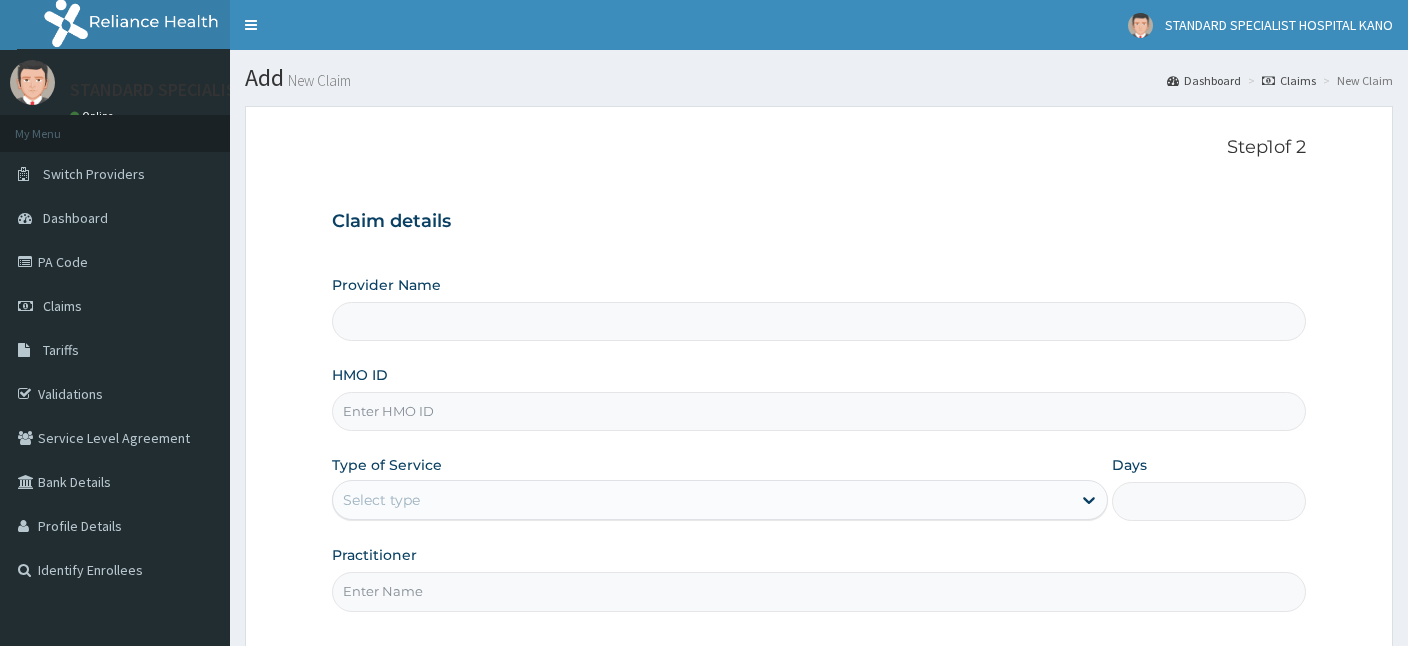 type on "STANDARD SPECIALIST HOSPITAL KANO" 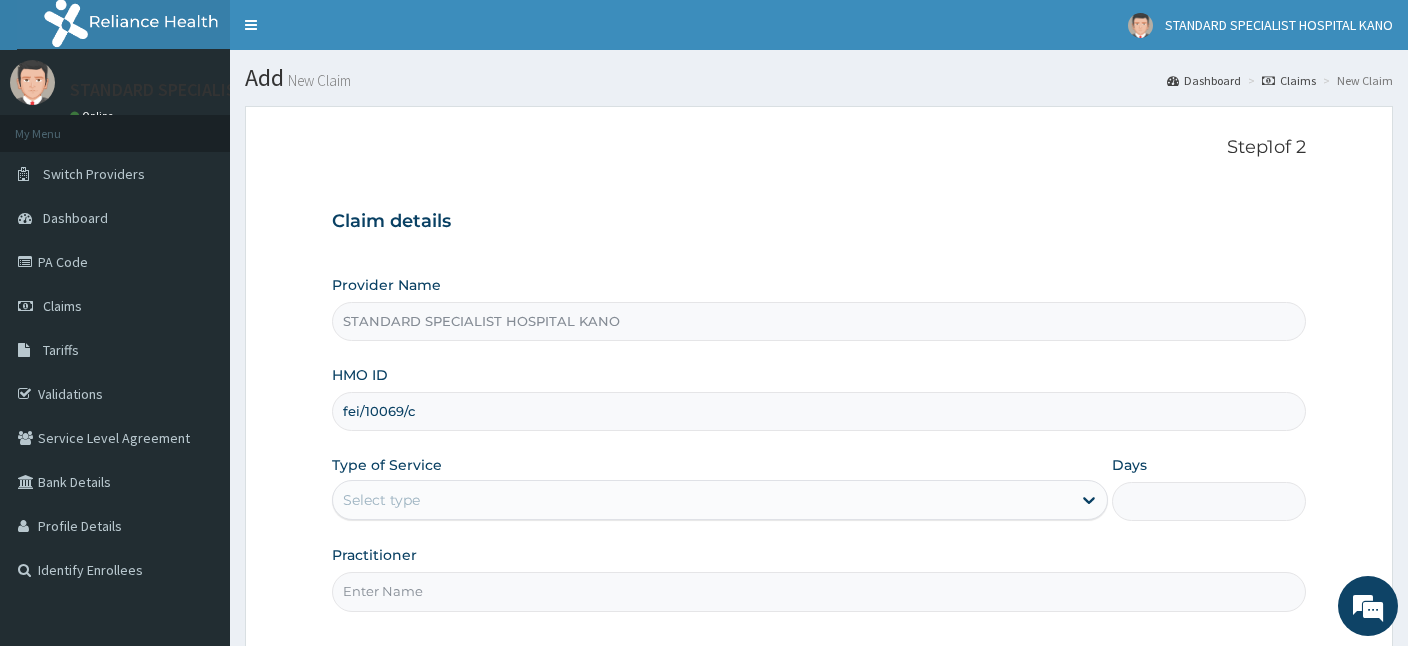 type on "fei/10069/c" 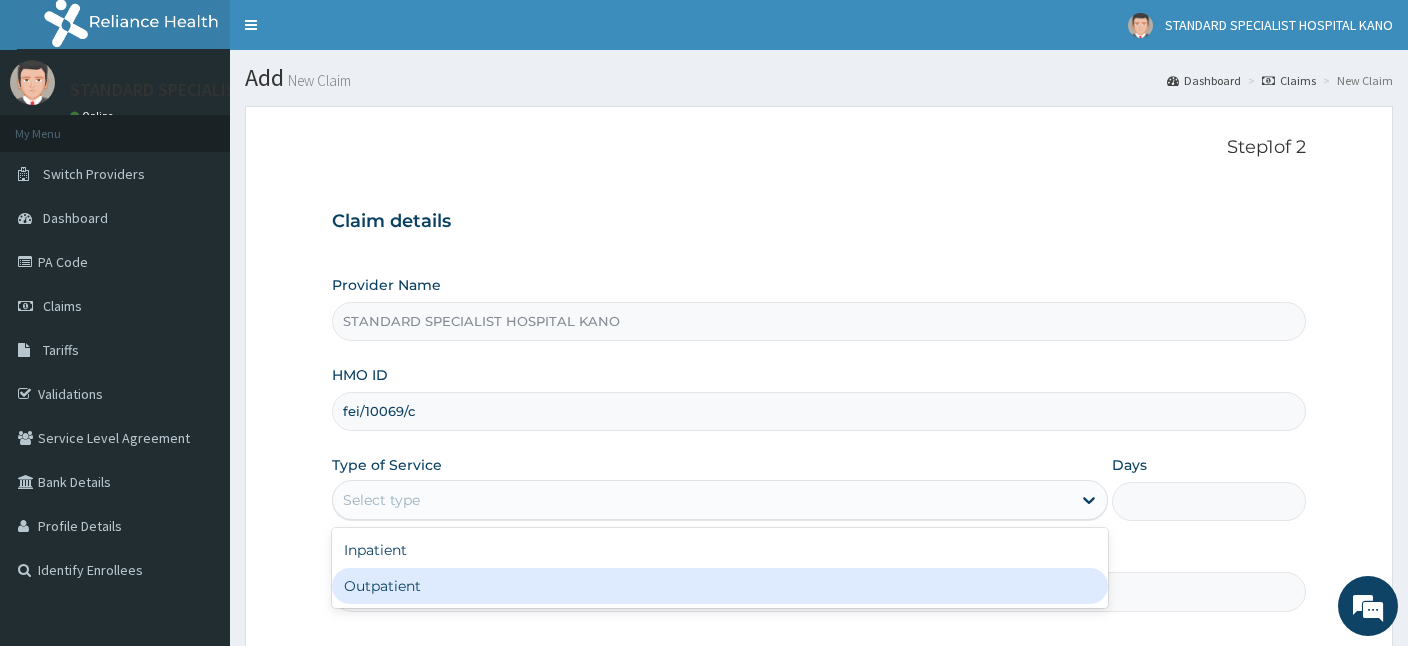 click on "Outpatient" at bounding box center (720, 586) 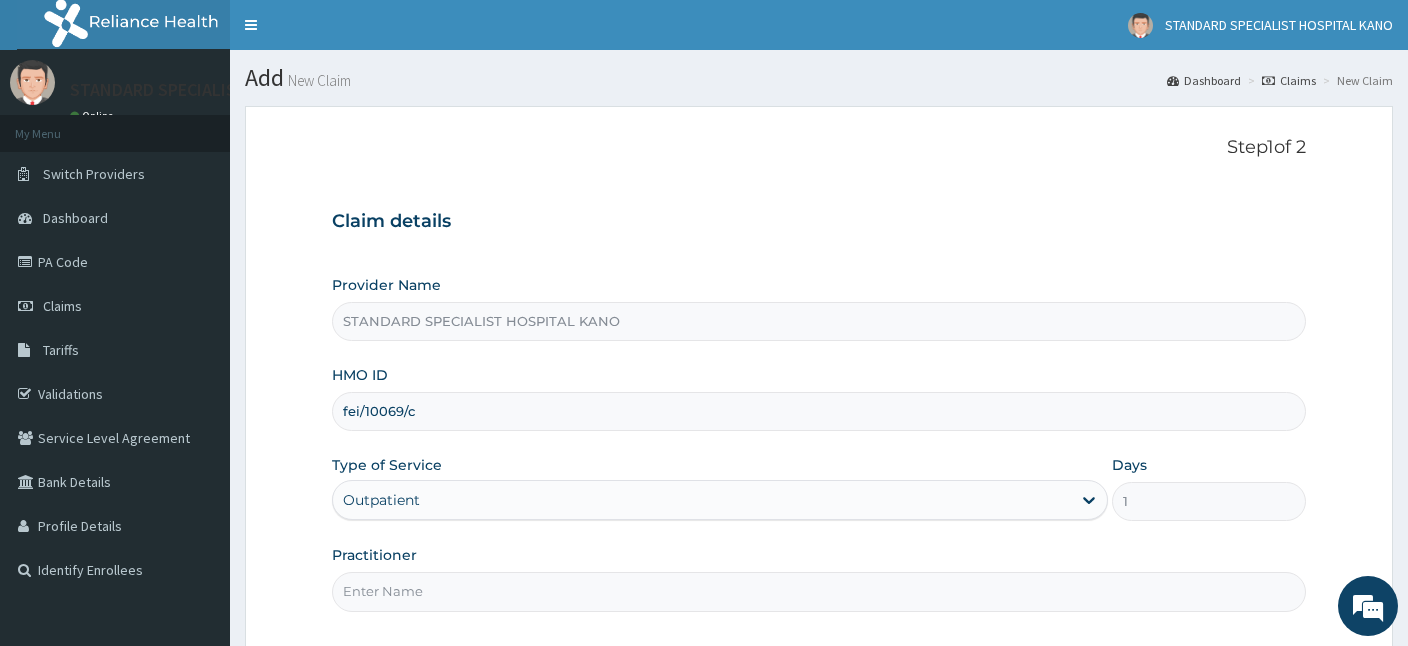 click on "Practitioner" at bounding box center [819, 591] 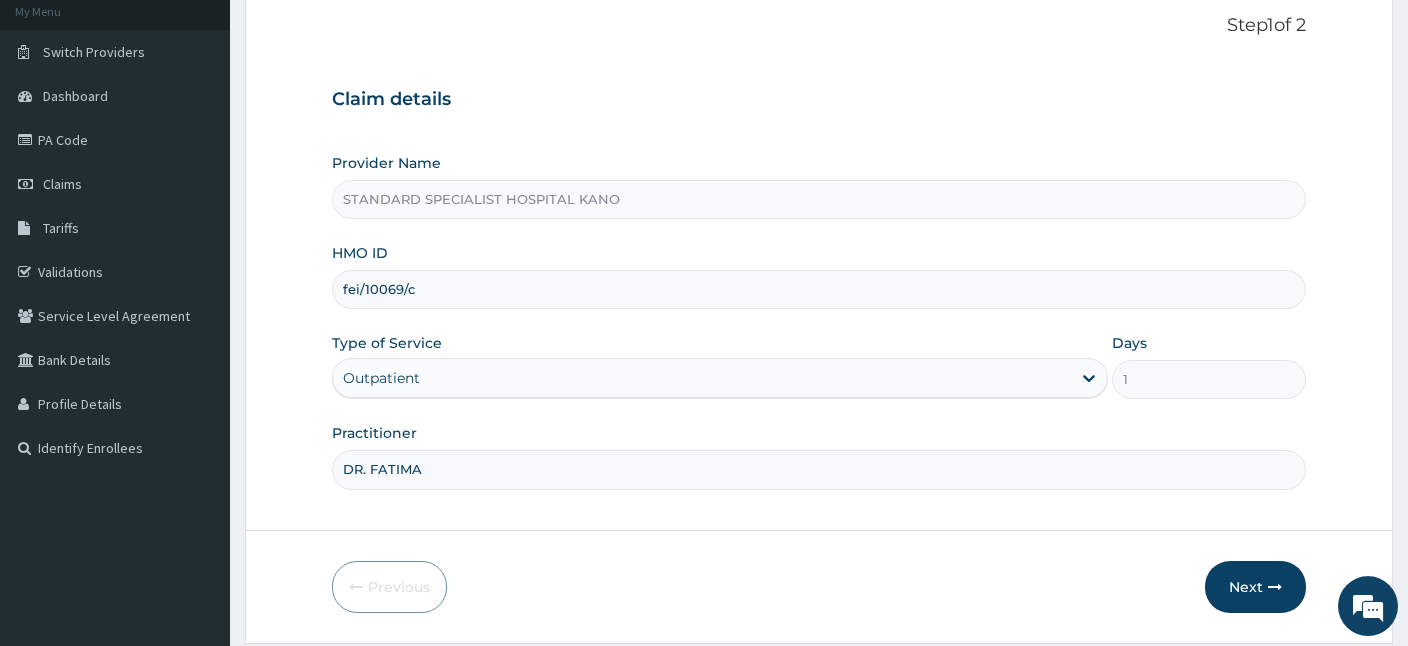 scroll, scrollTop: 184, scrollLeft: 0, axis: vertical 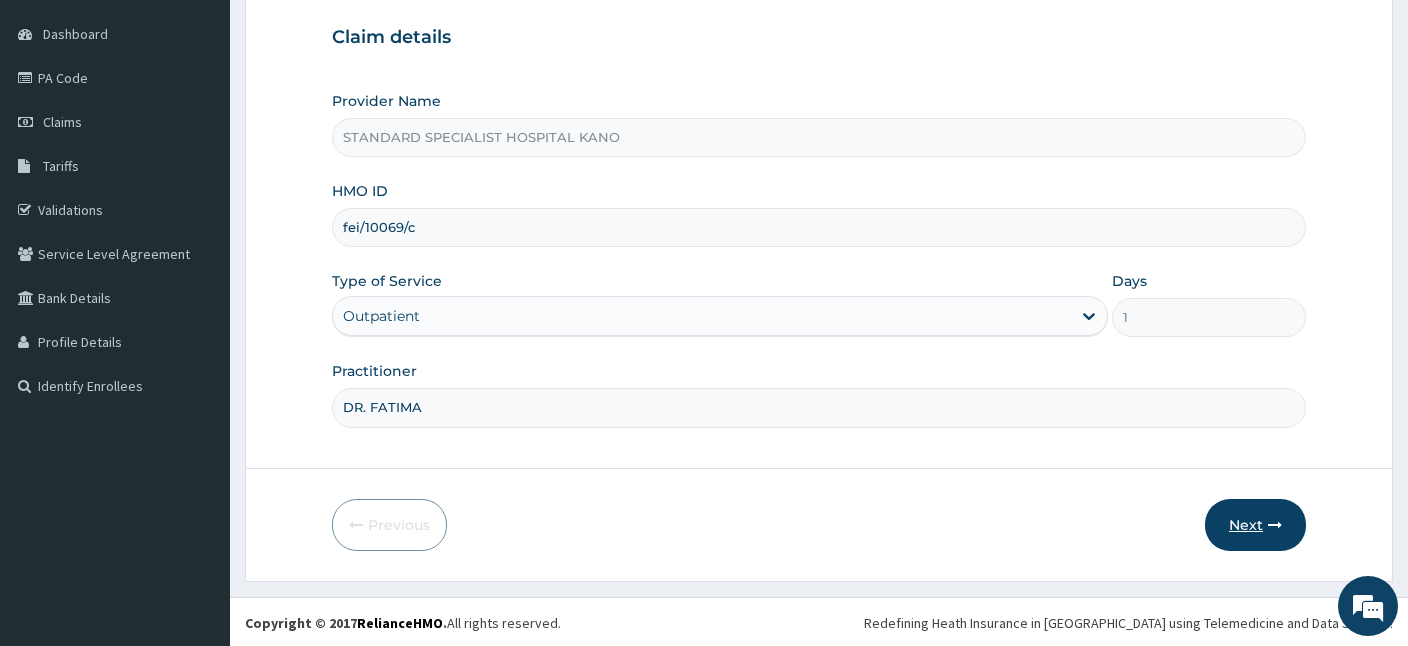 type on "DR. FATIMA" 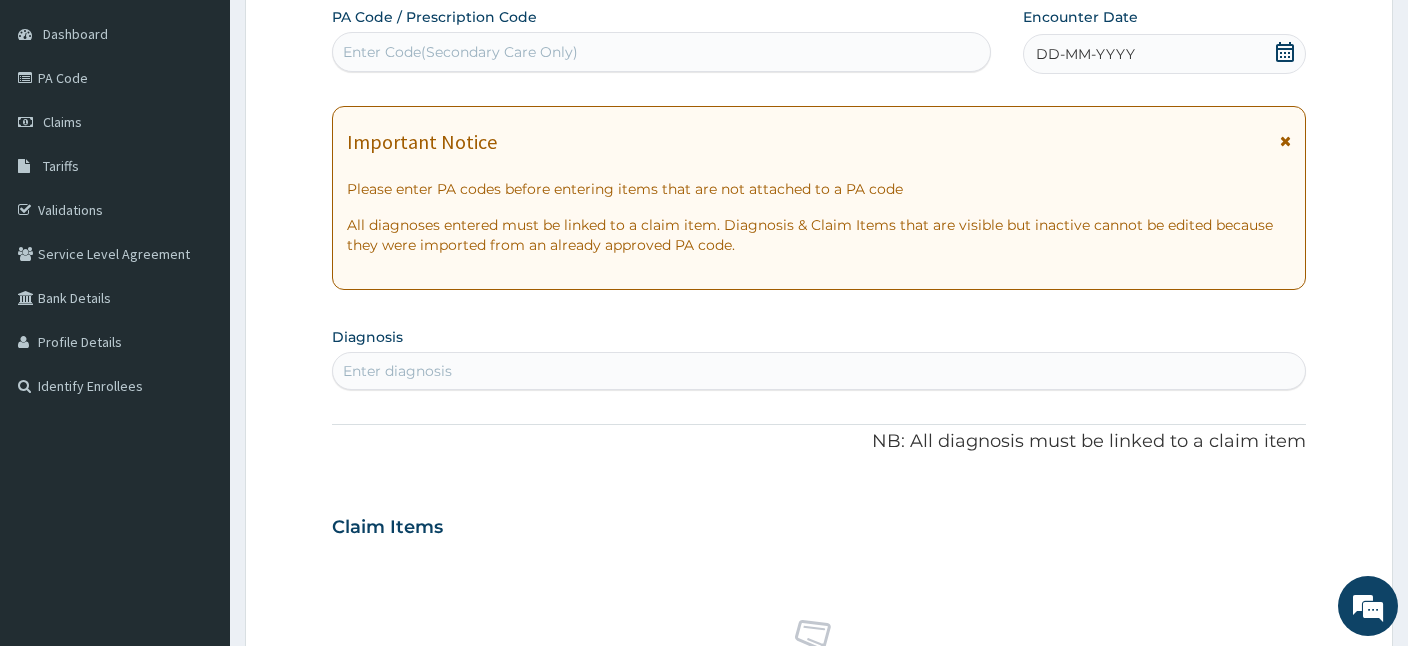 scroll, scrollTop: 0, scrollLeft: 0, axis: both 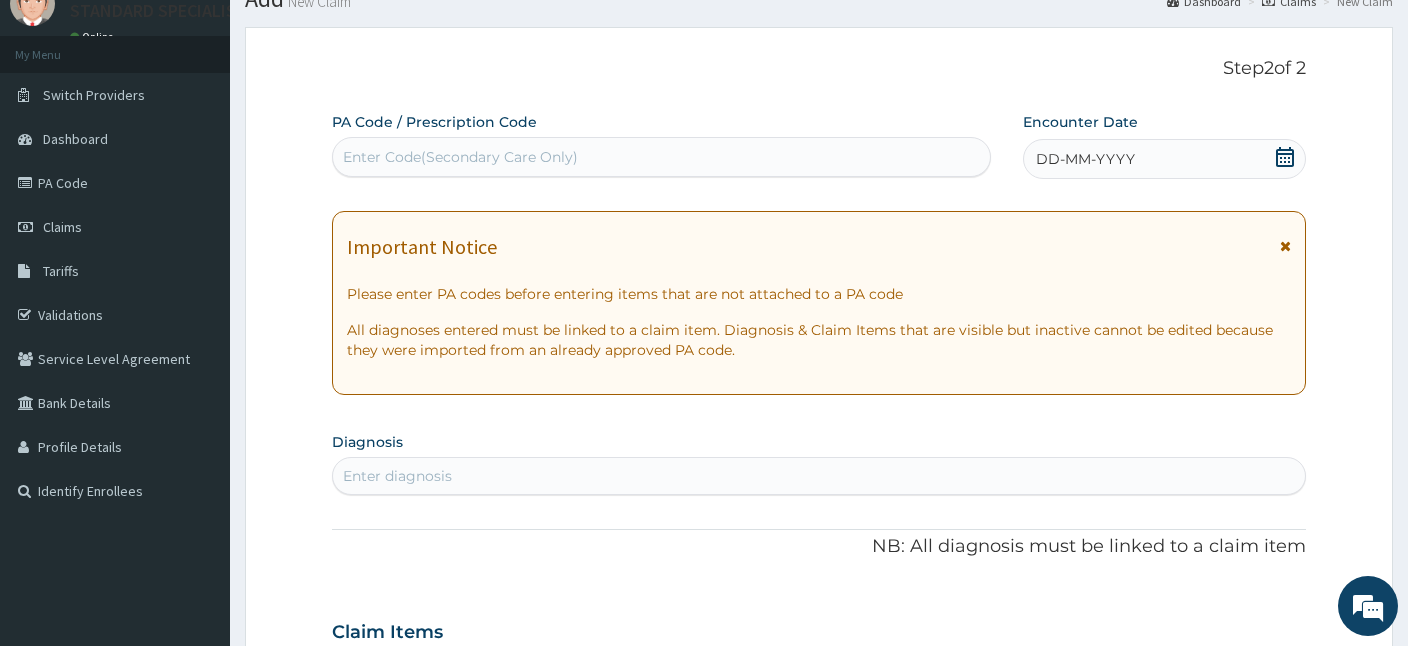 click on "Enter Code(Secondary Care Only)" at bounding box center [460, 157] 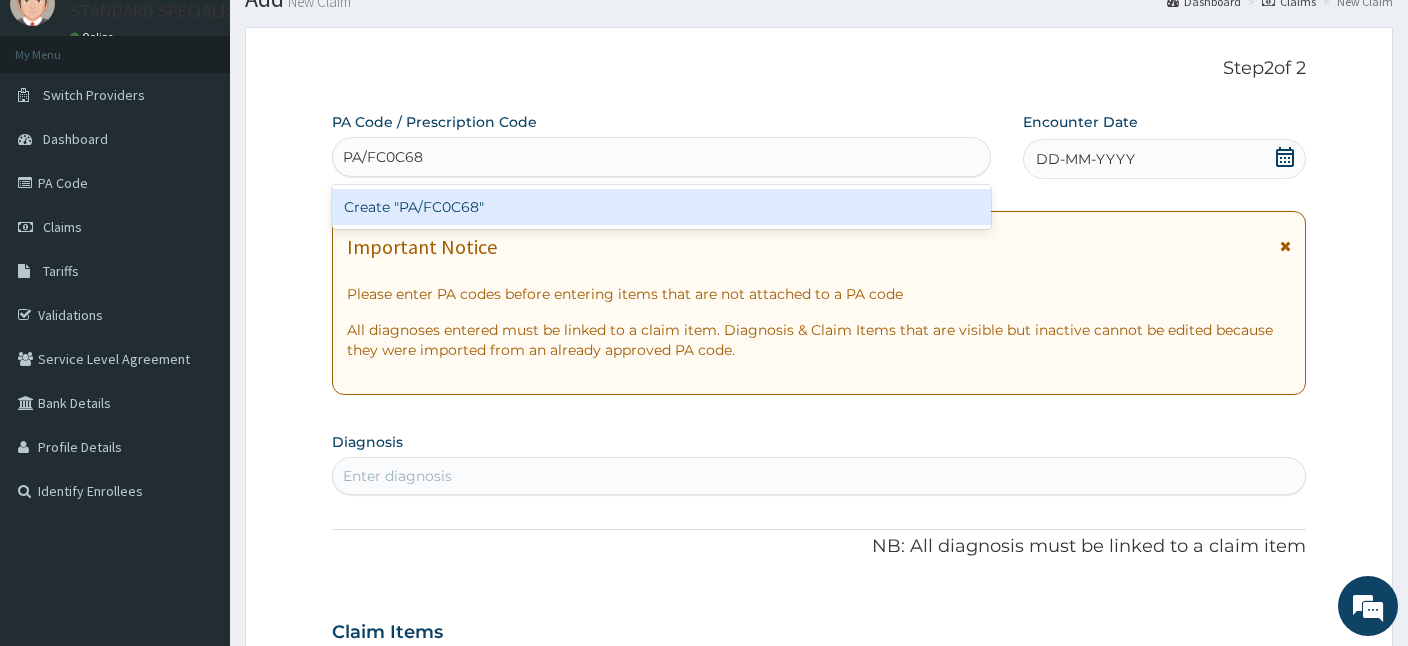 click on "Create "PA/FC0C68"" at bounding box center (661, 207) 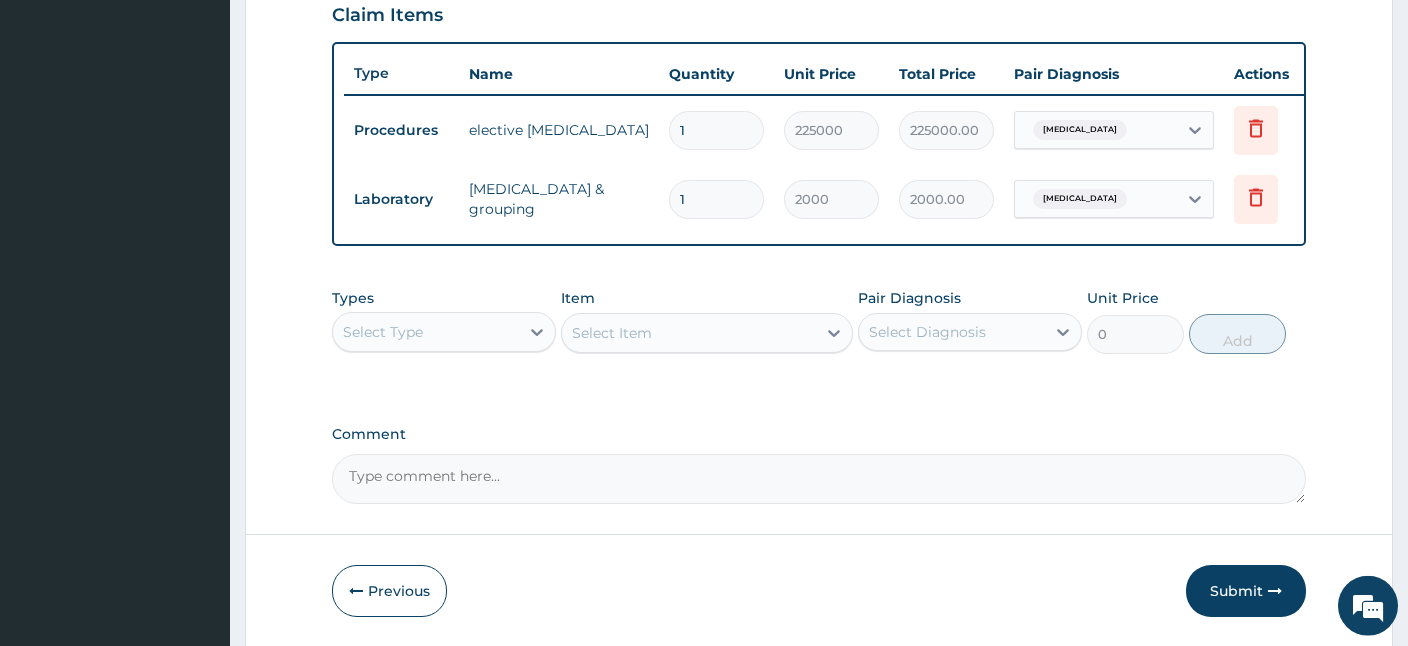 scroll, scrollTop: 766, scrollLeft: 0, axis: vertical 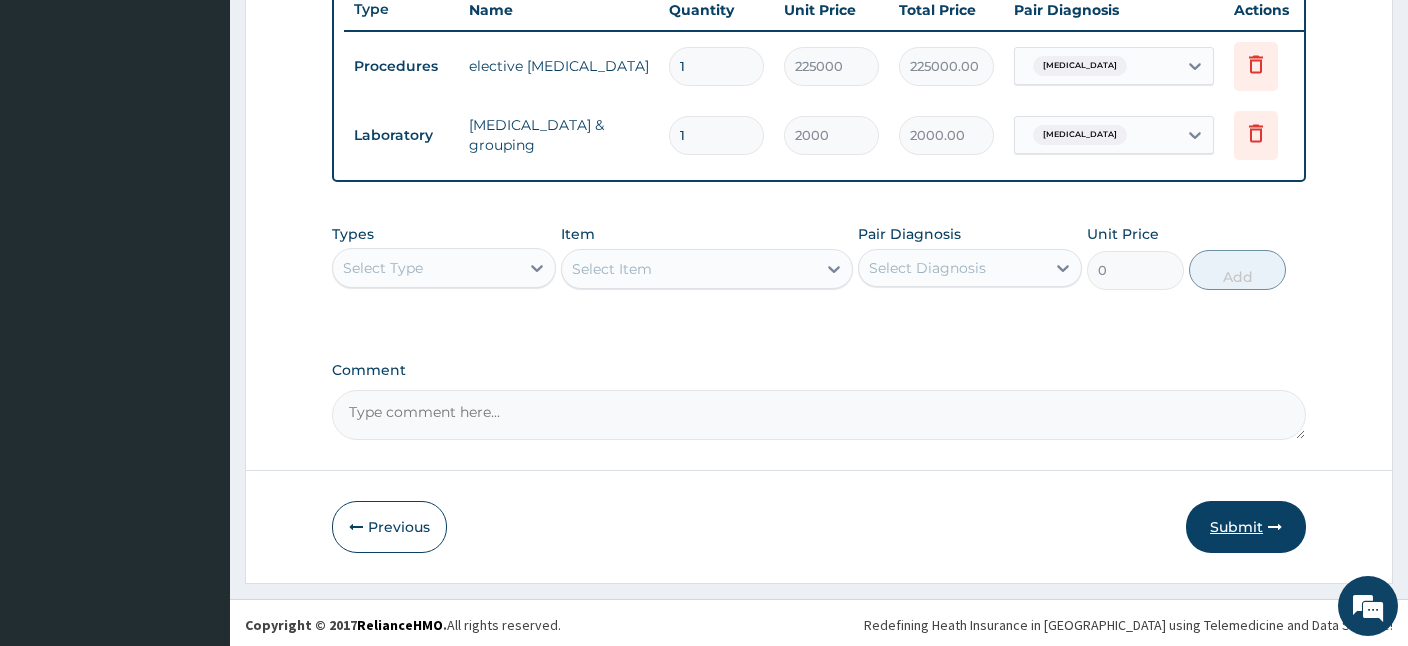 click on "Submit" at bounding box center [1246, 527] 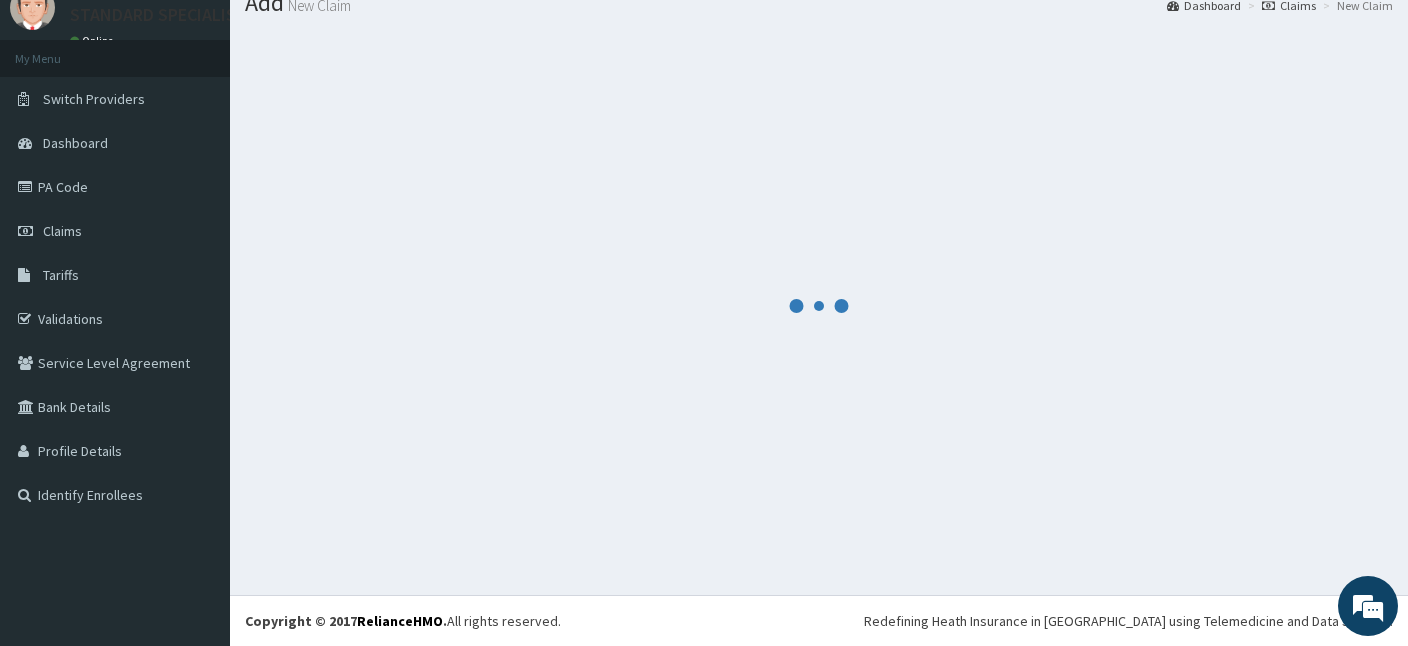 scroll, scrollTop: 75, scrollLeft: 0, axis: vertical 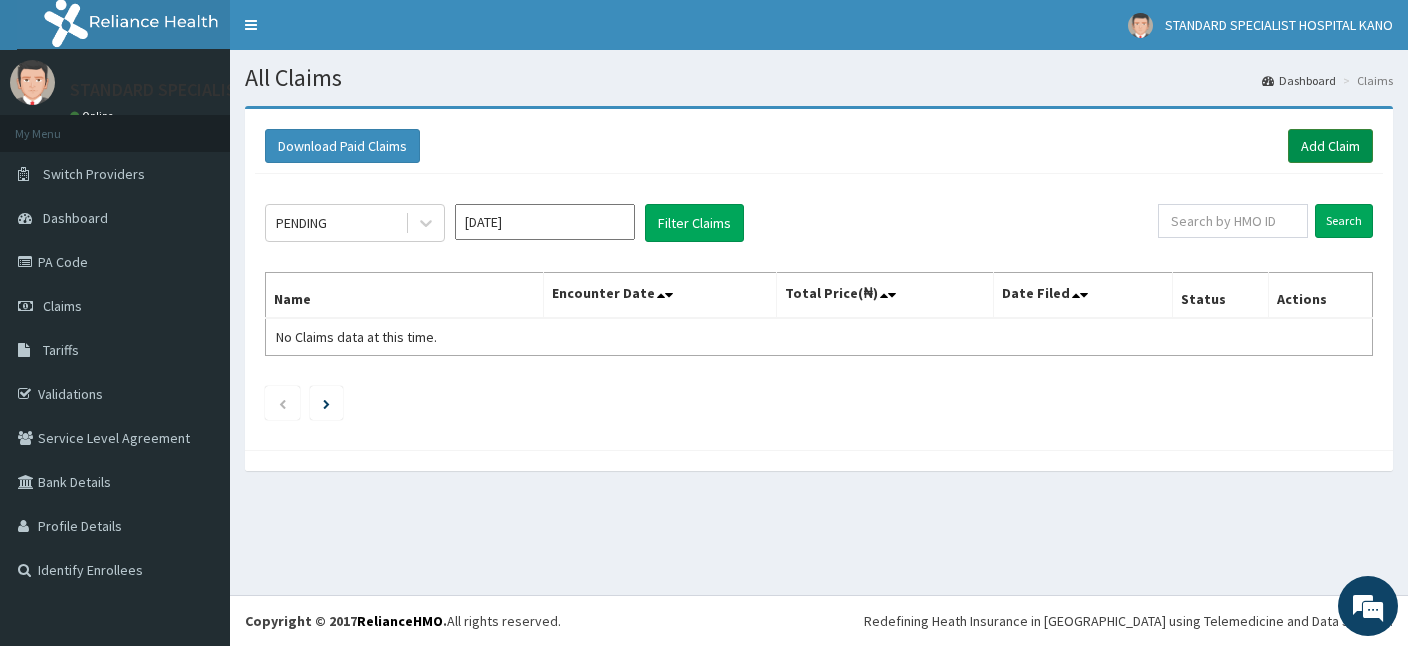 click on "Add Claim" at bounding box center [1330, 146] 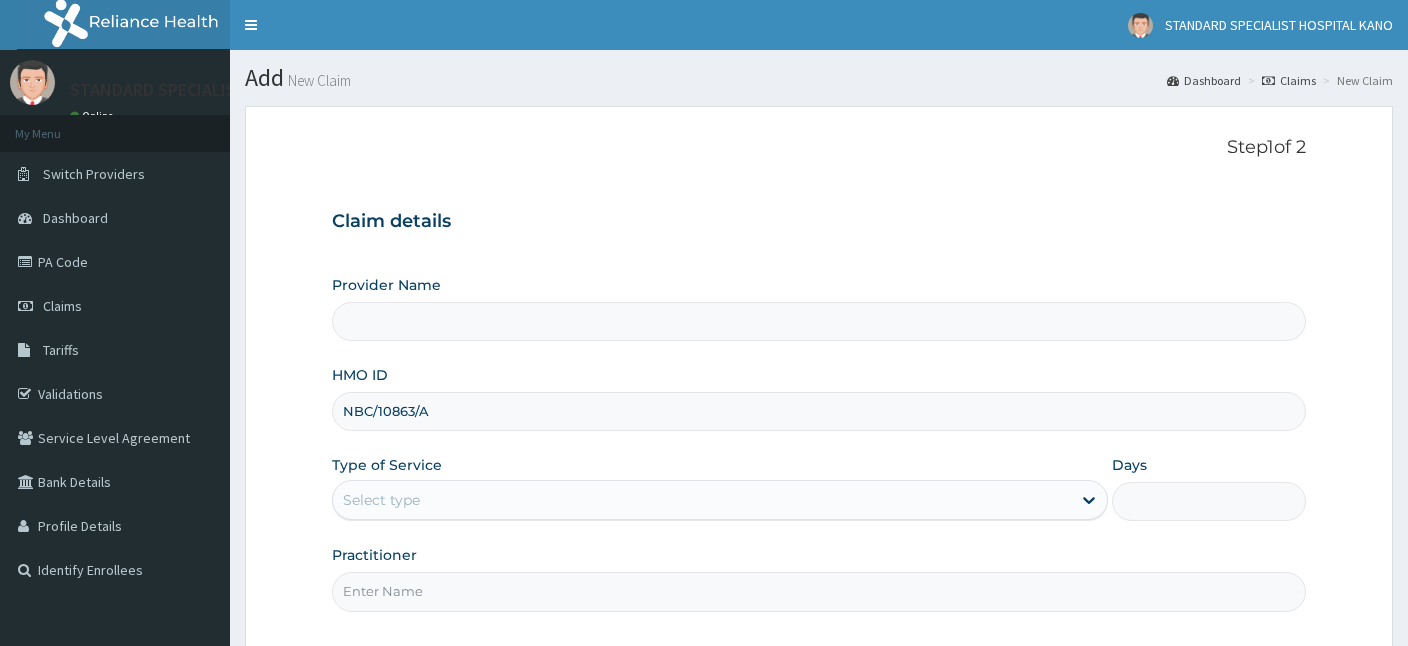 scroll, scrollTop: 0, scrollLeft: 0, axis: both 